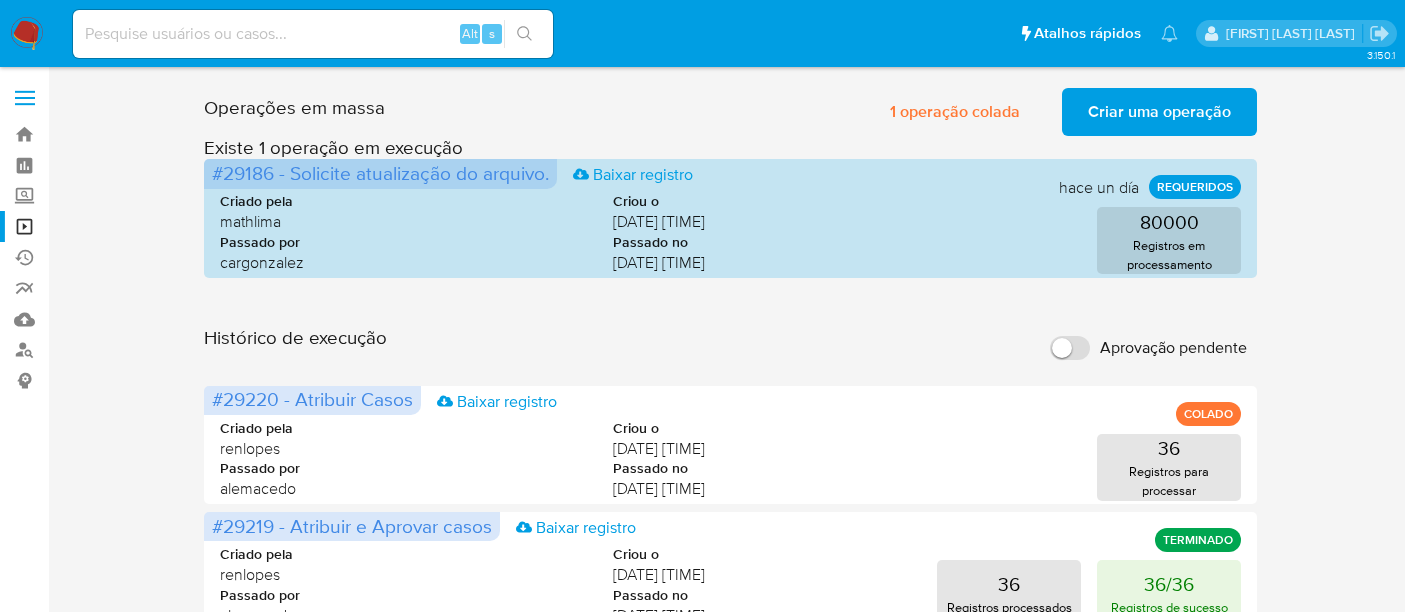 scroll, scrollTop: 111, scrollLeft: 0, axis: vertical 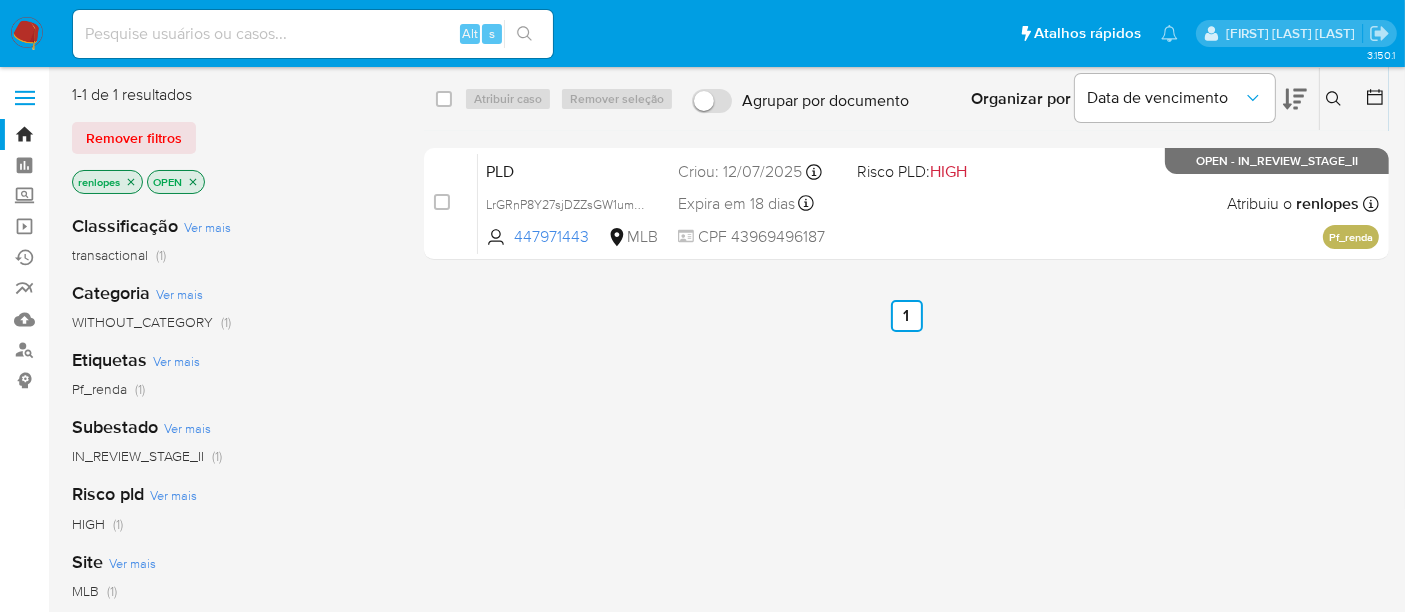 click at bounding box center (27, 34) 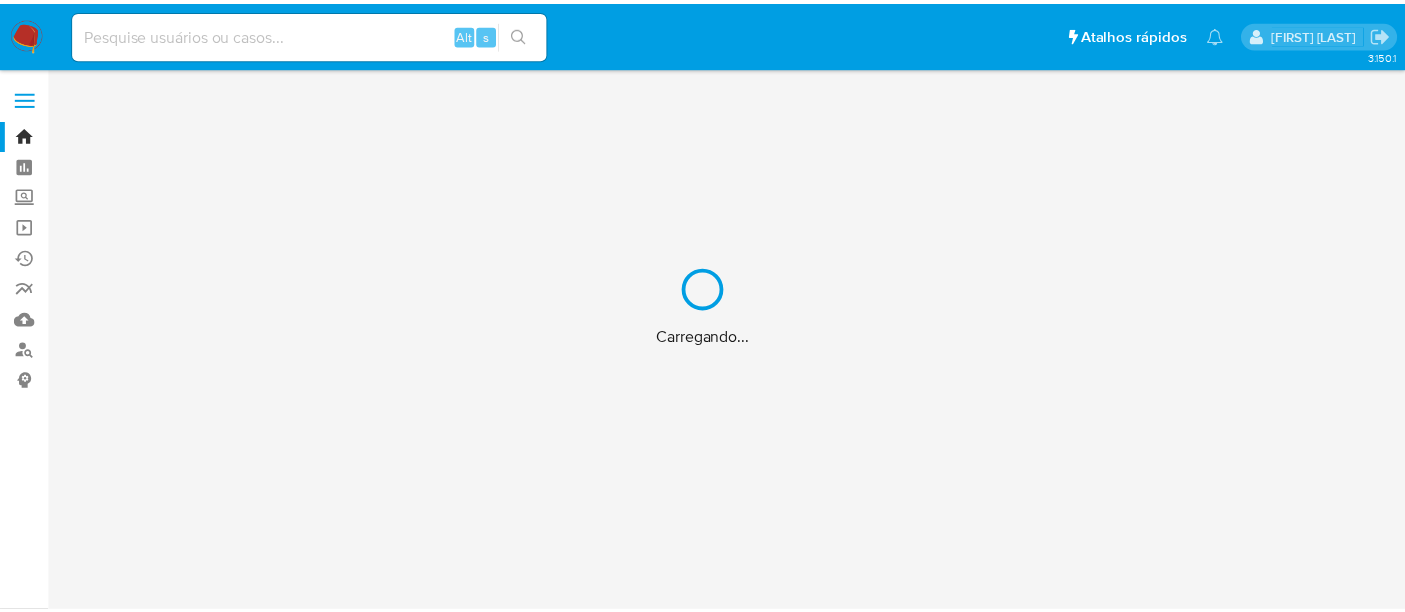 scroll, scrollTop: 0, scrollLeft: 0, axis: both 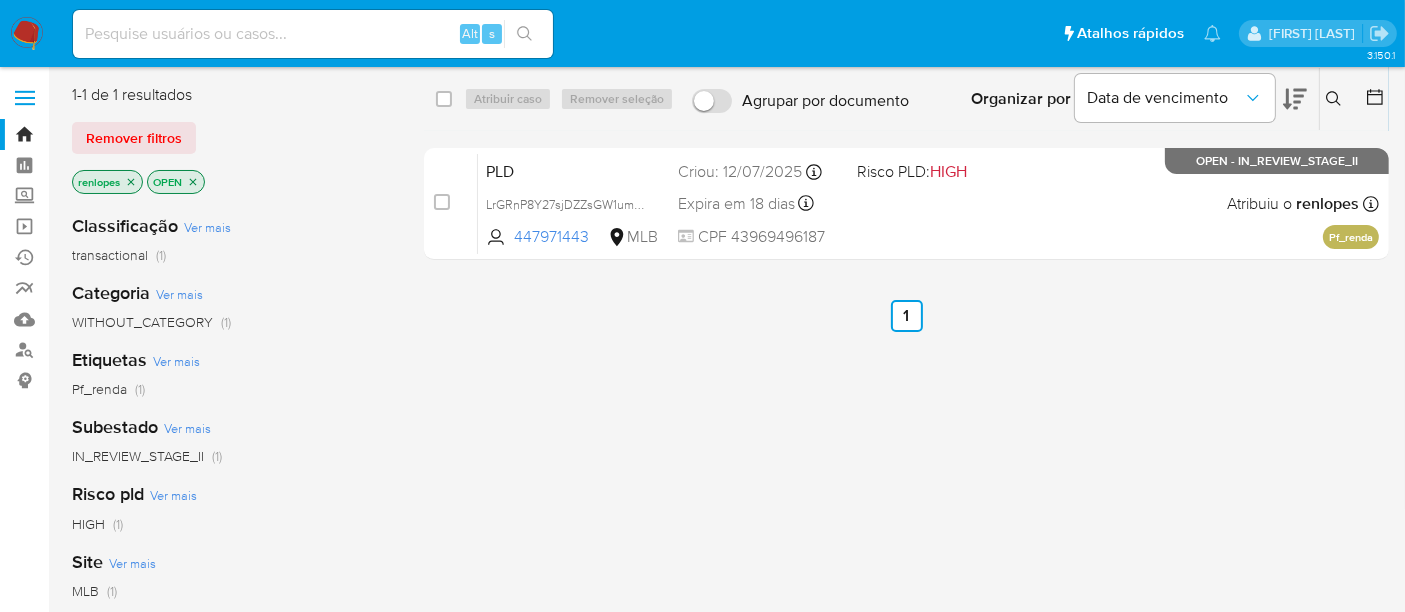 click at bounding box center [313, 34] 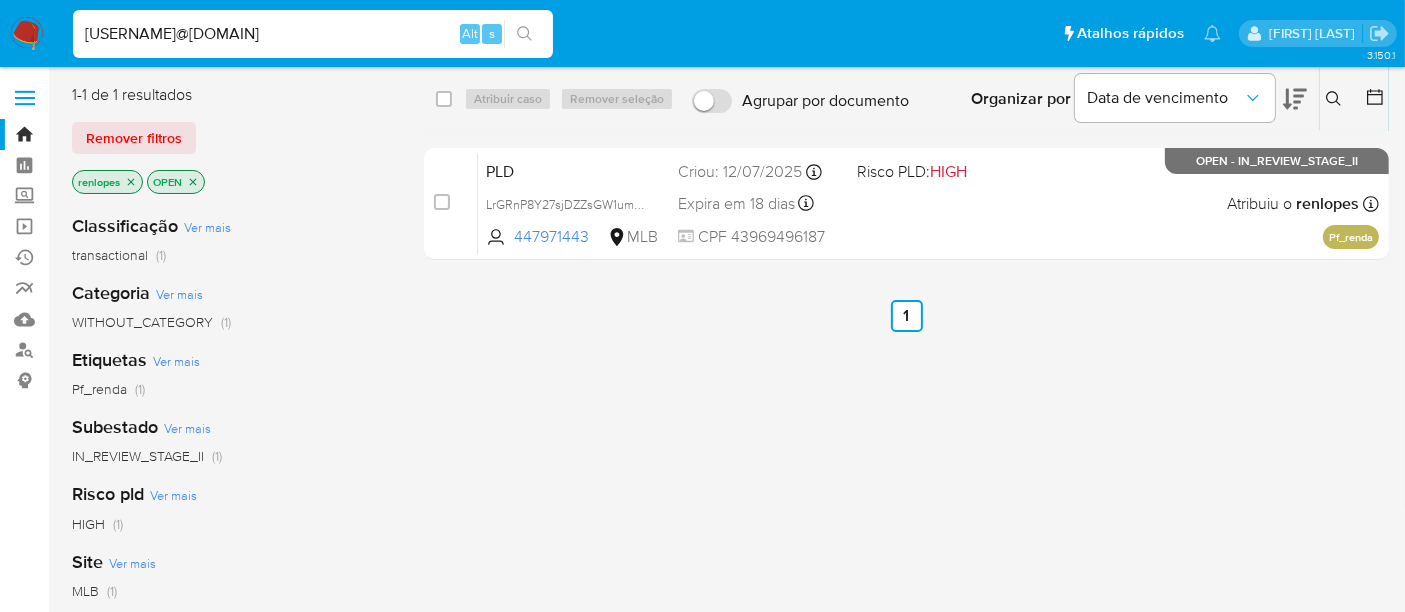 type on "[USERNAME]@[DOMAIN]" 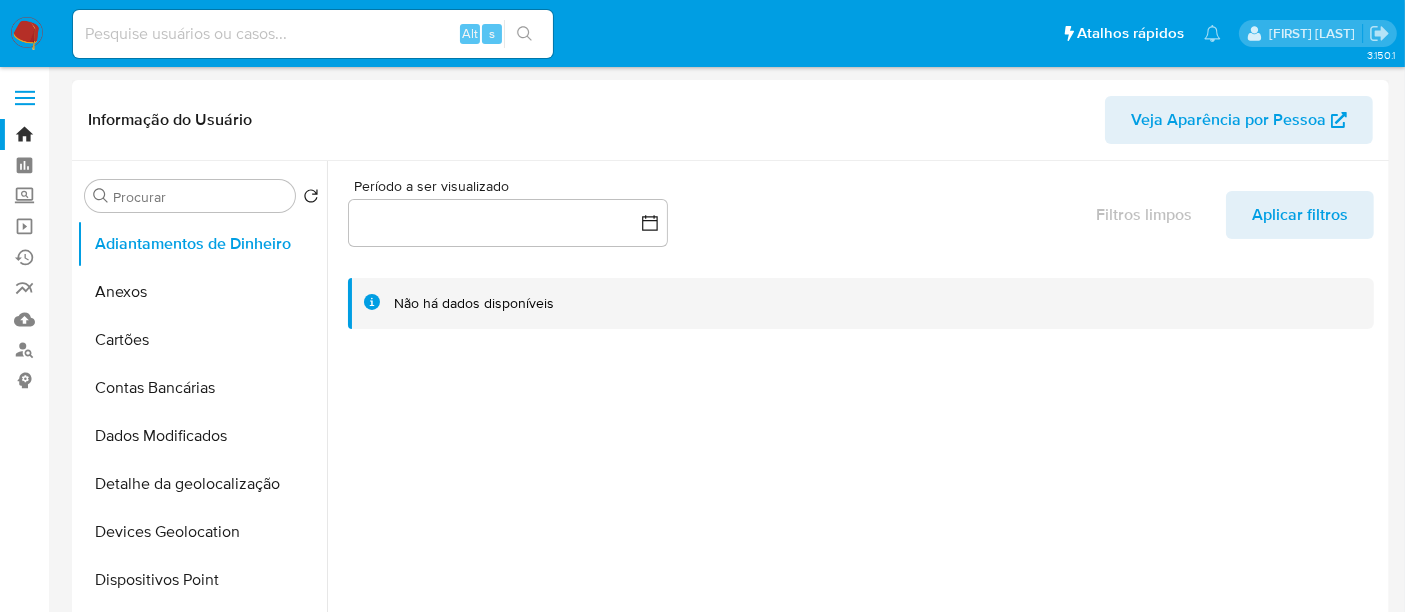 select on "10" 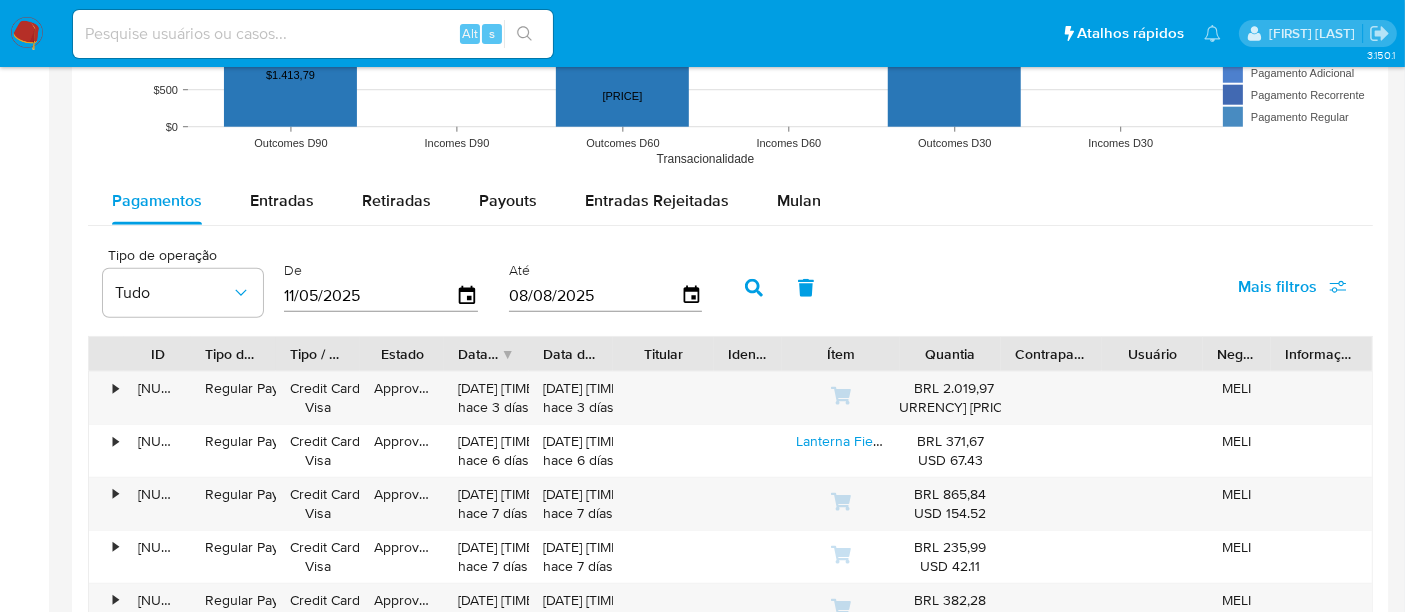 scroll, scrollTop: 1777, scrollLeft: 0, axis: vertical 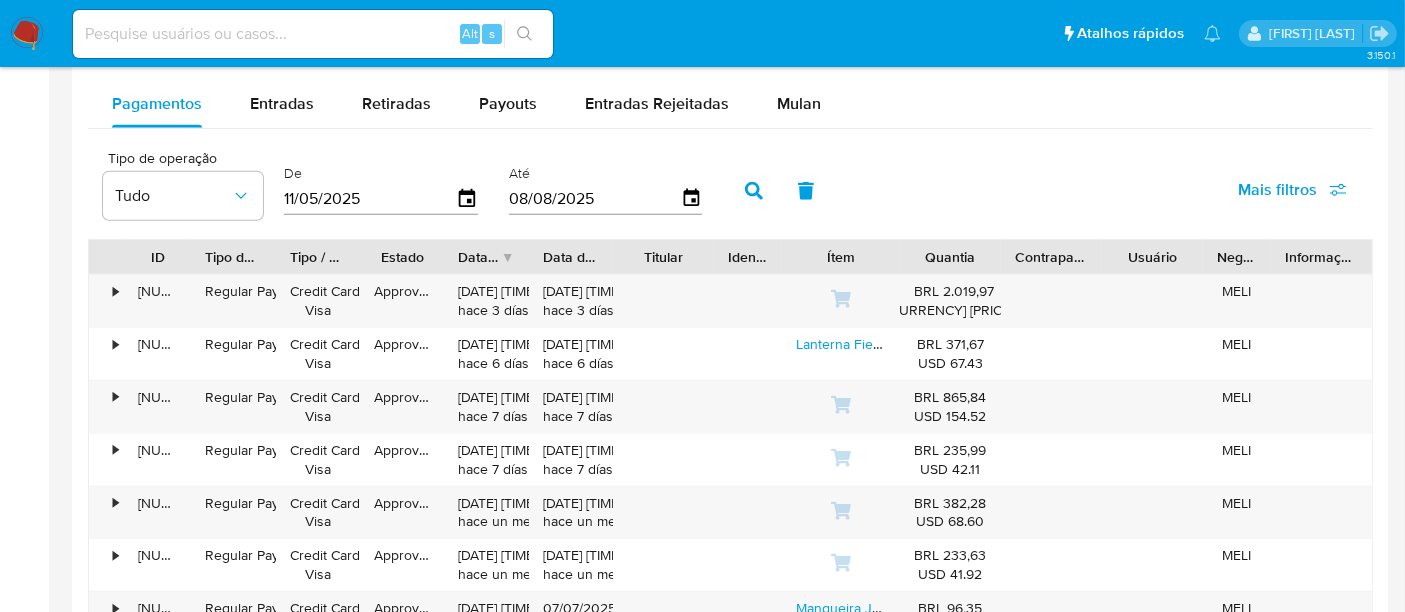 click at bounding box center [313, 34] 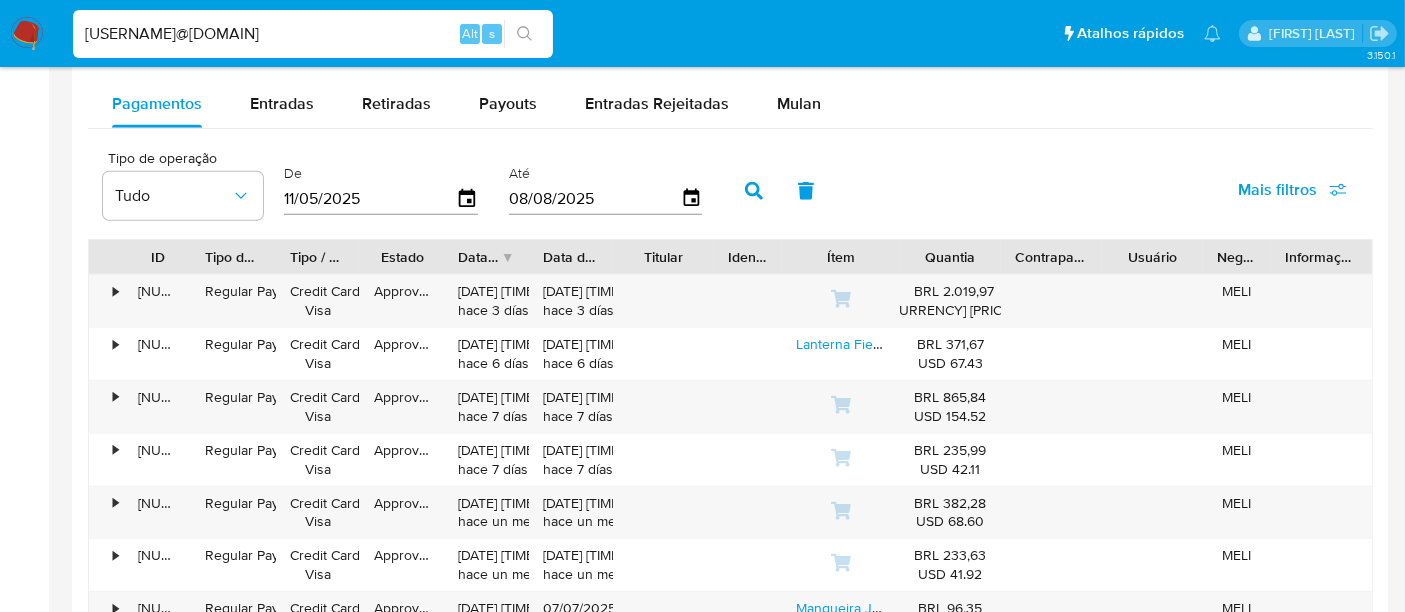 type on "renatolopesfilho1011@gmail.com" 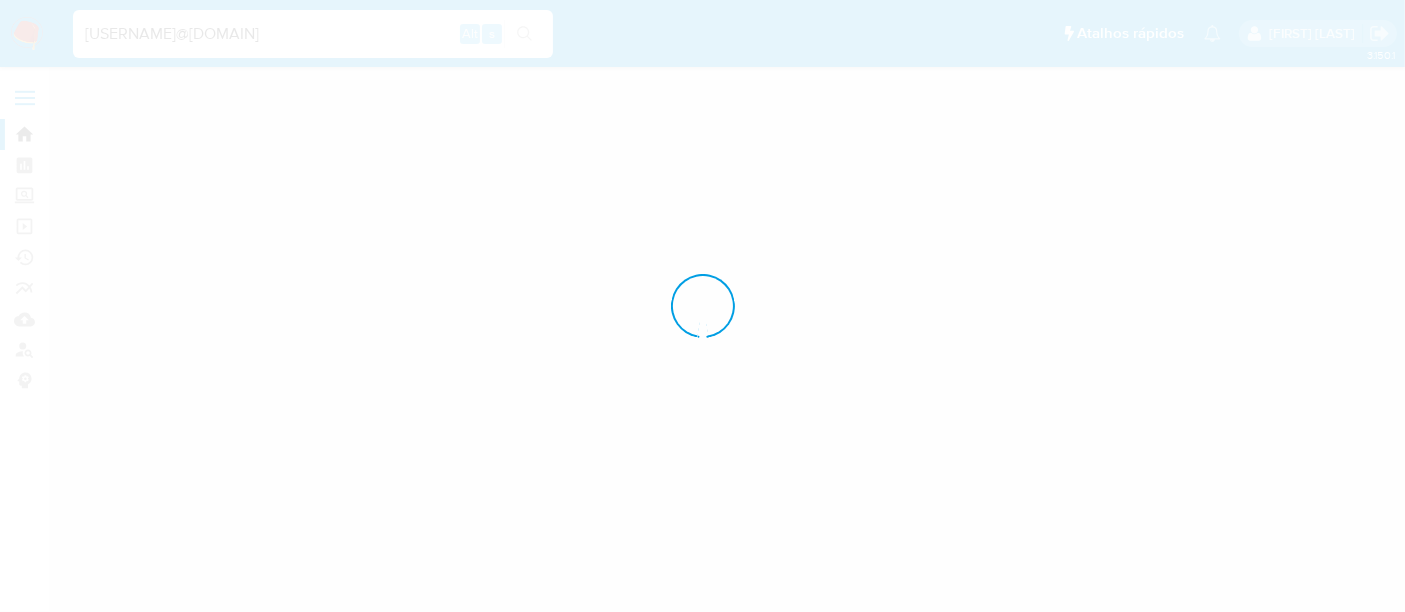 scroll, scrollTop: 0, scrollLeft: 0, axis: both 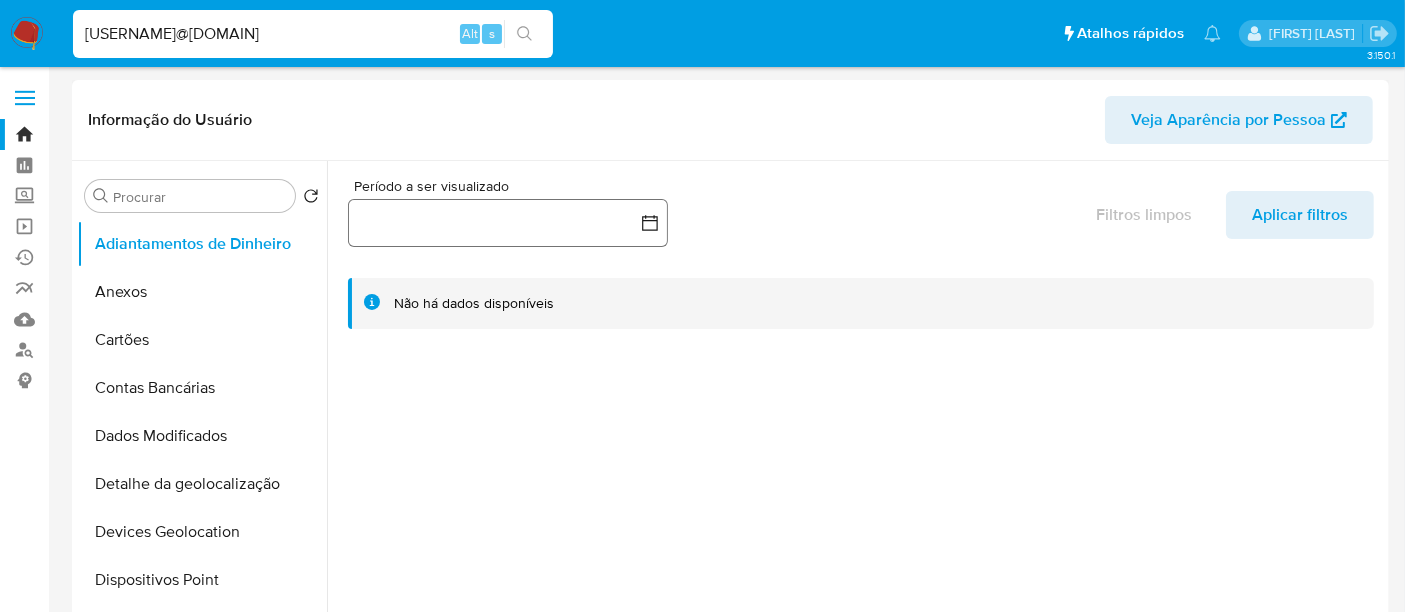 select on "10" 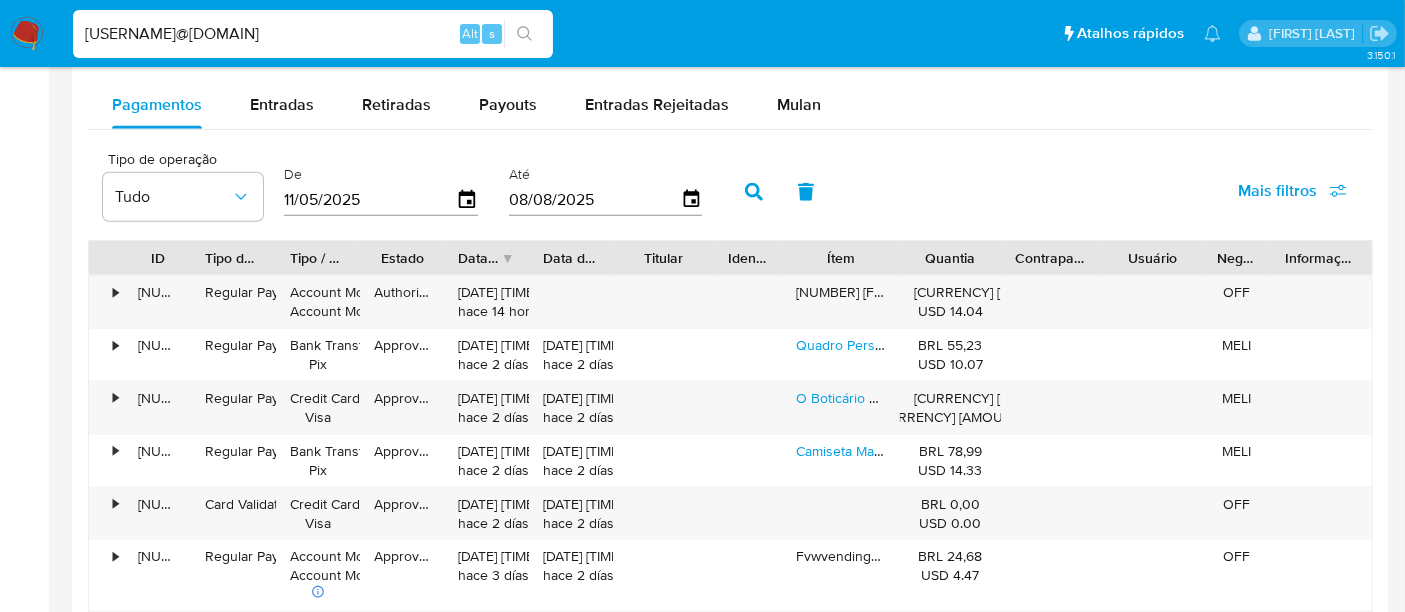 scroll, scrollTop: 1777, scrollLeft: 0, axis: vertical 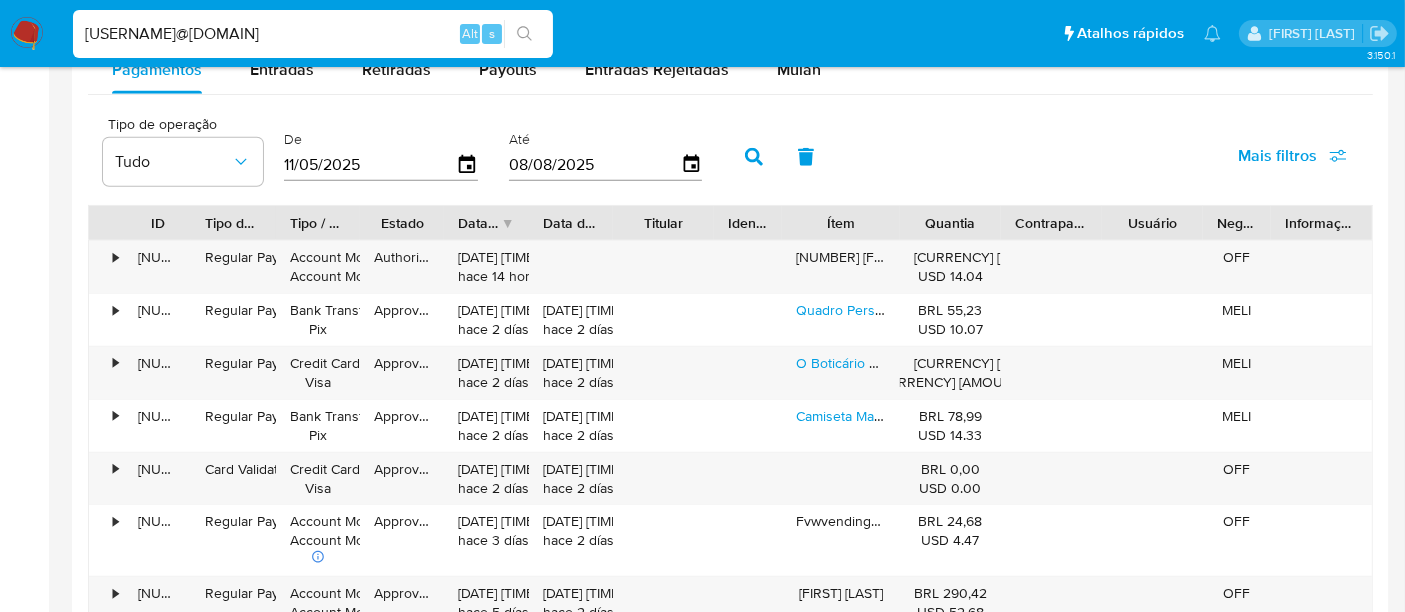 click on "renatolopesfilho1011@gmail.com" at bounding box center (313, 34) 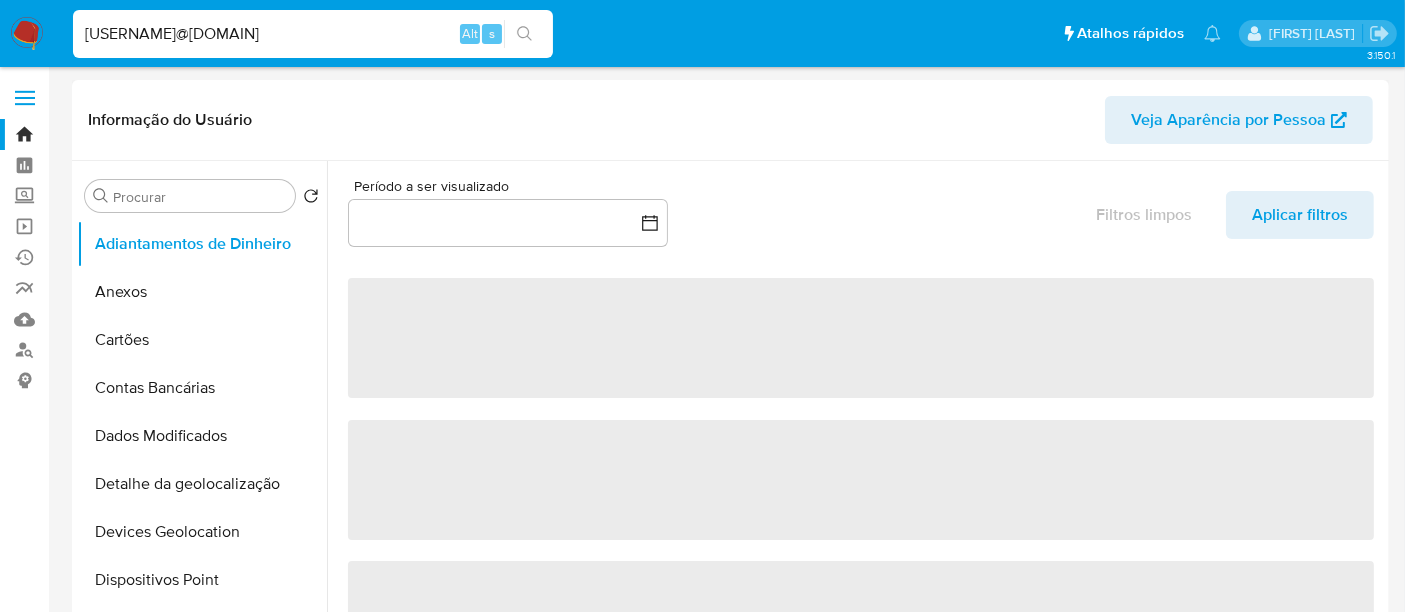 select on "10" 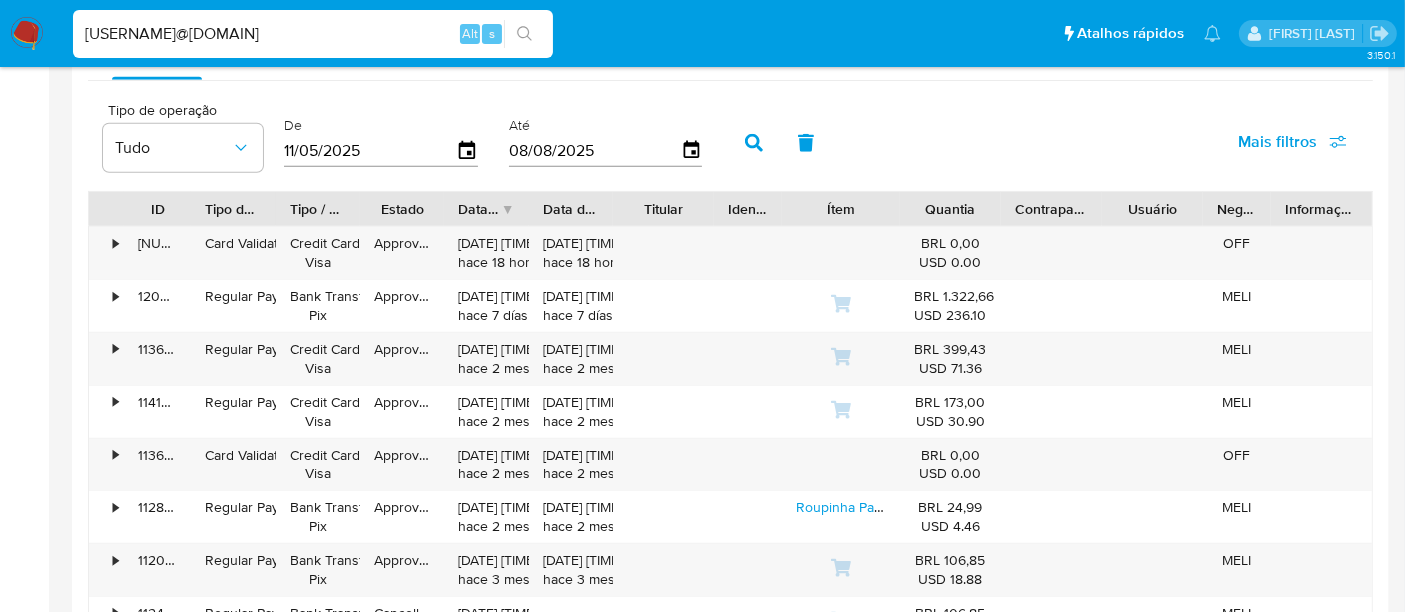 scroll, scrollTop: 1777, scrollLeft: 0, axis: vertical 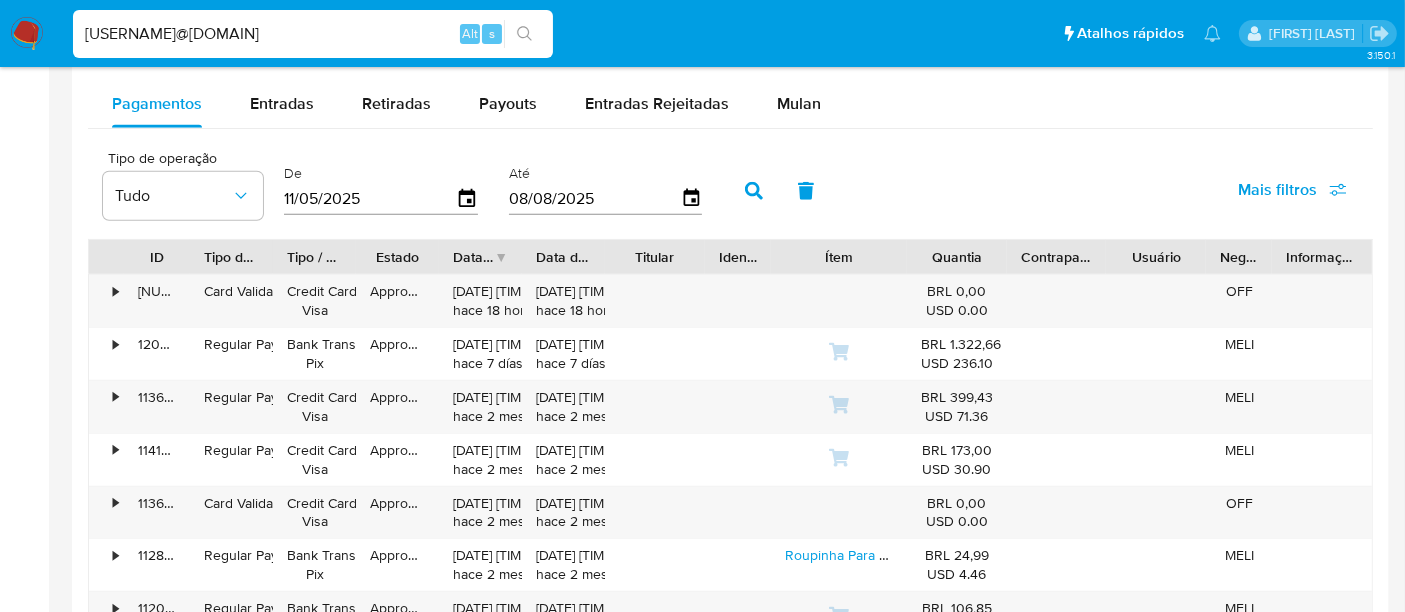 drag, startPoint x: 911, startPoint y: 255, endPoint x: 921, endPoint y: 257, distance: 10.198039 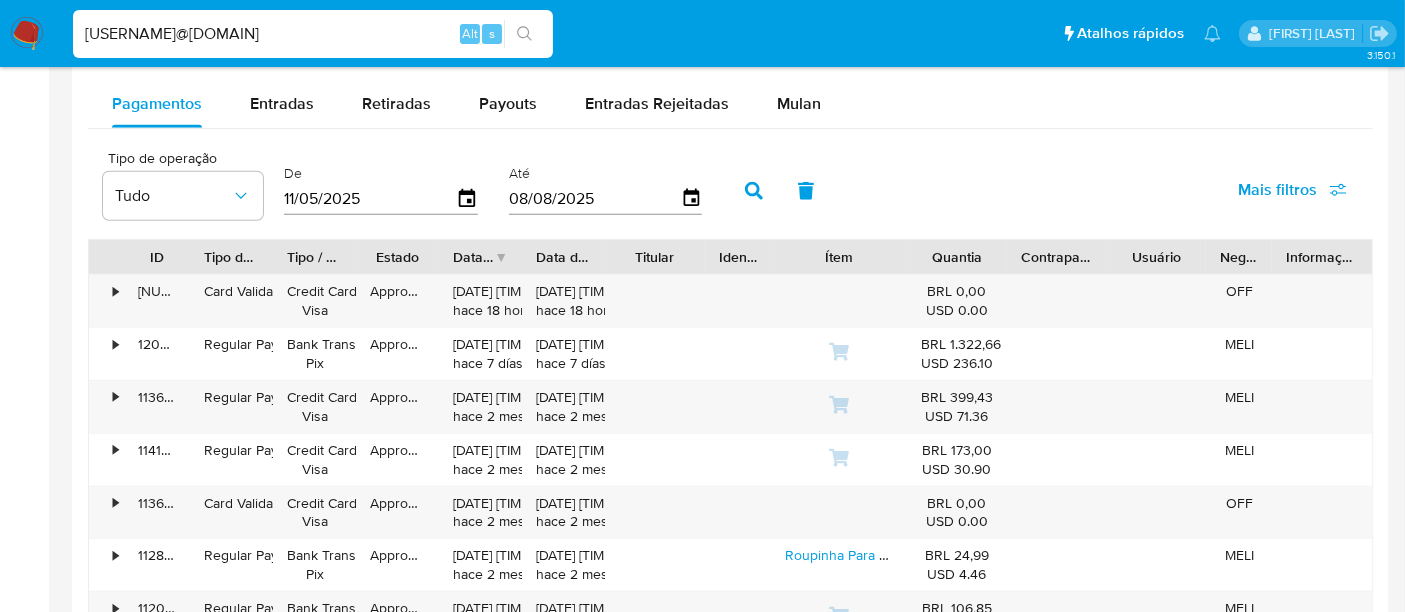 click on "msaluha@yahoo.com" at bounding box center (313, 34) 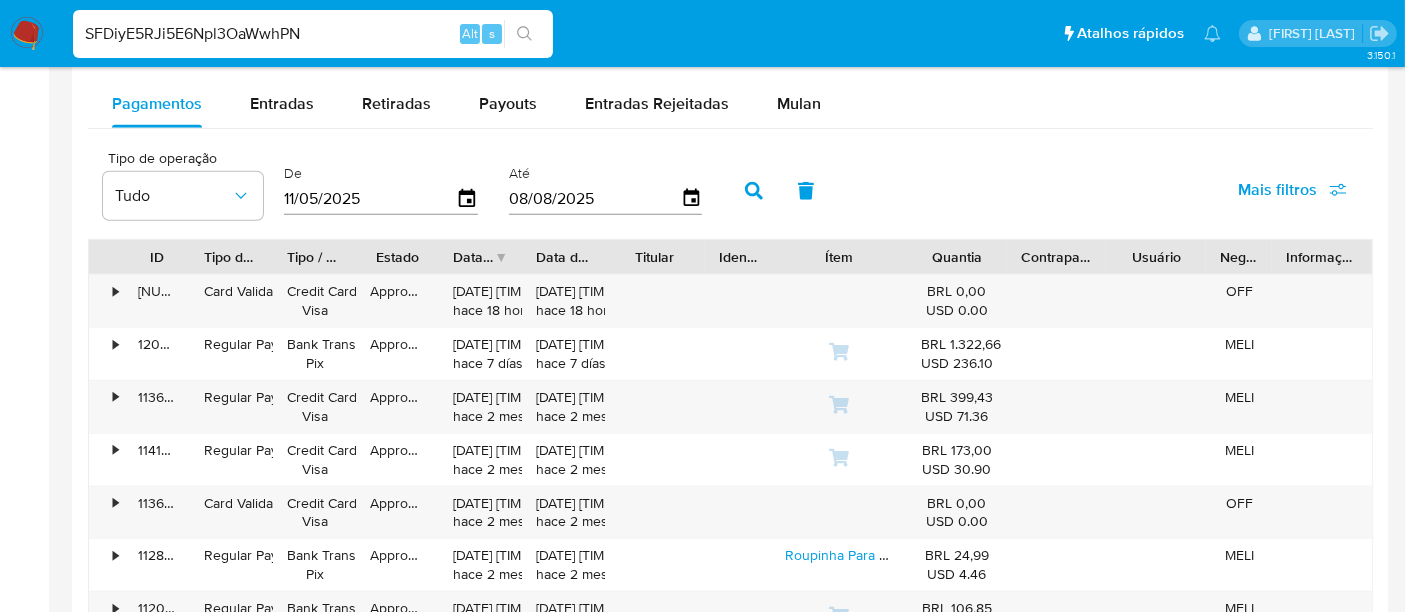 type on "SFDiyE5RJi5E6Npl3OaWwhPN" 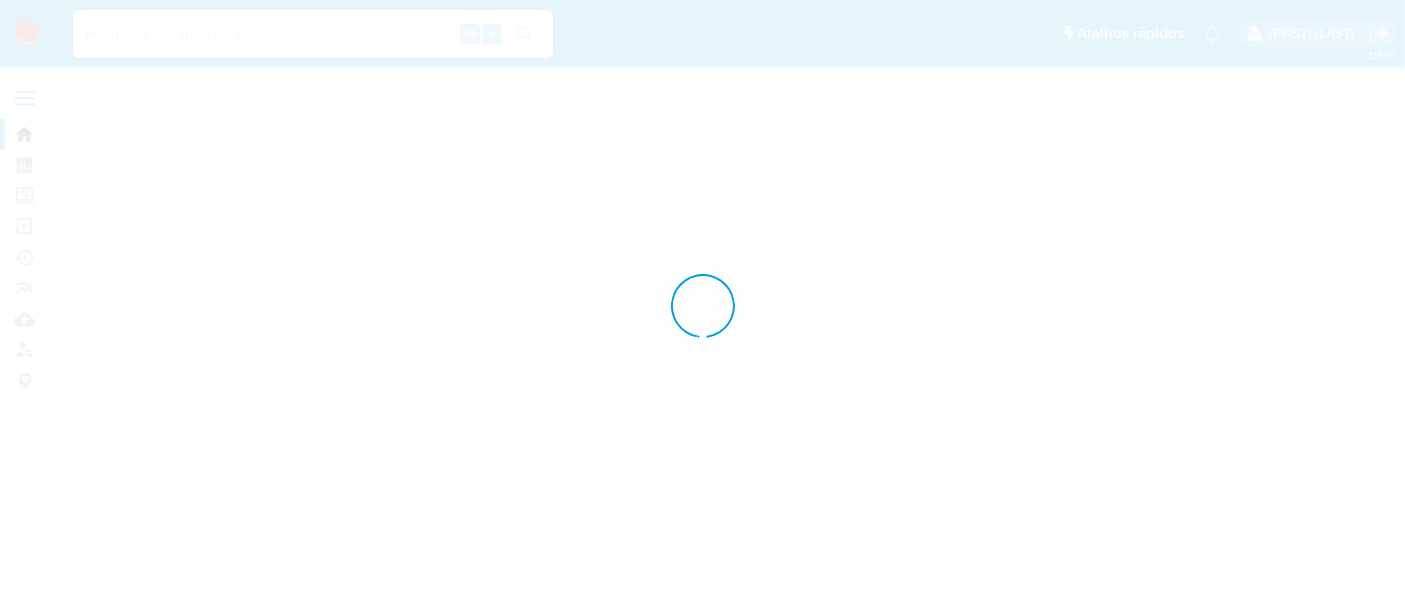 scroll, scrollTop: 0, scrollLeft: 0, axis: both 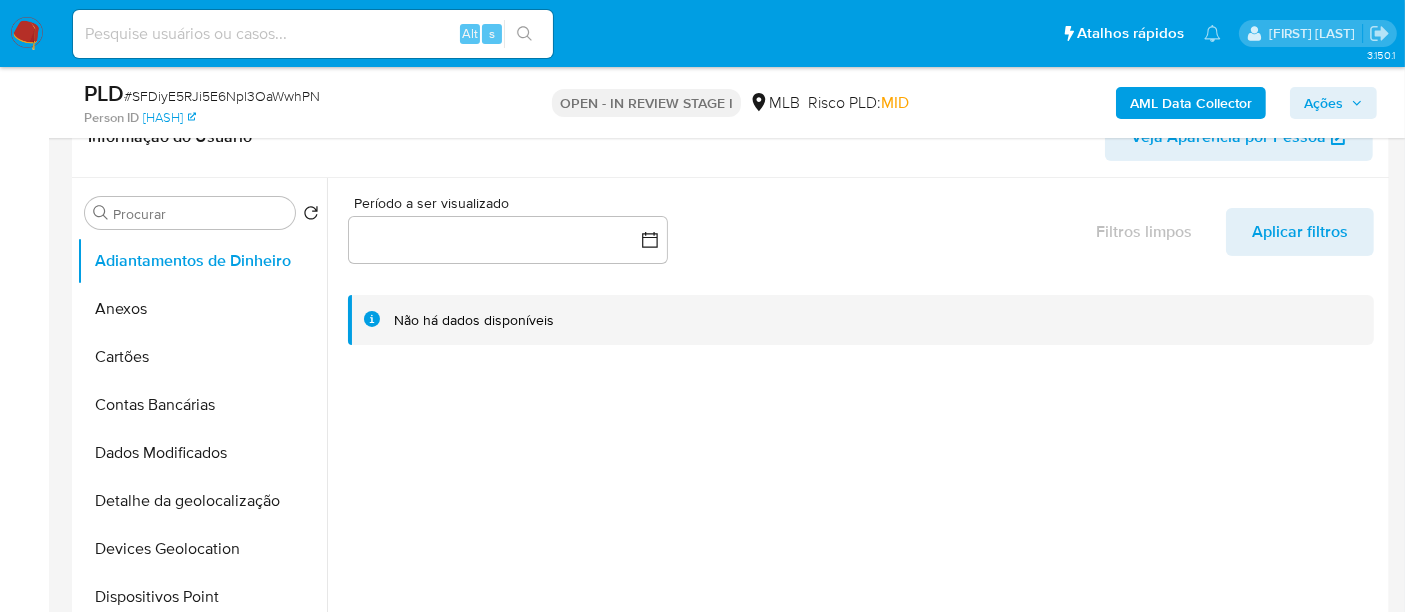 select on "10" 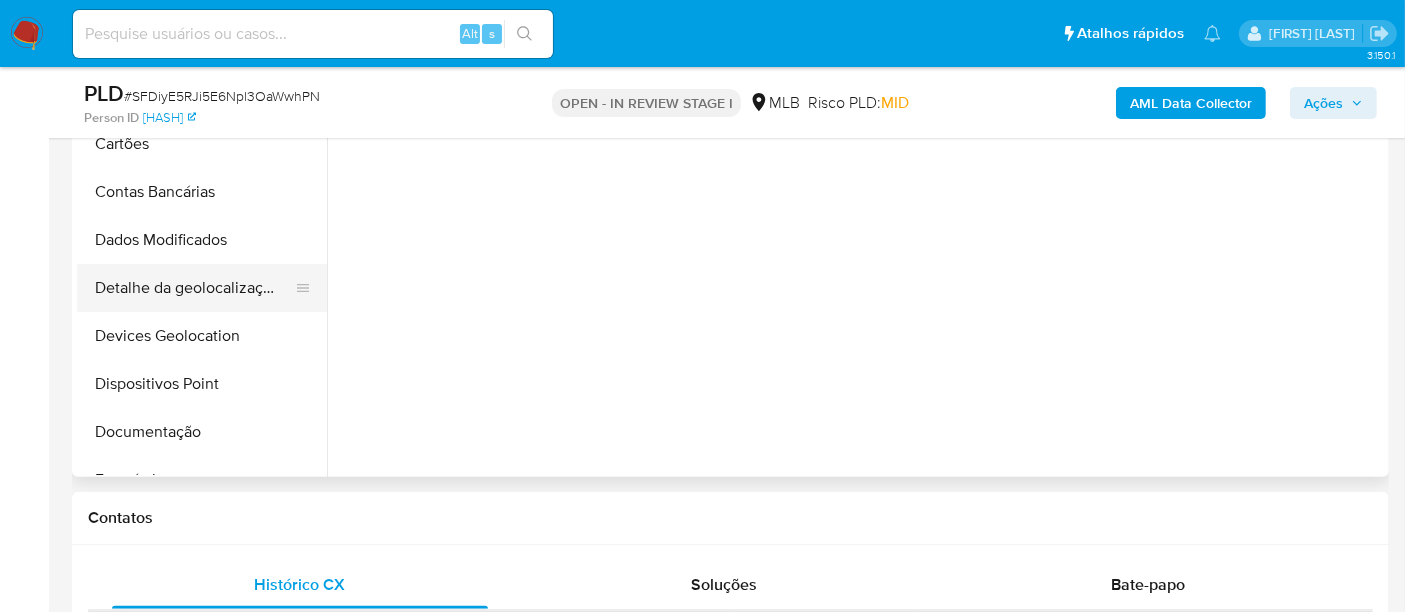 scroll, scrollTop: 555, scrollLeft: 0, axis: vertical 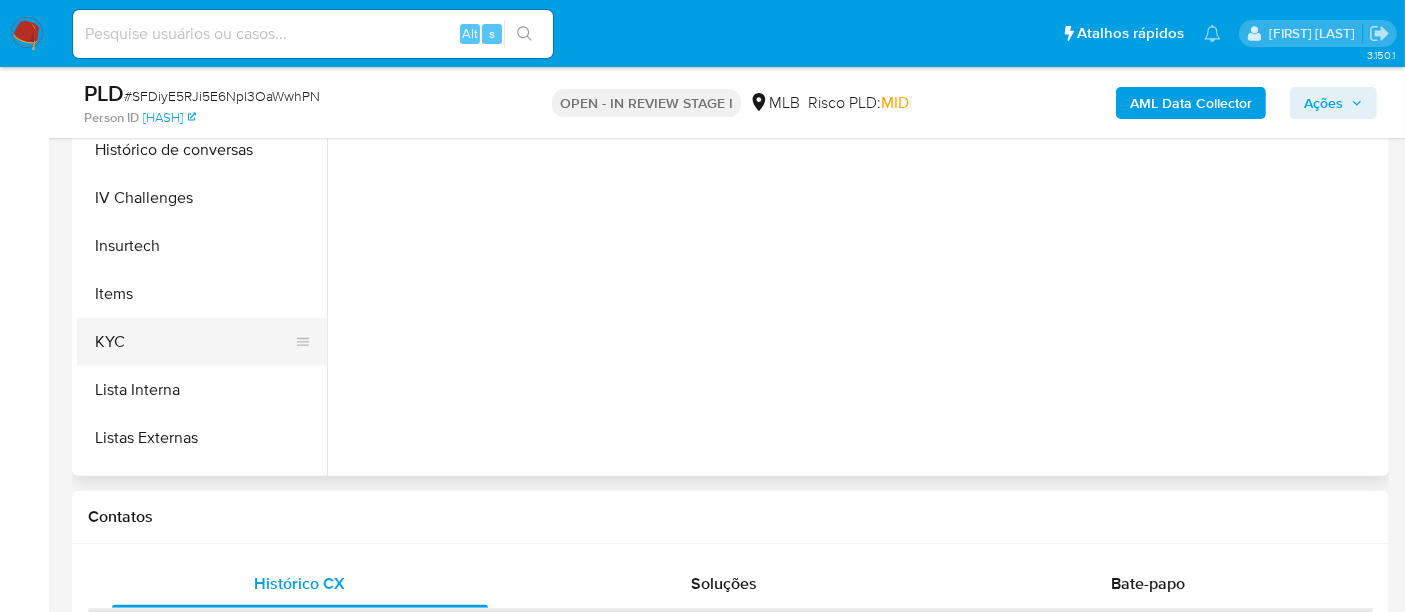 drag, startPoint x: 112, startPoint y: 344, endPoint x: 277, endPoint y: 337, distance: 165.14842 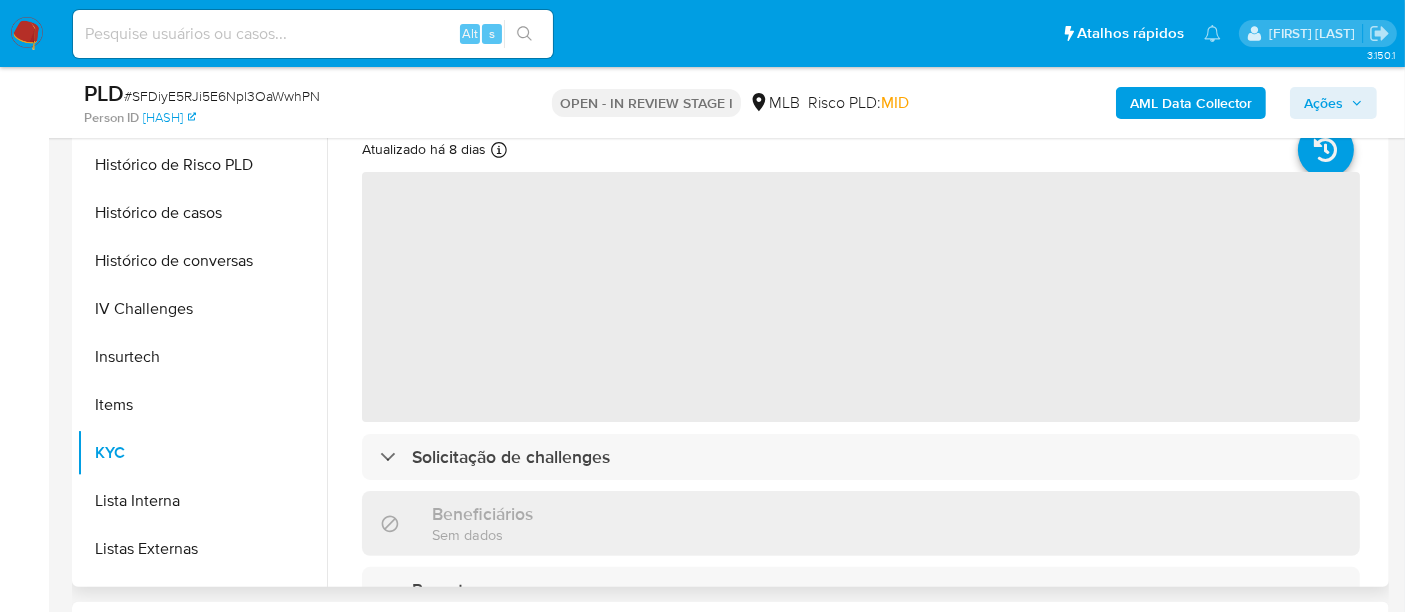 scroll, scrollTop: 333, scrollLeft: 0, axis: vertical 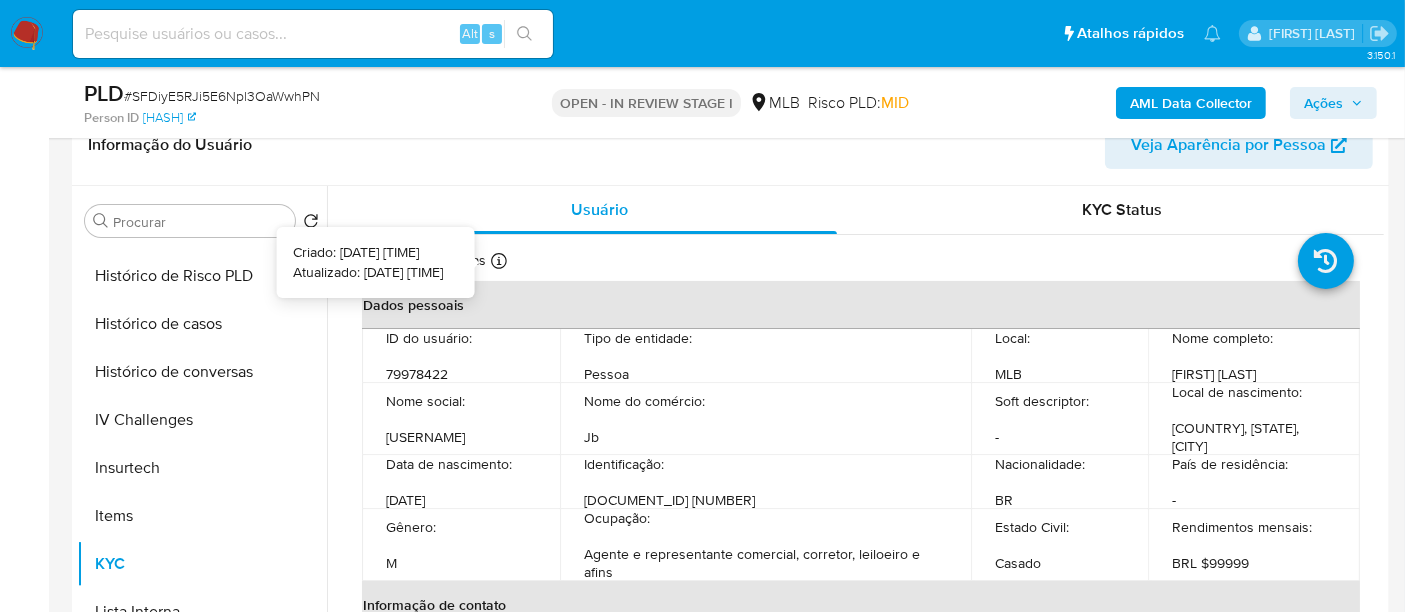 type 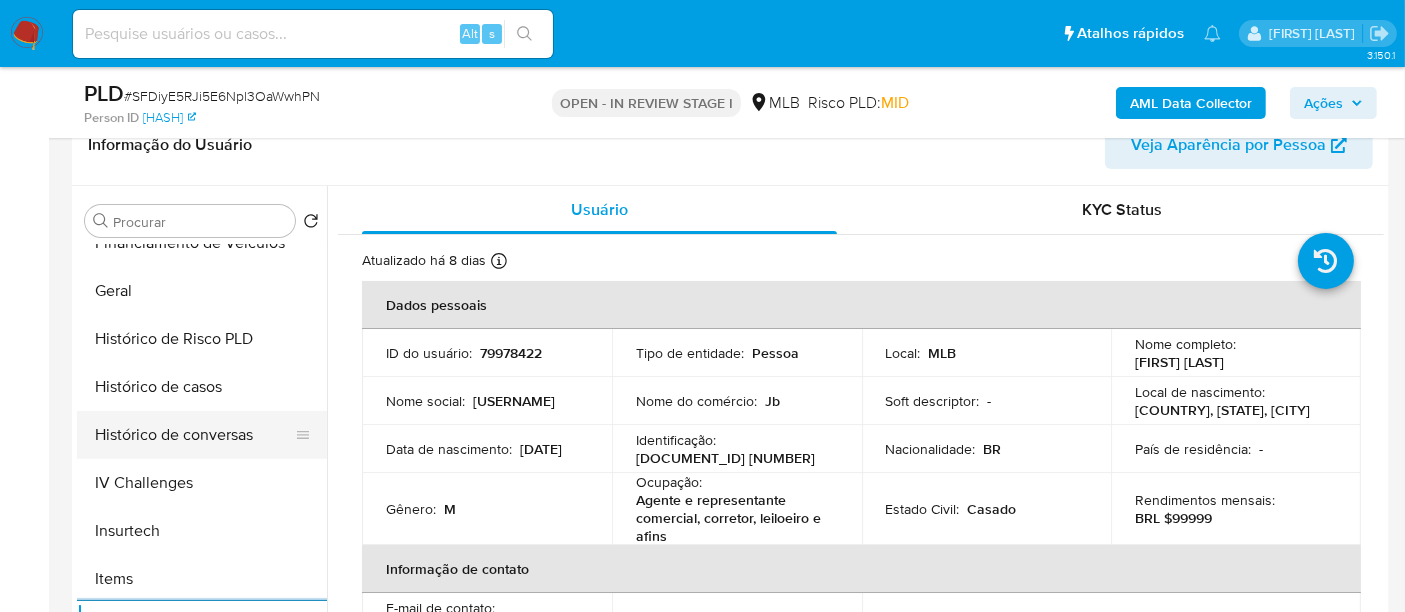 scroll, scrollTop: 665, scrollLeft: 0, axis: vertical 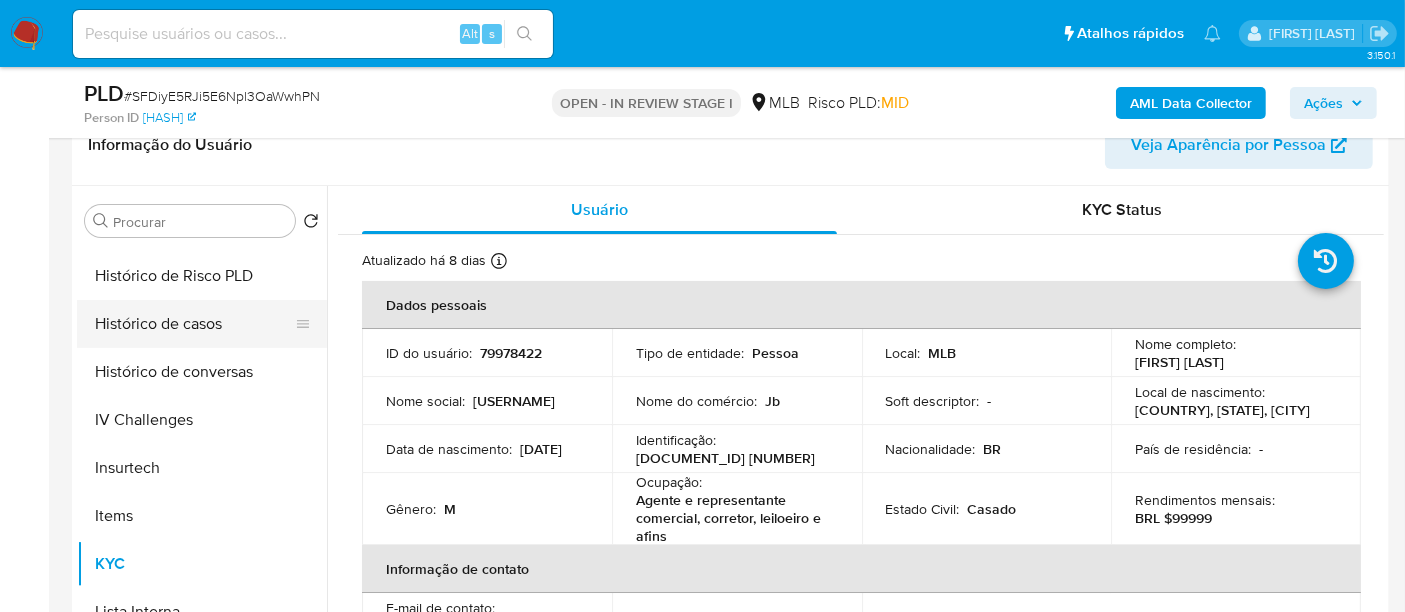 click on "Histórico de casos" at bounding box center (194, 324) 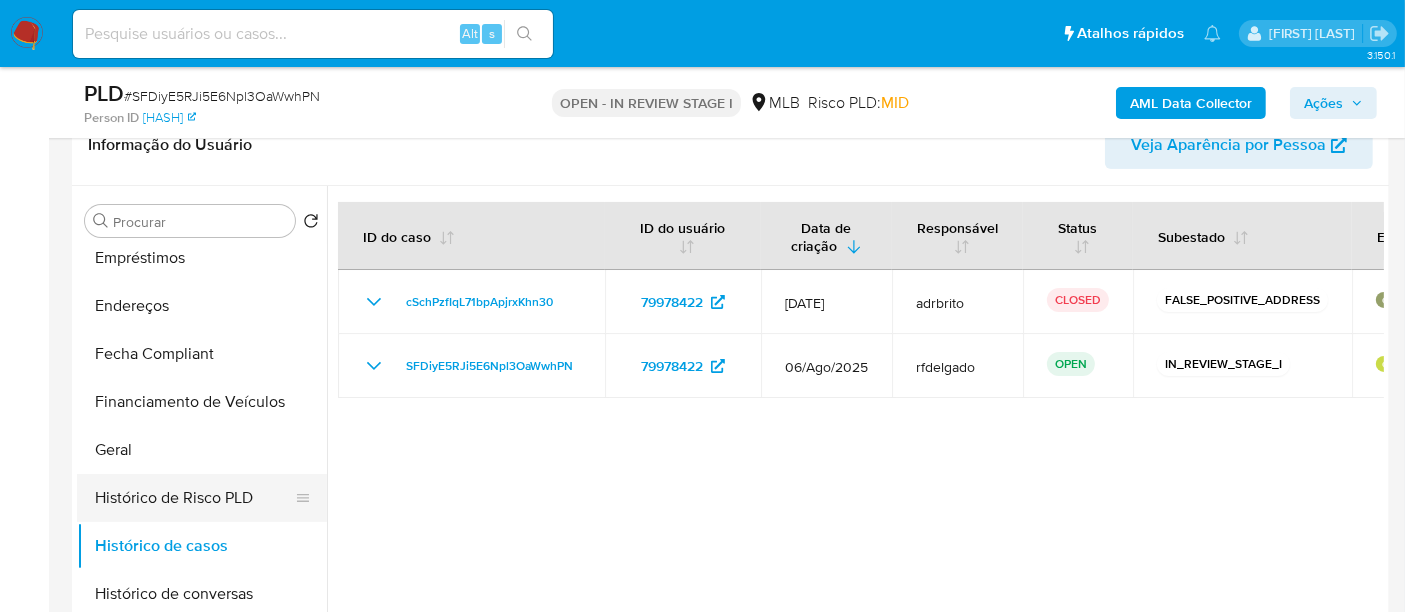 scroll, scrollTop: 332, scrollLeft: 0, axis: vertical 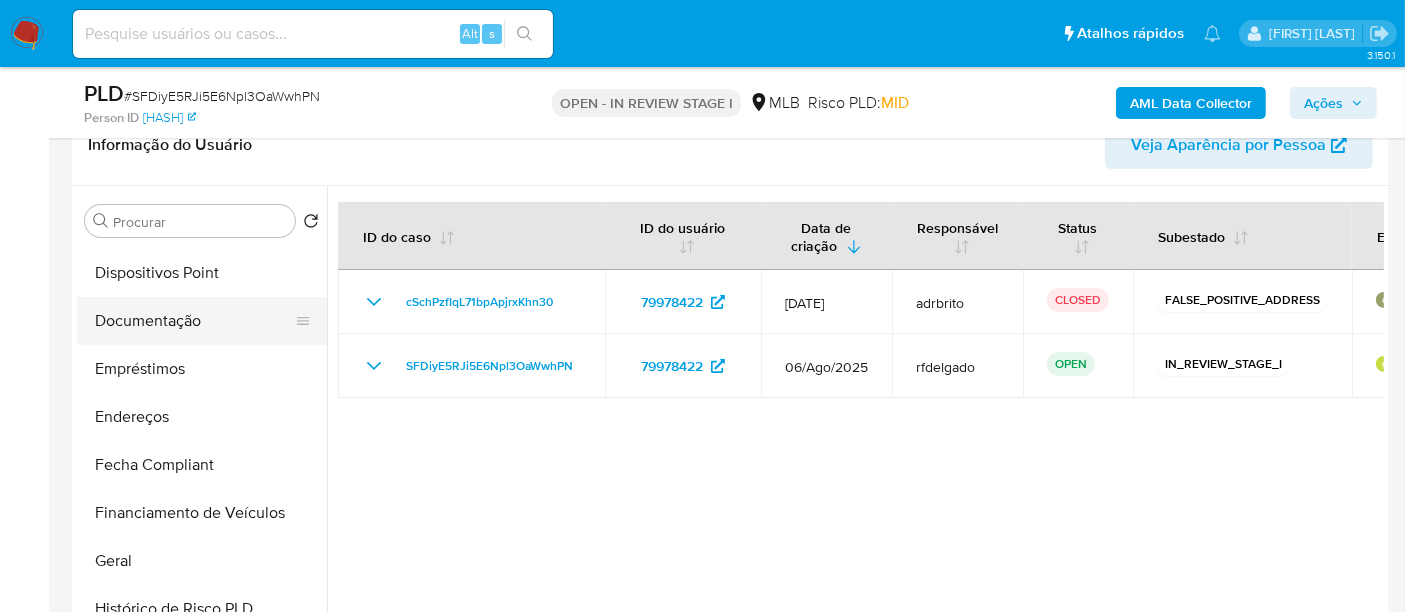 click on "Documentação" at bounding box center (194, 321) 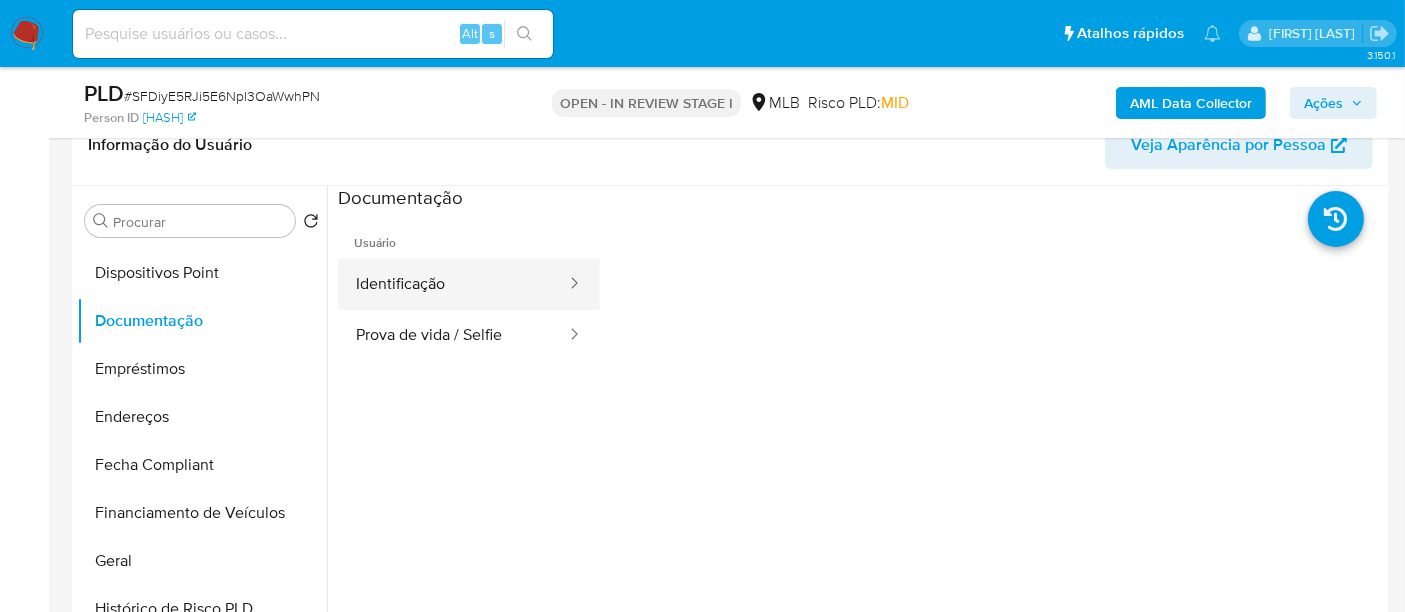 click on "Identificação" at bounding box center (453, 284) 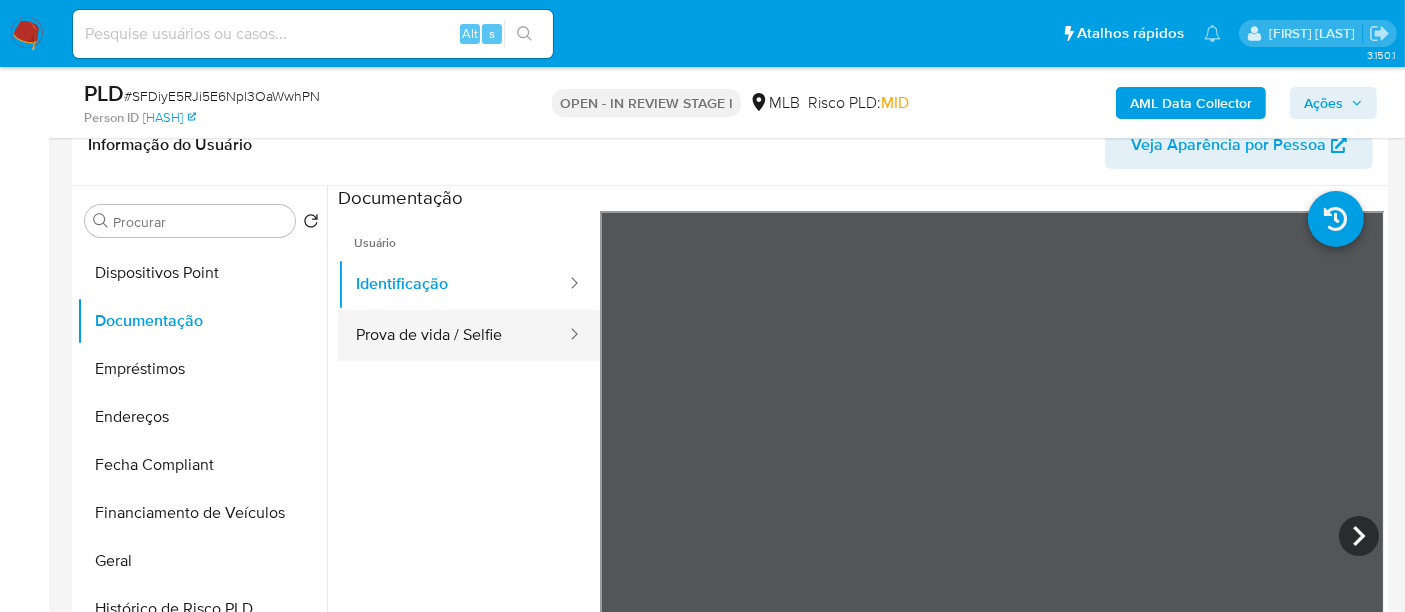click on "Prova de vida / Selfie" at bounding box center (453, 335) 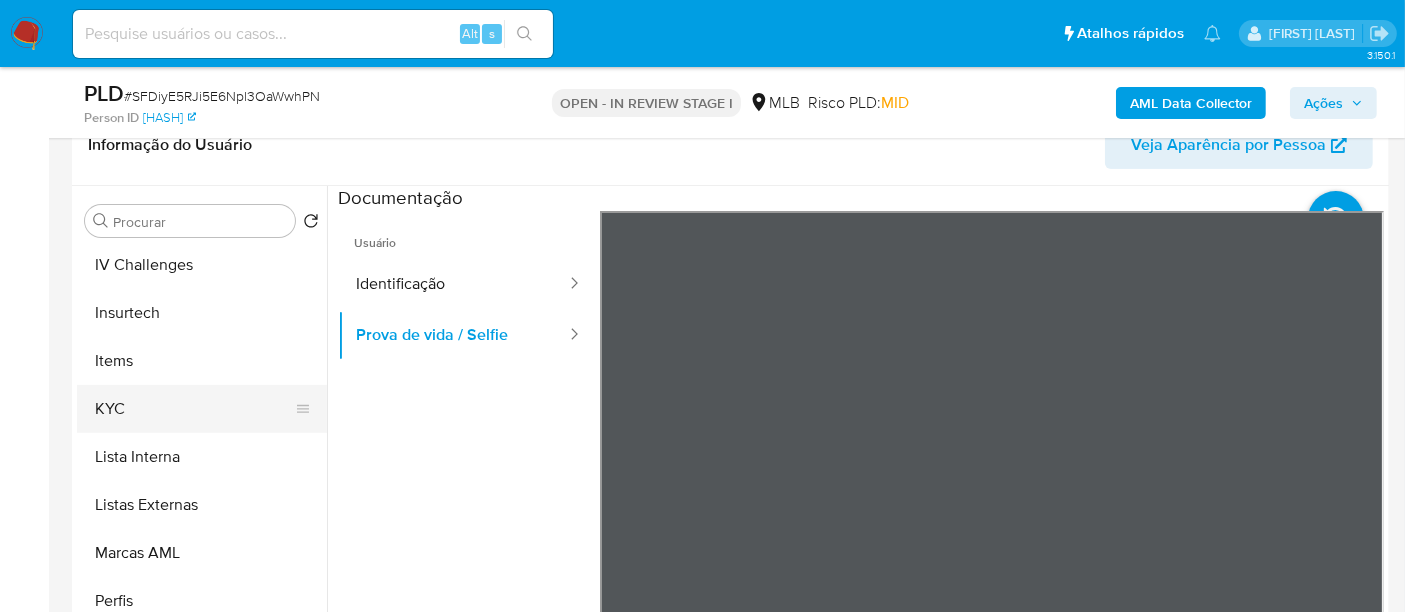 scroll, scrollTop: 844, scrollLeft: 0, axis: vertical 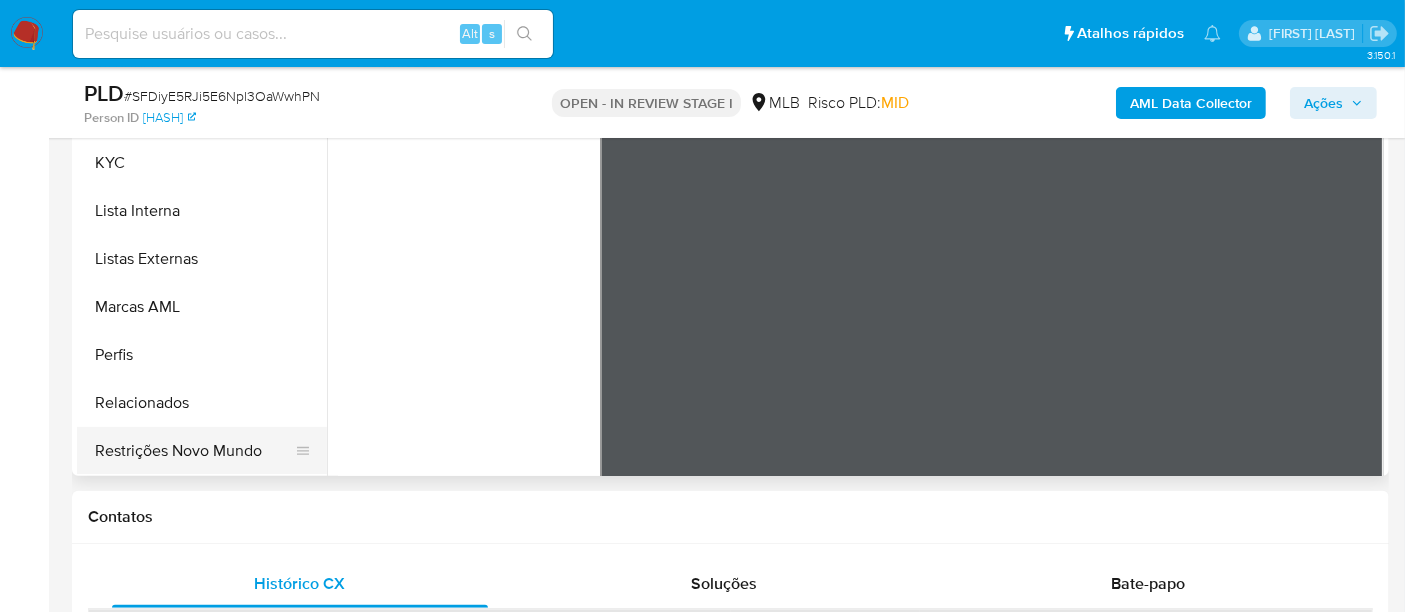 click on "Restrições Novo Mundo" at bounding box center [194, 451] 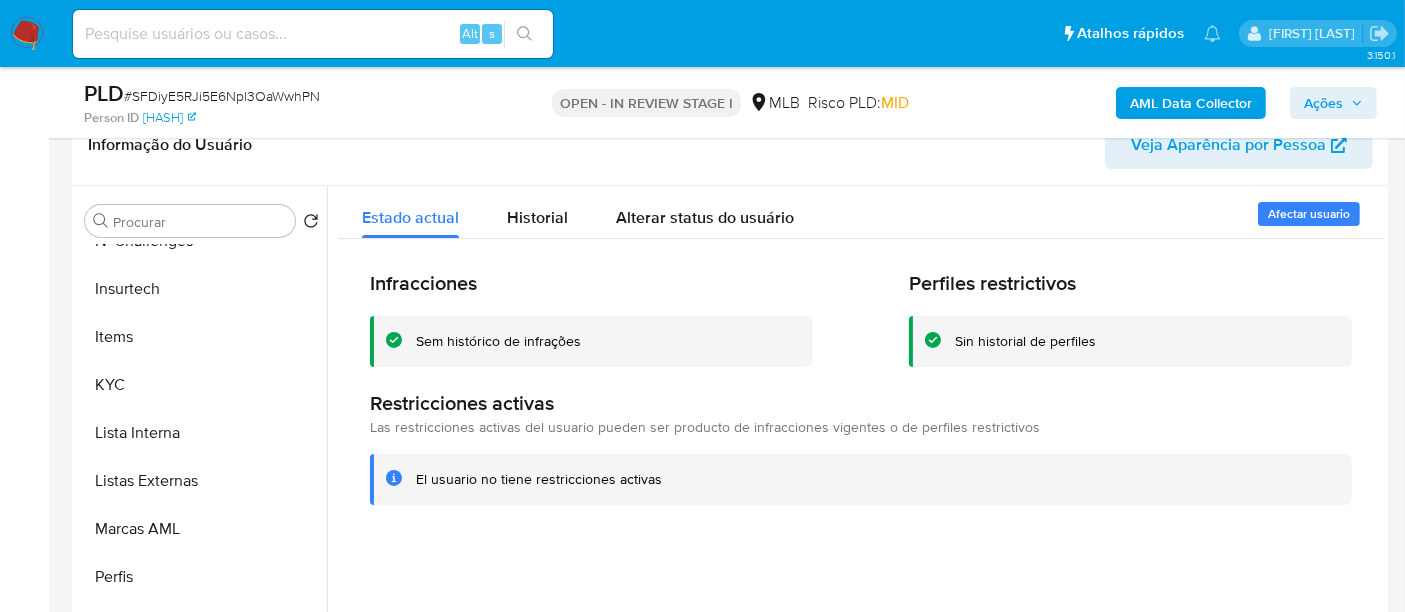 scroll, scrollTop: 444, scrollLeft: 0, axis: vertical 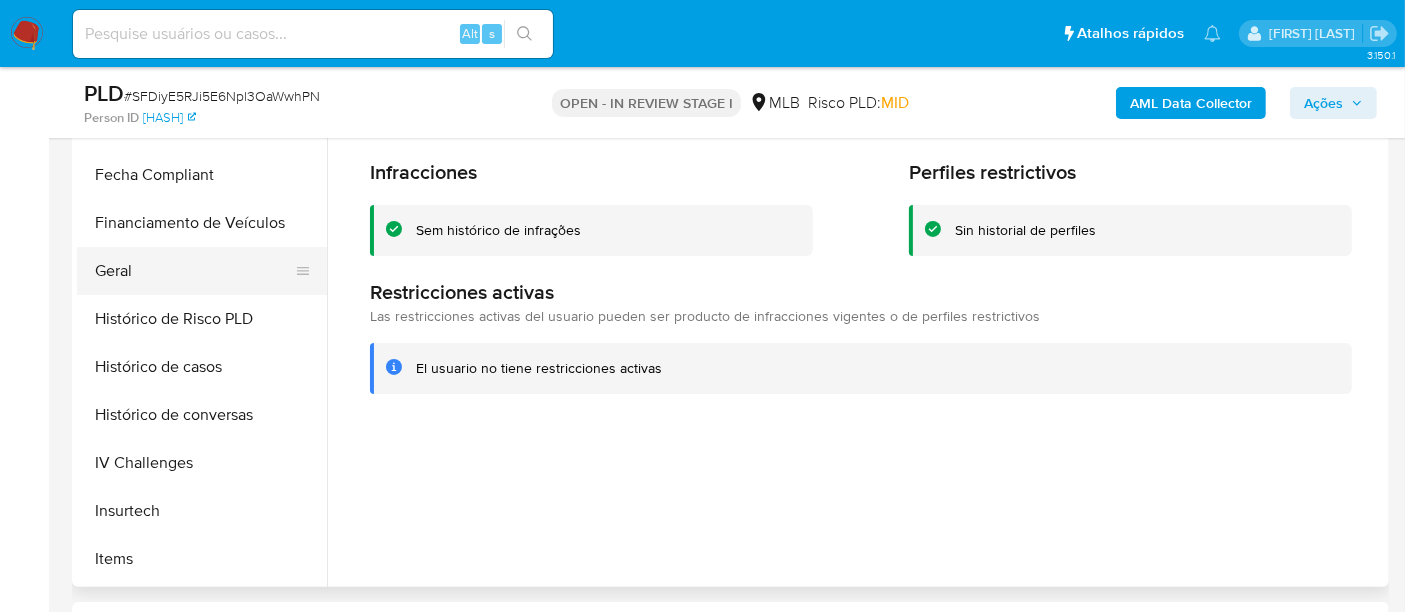 click on "Geral" at bounding box center [194, 271] 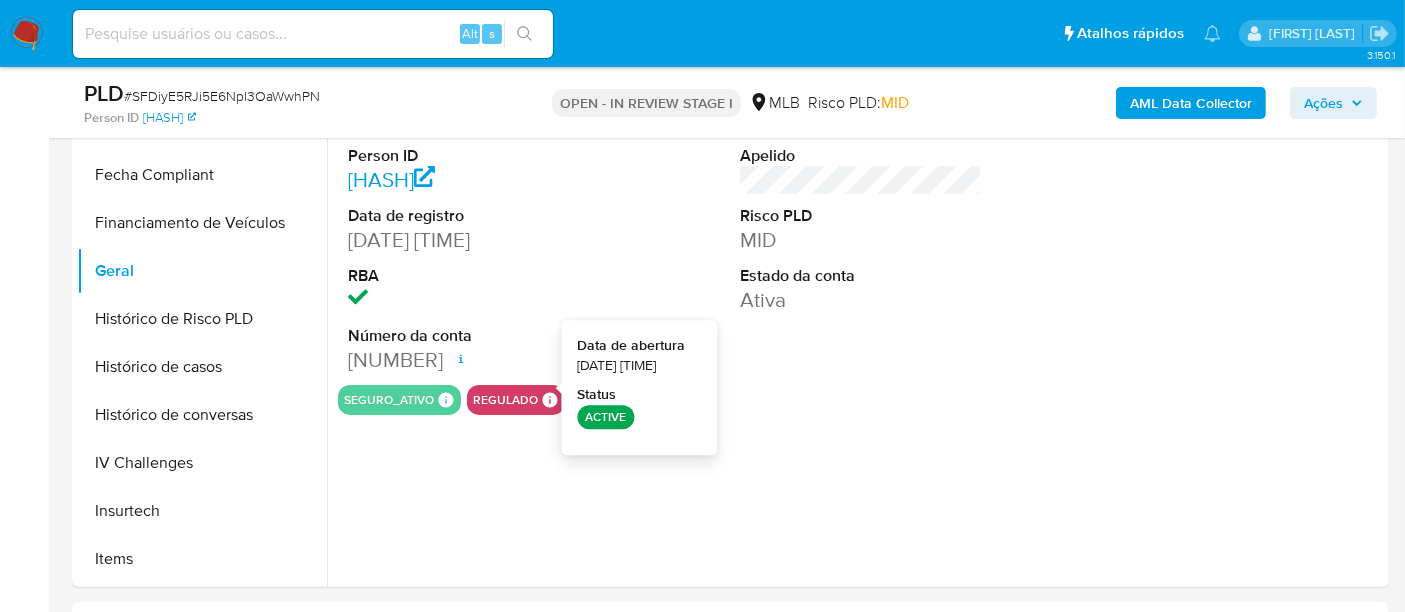 type 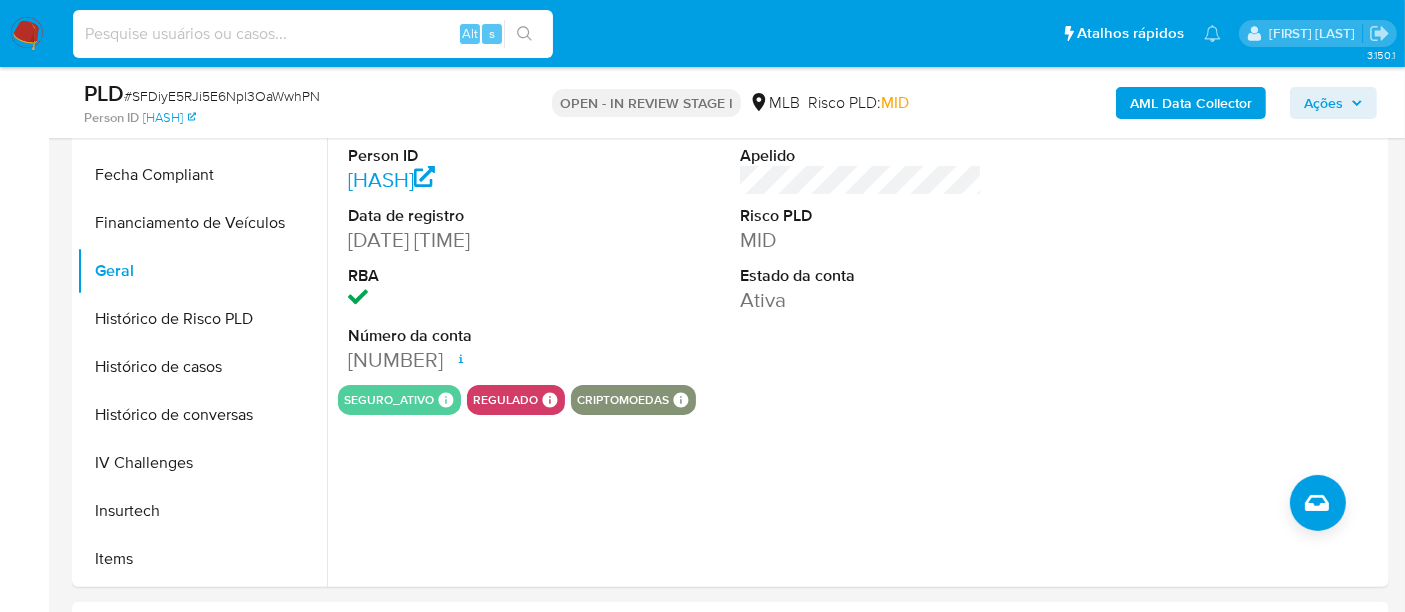 click at bounding box center (313, 34) 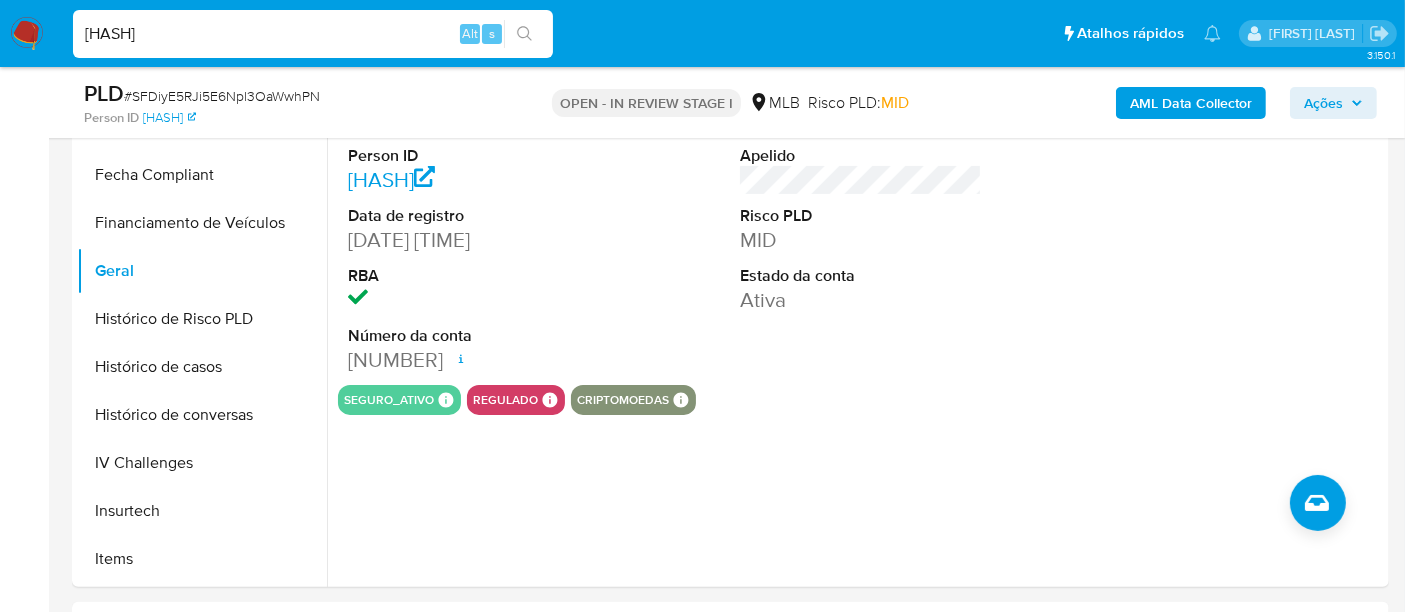 type on "0SZXLcMRx5sTCliKES2NKIXW" 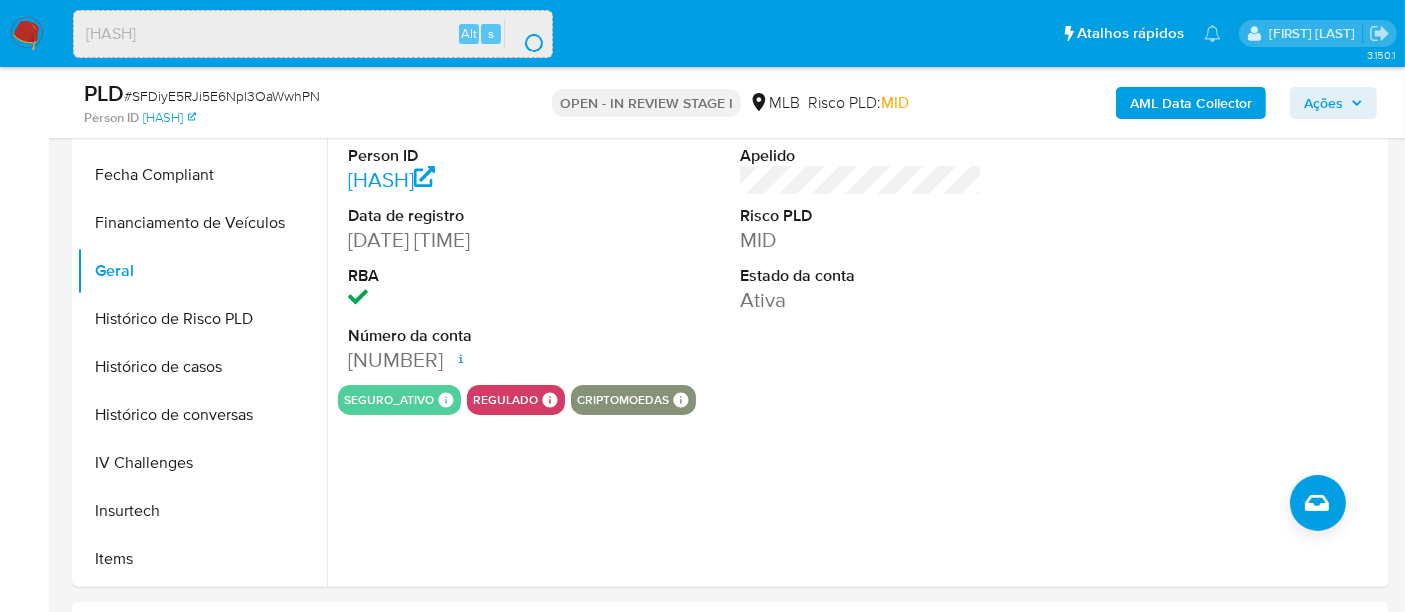 scroll, scrollTop: 0, scrollLeft: 0, axis: both 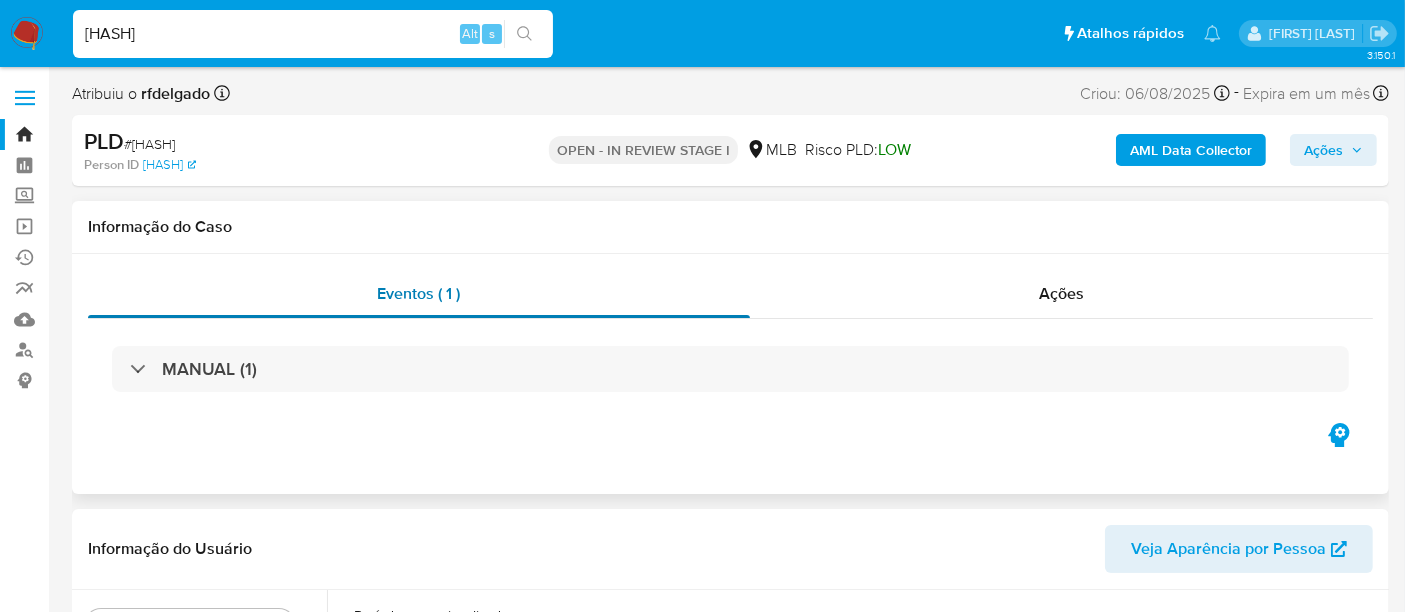 select on "10" 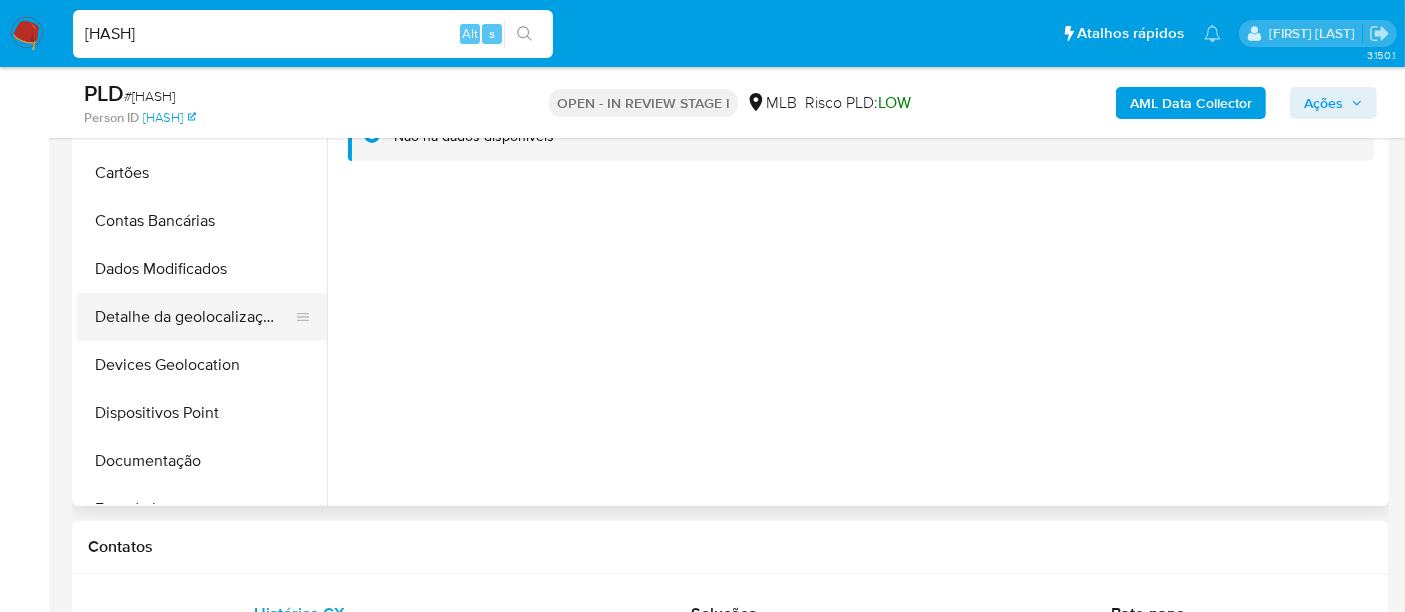 scroll, scrollTop: 444, scrollLeft: 0, axis: vertical 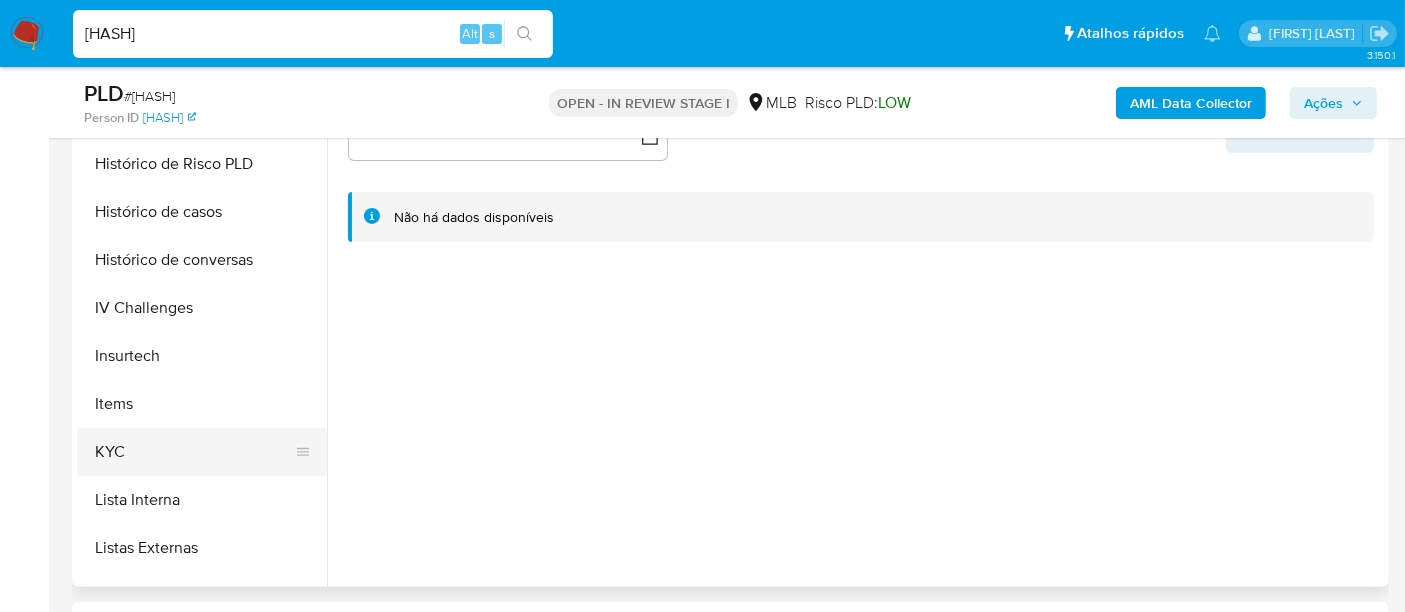 click on "KYC" at bounding box center [194, 452] 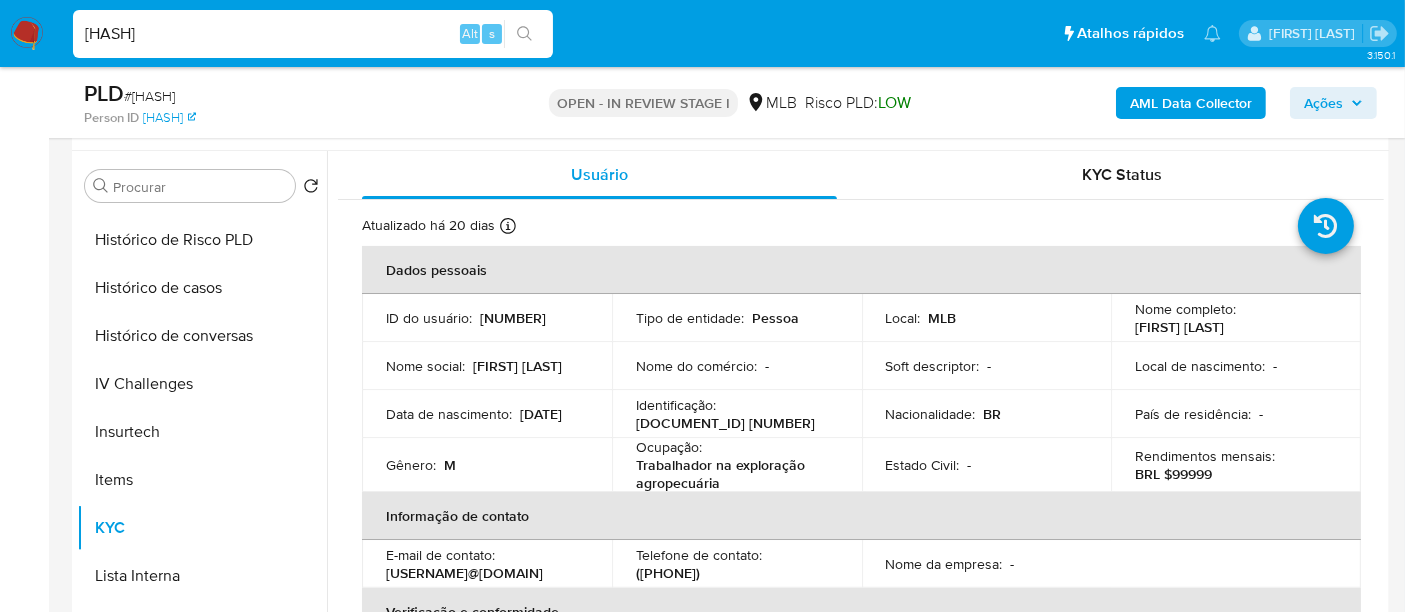 scroll, scrollTop: 333, scrollLeft: 0, axis: vertical 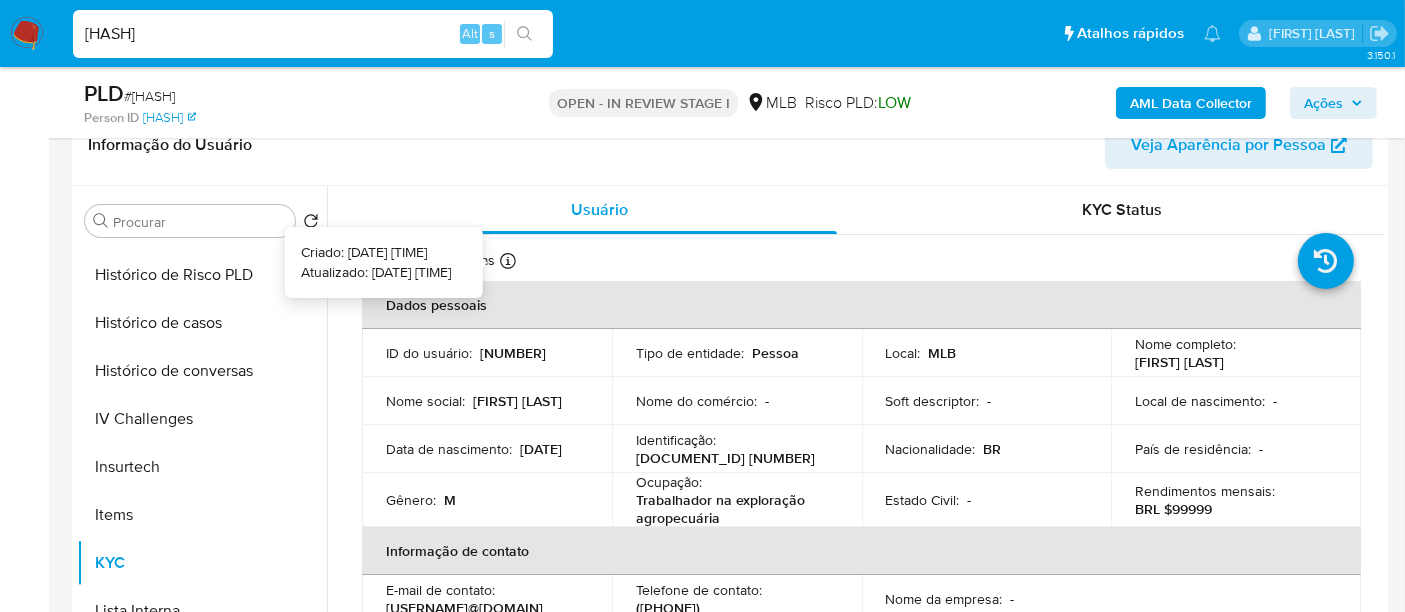 type 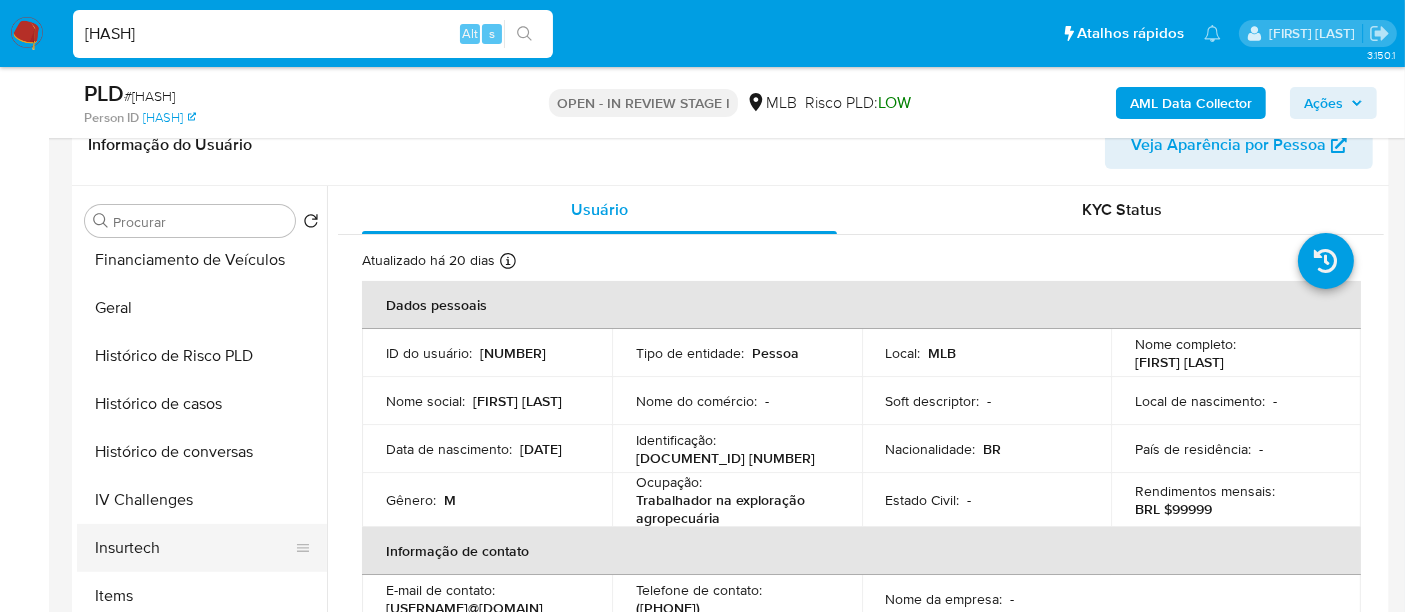scroll, scrollTop: 555, scrollLeft: 0, axis: vertical 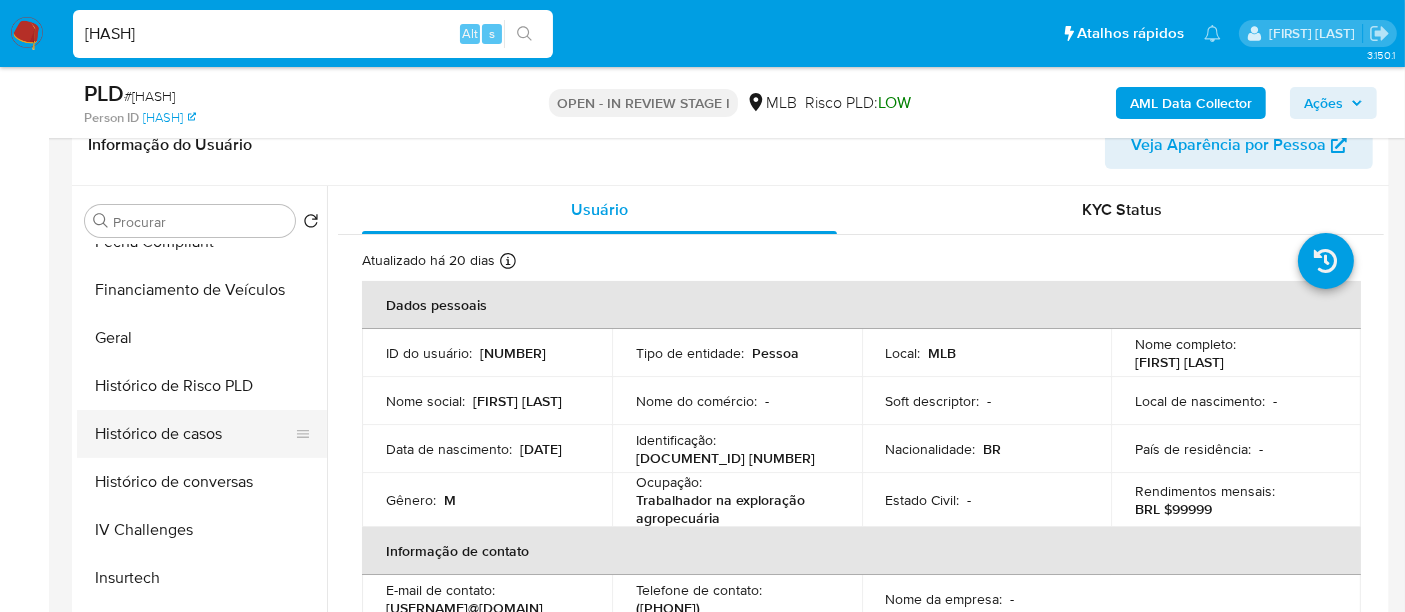 click on "Histórico de casos" at bounding box center [194, 434] 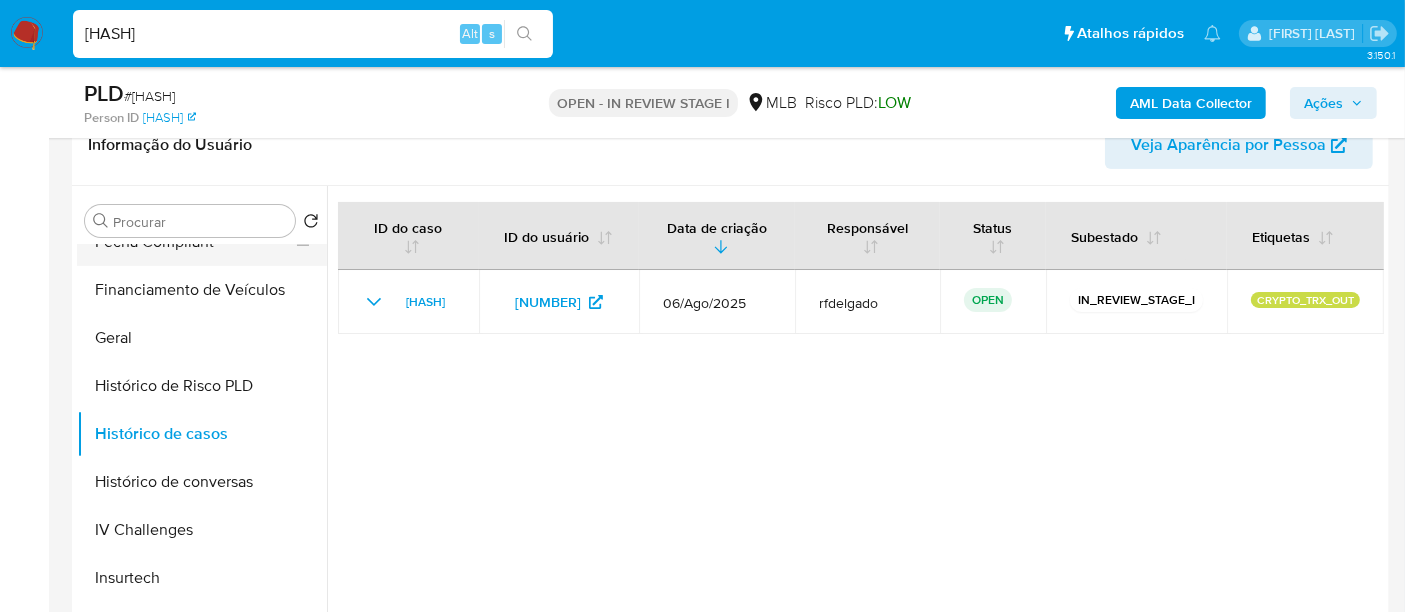 scroll, scrollTop: 333, scrollLeft: 0, axis: vertical 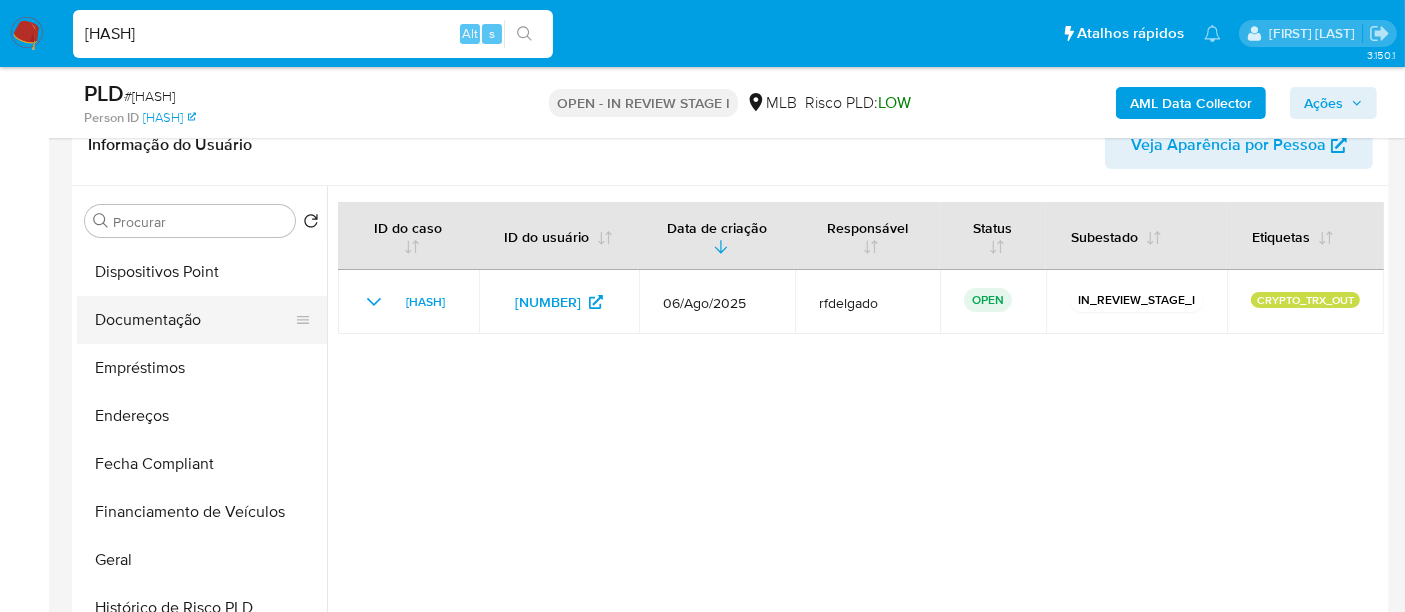 click on "Documentação" at bounding box center [194, 320] 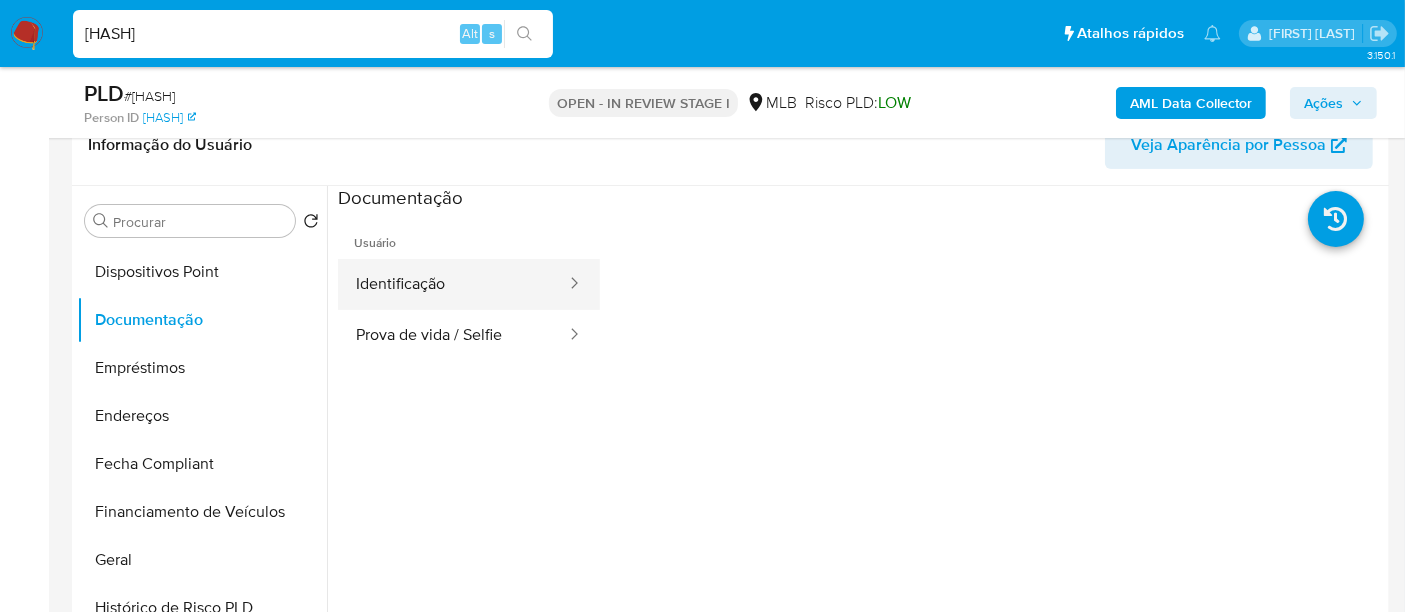 click on "Identificação" at bounding box center (453, 284) 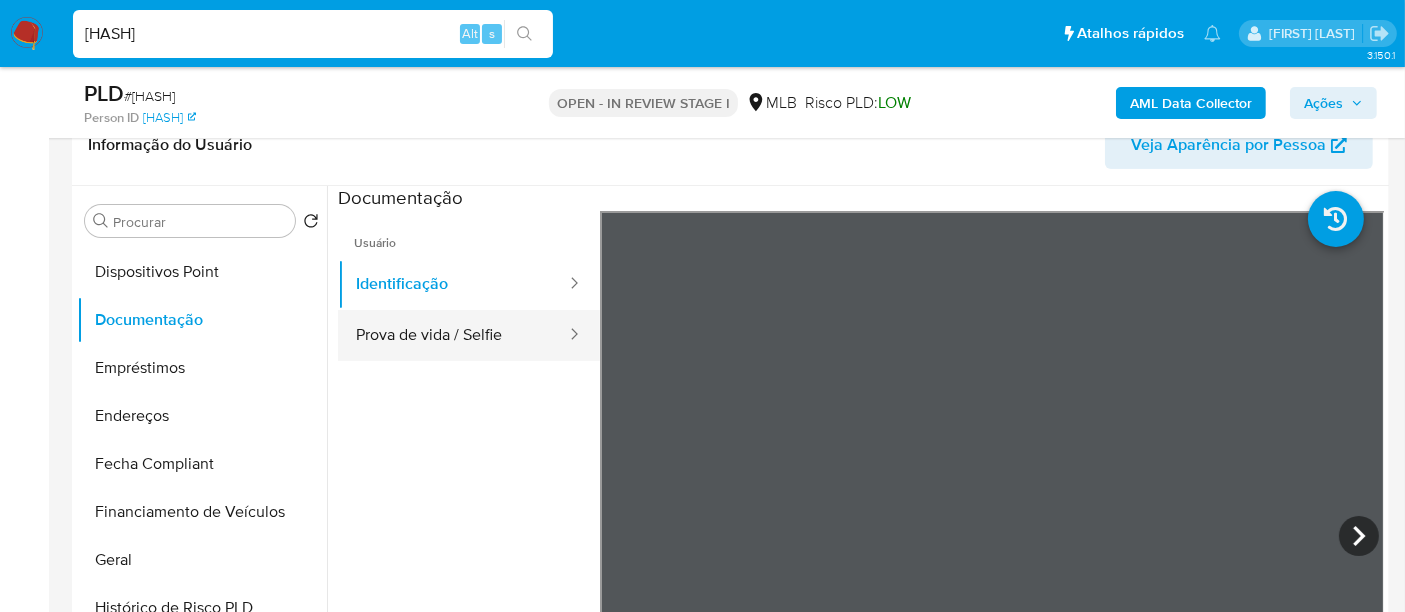 drag, startPoint x: 491, startPoint y: 330, endPoint x: 560, endPoint y: 328, distance: 69.02898 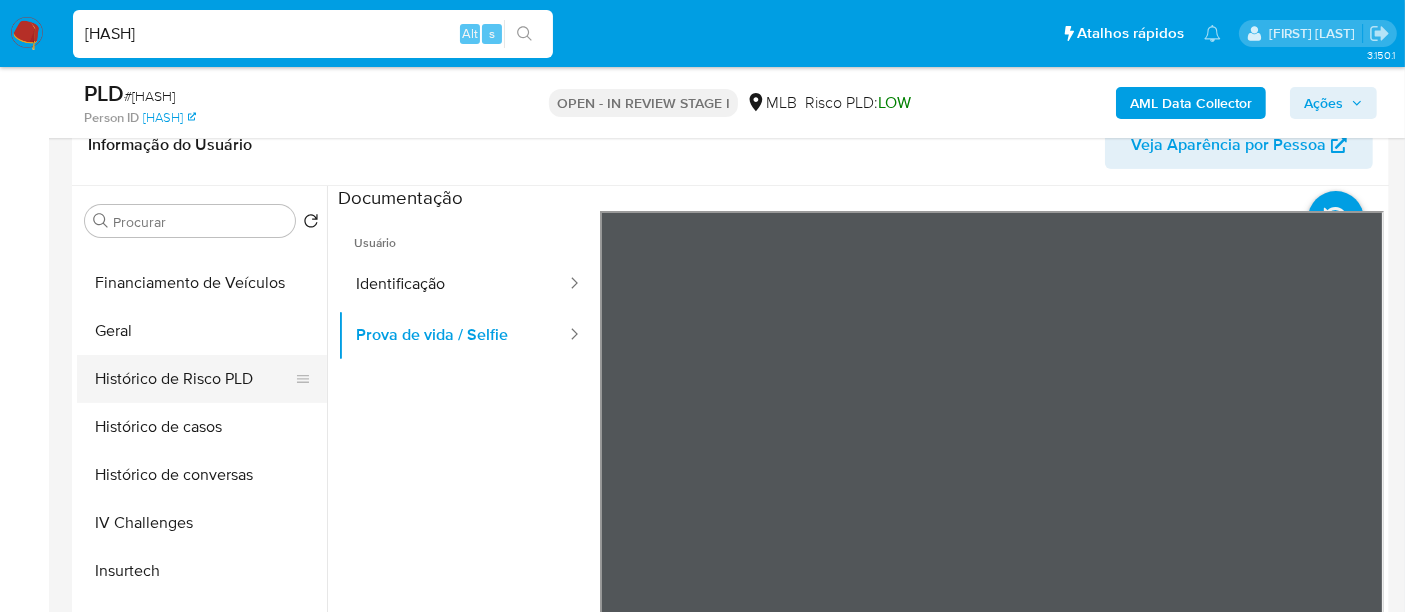 scroll, scrollTop: 844, scrollLeft: 0, axis: vertical 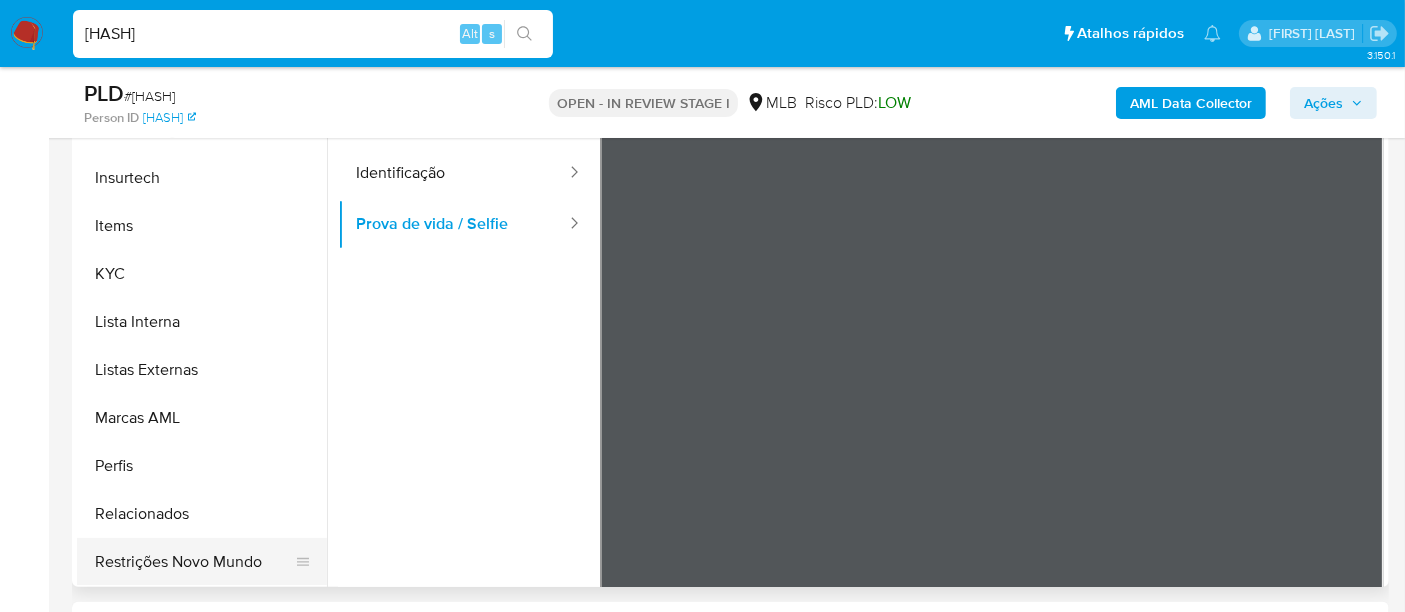 click on "Restrições Novo Mundo" at bounding box center [194, 562] 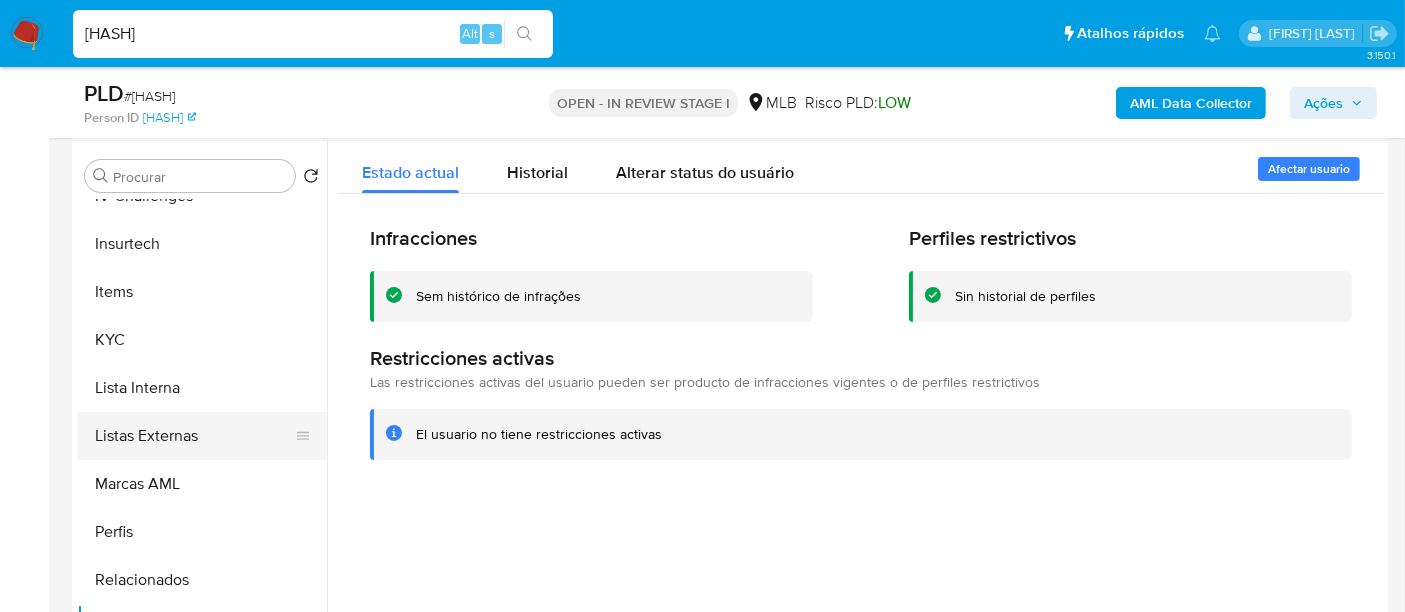scroll, scrollTop: 333, scrollLeft: 0, axis: vertical 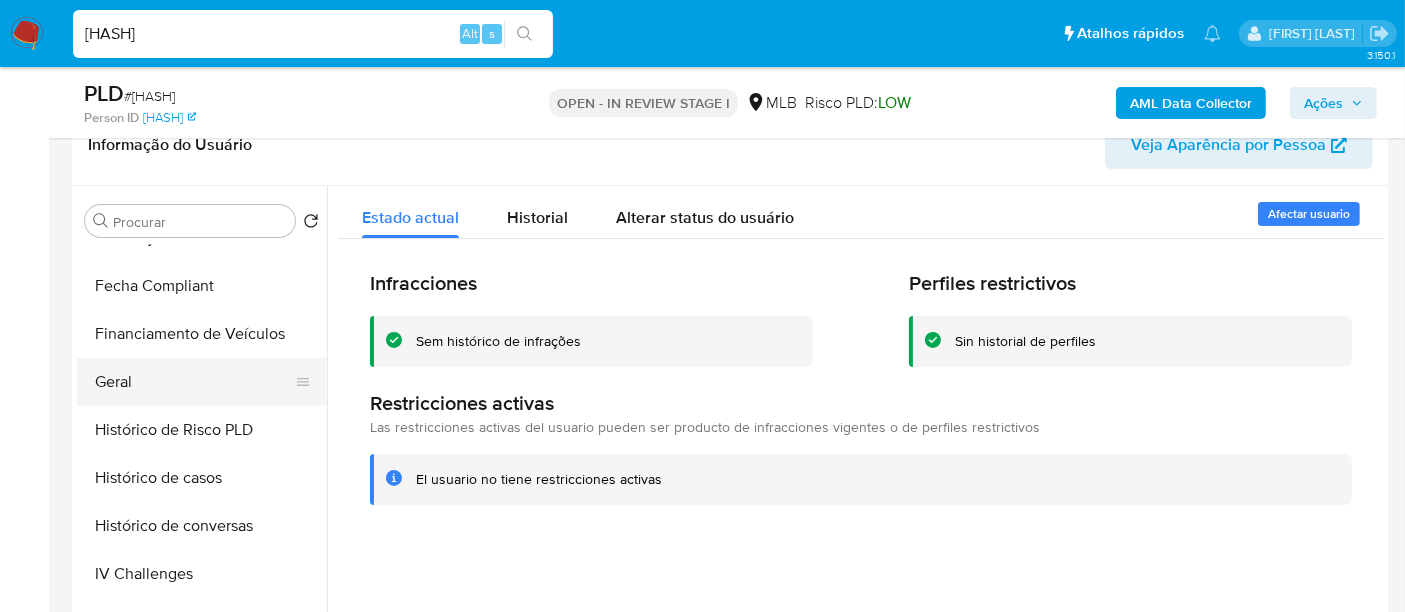 click on "Geral" at bounding box center [194, 382] 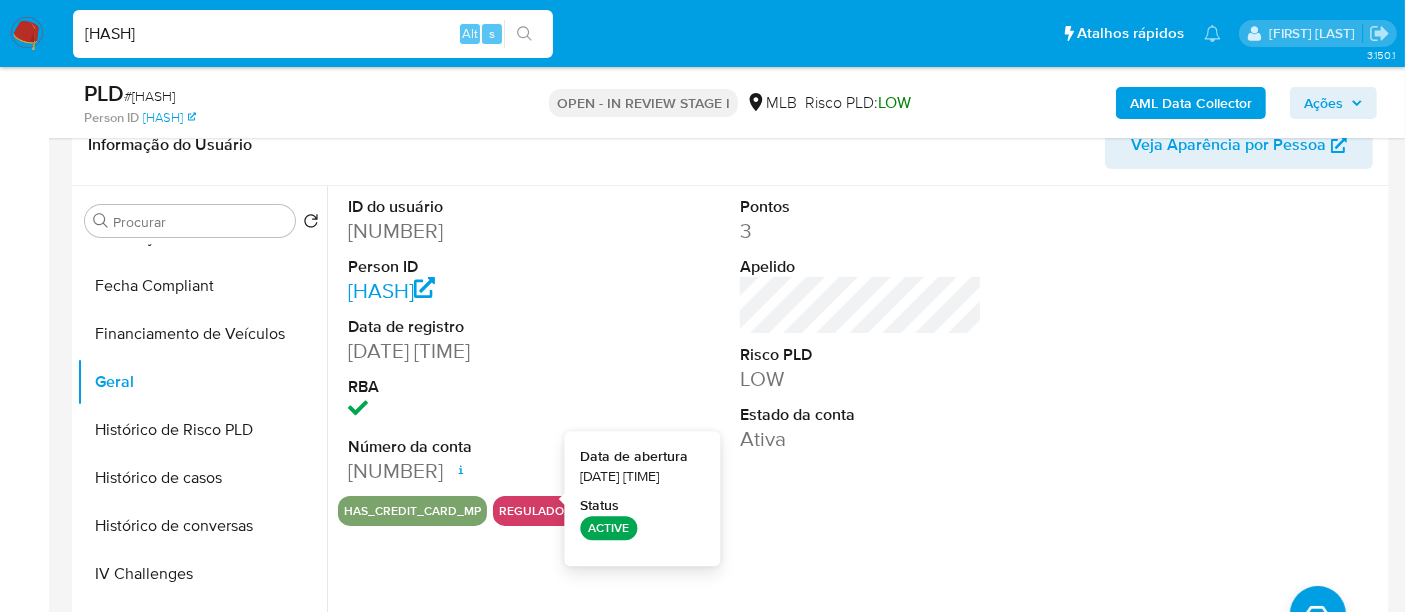 type 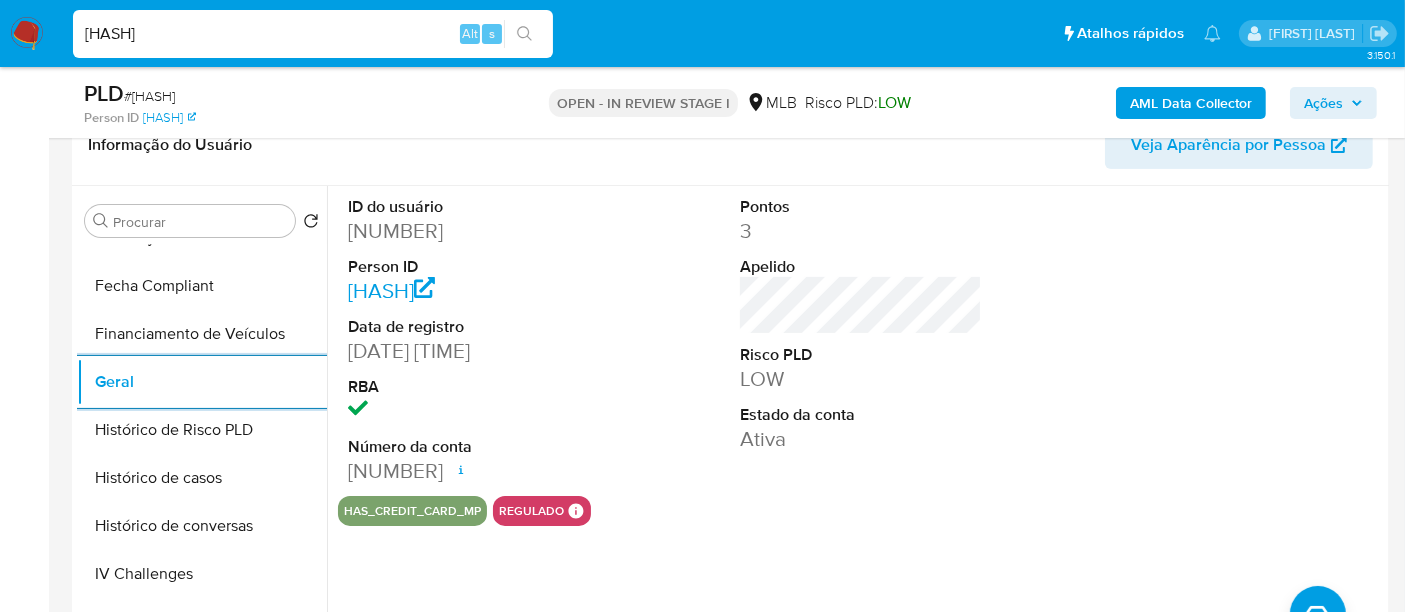 click on "0SZXLcMRx5sTCliKES2NKIXW" at bounding box center (313, 34) 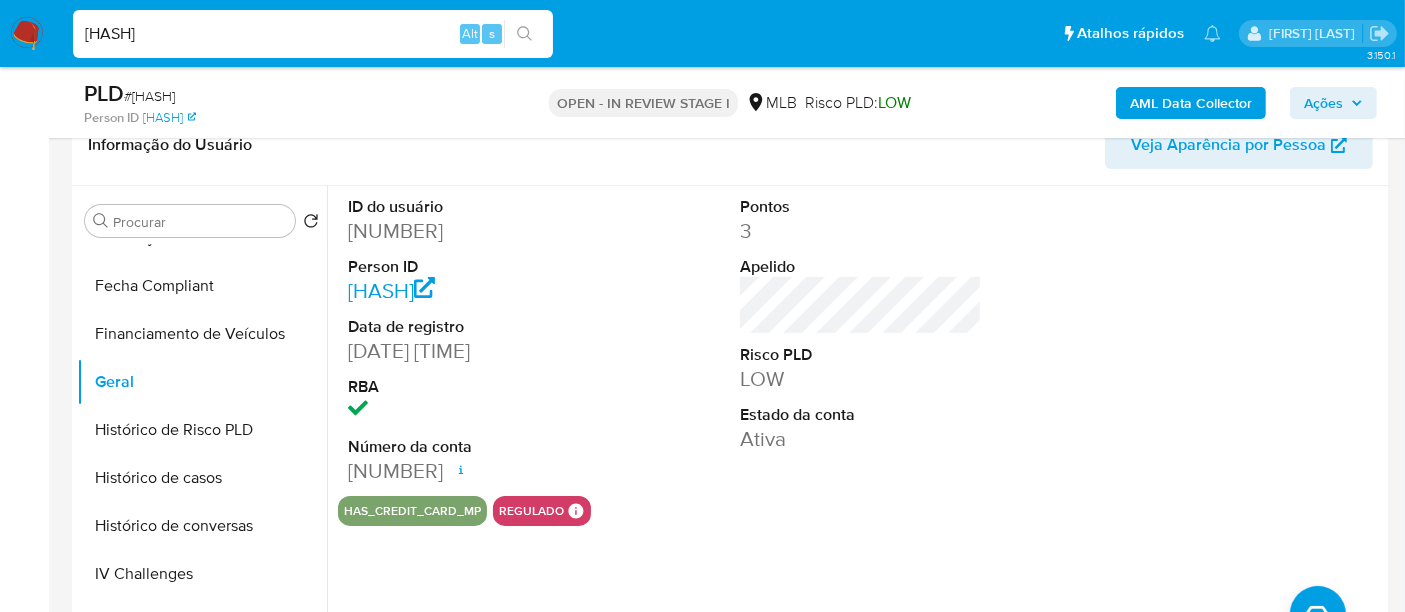 click on "0SZXLcMRx5sTCliKES2NKIXW" at bounding box center (313, 34) 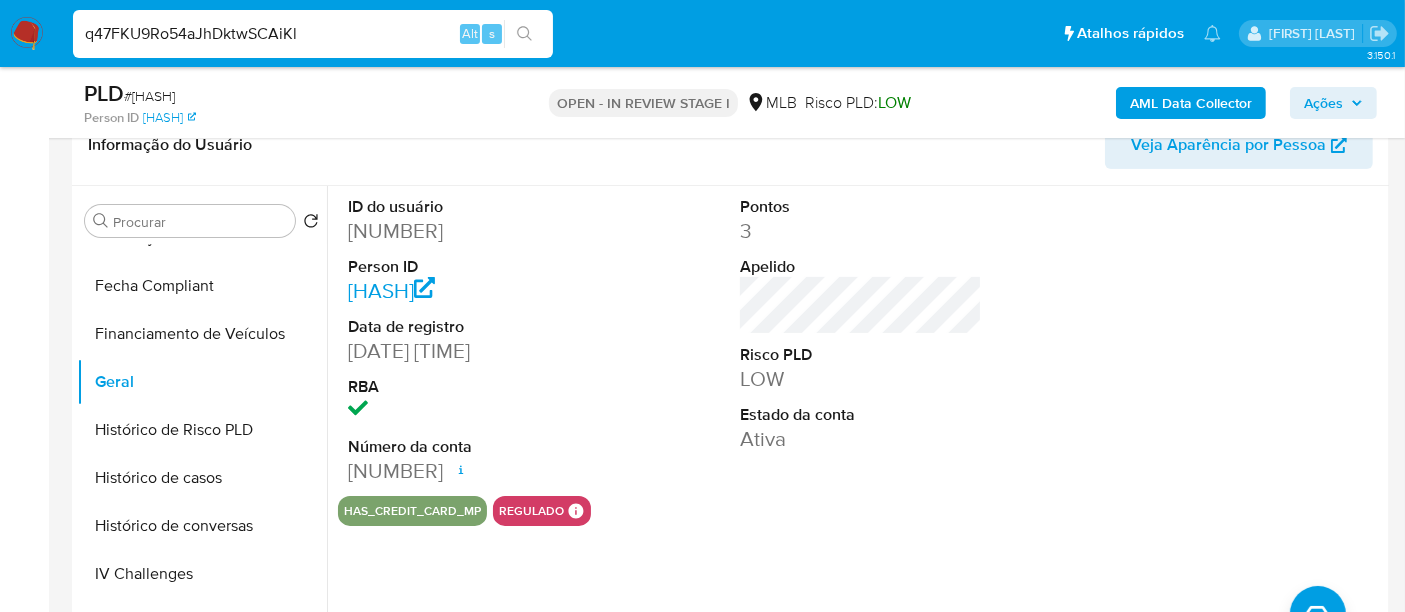type on "q47FKU9Ro54aJhDktwSCAiKl" 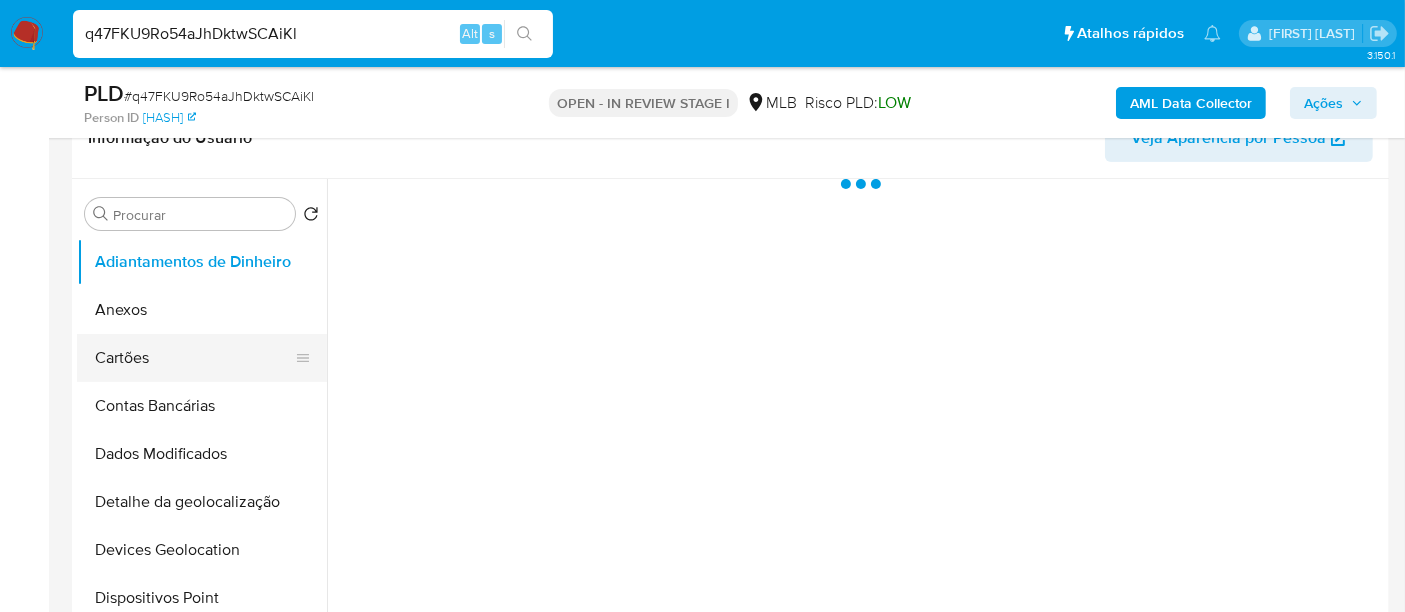 scroll, scrollTop: 444, scrollLeft: 0, axis: vertical 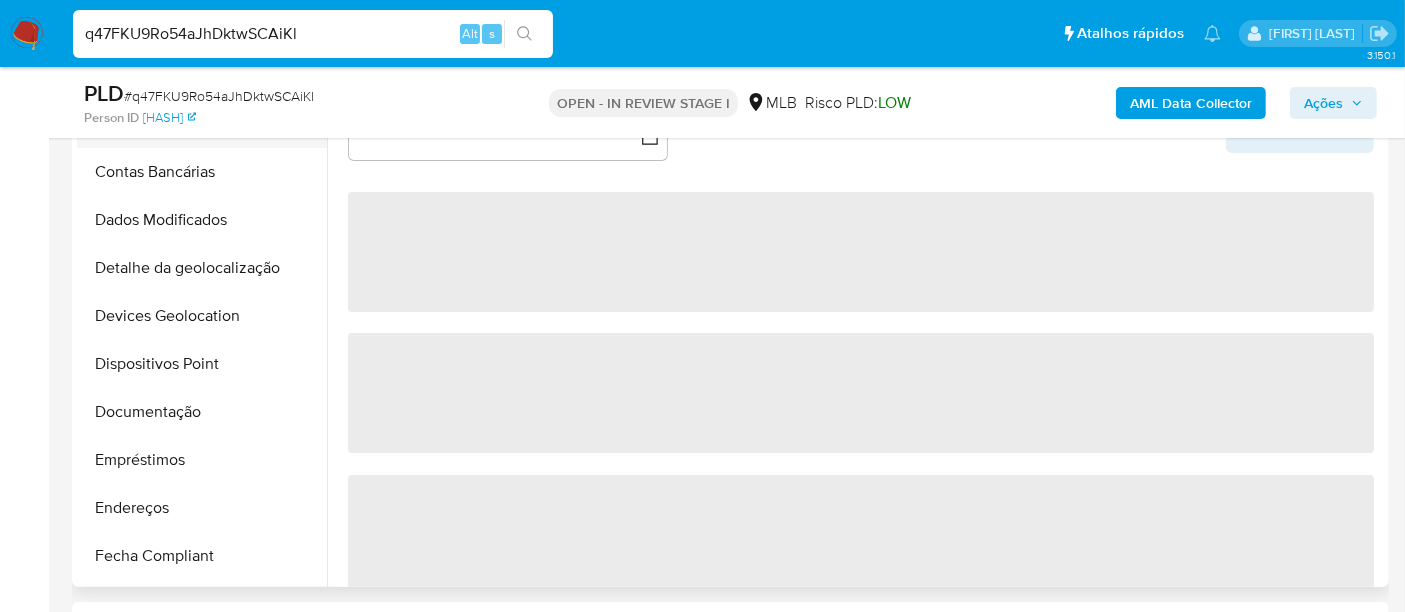 select on "10" 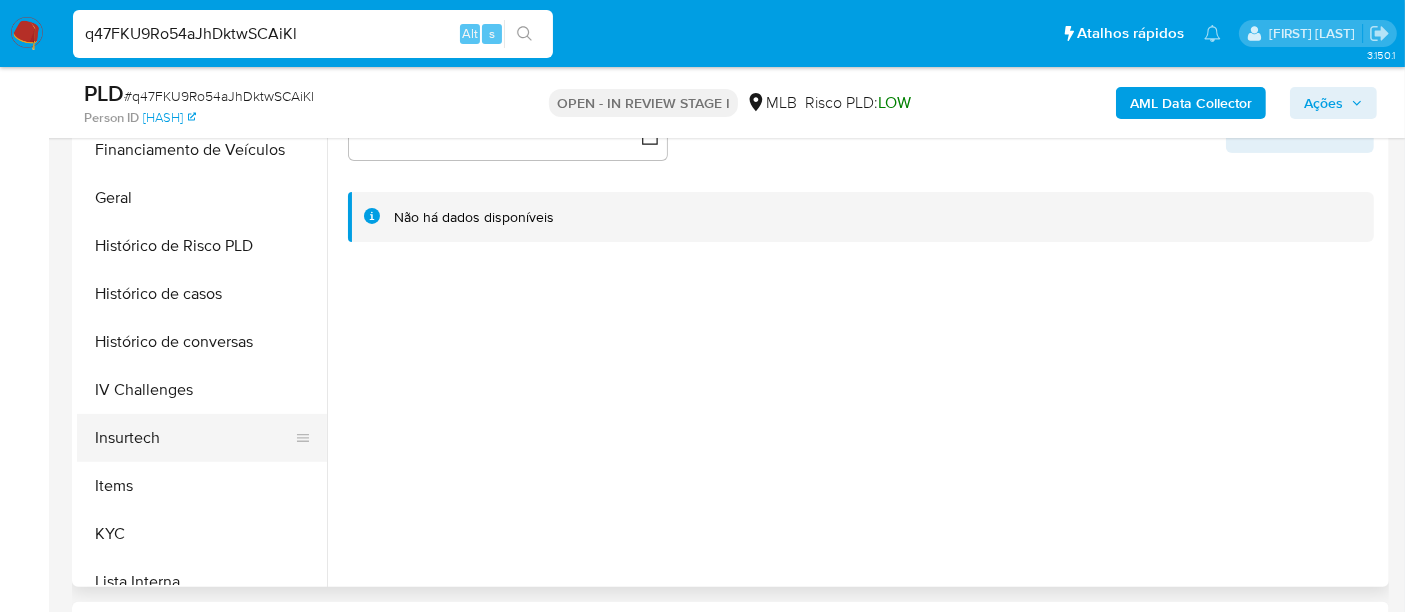 scroll, scrollTop: 666, scrollLeft: 0, axis: vertical 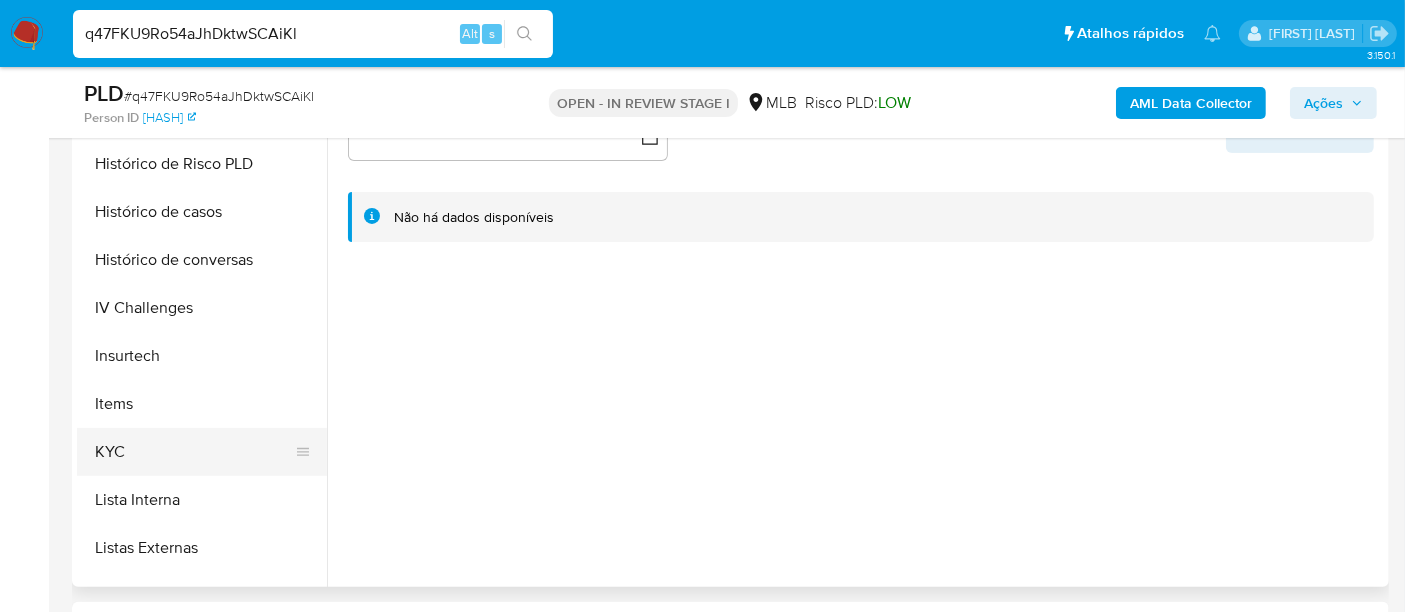 drag, startPoint x: 114, startPoint y: 452, endPoint x: 303, endPoint y: 411, distance: 193.39597 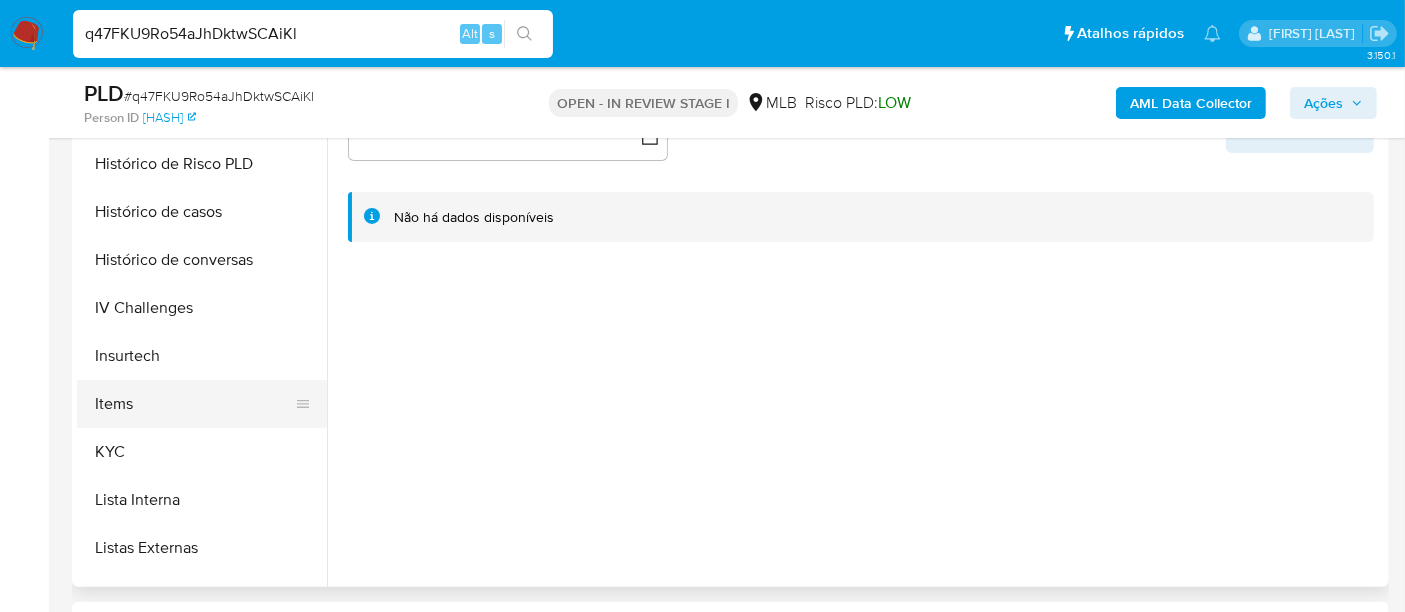 click on "KYC" at bounding box center (202, 452) 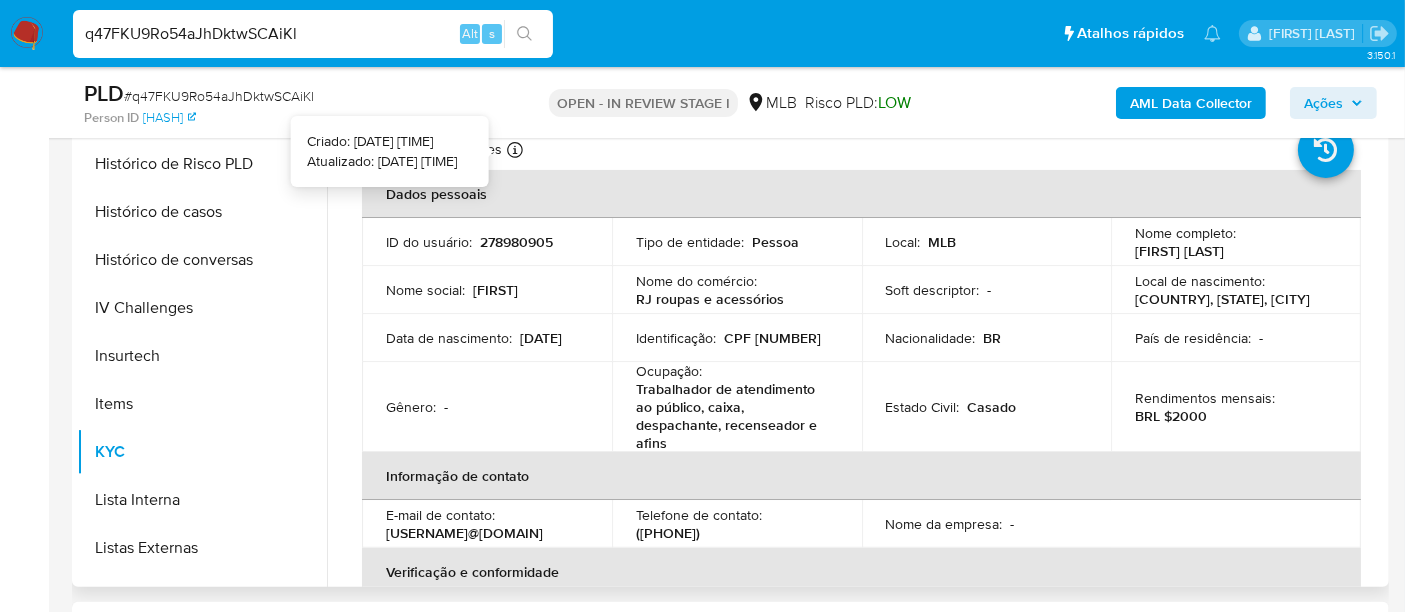 type 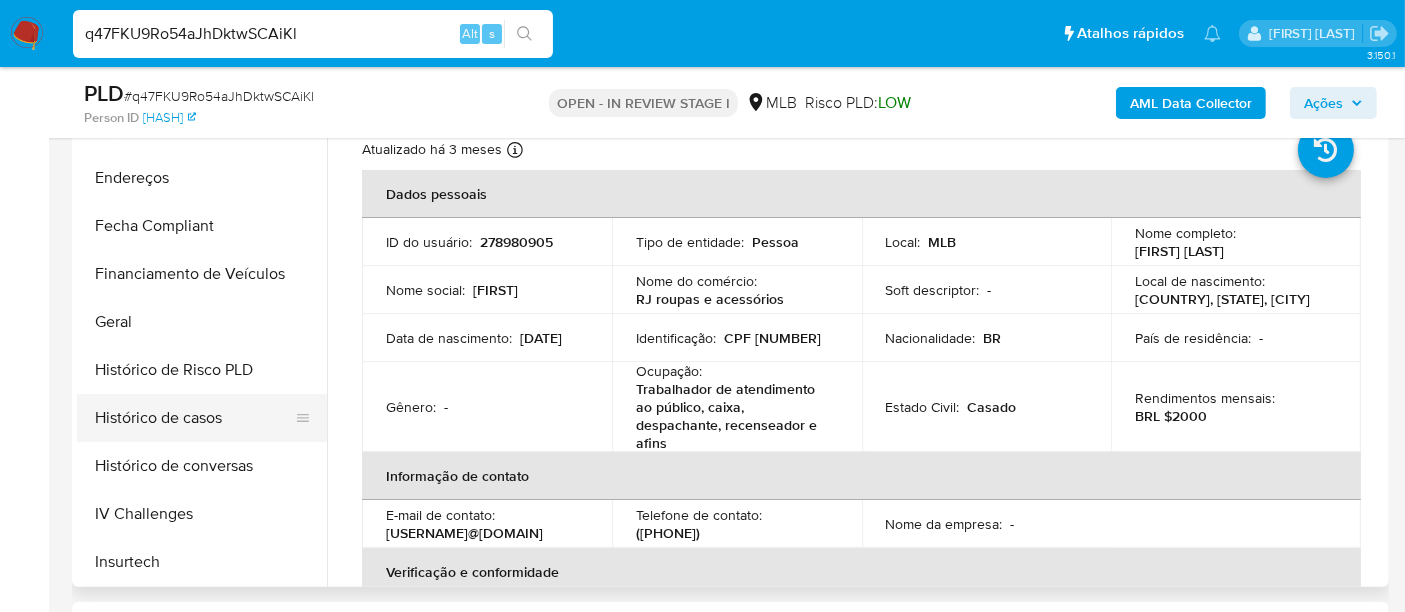 scroll, scrollTop: 444, scrollLeft: 0, axis: vertical 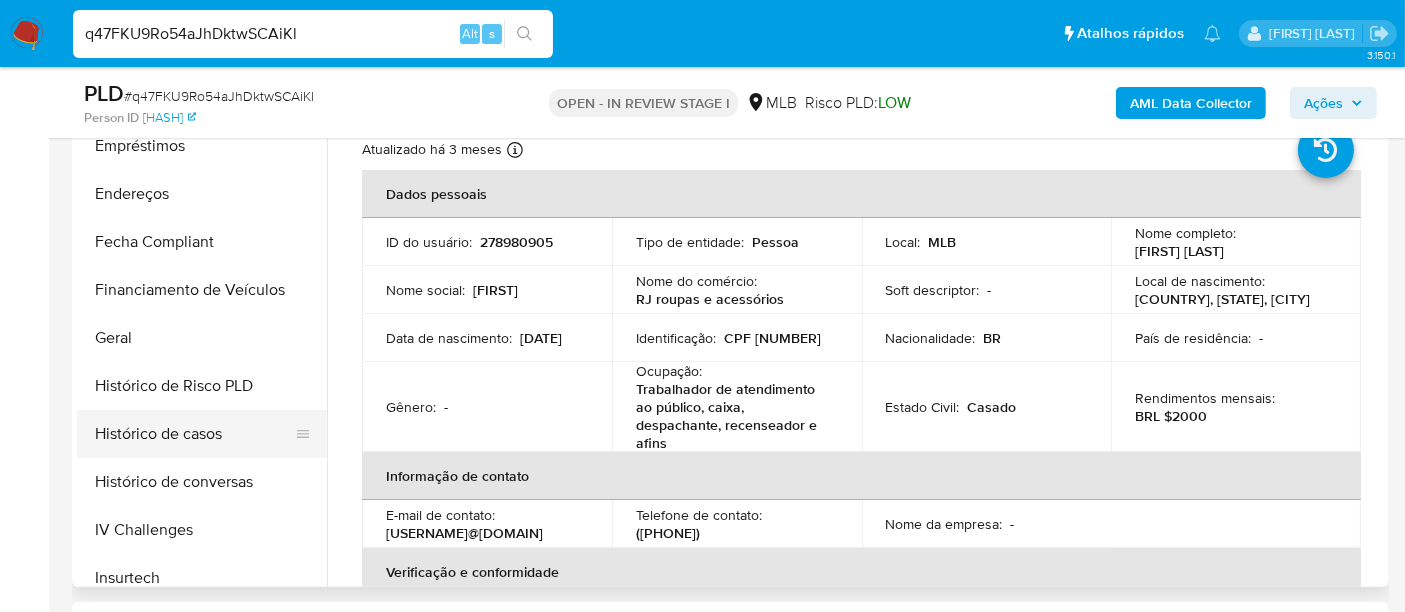click on "Histórico de casos" at bounding box center (194, 434) 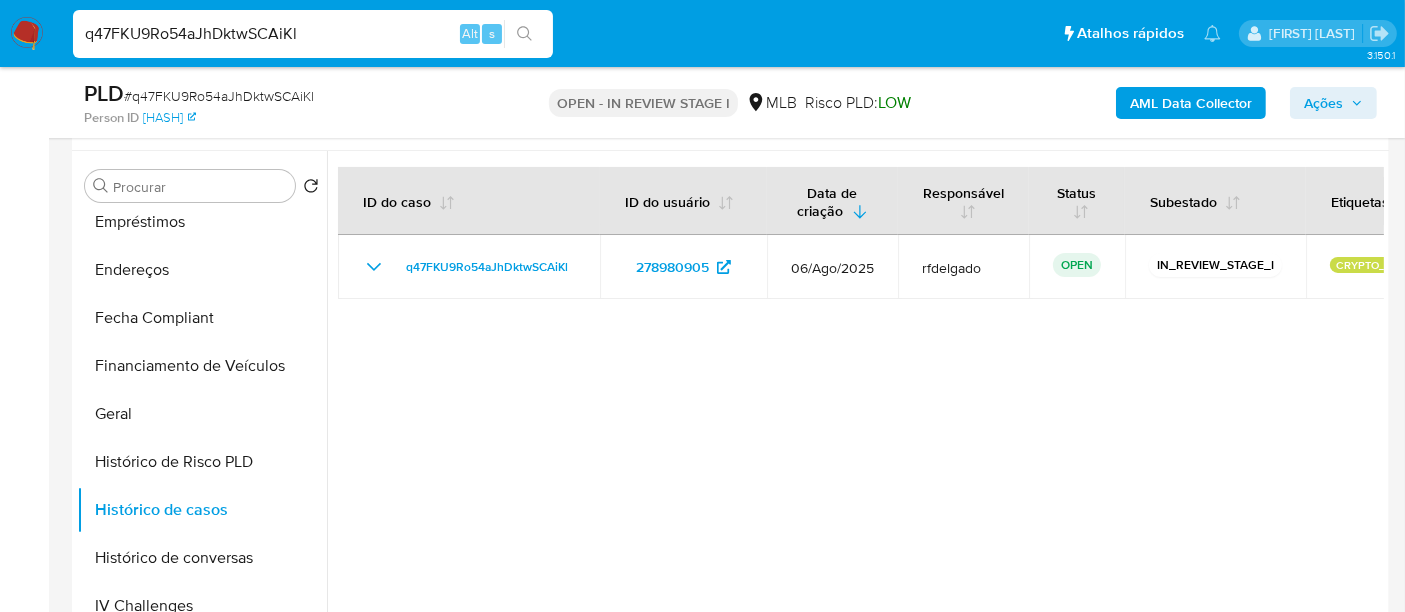 scroll, scrollTop: 333, scrollLeft: 0, axis: vertical 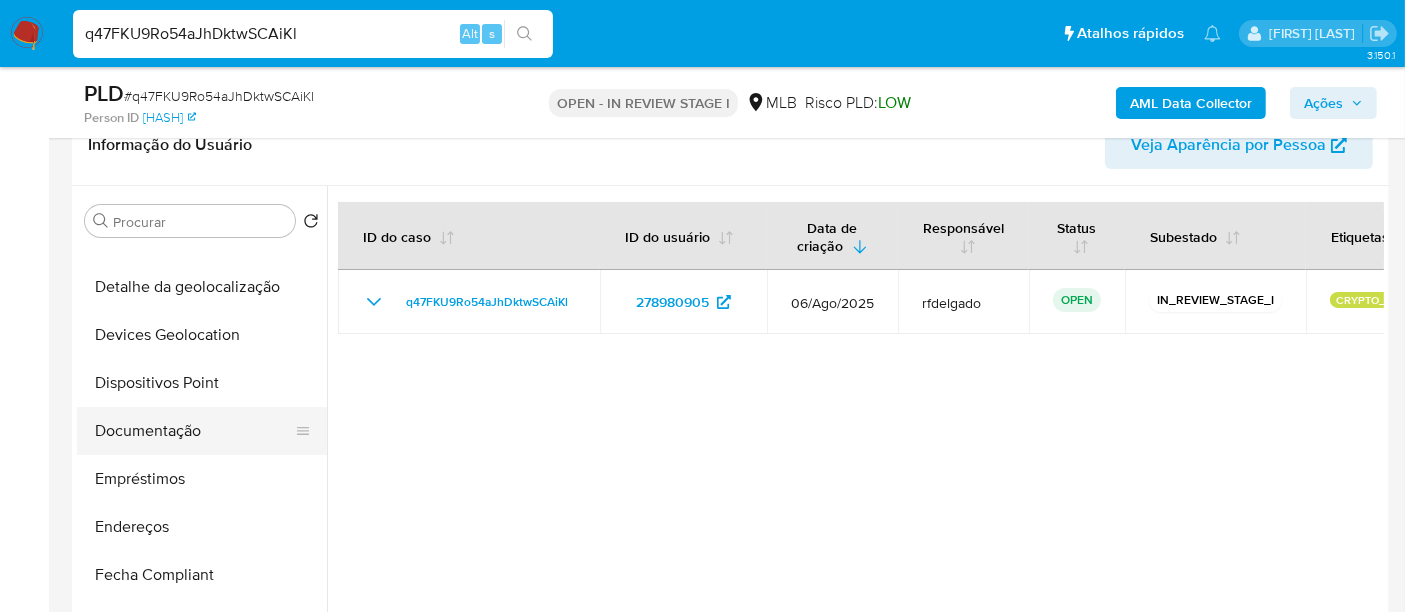 click on "Documentação" at bounding box center [194, 431] 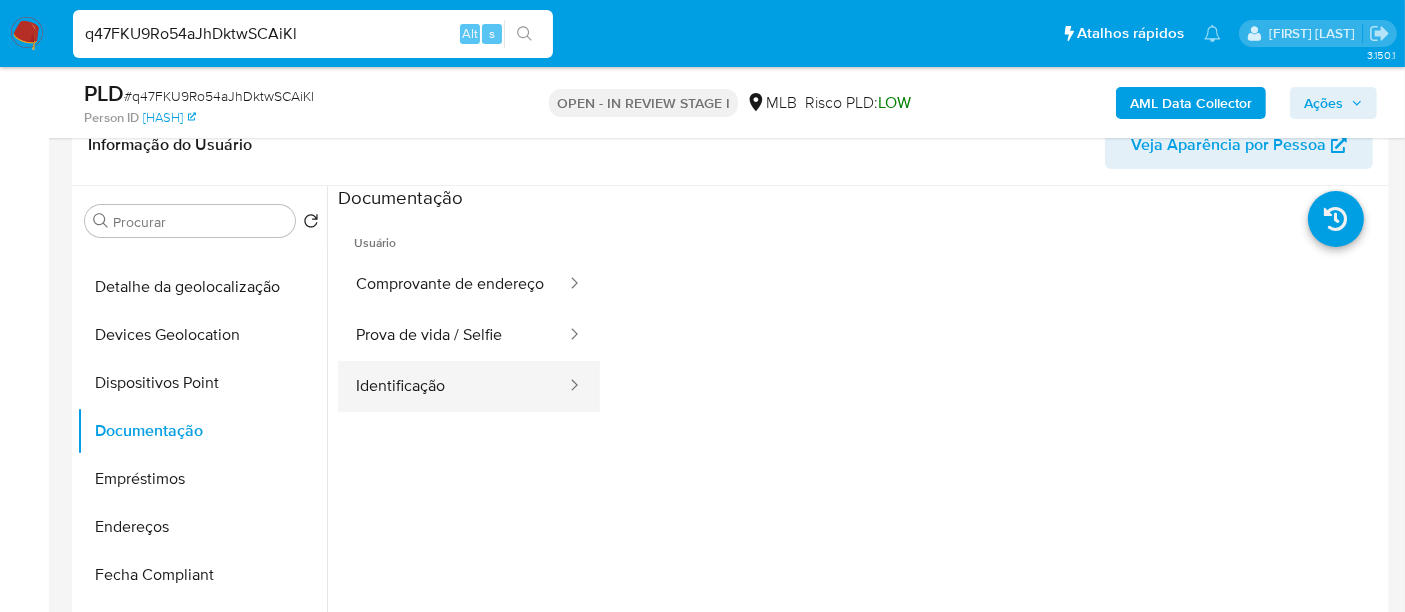 click on "Identificação" at bounding box center (453, 386) 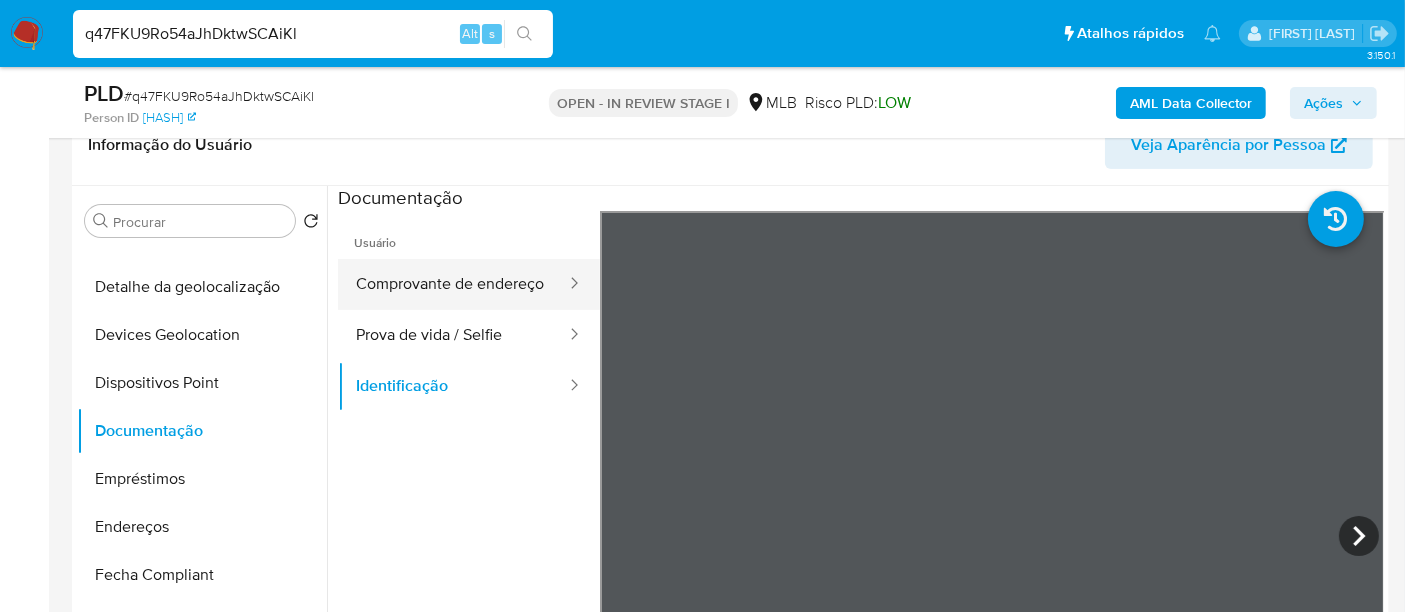 click on "Comprovante de endereço" at bounding box center (453, 284) 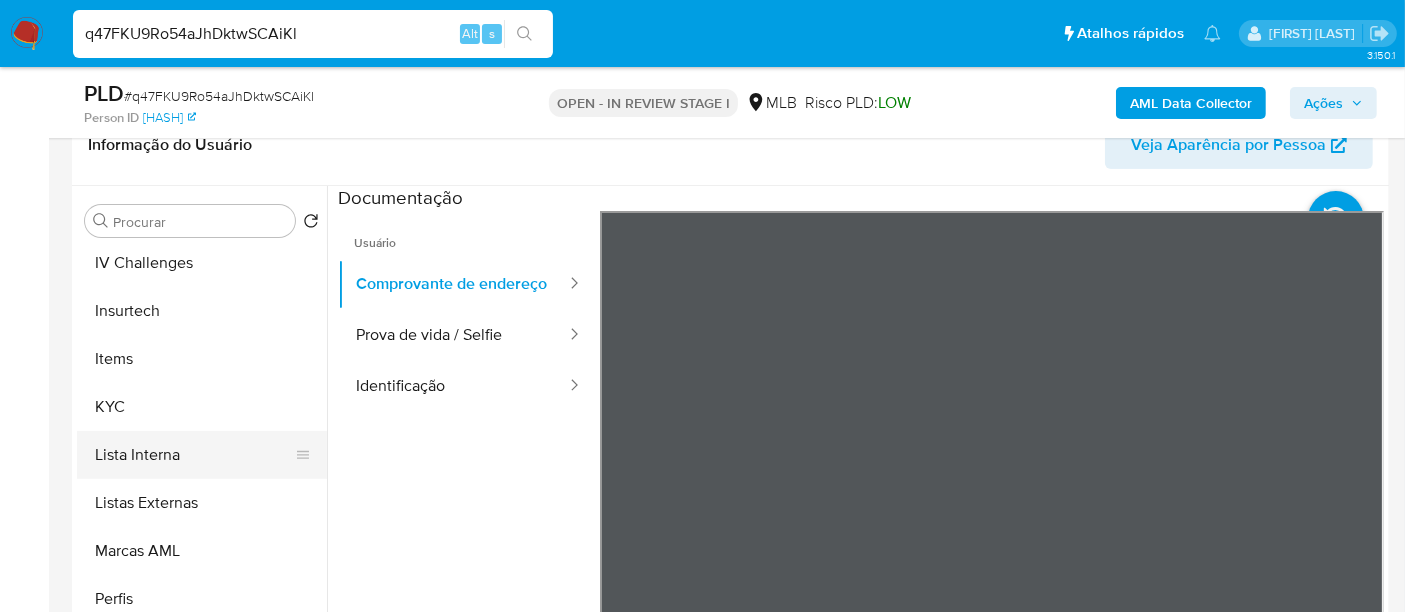 scroll, scrollTop: 844, scrollLeft: 0, axis: vertical 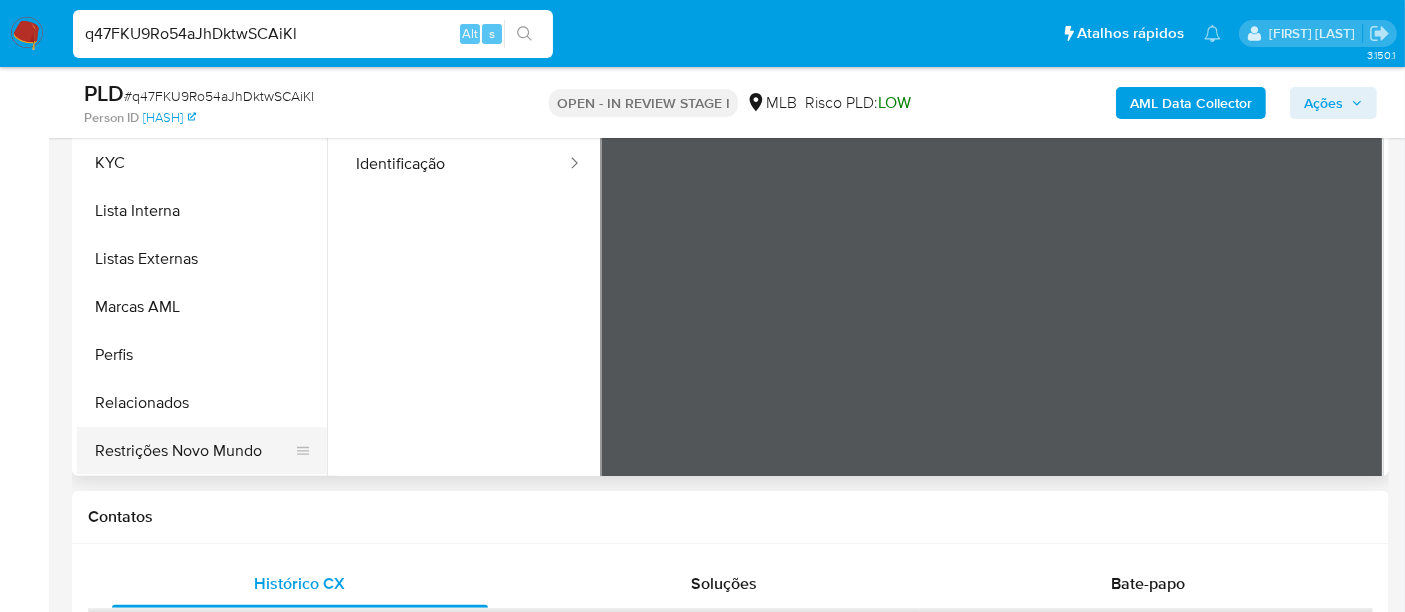 click on "Restrições Novo Mundo" at bounding box center [194, 451] 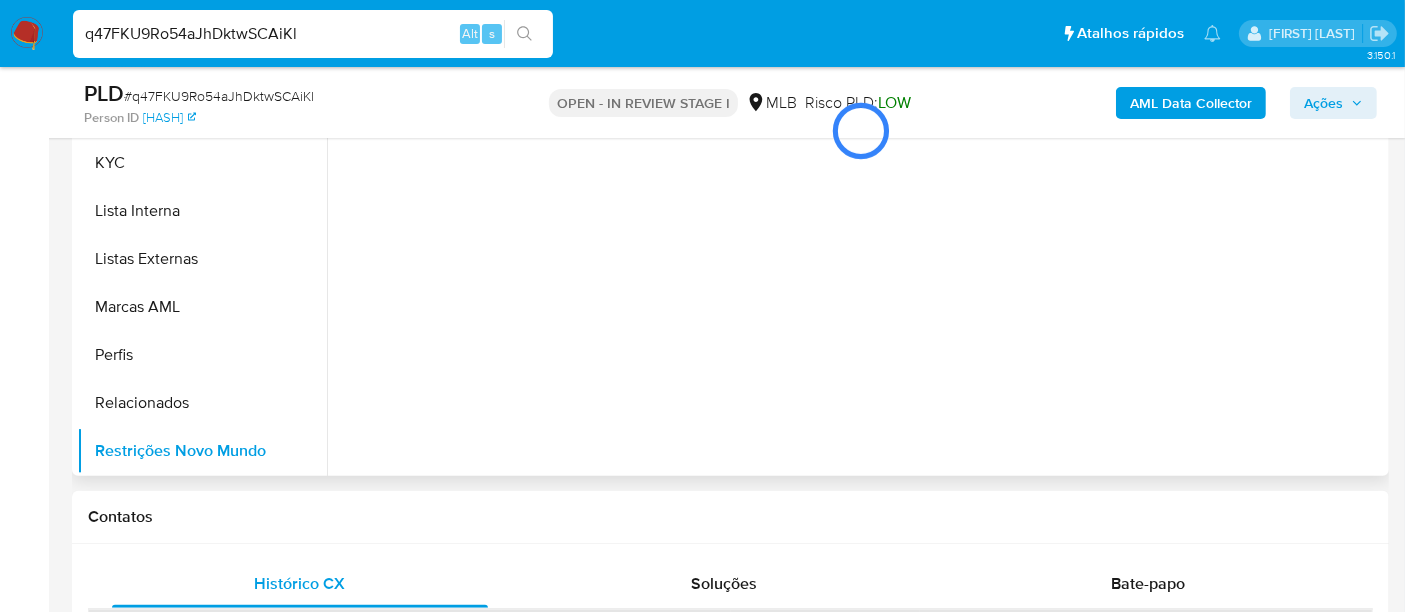 scroll, scrollTop: 444, scrollLeft: 0, axis: vertical 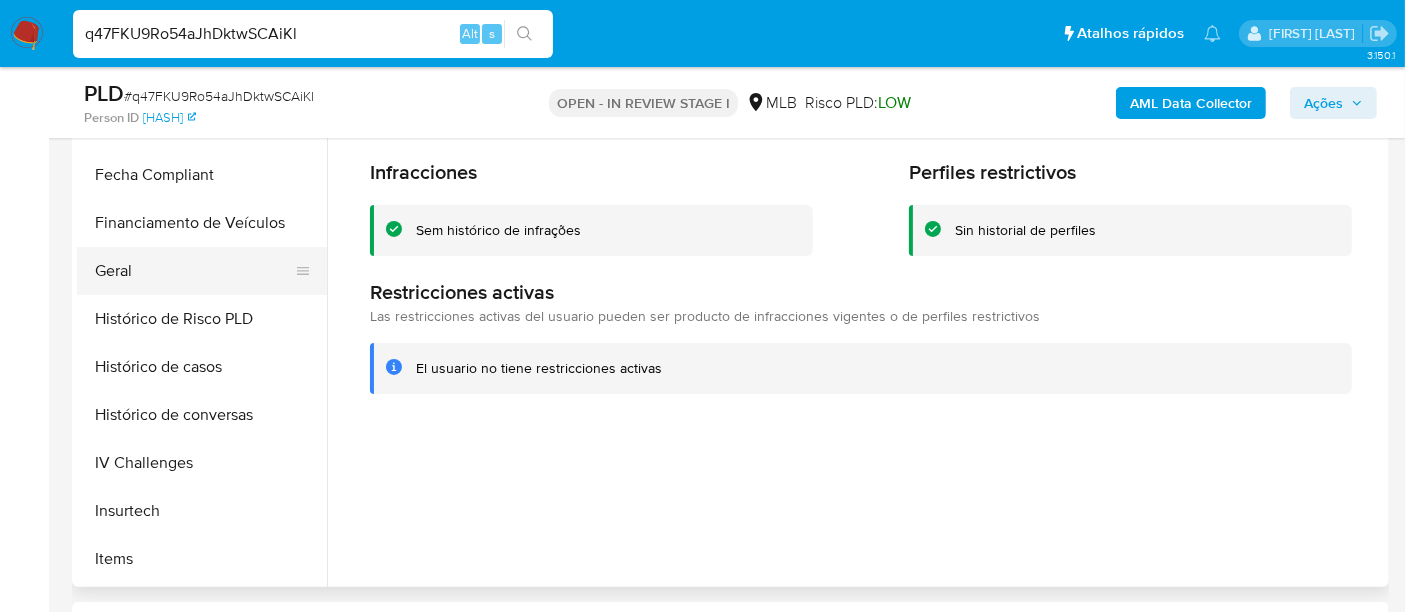 click on "Geral" at bounding box center (194, 271) 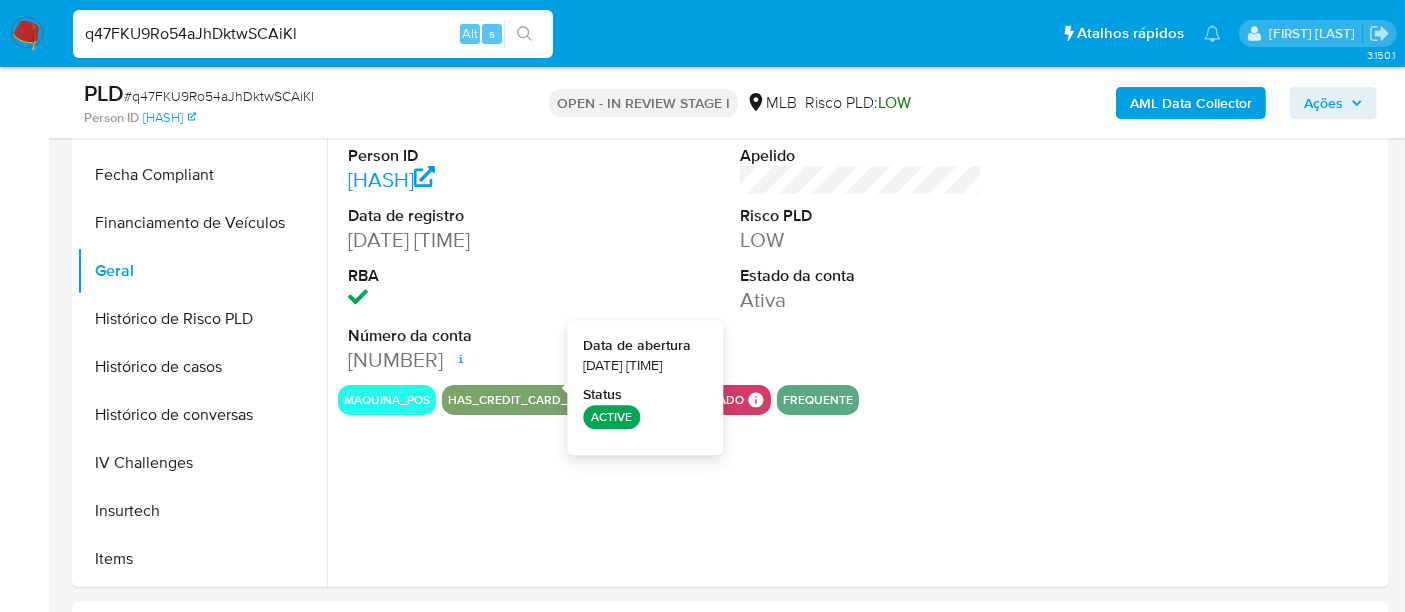 type 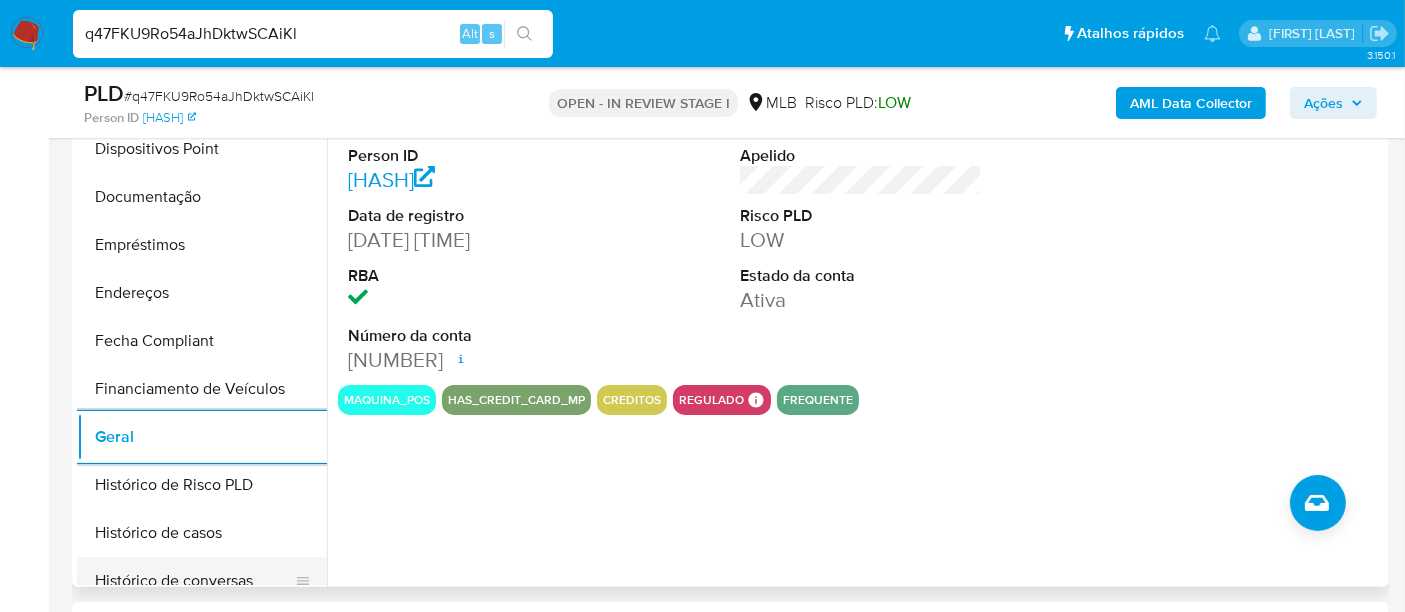 scroll, scrollTop: 555, scrollLeft: 0, axis: vertical 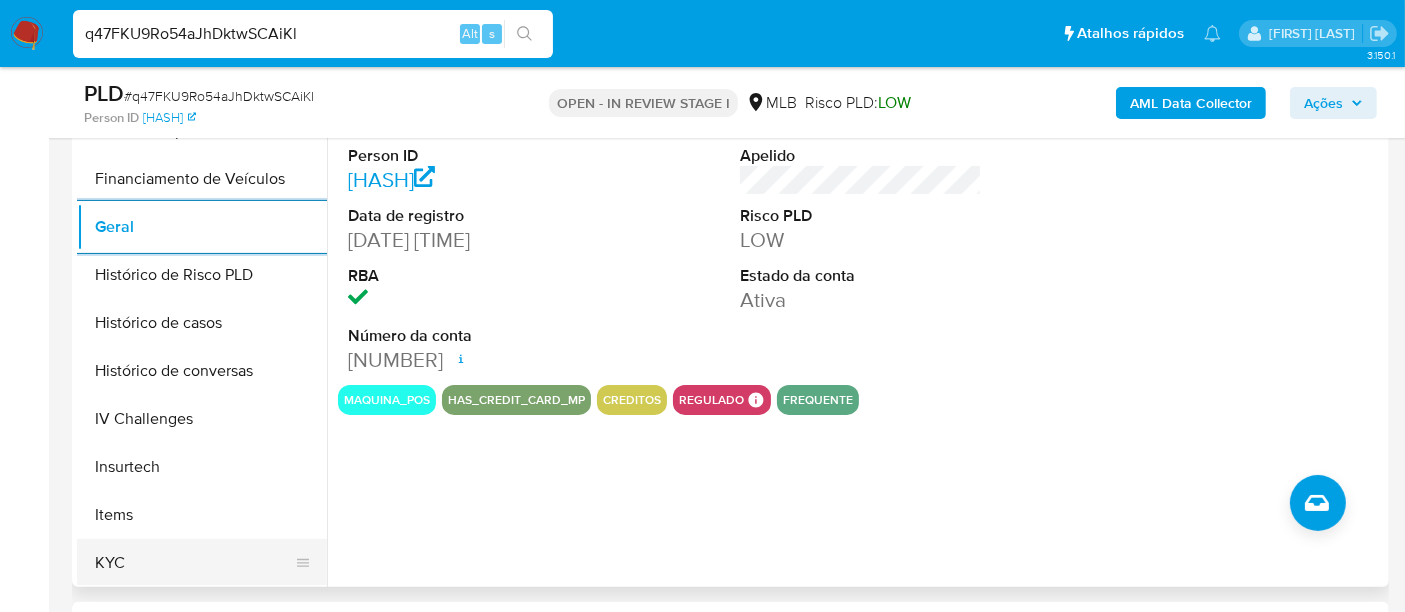 click on "KYC" at bounding box center (194, 563) 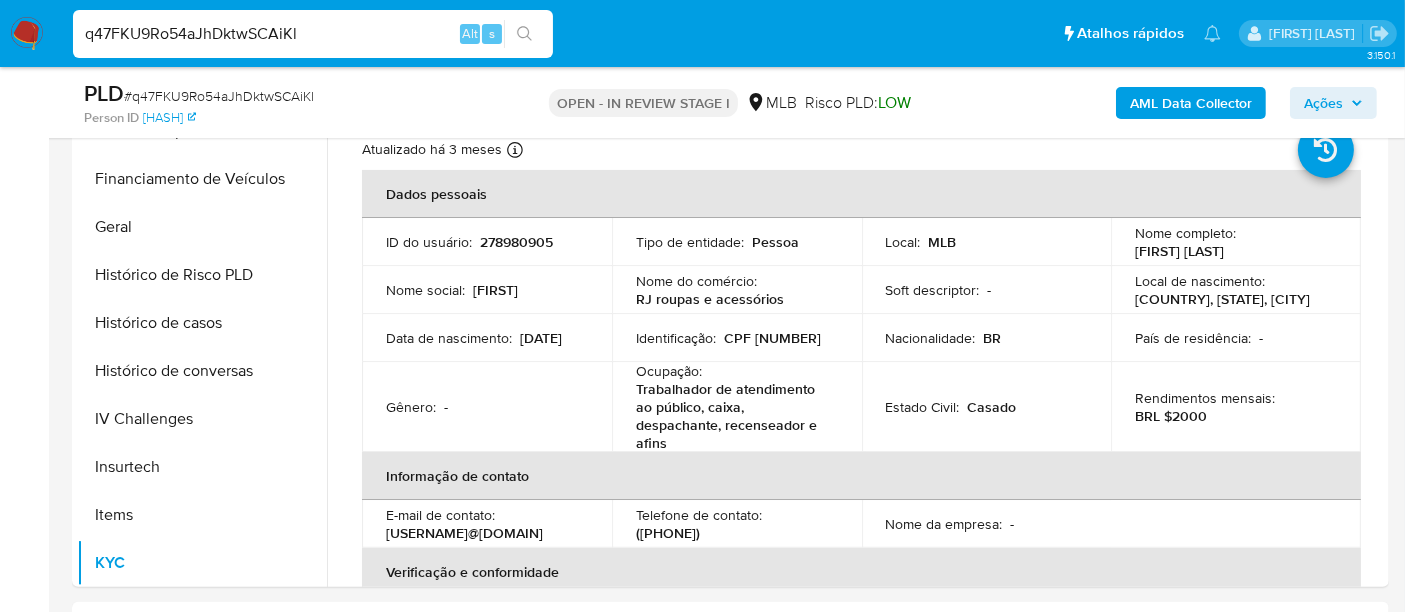 click on "q47FKU9Ro54aJhDktwSCAiKl" at bounding box center [313, 34] 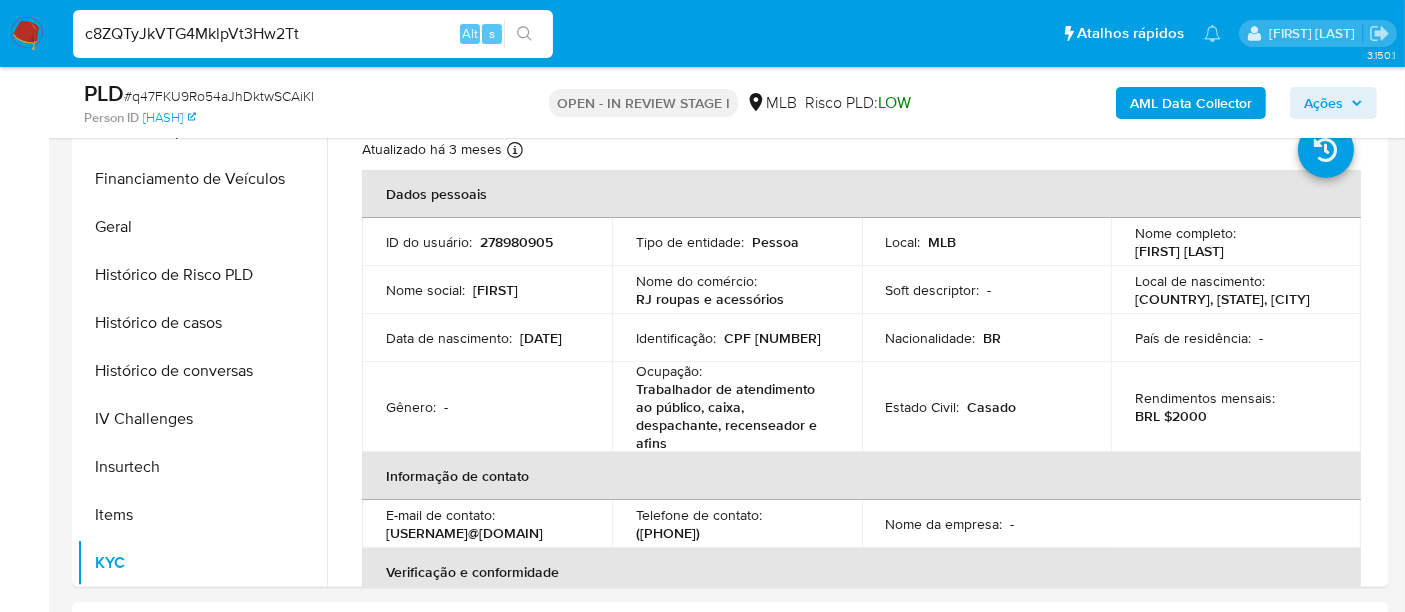type on "c8ZQTyJkVTG4MklpVt3Hw2Tt" 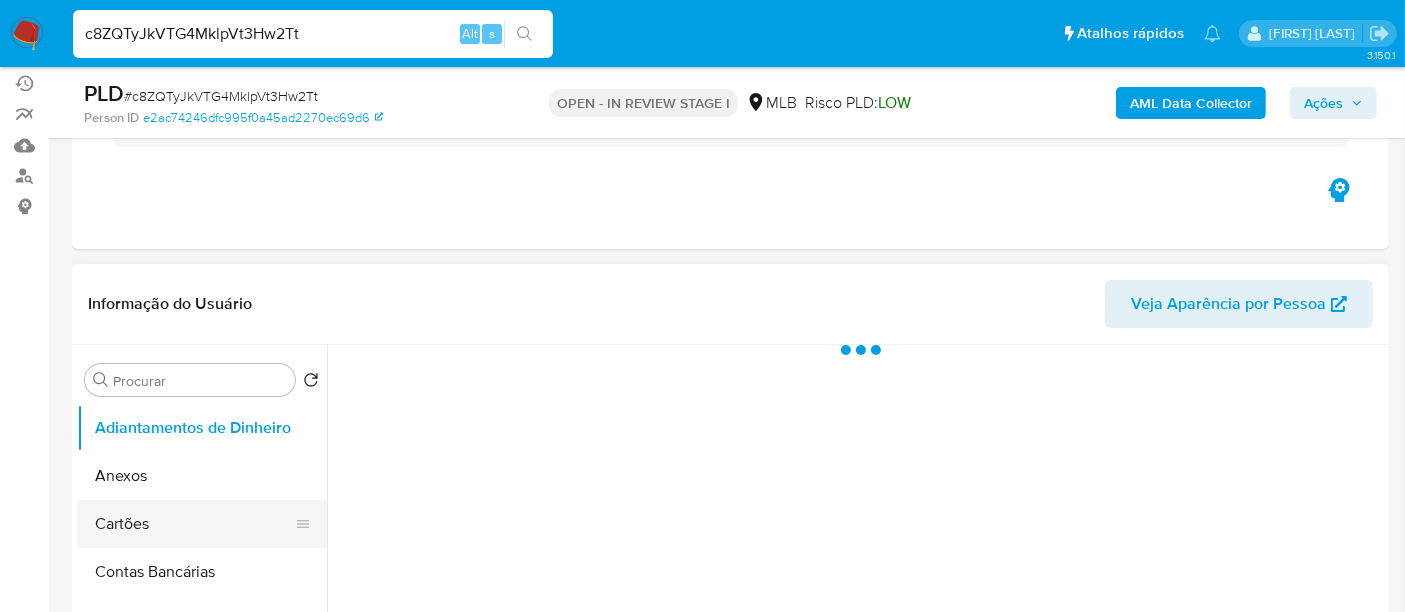 scroll, scrollTop: 333, scrollLeft: 0, axis: vertical 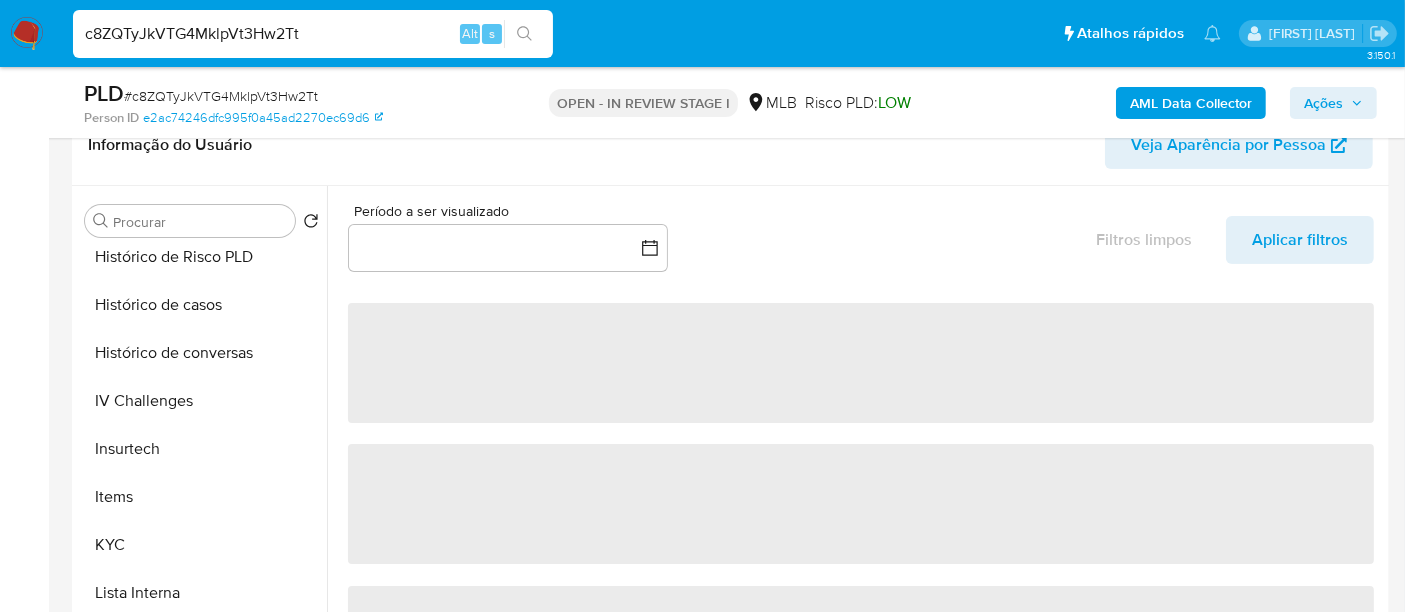 select on "10" 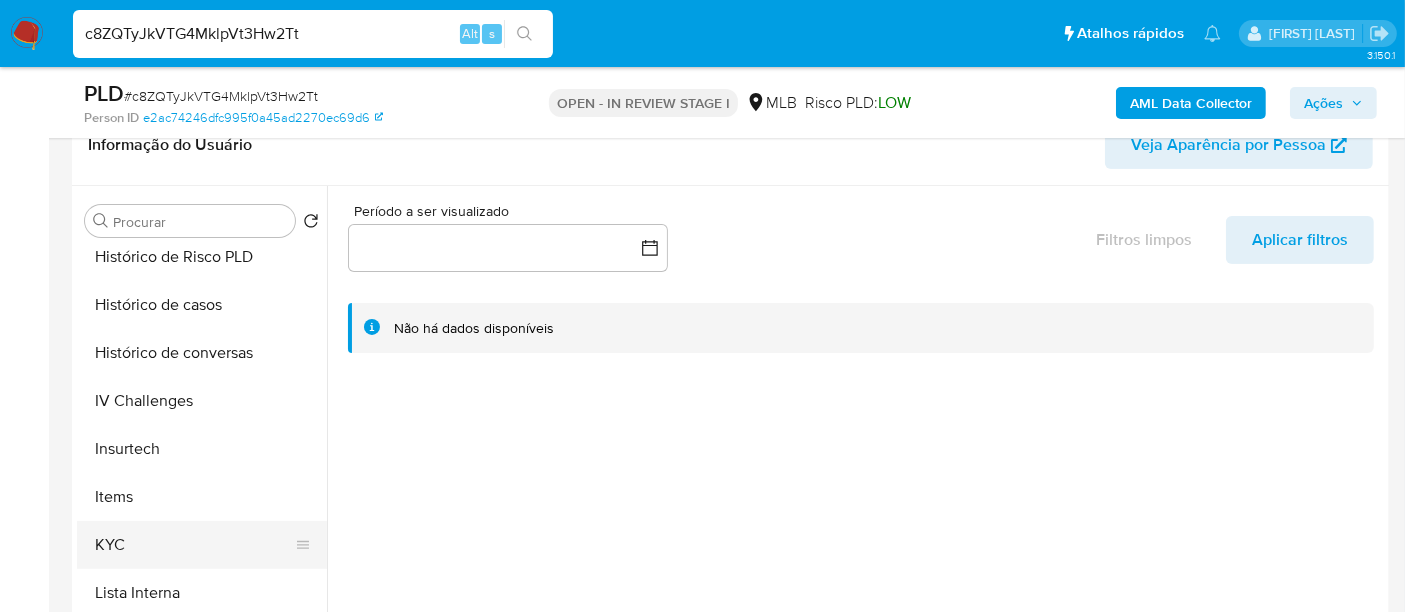 scroll, scrollTop: 844, scrollLeft: 0, axis: vertical 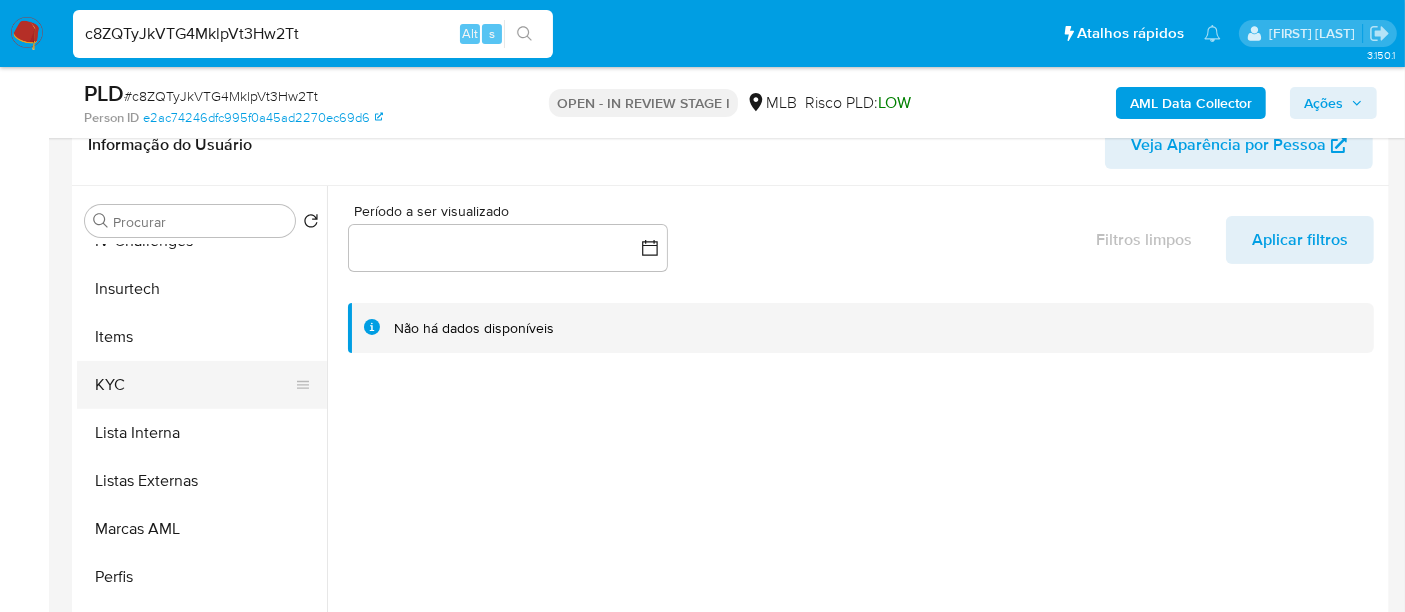 click on "KYC" at bounding box center (194, 385) 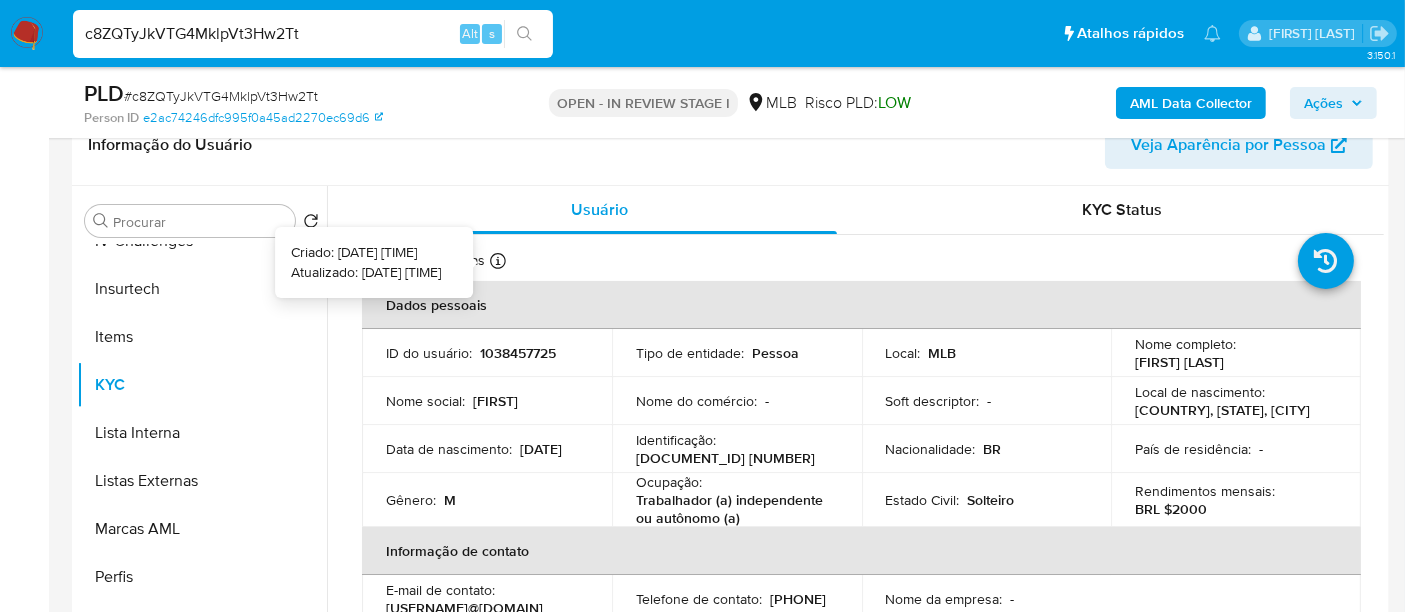 type 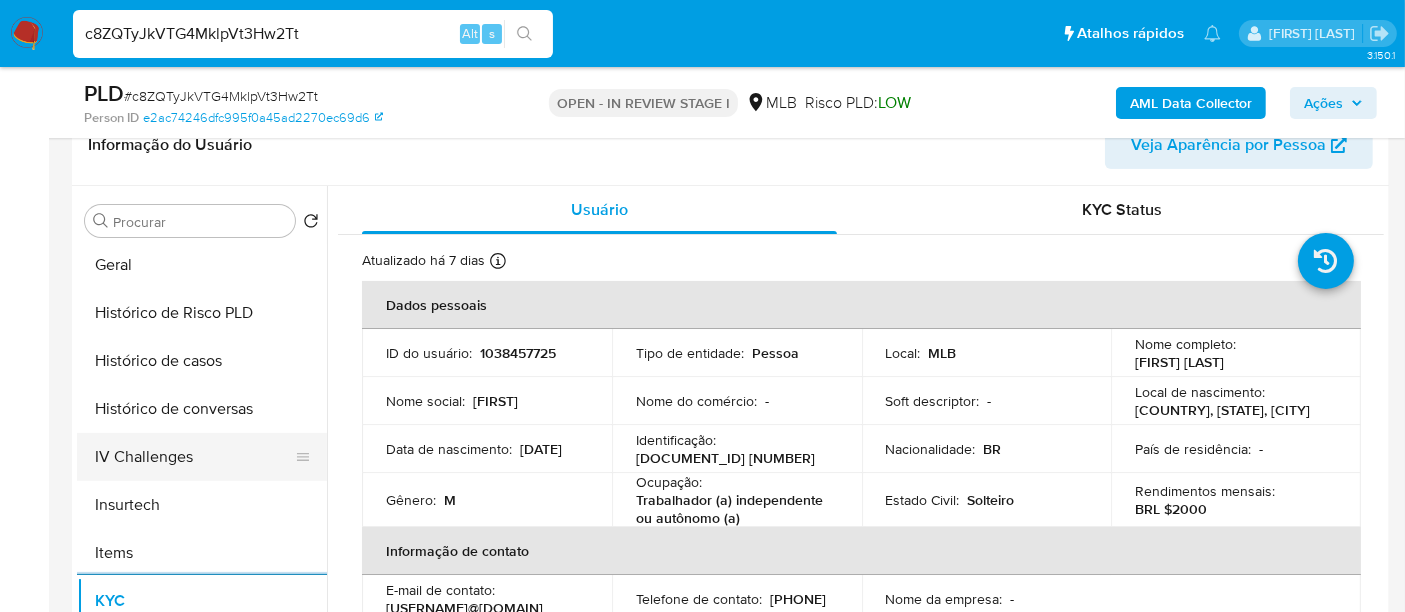 scroll, scrollTop: 622, scrollLeft: 0, axis: vertical 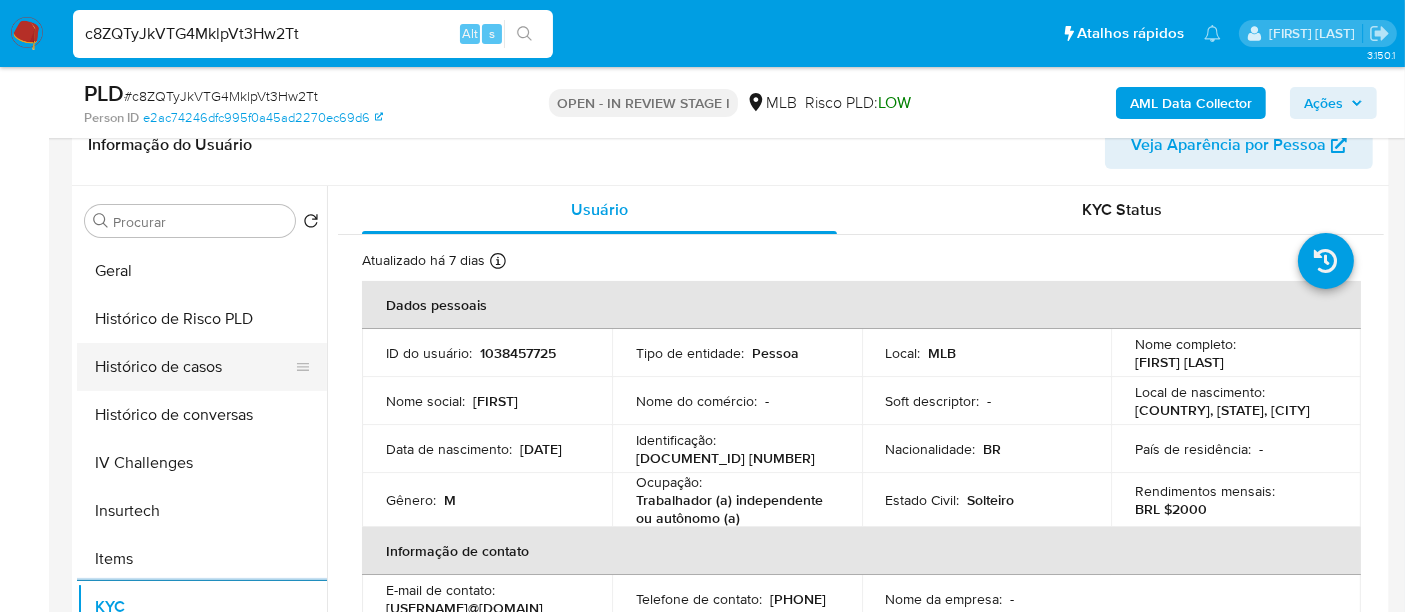 click on "Histórico de casos" at bounding box center (194, 367) 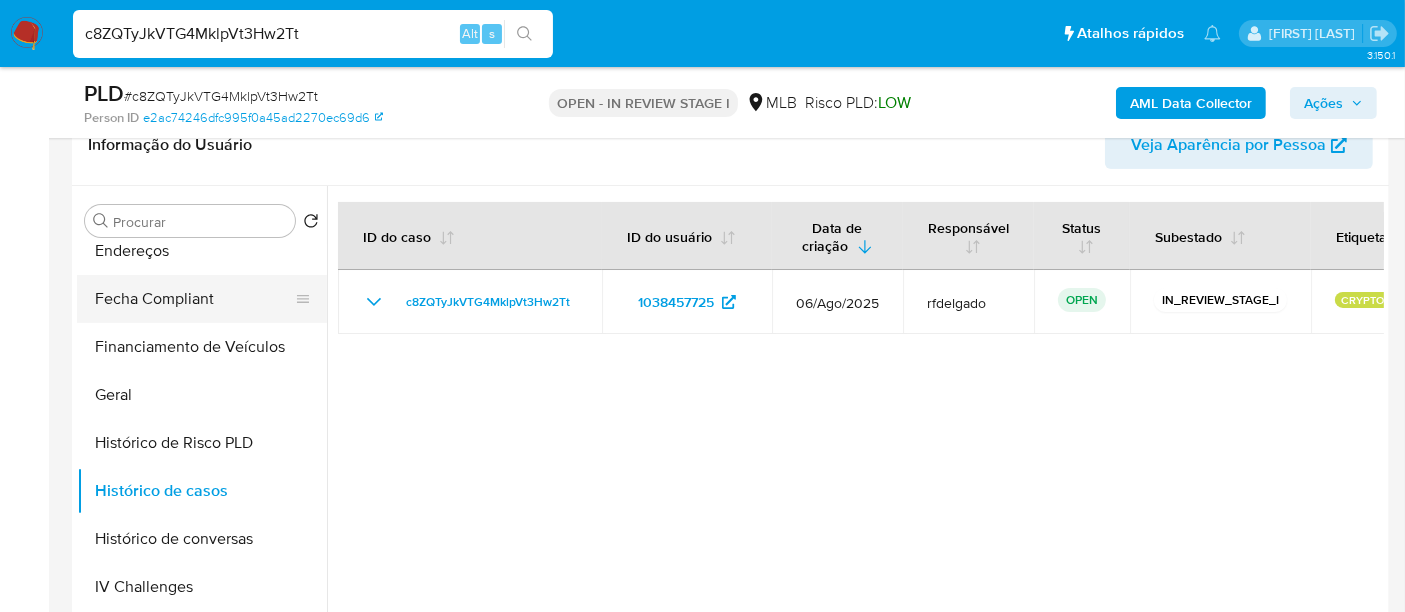 scroll, scrollTop: 400, scrollLeft: 0, axis: vertical 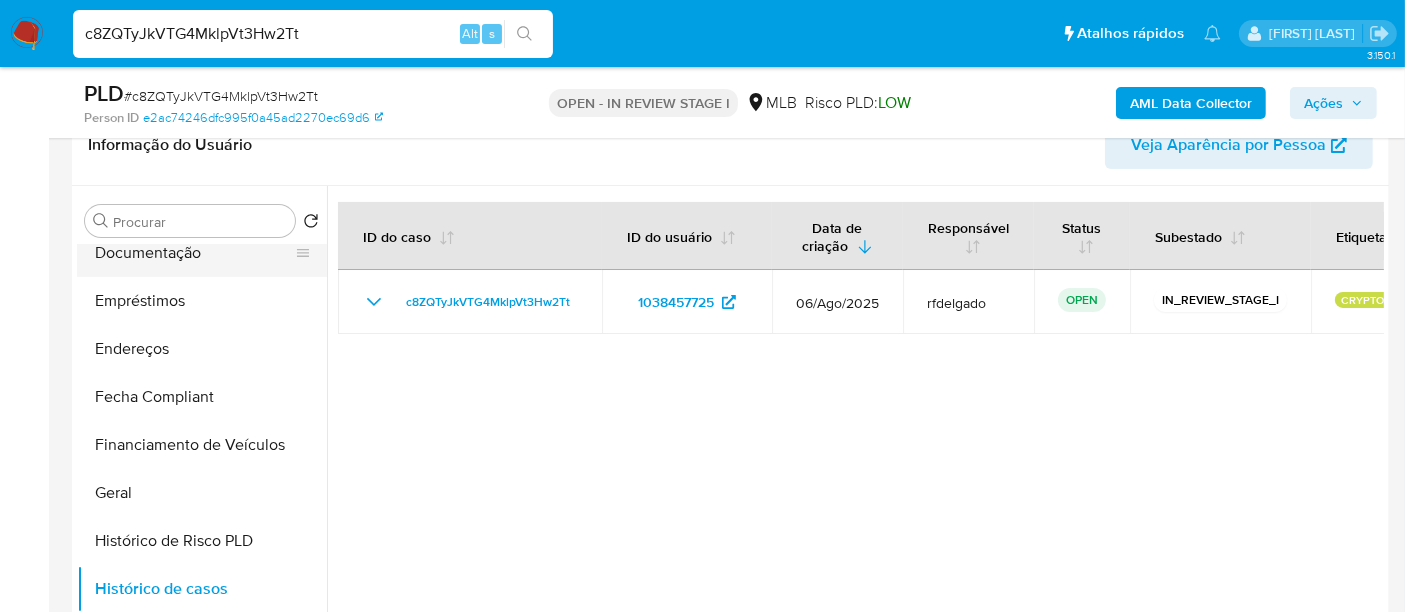 click on "Documentação" at bounding box center (194, 253) 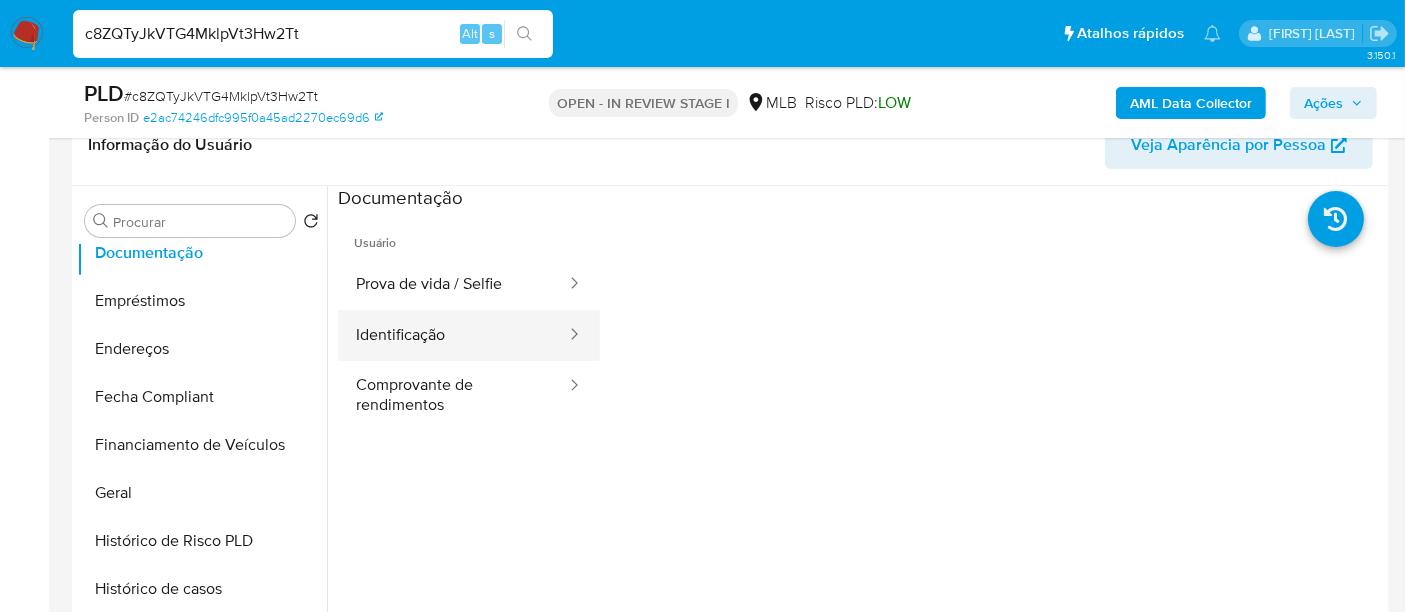 click on "Identificação" at bounding box center (453, 335) 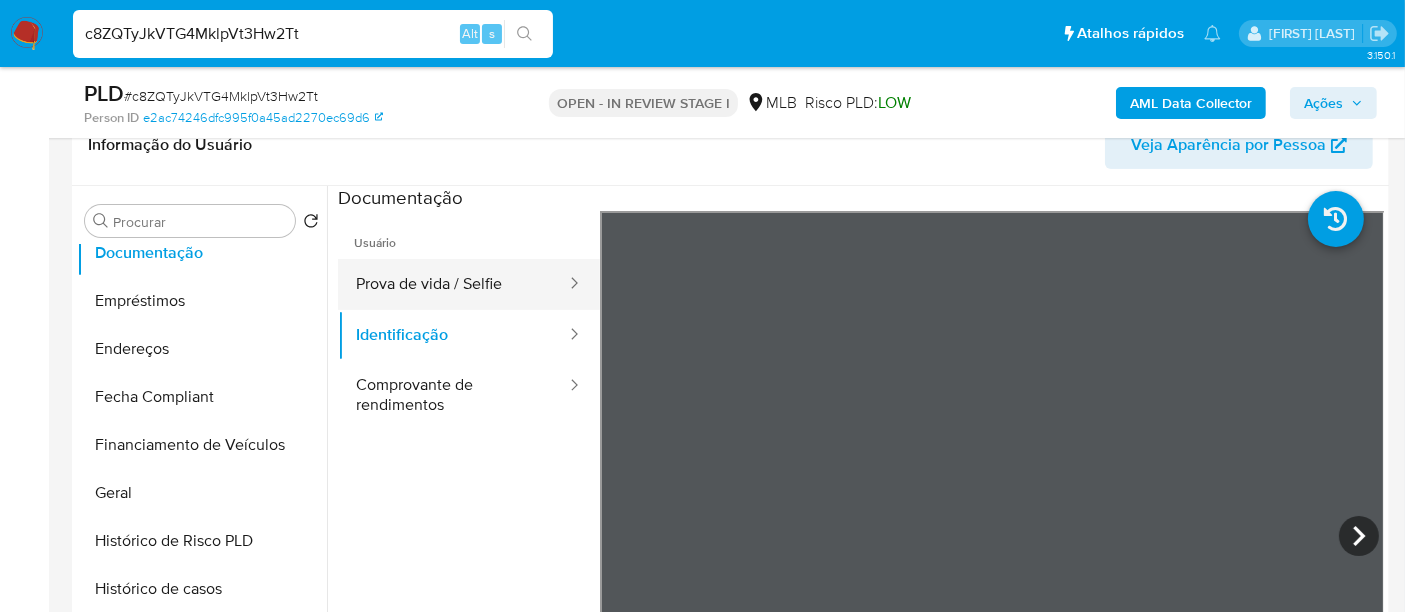 click on "Prova de vida / Selfie" at bounding box center [453, 284] 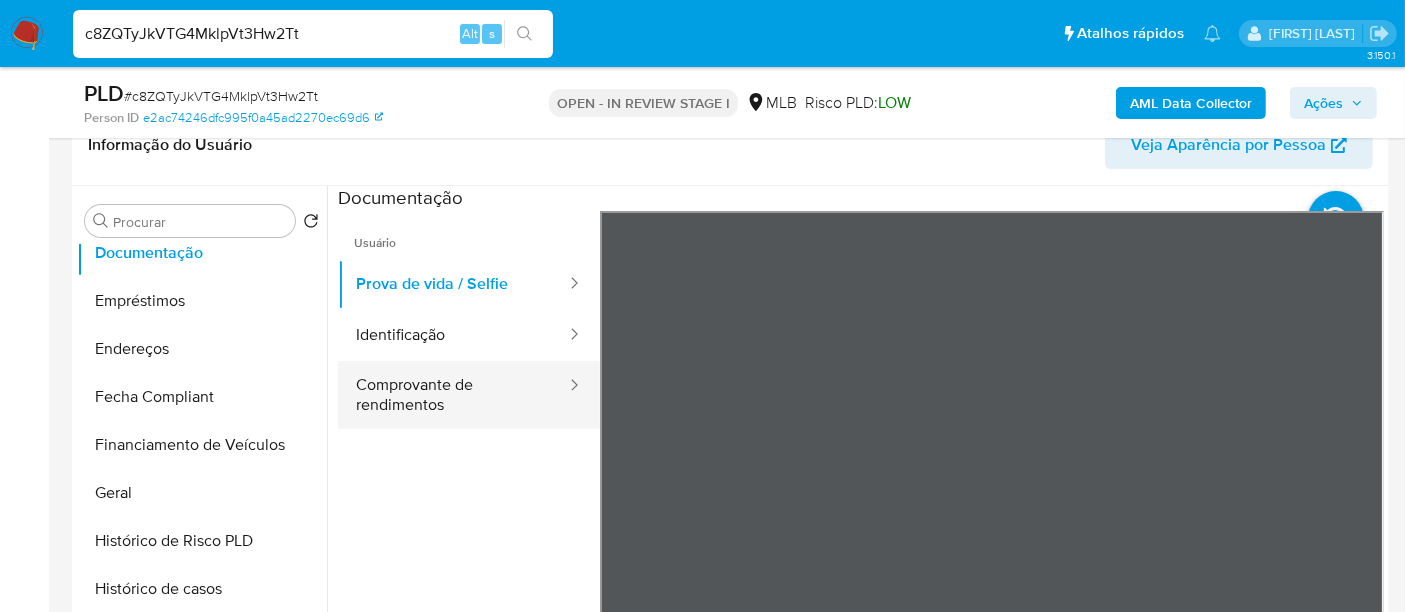 click on "Comprovante de rendimentos" at bounding box center [453, 395] 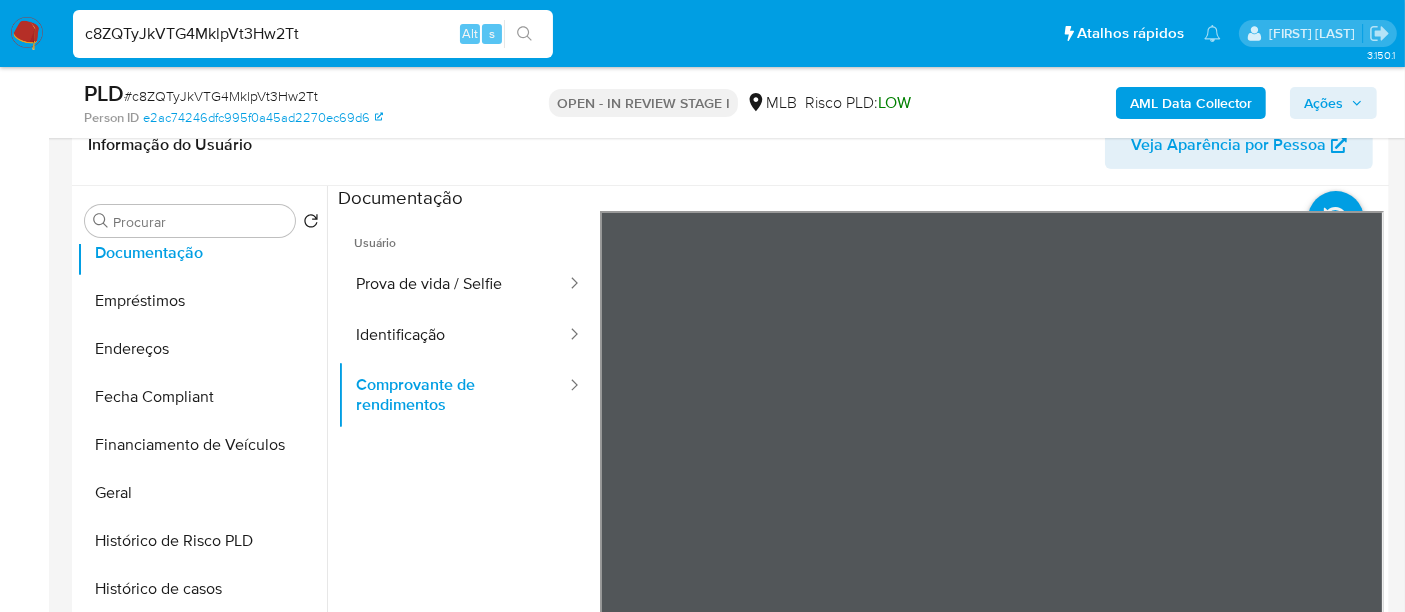 click on "Informação do Usuário Veja Aparência por Pessoa Procurar   Retornar ao pedido padrão Adiantamentos de Dinheiro Anexos Cartões Contas Bancárias Dados Modificados Detalhe da geolocalização Devices Geolocation Dispositivos Point Documentação Empréstimos Endereços Fecha Compliant Financiamento de Veículos Geral Histórico de Risco PLD Histórico de casos Histórico de conversas IV Challenges Insurtech Items KYC Lista Interna Listas Externas Marcas AML Perfis Relacionados Restrições Novo Mundo" at bounding box center (730, 401) 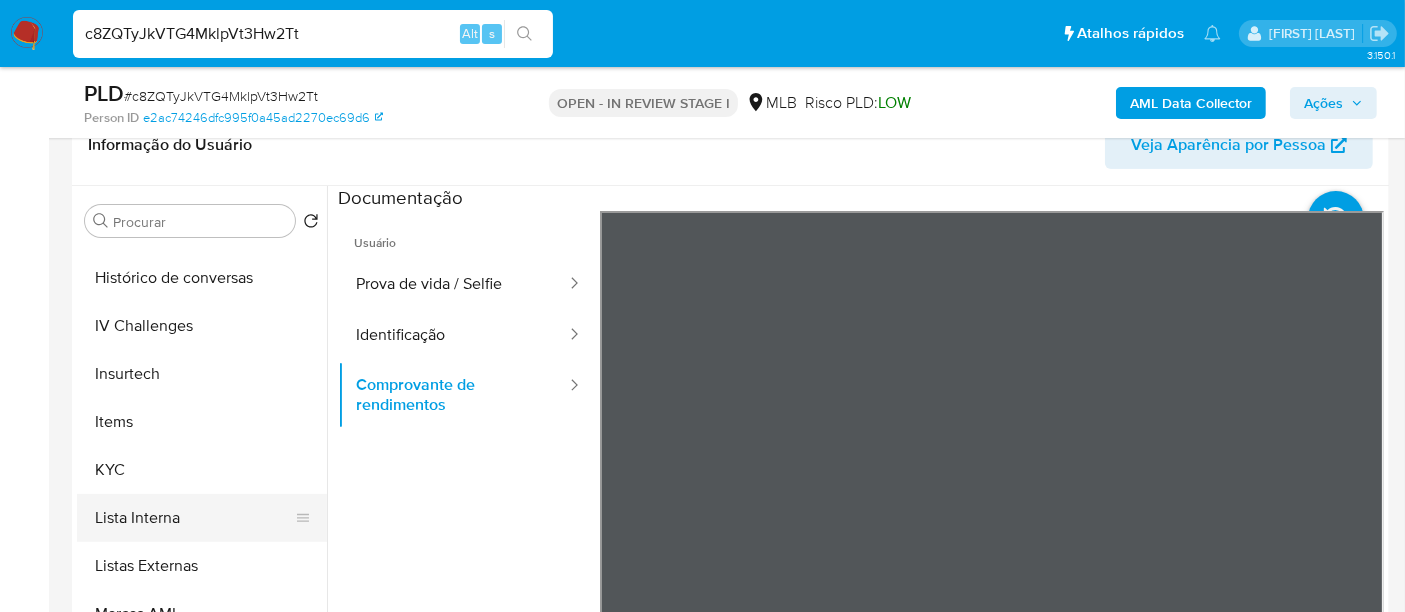 scroll, scrollTop: 844, scrollLeft: 0, axis: vertical 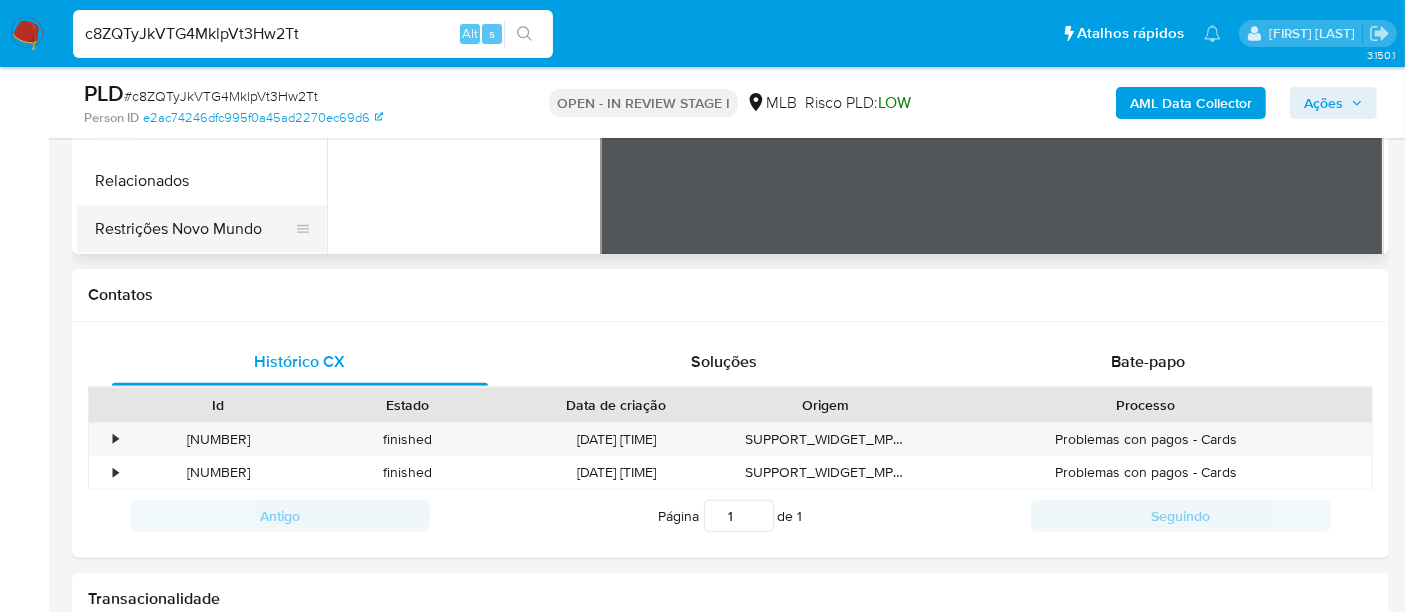 click on "Restrições Novo Mundo" at bounding box center (194, 229) 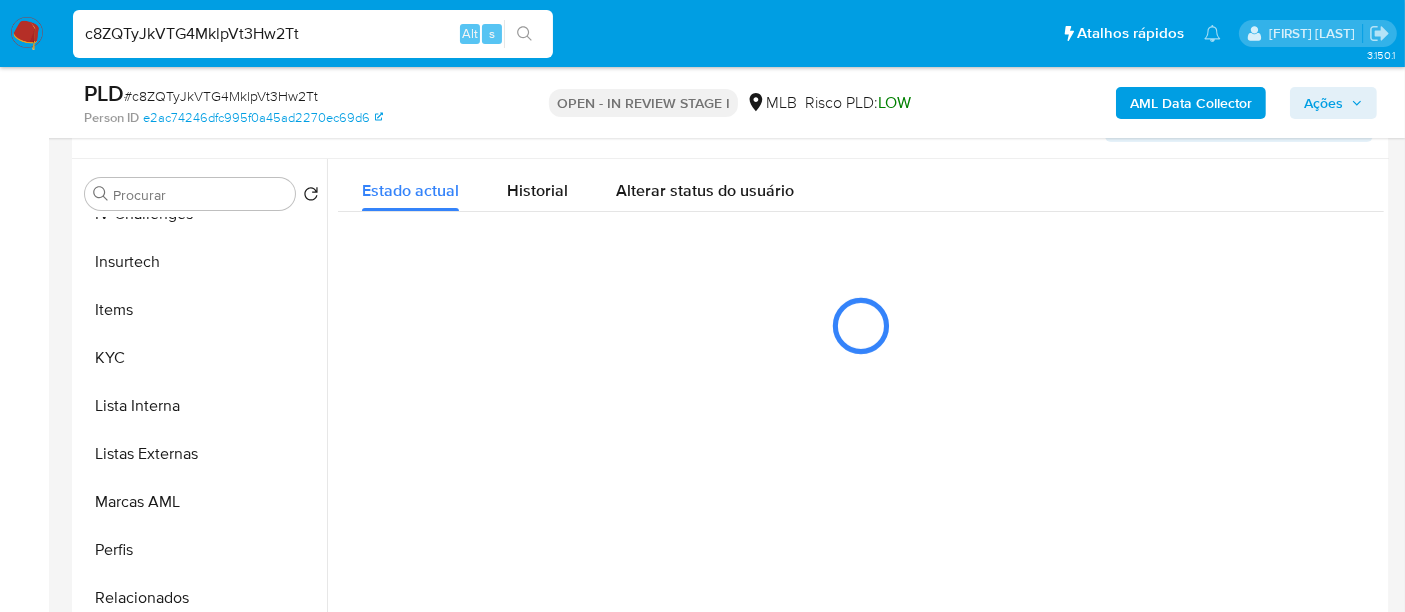 scroll, scrollTop: 333, scrollLeft: 0, axis: vertical 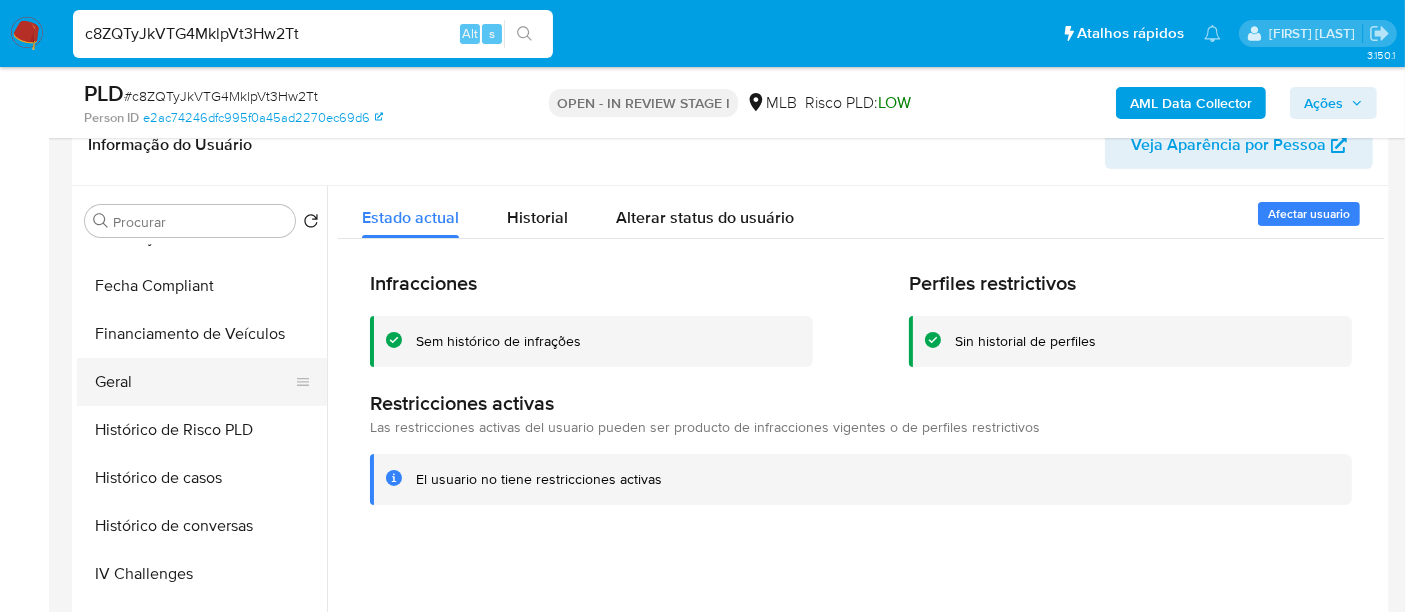 click on "Geral" at bounding box center (194, 382) 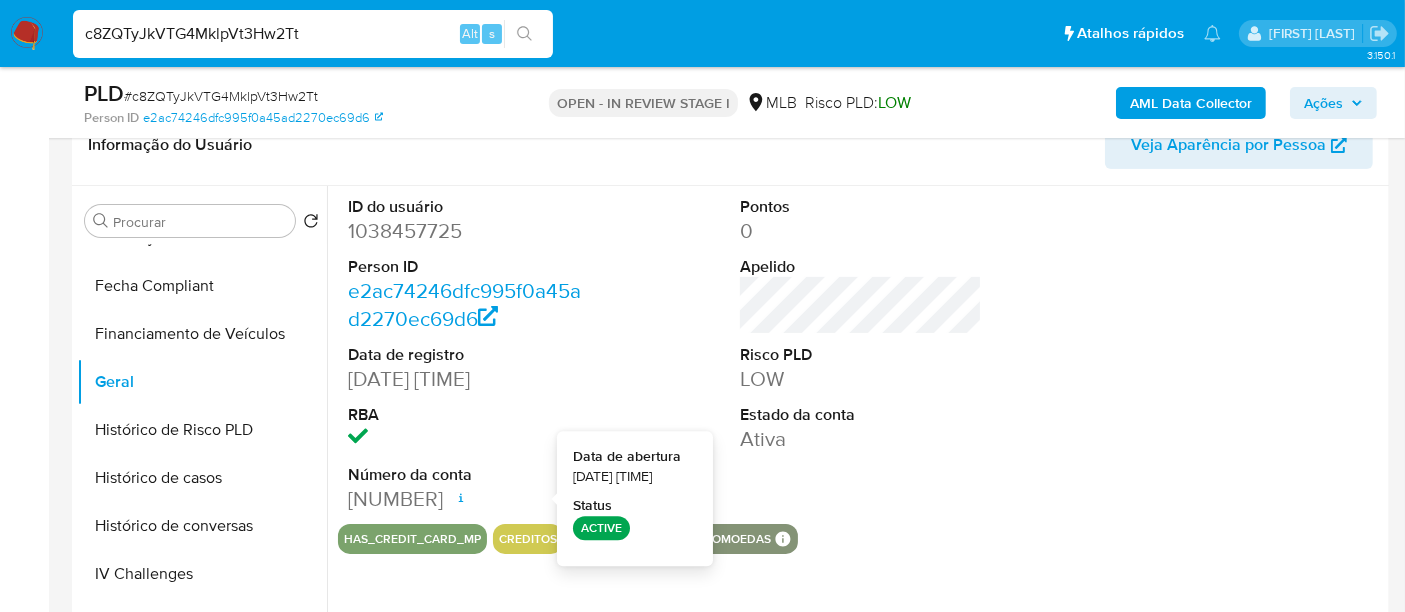 type 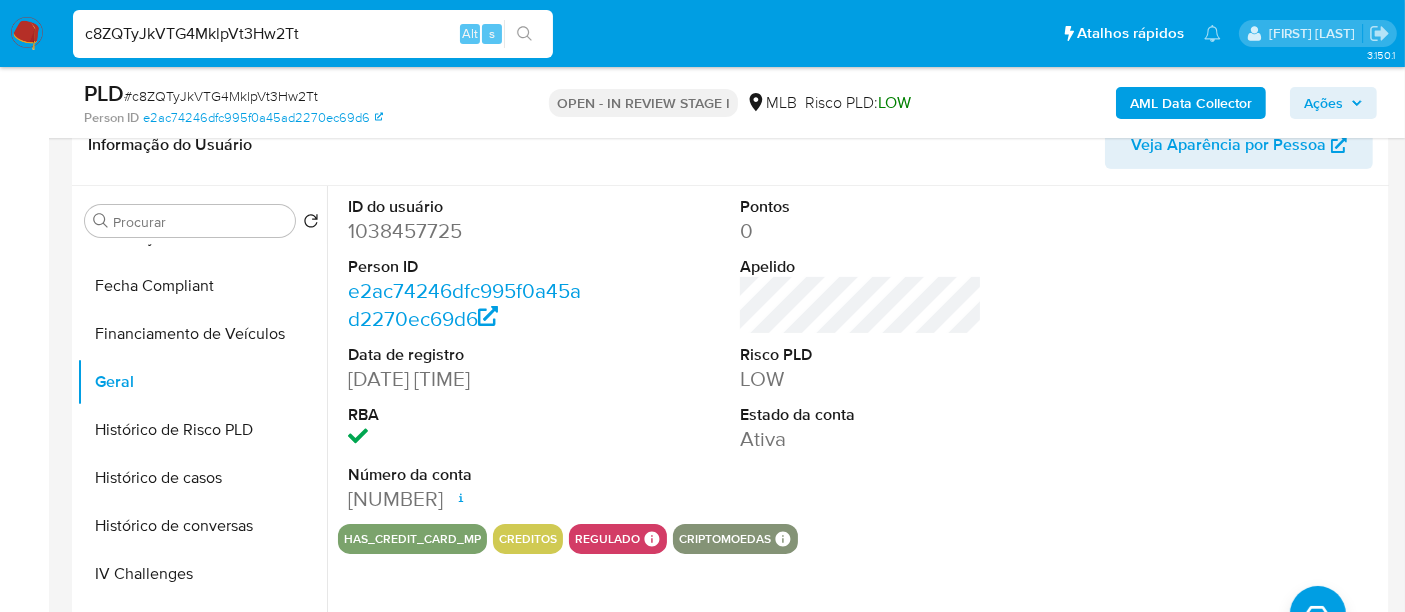 click on "c8ZQTyJkVTG4MklpVt3Hw2Tt" at bounding box center [313, 34] 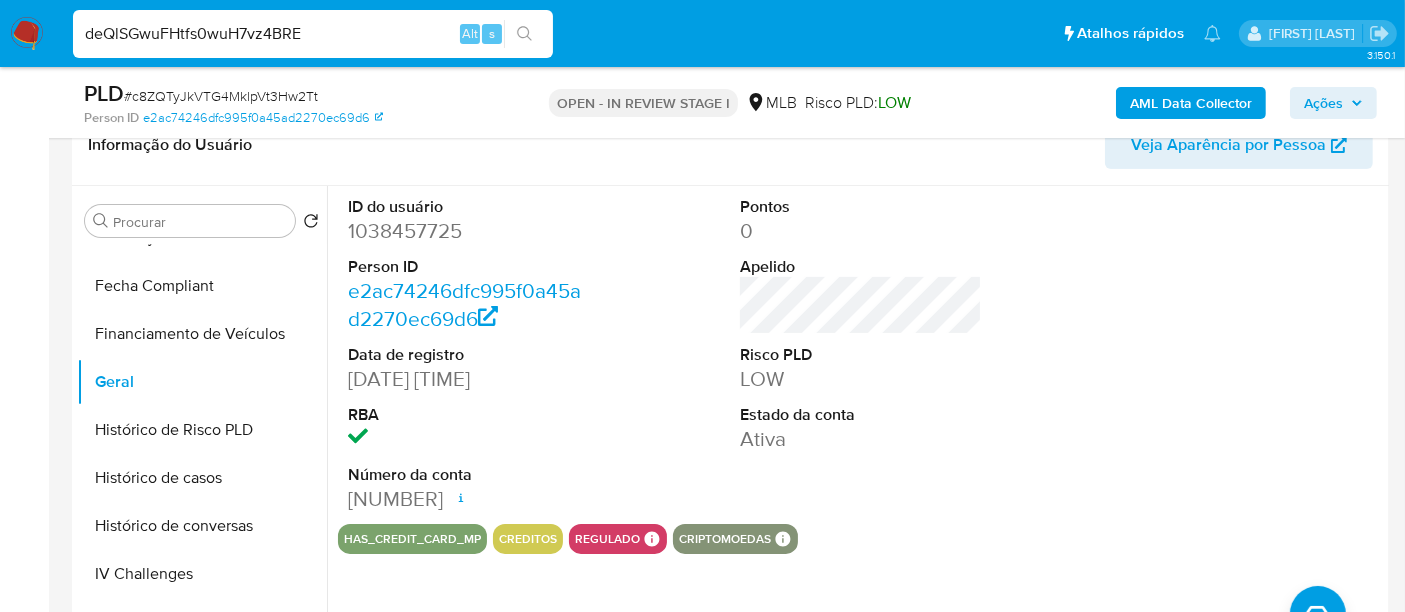 type on "deQlSGwuFHtfs0wuH7vz4BRE" 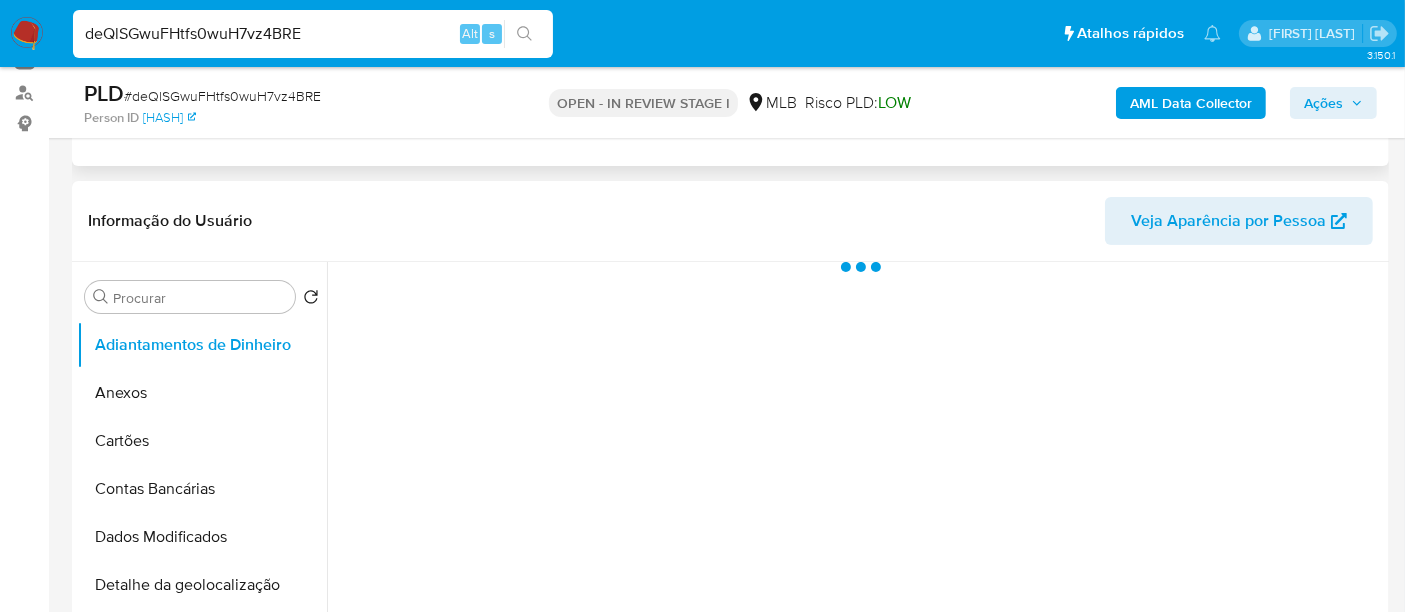 scroll, scrollTop: 444, scrollLeft: 0, axis: vertical 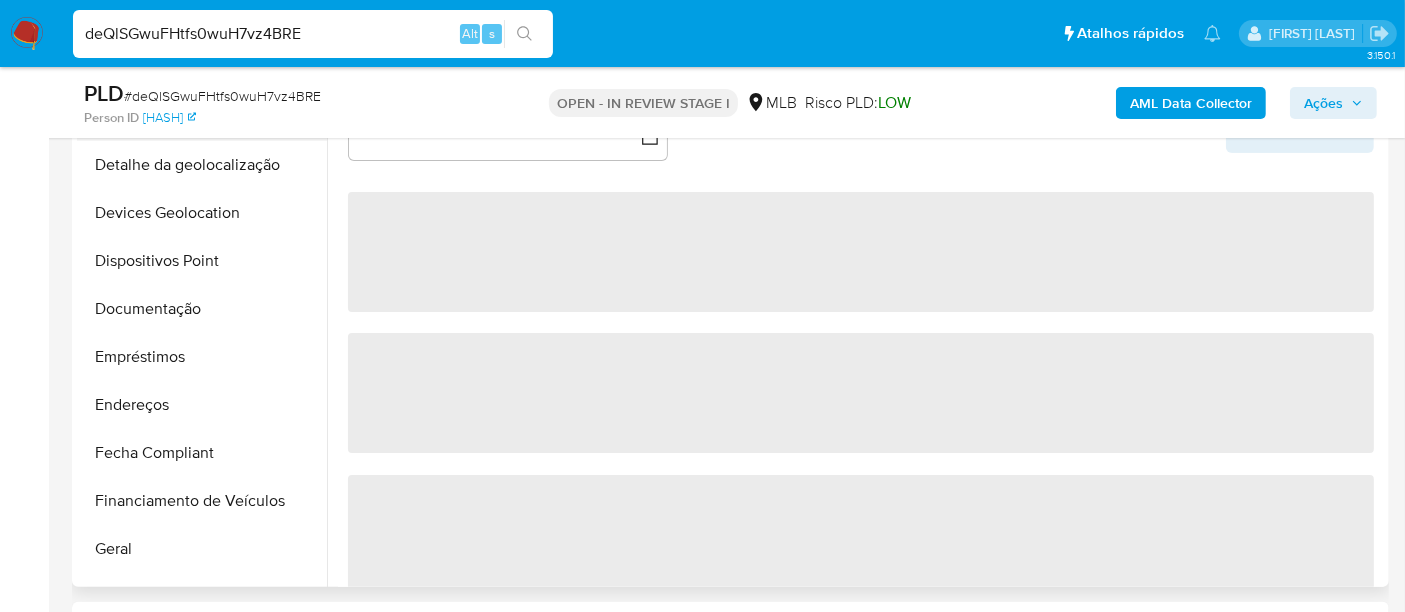 select on "10" 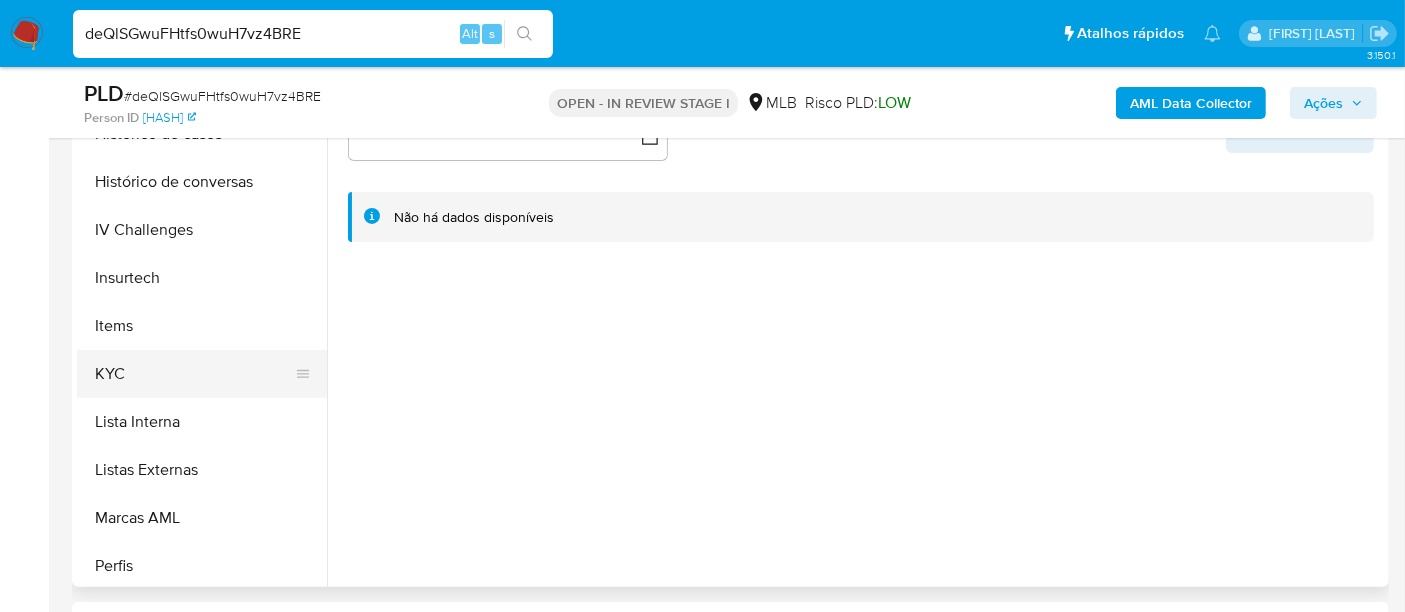 scroll, scrollTop: 777, scrollLeft: 0, axis: vertical 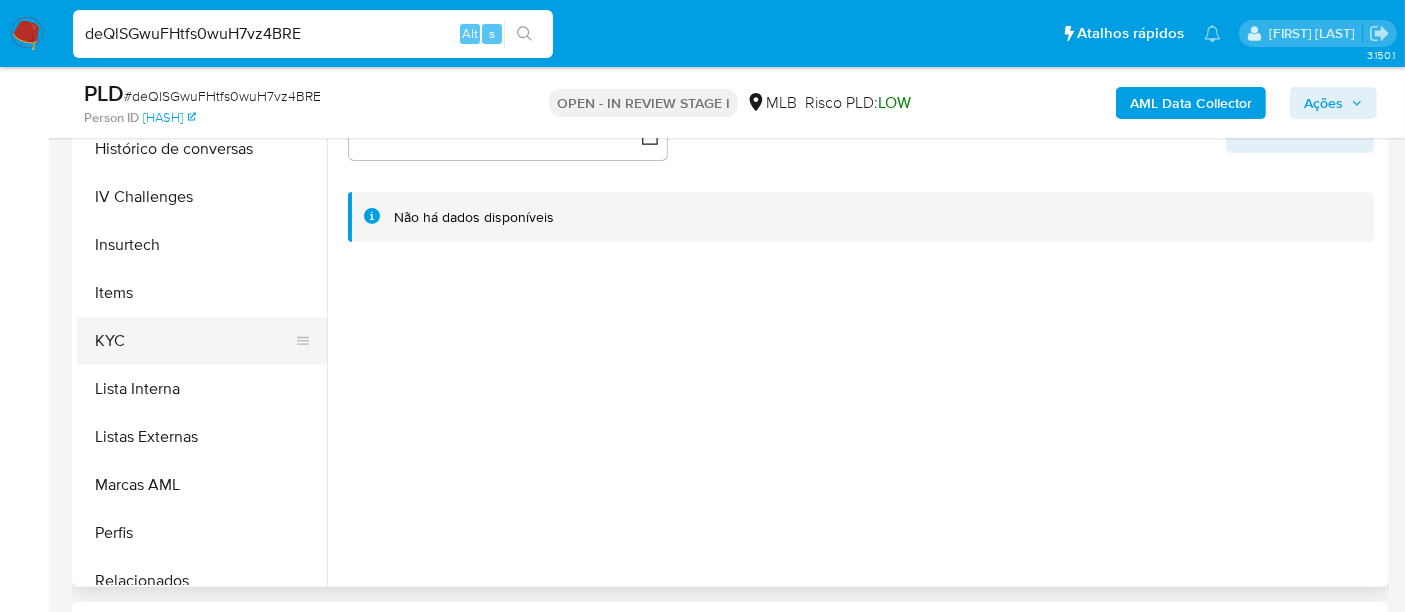 click on "KYC" at bounding box center (194, 341) 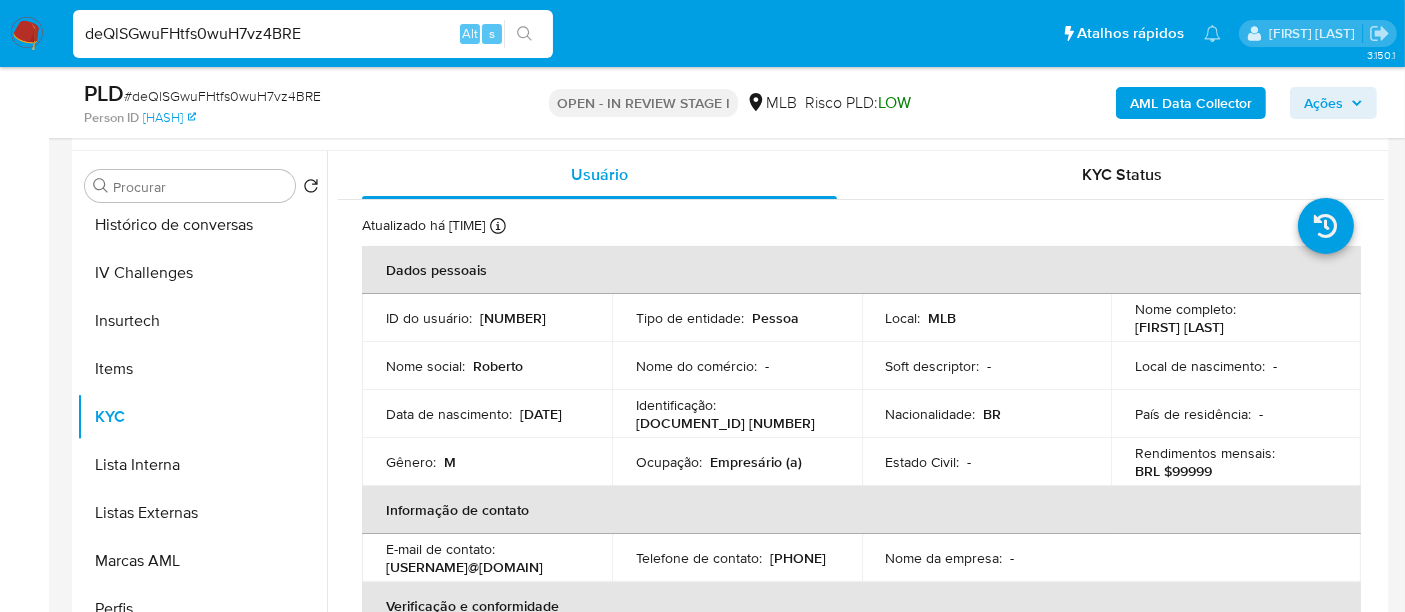scroll, scrollTop: 333, scrollLeft: 0, axis: vertical 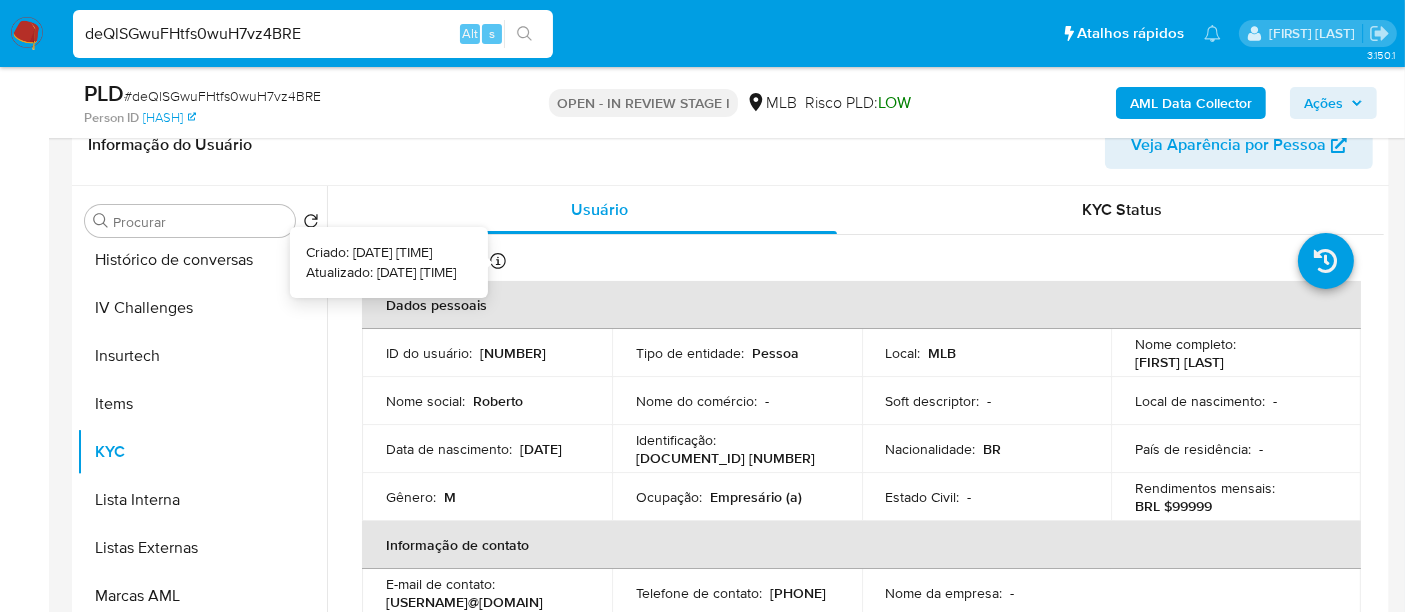 type 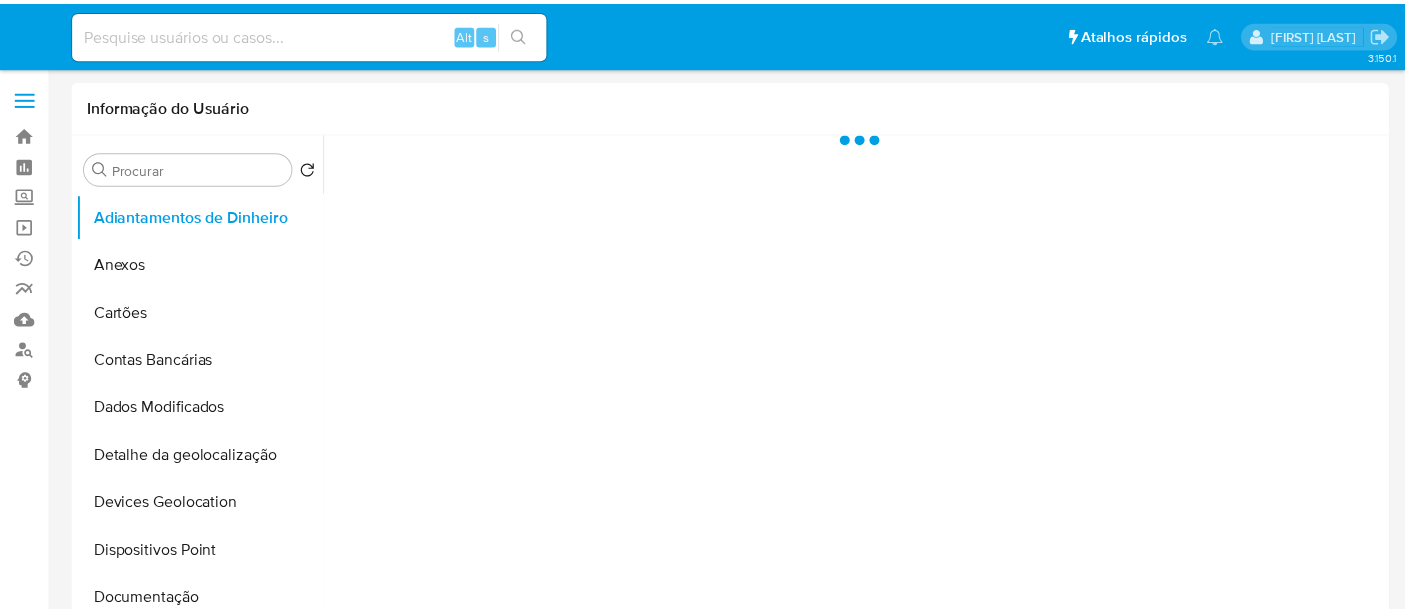 scroll, scrollTop: 0, scrollLeft: 0, axis: both 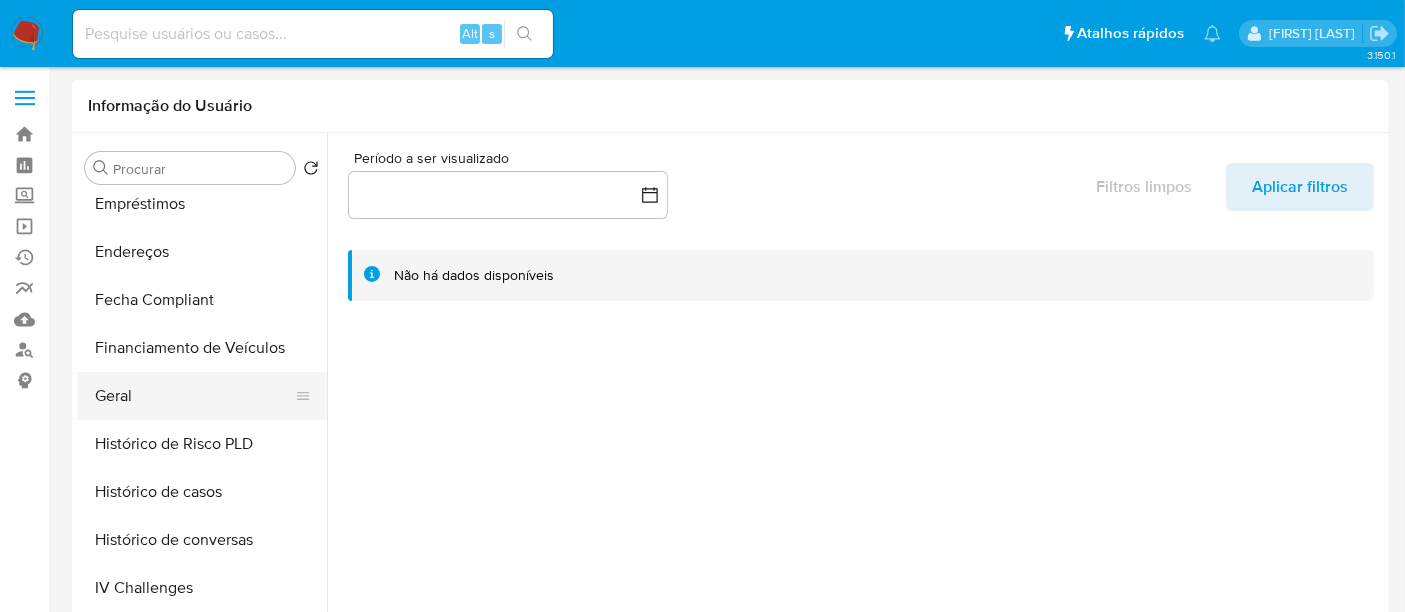 click on "Geral" at bounding box center [194, 396] 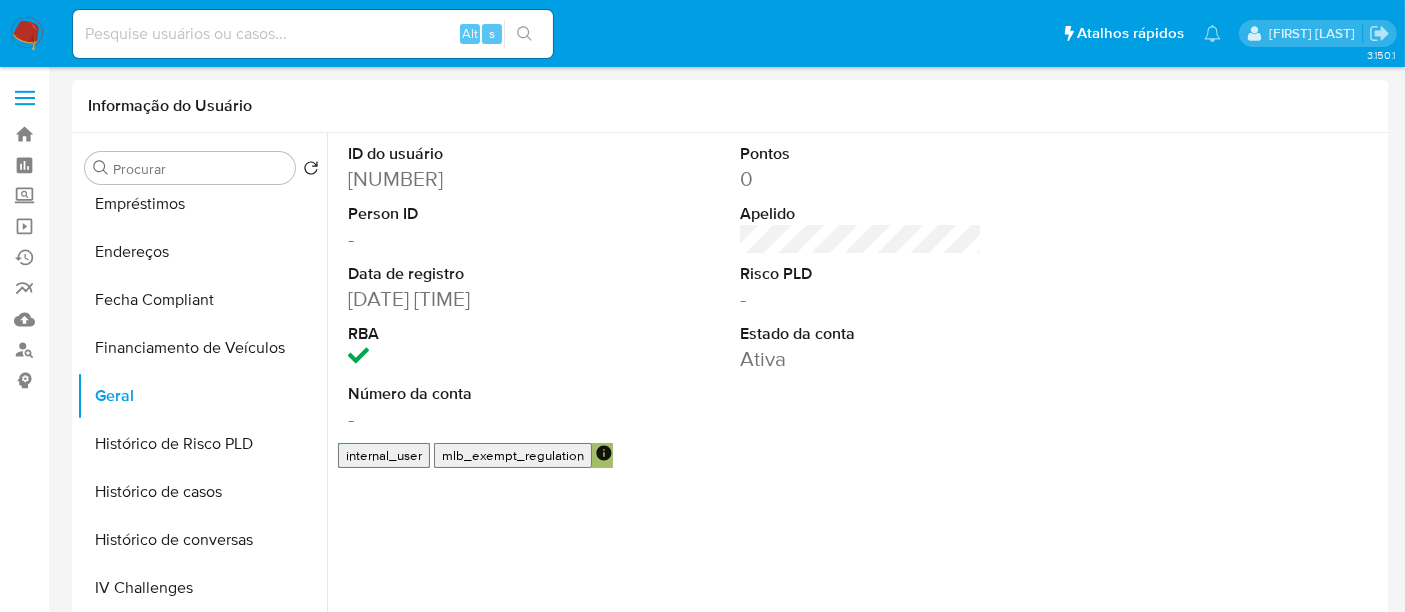 select on "10" 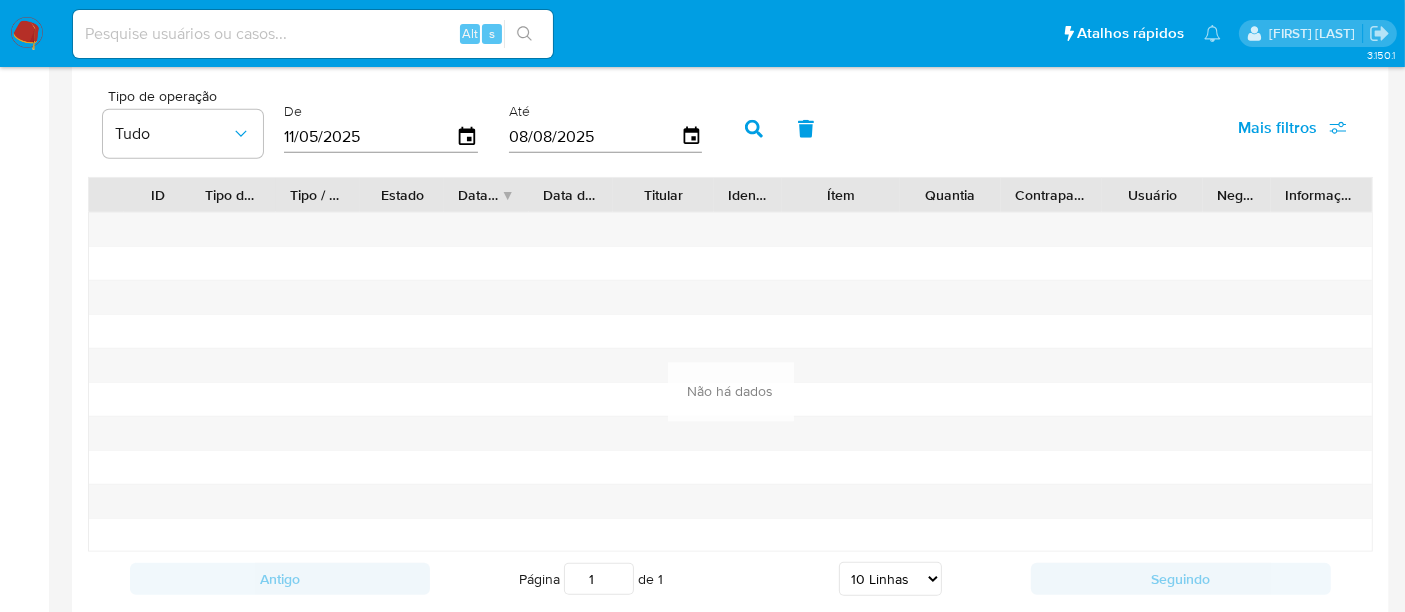 scroll, scrollTop: 1666, scrollLeft: 0, axis: vertical 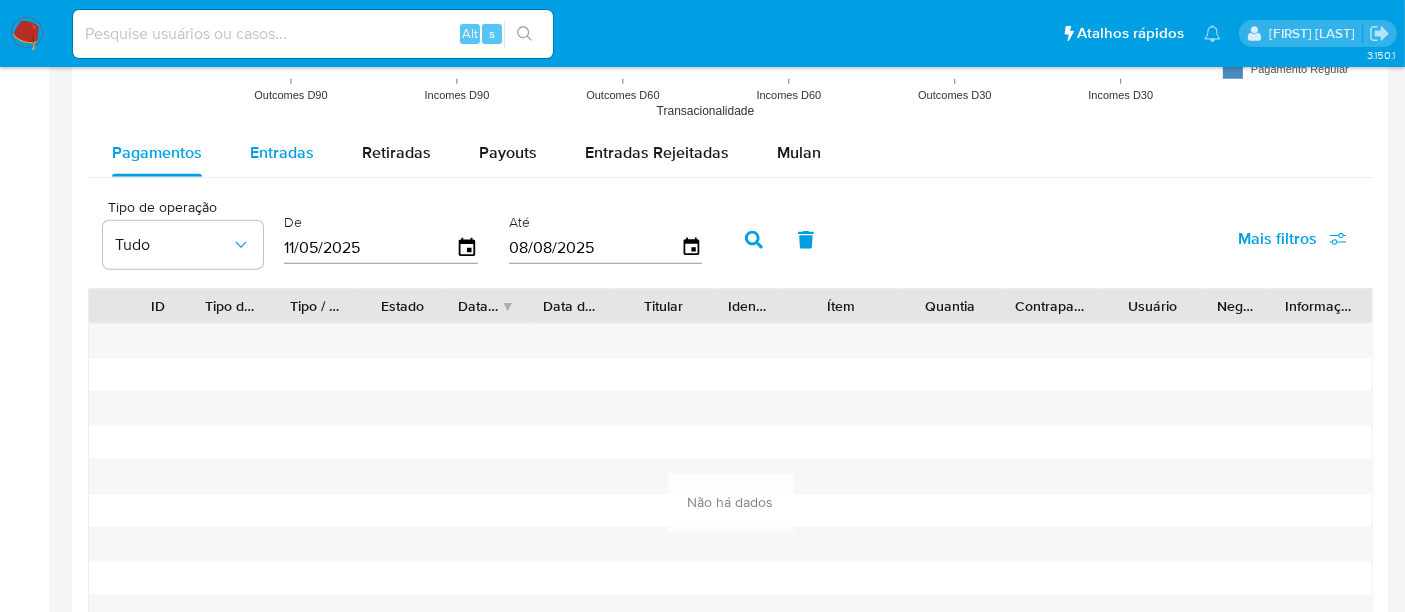 click on "Entradas" at bounding box center (282, 152) 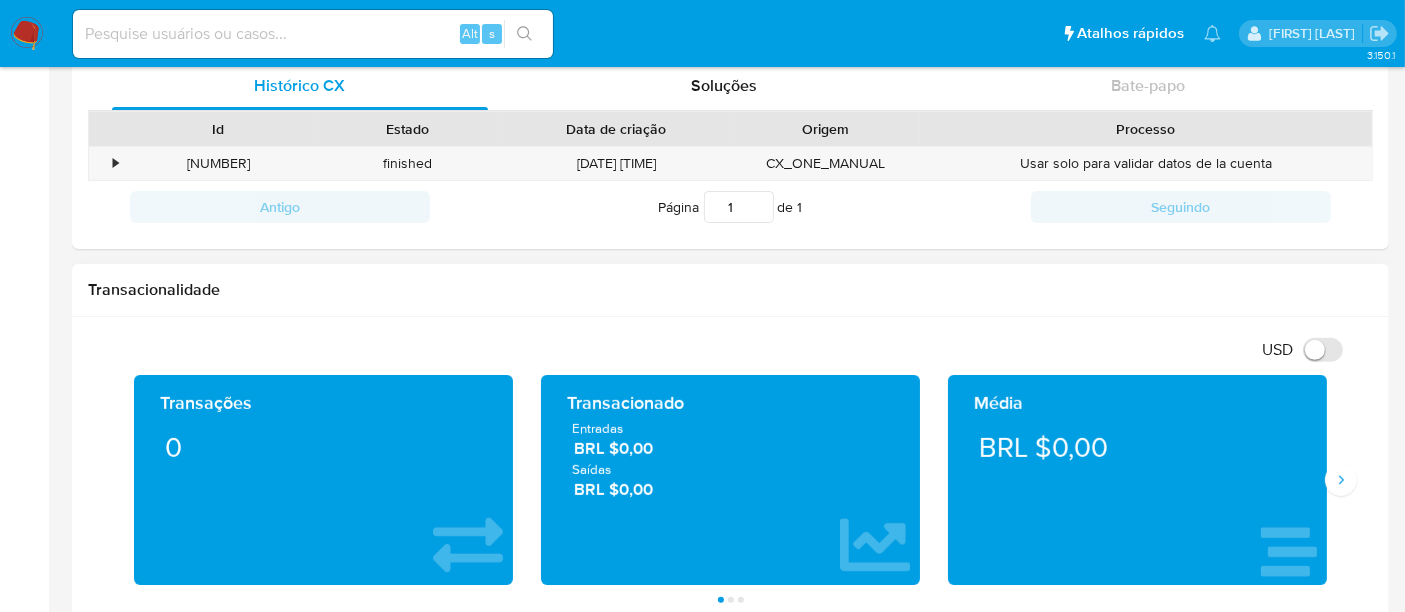 scroll, scrollTop: 777, scrollLeft: 0, axis: vertical 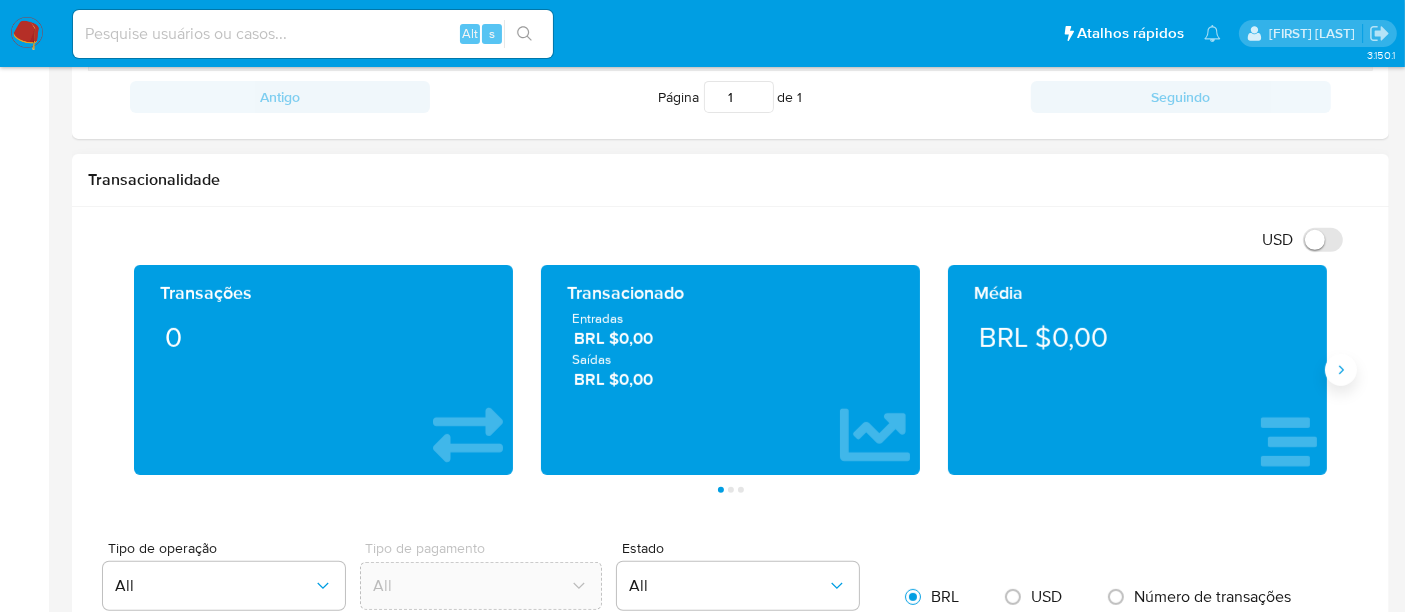 click 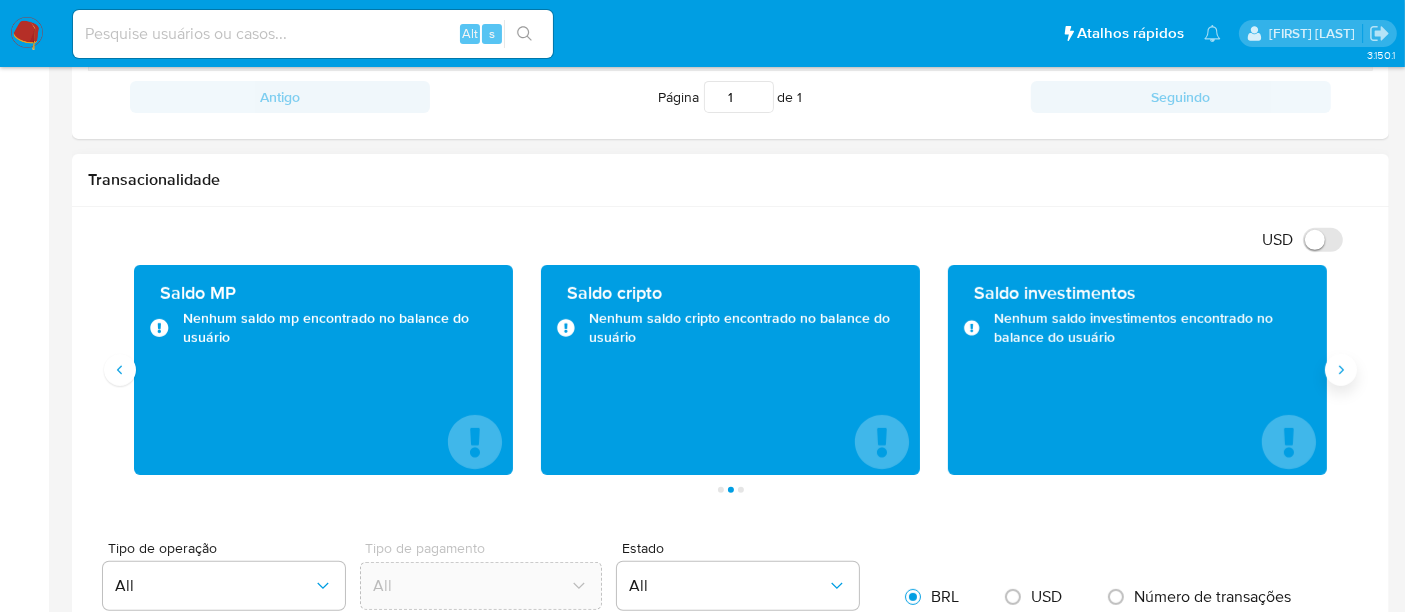 click 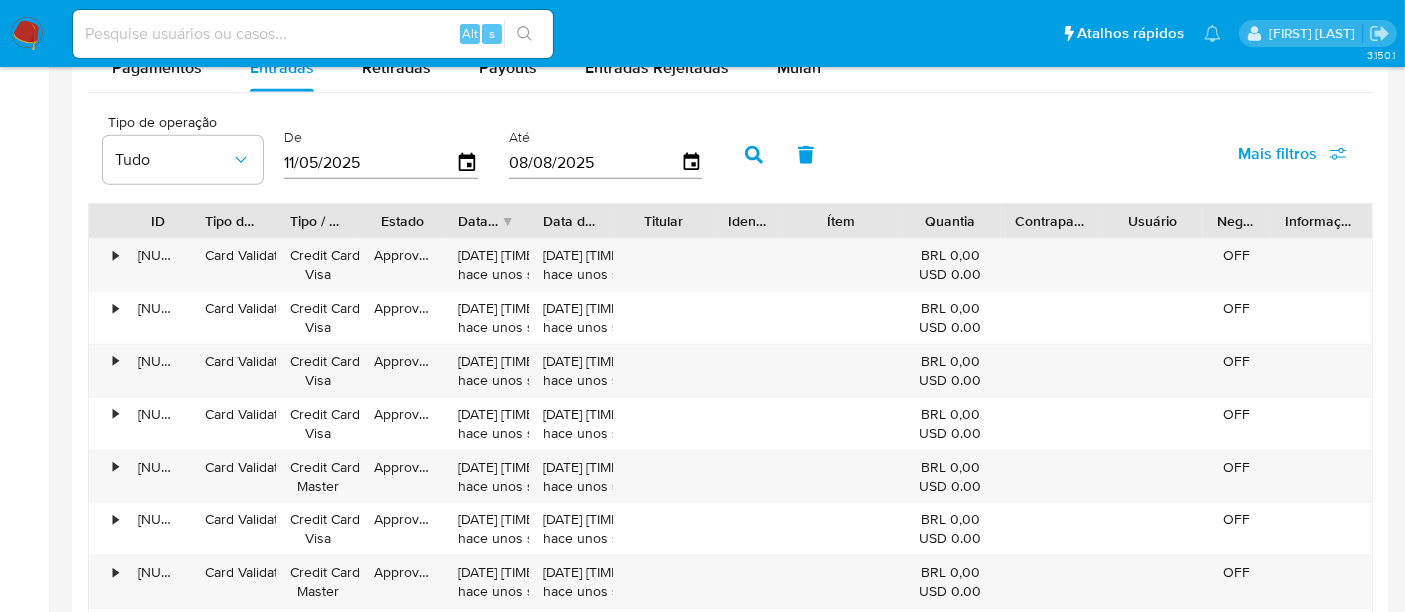 scroll, scrollTop: 1777, scrollLeft: 0, axis: vertical 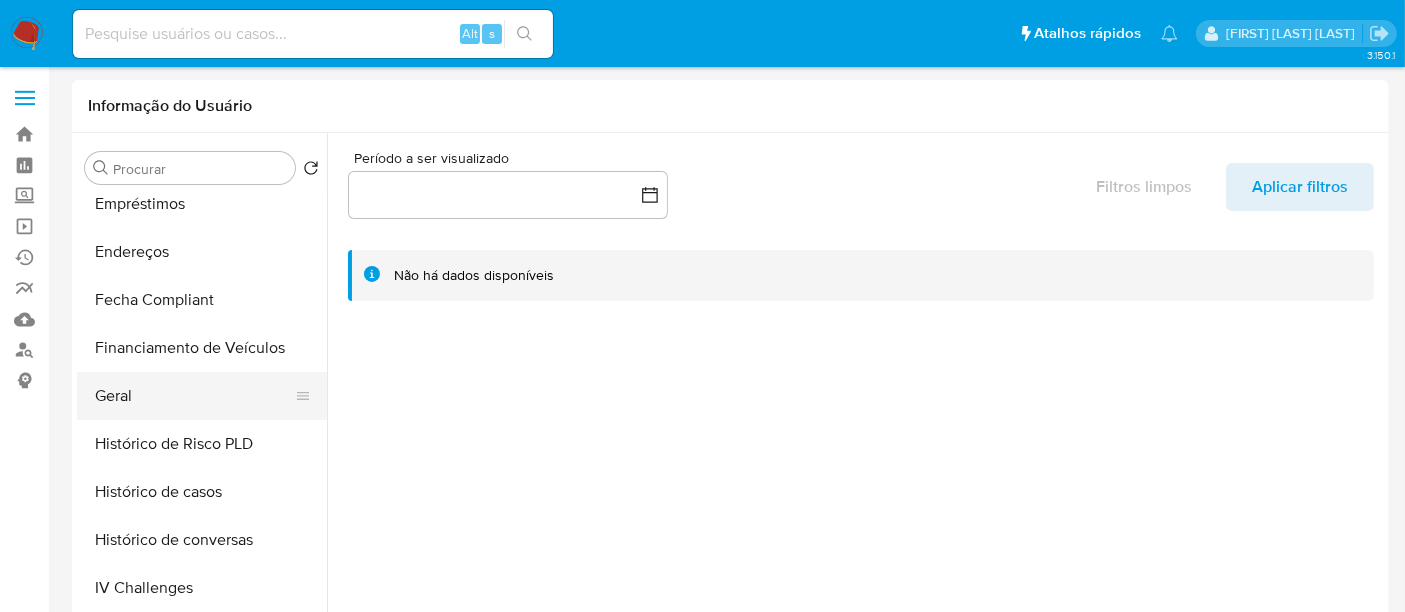 click on "Geral" at bounding box center (194, 396) 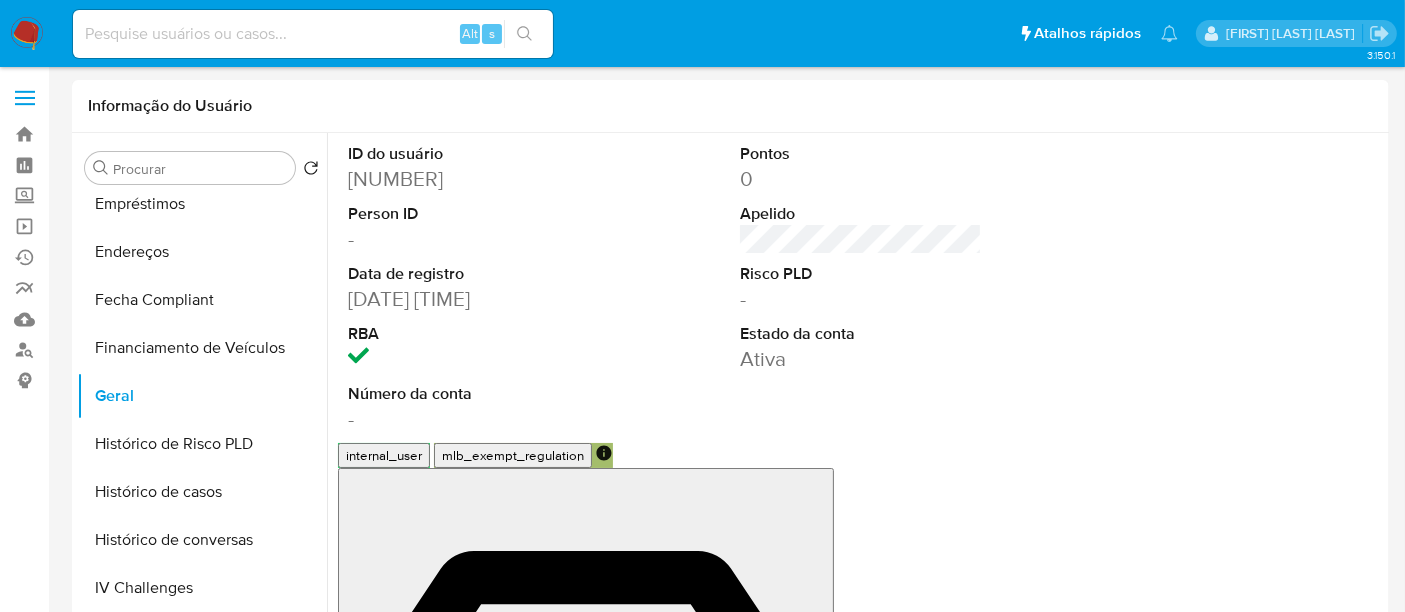 select on "10" 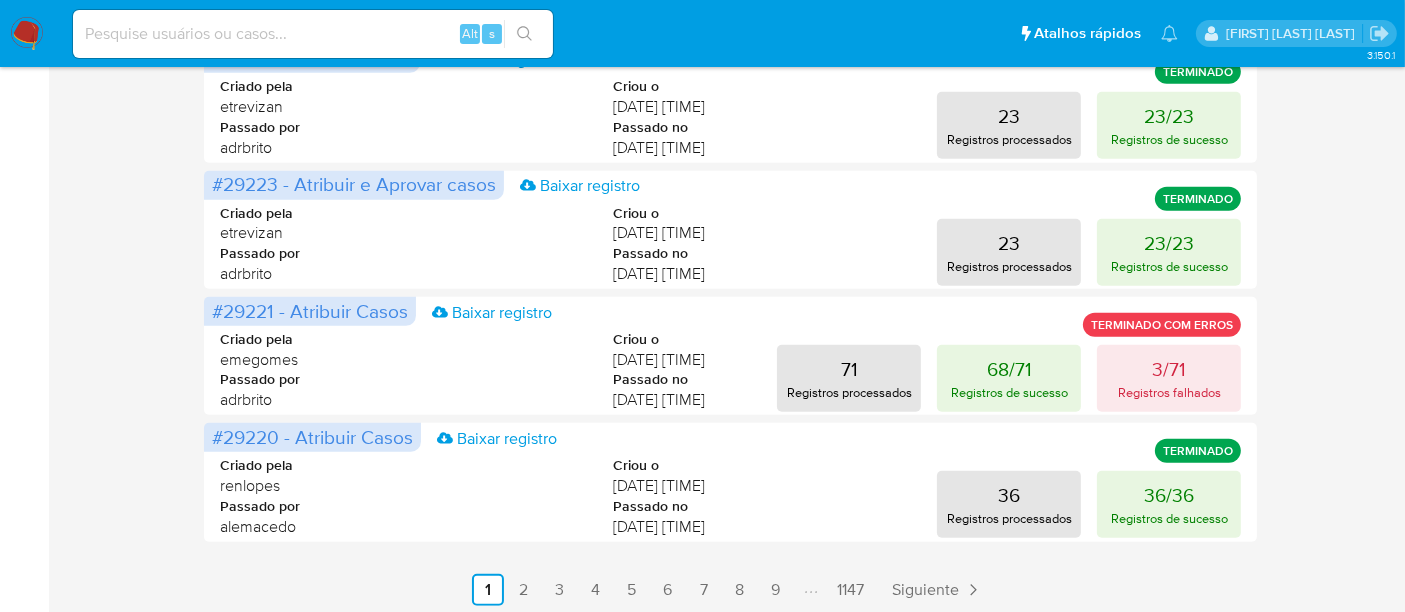 scroll, scrollTop: 1105, scrollLeft: 0, axis: vertical 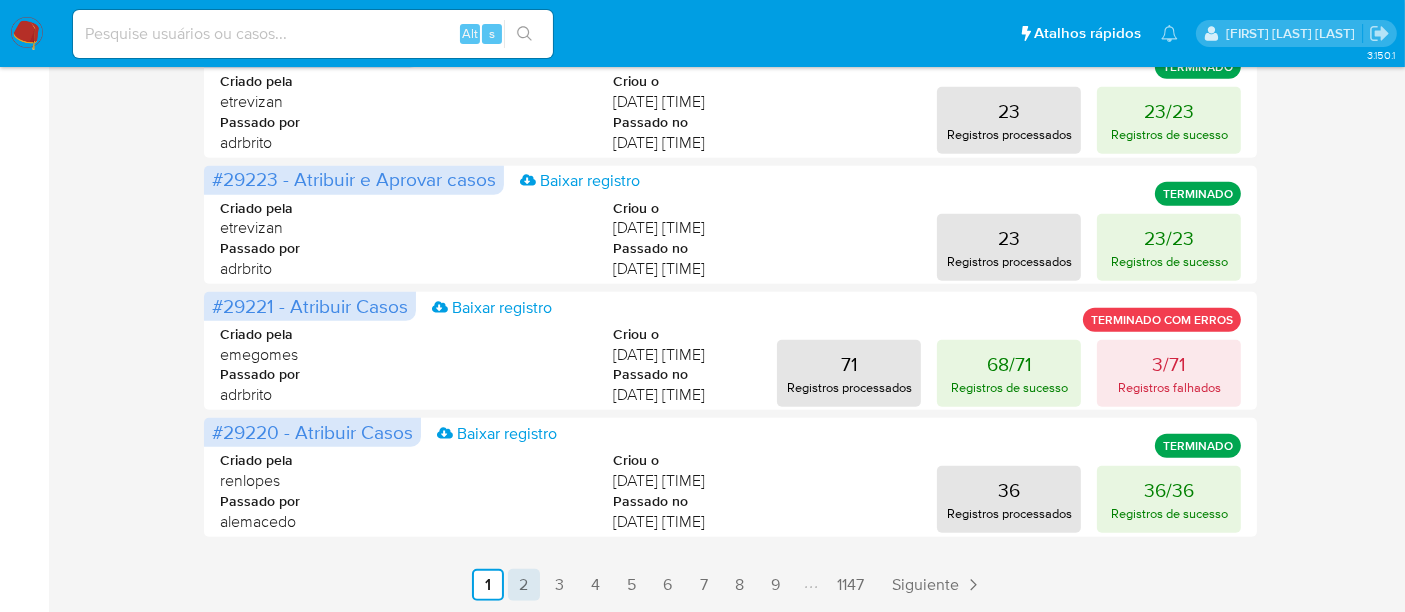 click on "2" at bounding box center [524, 585] 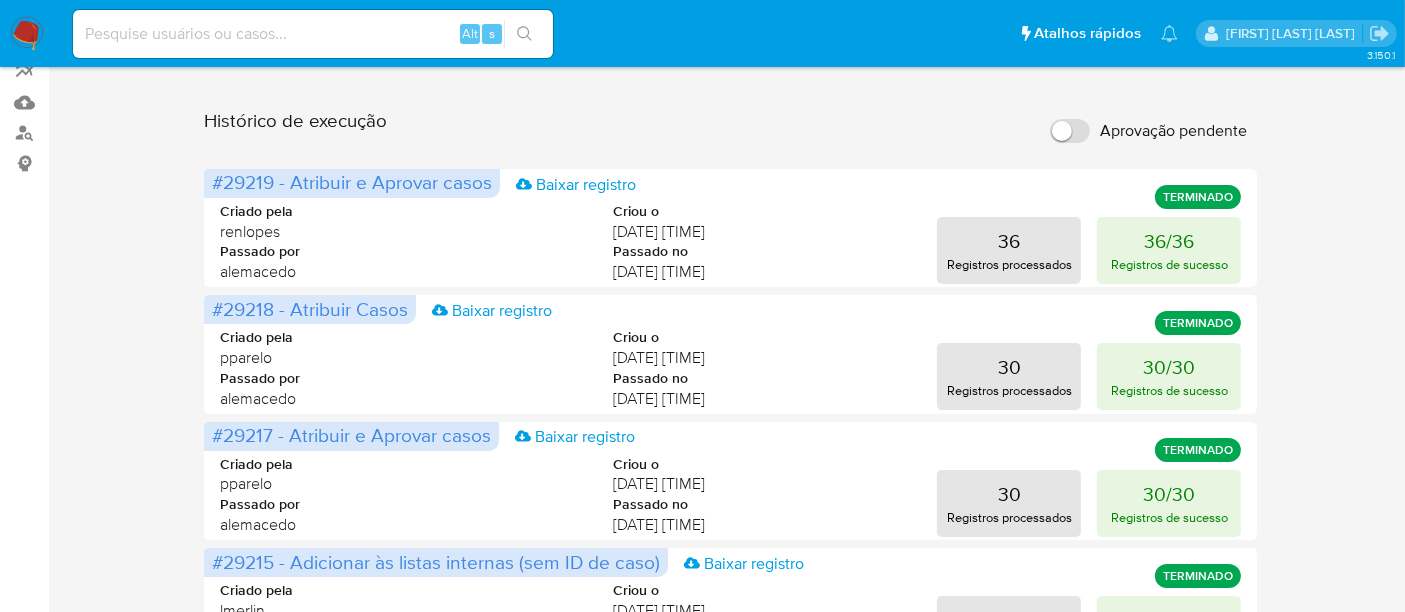scroll, scrollTop: 0, scrollLeft: 0, axis: both 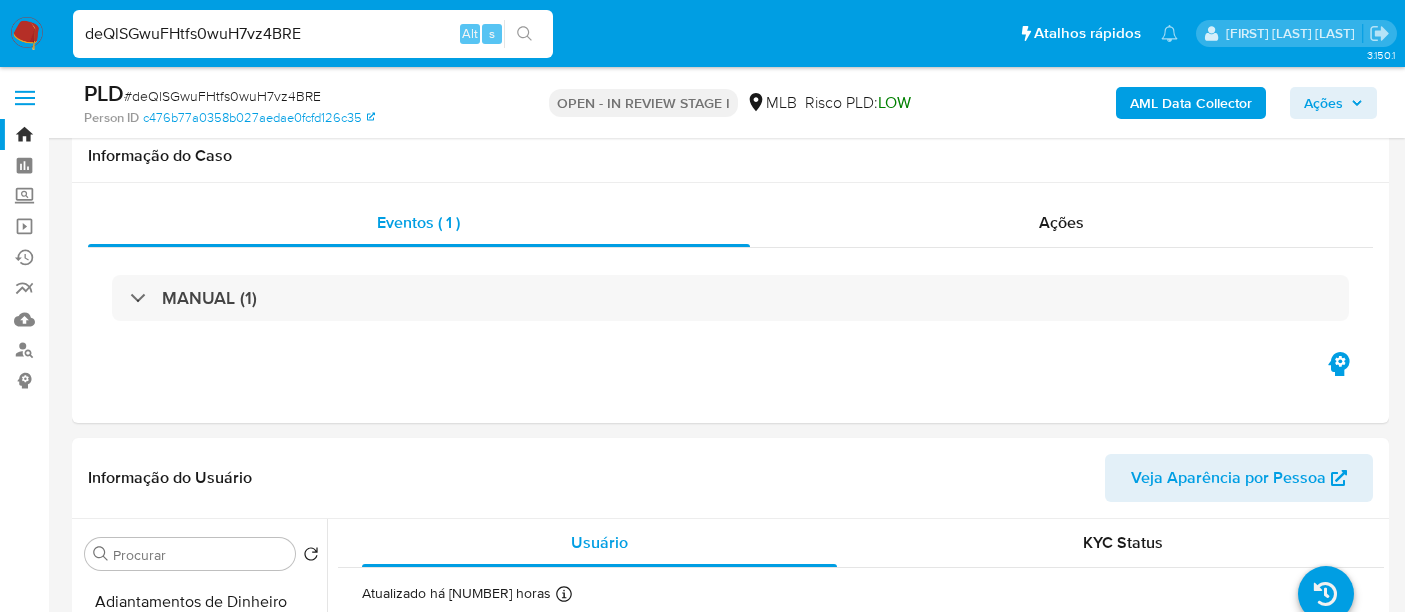 select on "10" 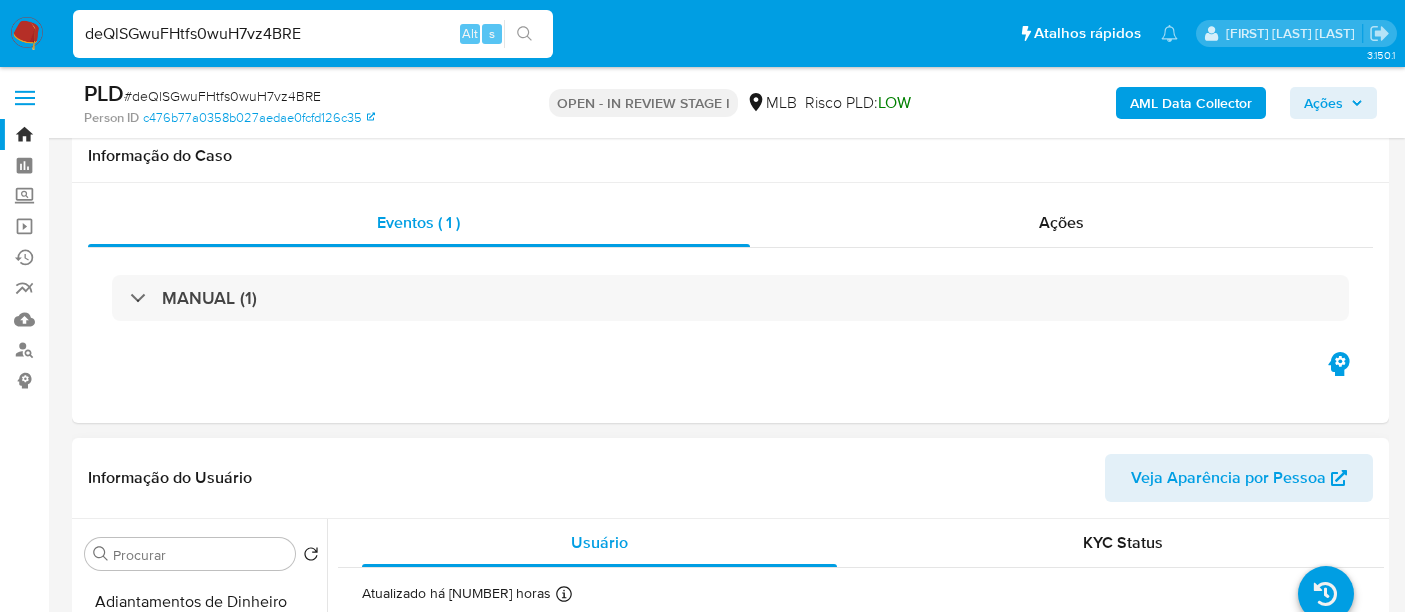 scroll, scrollTop: 333, scrollLeft: 0, axis: vertical 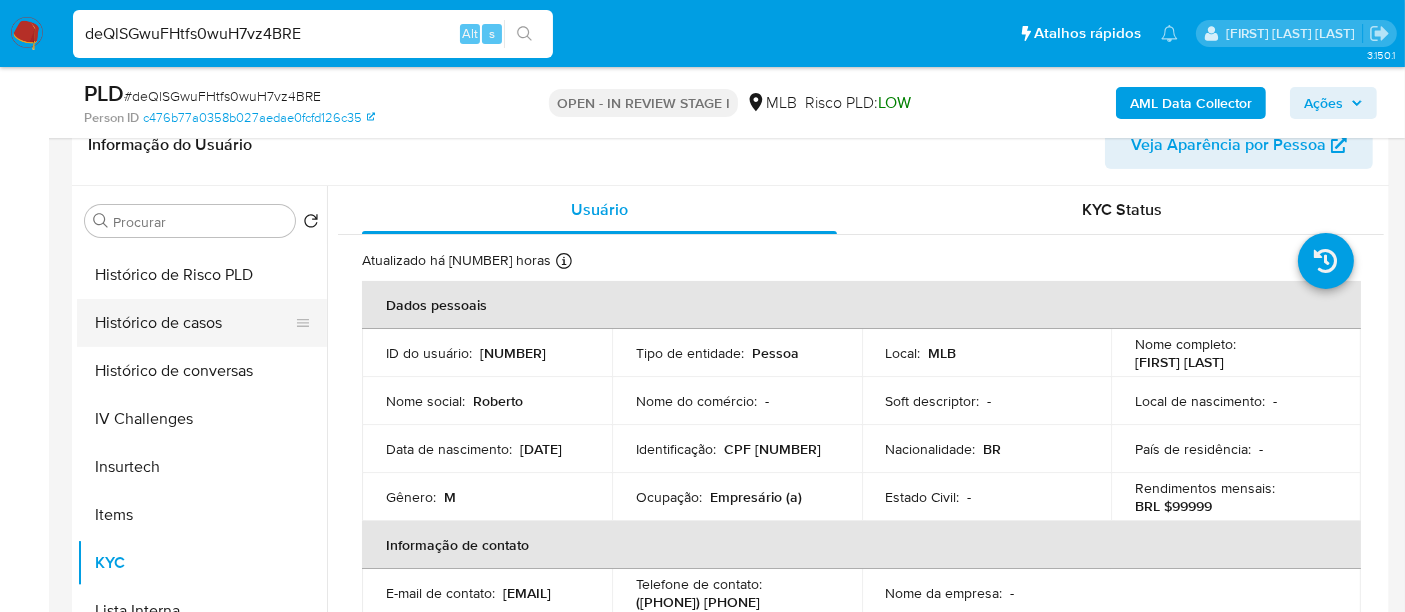 click on "Histórico de casos" at bounding box center [194, 323] 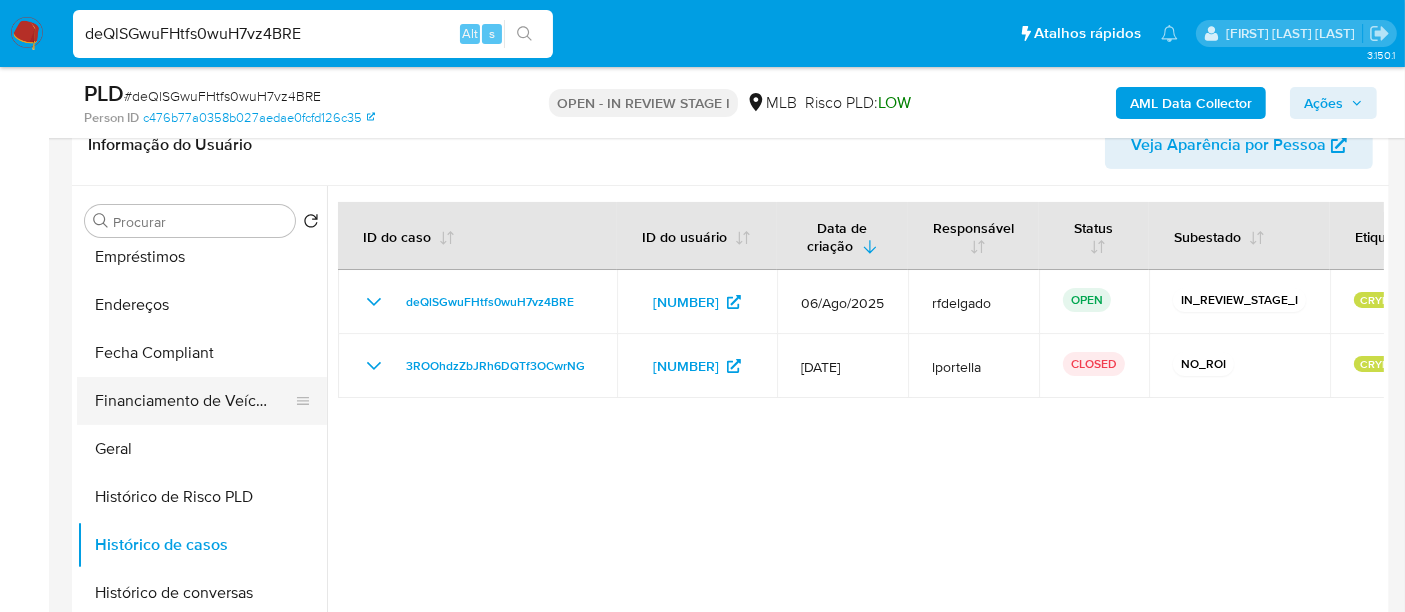 scroll, scrollTop: 333, scrollLeft: 0, axis: vertical 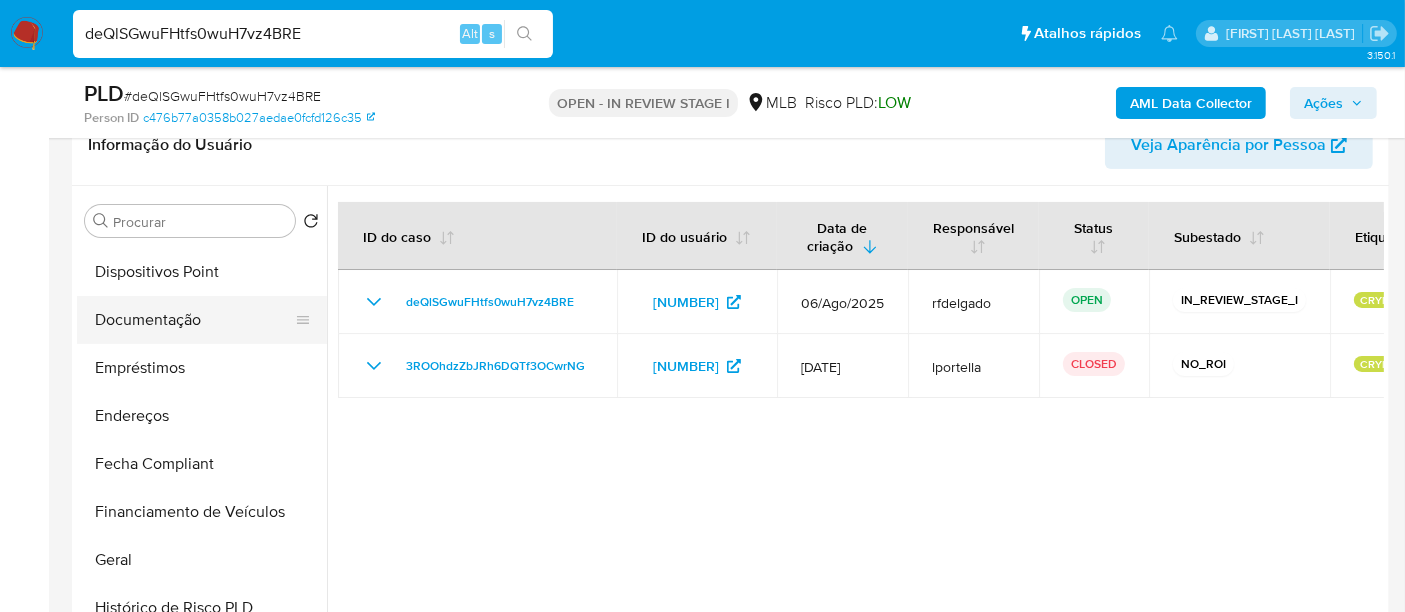 click on "Documentação" at bounding box center [194, 320] 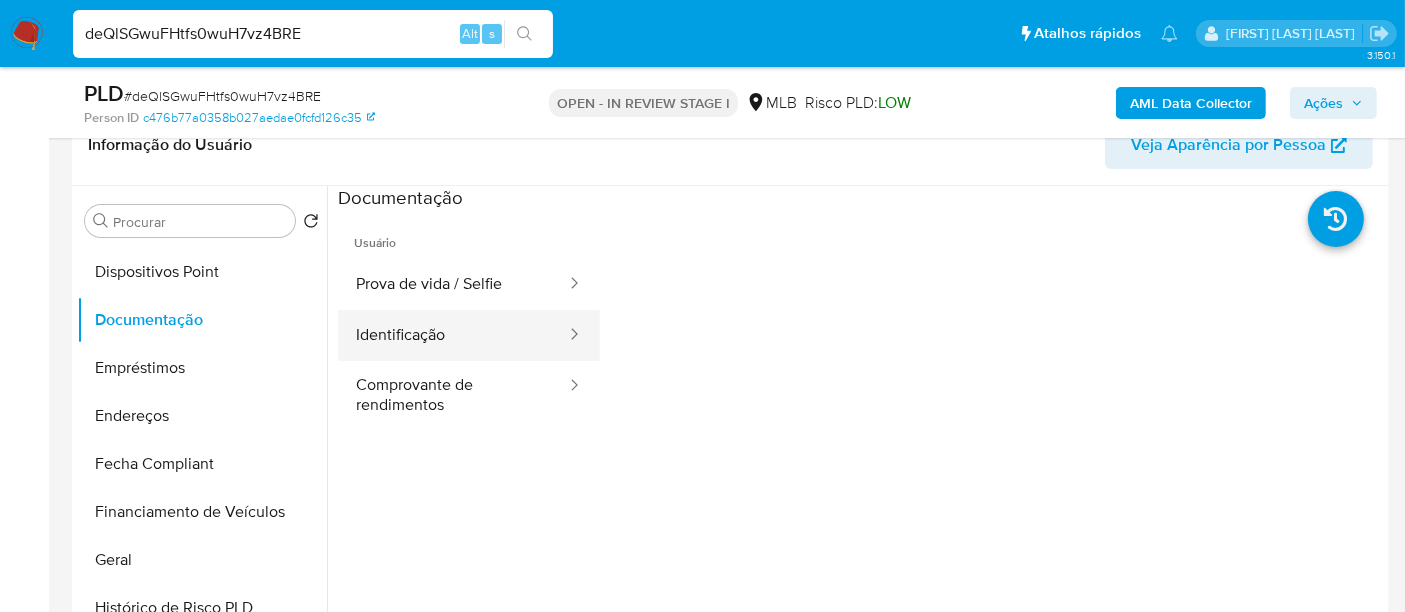 click on "Identificação" at bounding box center [453, 335] 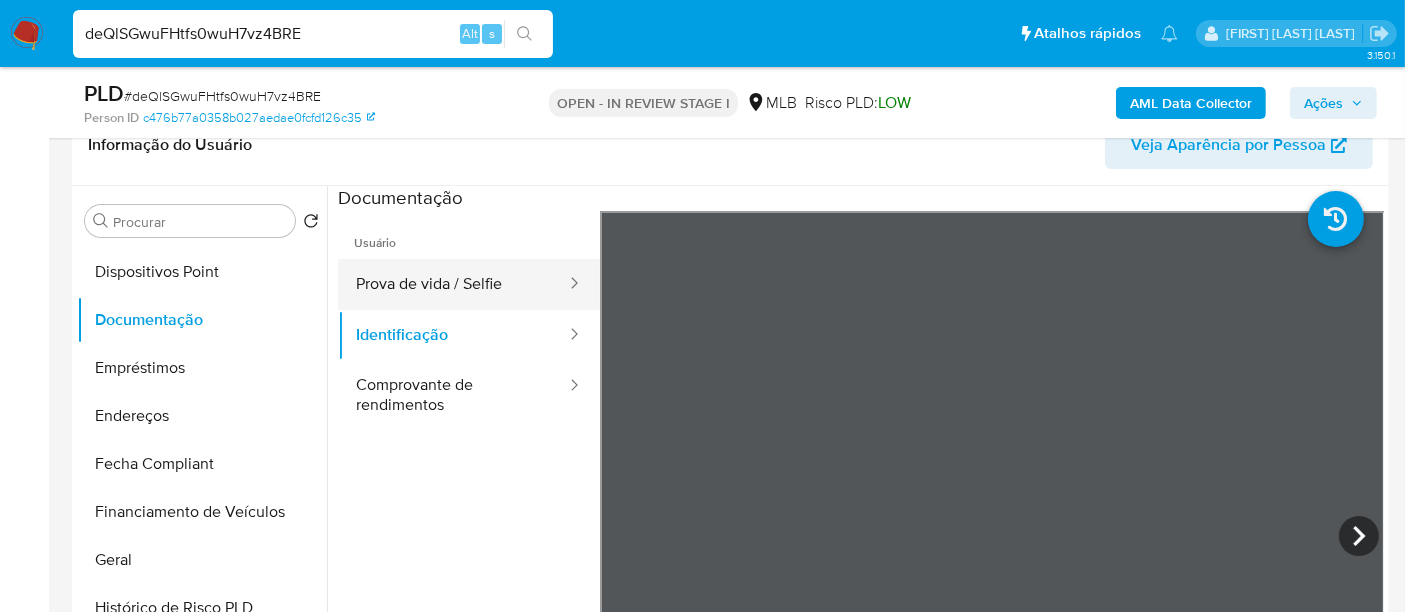 click on "Prova de vida / Selfie" at bounding box center (453, 284) 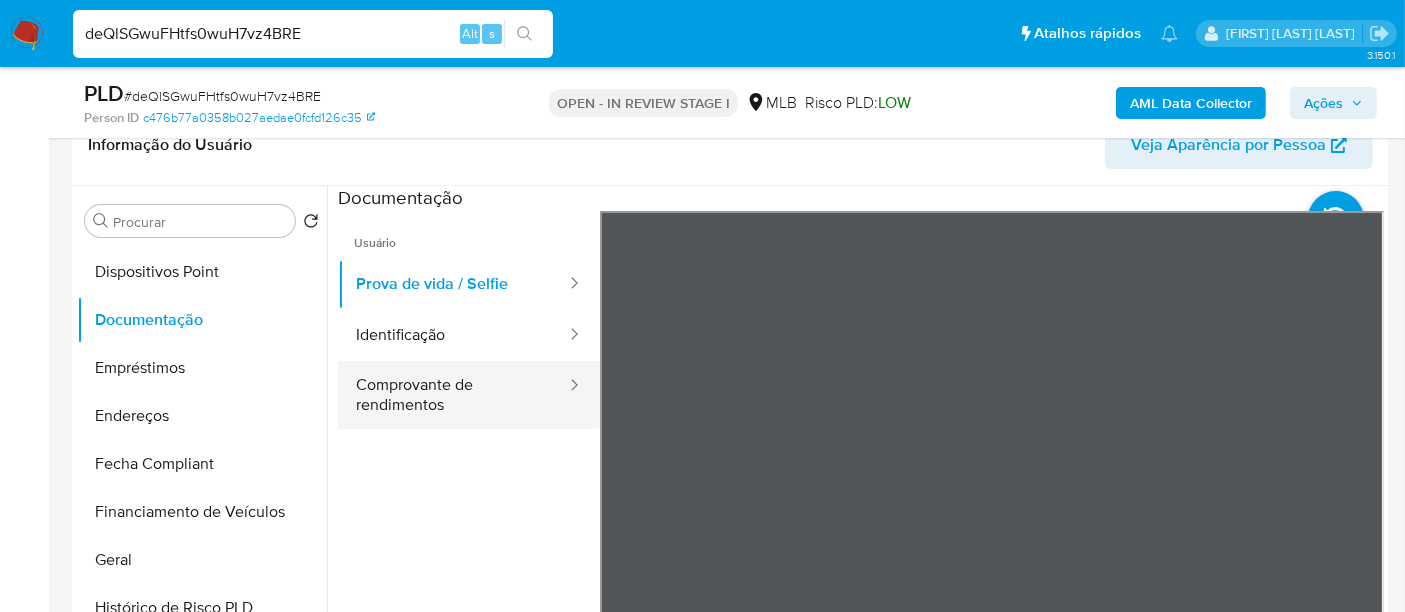 click on "Comprovante de rendimentos" at bounding box center (453, 395) 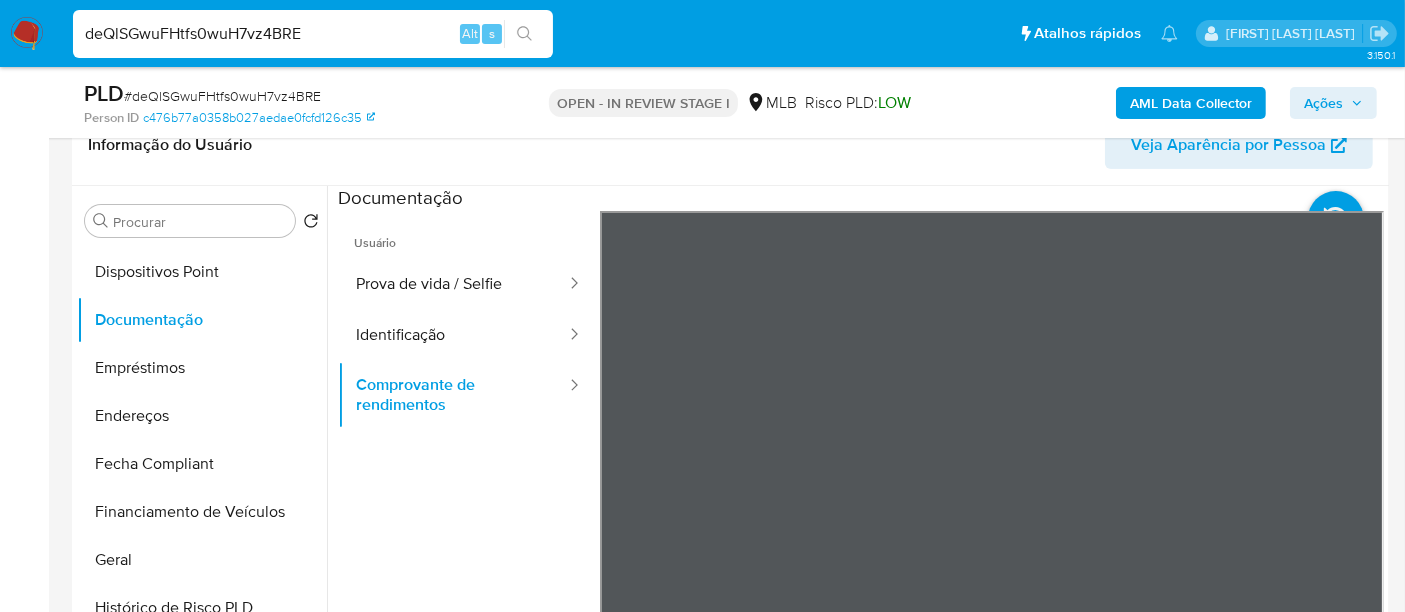click on "Pausado Ver notificaciones deQlSGwuFHtfs0wuH7vz4BRE Alt s Atalhos rápidos   Presiona las siguientes teclas para acceder a algunas de las funciones Pesquisar caso ou usuário Alt s Voltar para casa Alt h Adicione um comentário Alt c Adicionar um anexo Alt a Renato Lopes Dos Santos Bandeja Painel Screening Pesquisa em Listas Watchlist Ferramentas Operações em massa Ejecuções automáticas relatórios Mulan Localizador de pessoas Consolidado 3.150.1 Atribuiu o   rfdelgado   Asignado el: 06/08/2025 10:47:45 Criou: 06/08/2025   Criou: 06/08/2025 10:47:45 - Expira em um mês   Expira em 20/09/2025 10:47:46 PLD # deQlSGwuFHtfs0wuH7vz4BRE Person ID c476b77a0358b027aedae0fcfd126c35 OPEN - IN REVIEW STAGE I  MLB Risco PLD:  LOW AML Data Collector Ações Informação do Caso Eventos ( 1 ) Ações MANUAL (1) Informação do Usuário Veja Aparência por Pessoa Procurar   Retornar ao pedido padrão Adiantamentos de Dinheiro Anexos Cartões Contas Bancárias Dados Modificados Detalhe da geolocalização Documentação" at bounding box center (702, 1432) 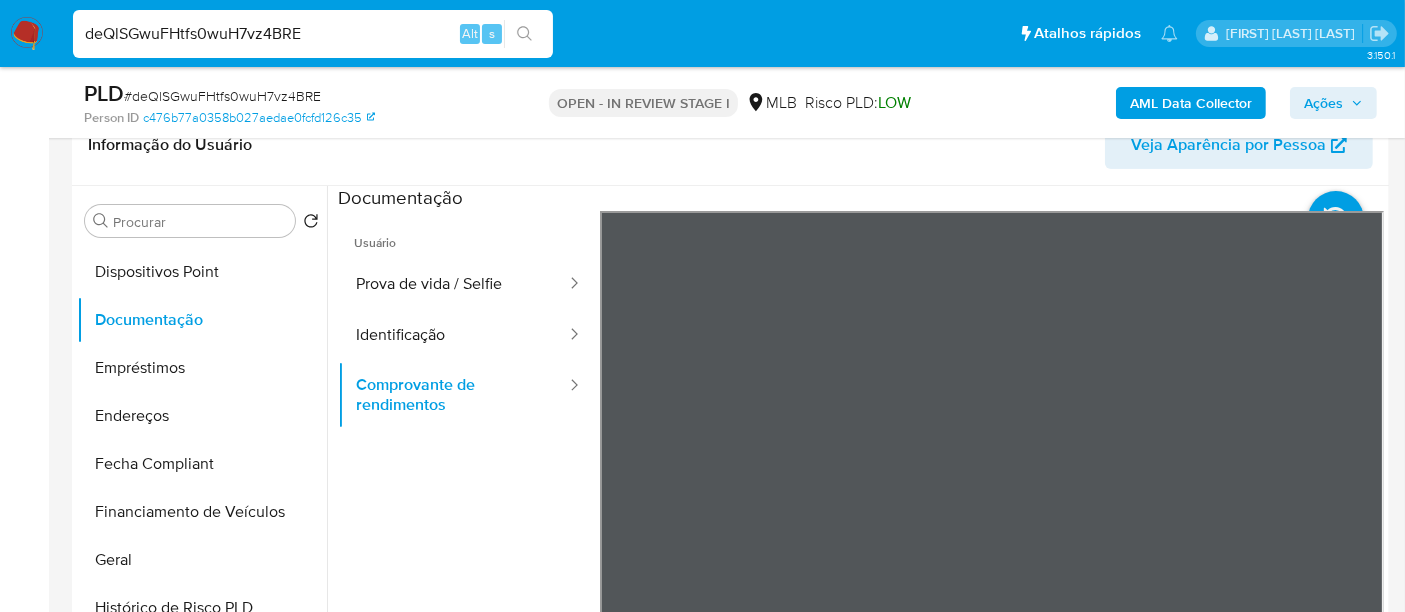 click at bounding box center [861, 518] 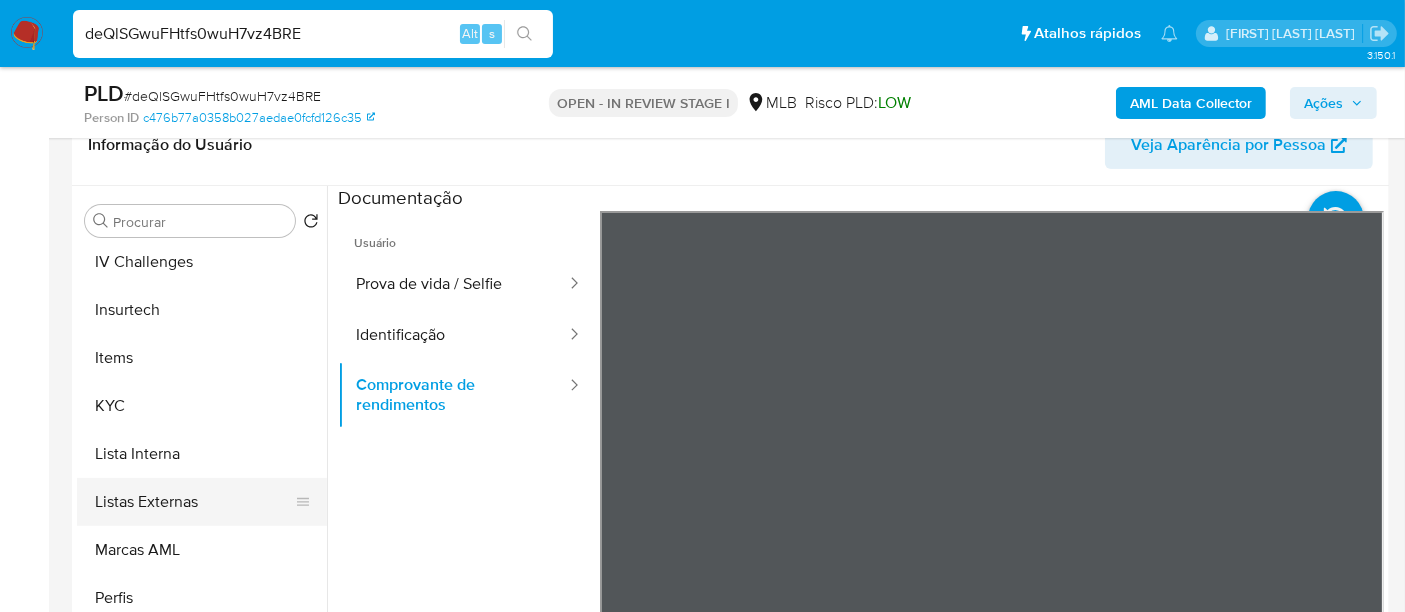 scroll, scrollTop: 844, scrollLeft: 0, axis: vertical 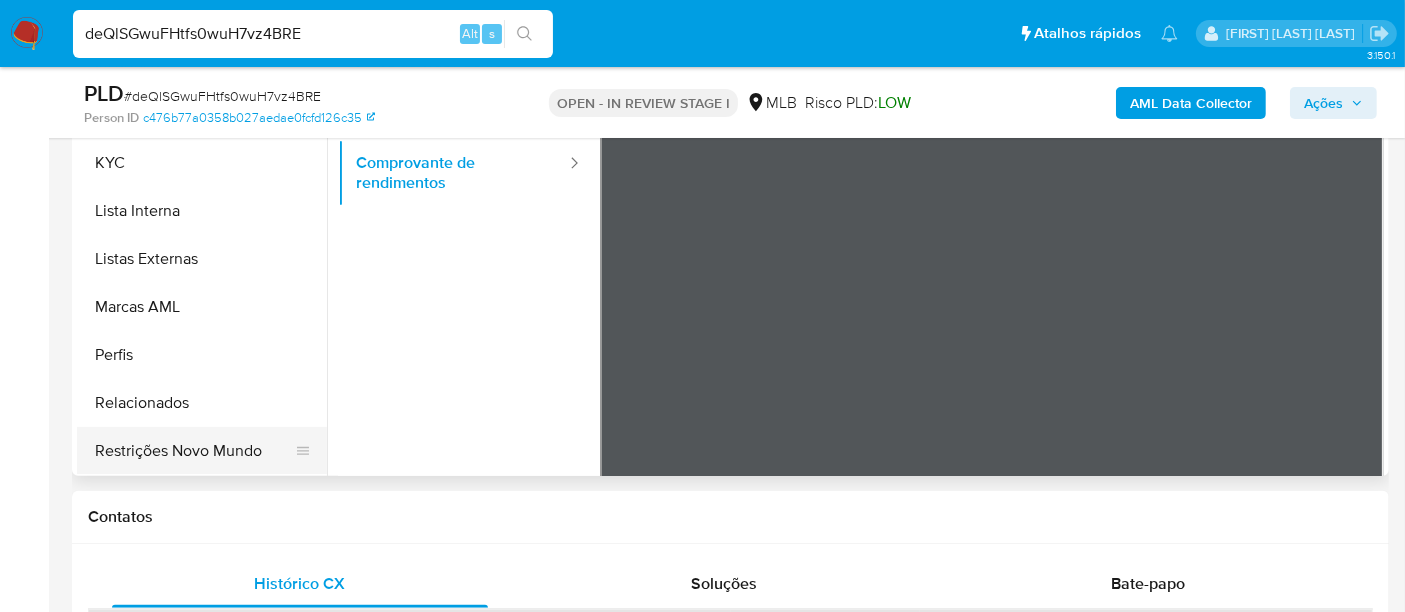 click on "Restrições Novo Mundo" at bounding box center [194, 451] 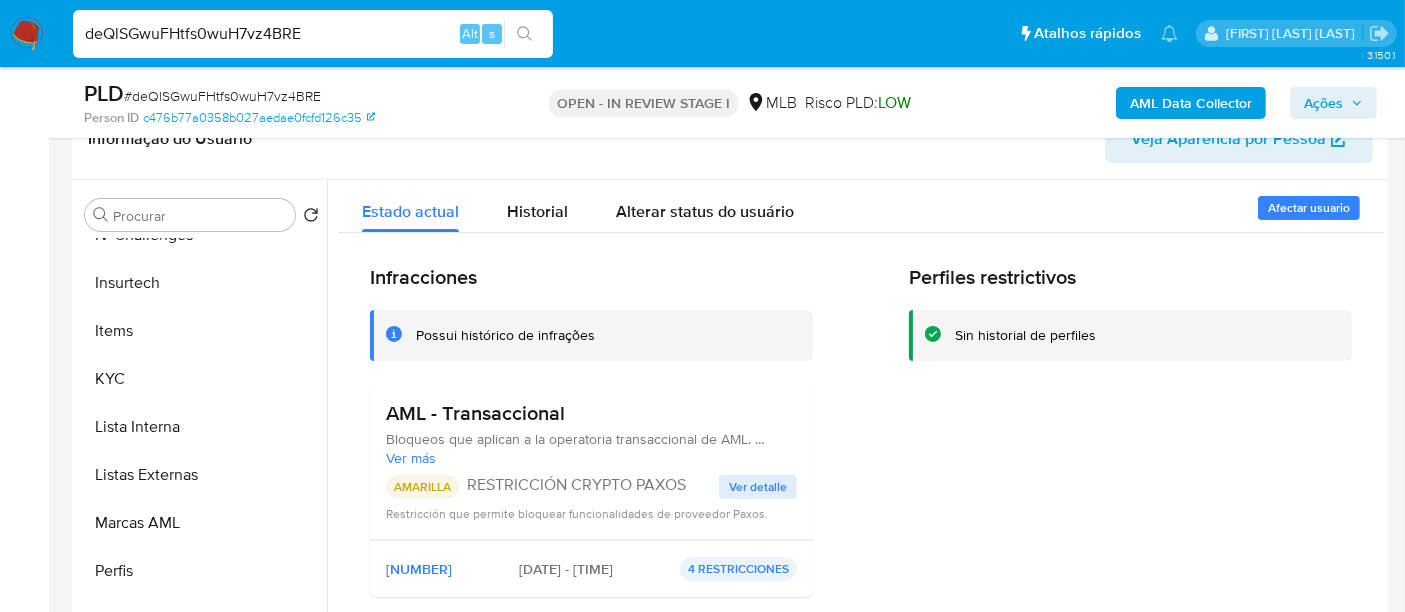 scroll, scrollTop: 333, scrollLeft: 0, axis: vertical 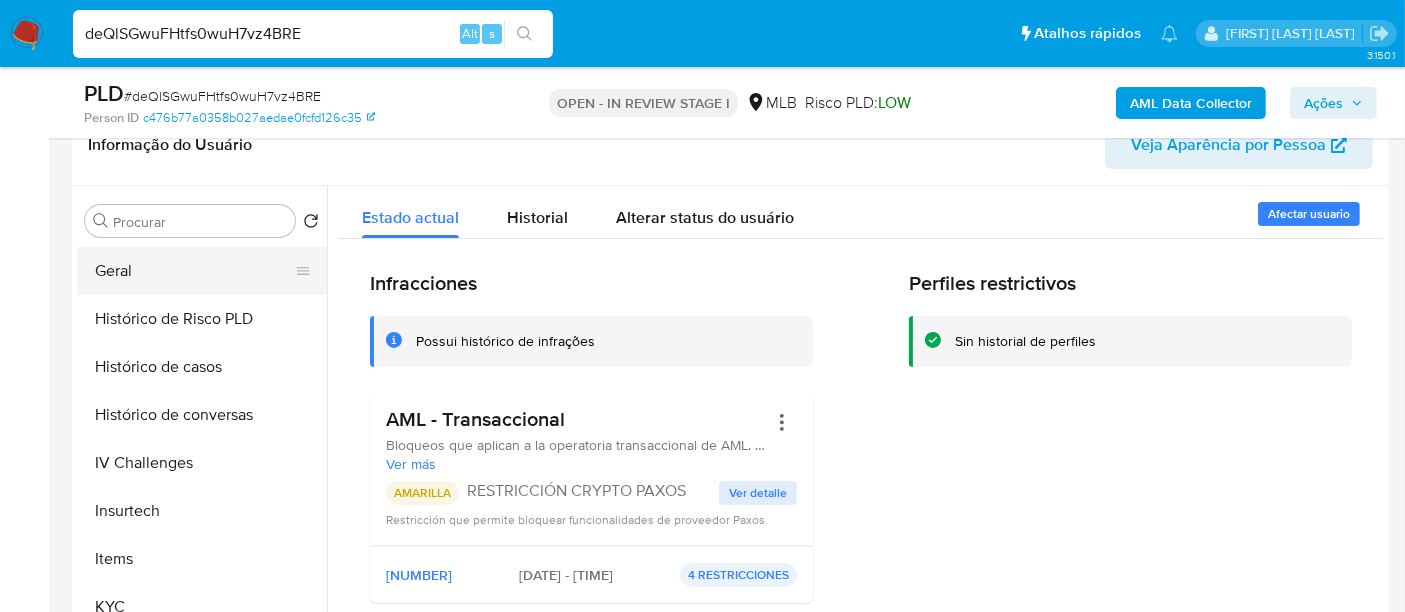 click on "Geral" at bounding box center (194, 271) 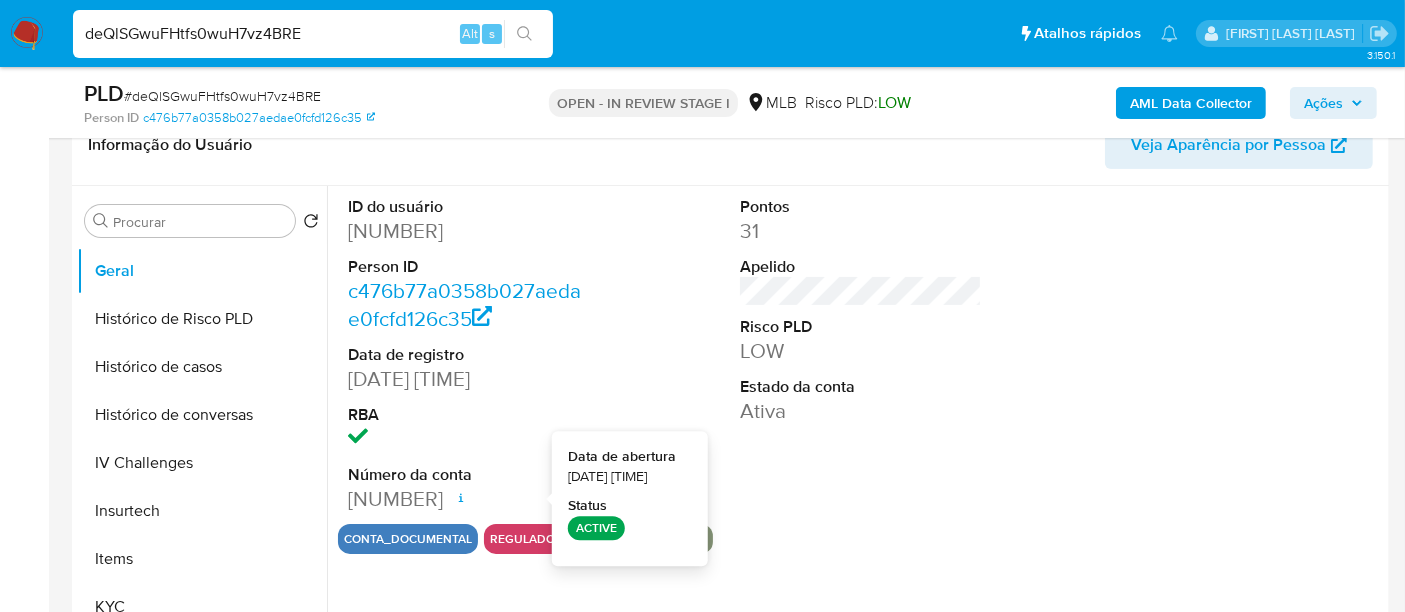 type 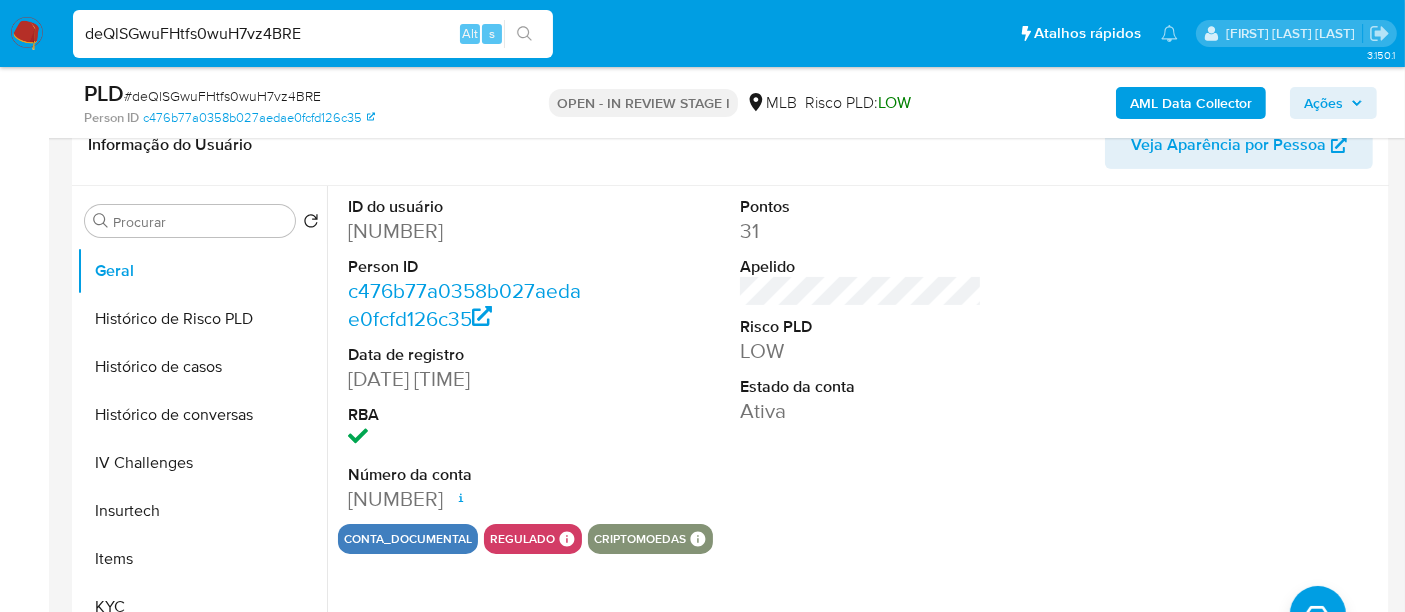 click on "deQlSGwuFHtfs0wuH7vz4BRE" at bounding box center (313, 34) 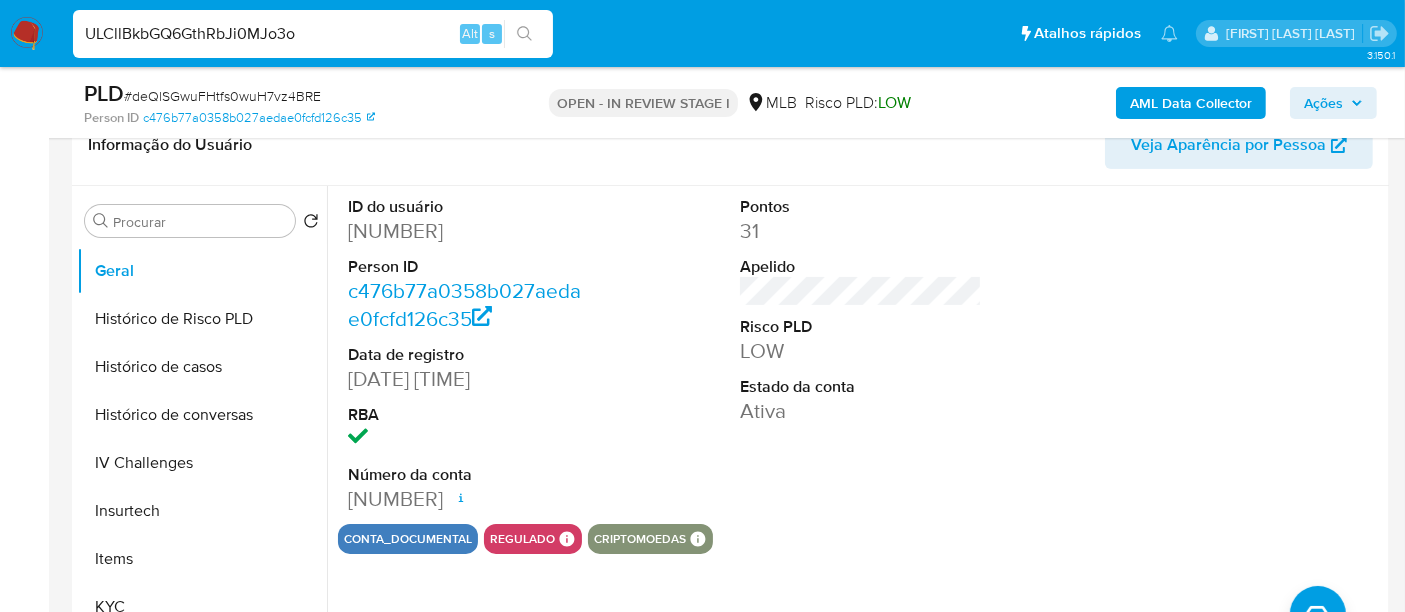 type on "ULCllBkbGQ6GthRbJi0MJo3o" 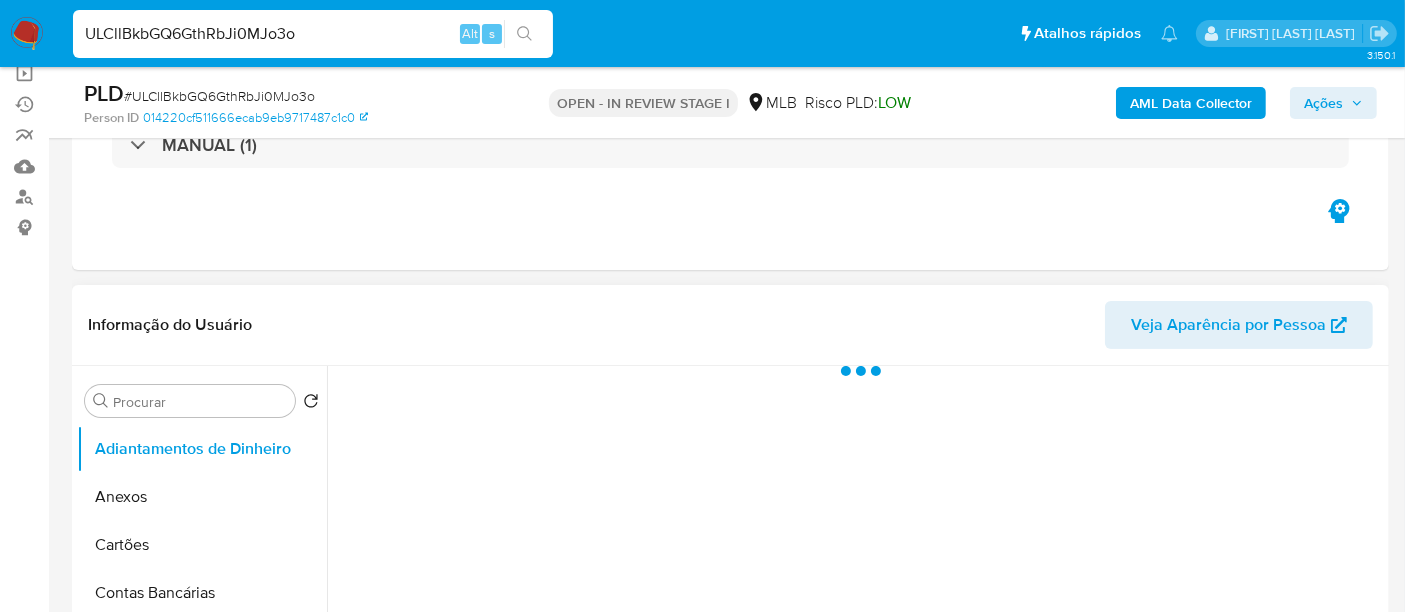 scroll, scrollTop: 333, scrollLeft: 0, axis: vertical 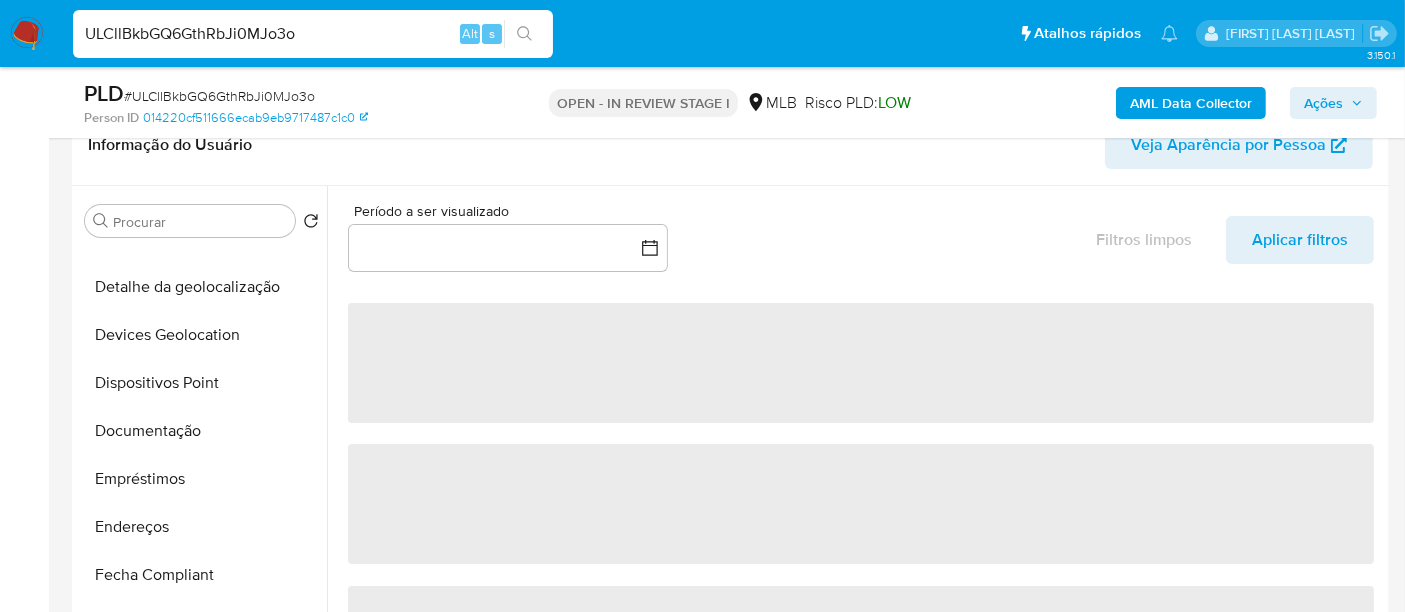 select on "10" 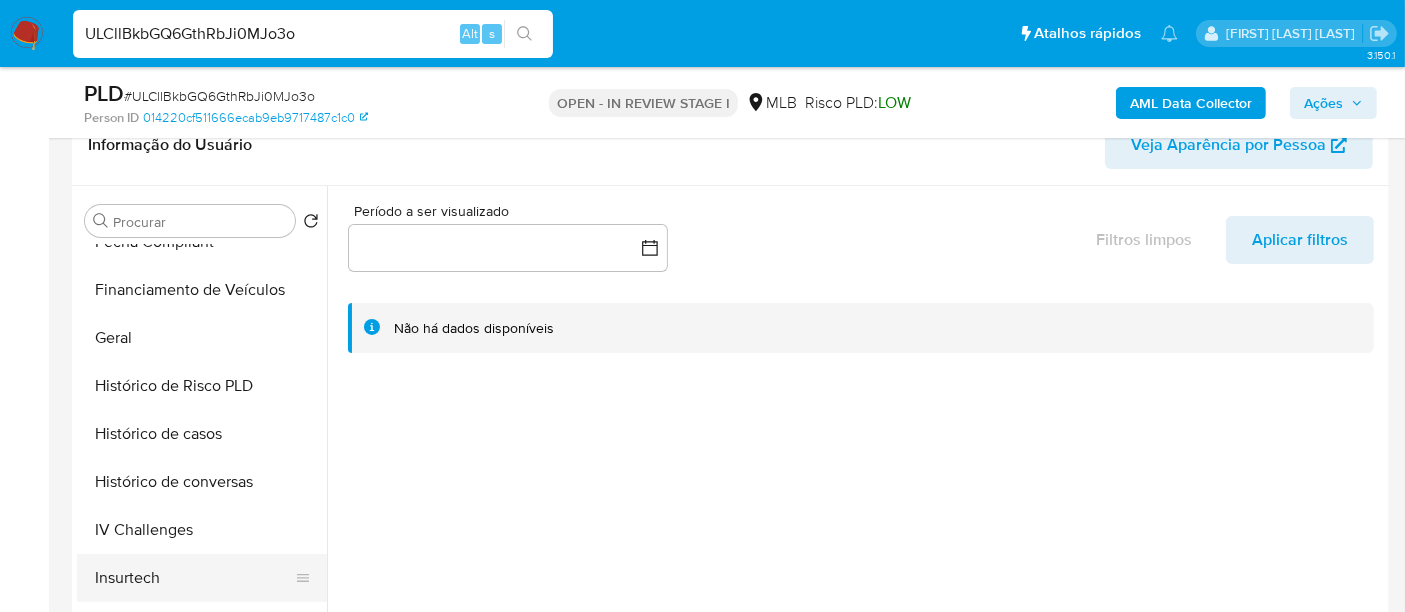 scroll, scrollTop: 777, scrollLeft: 0, axis: vertical 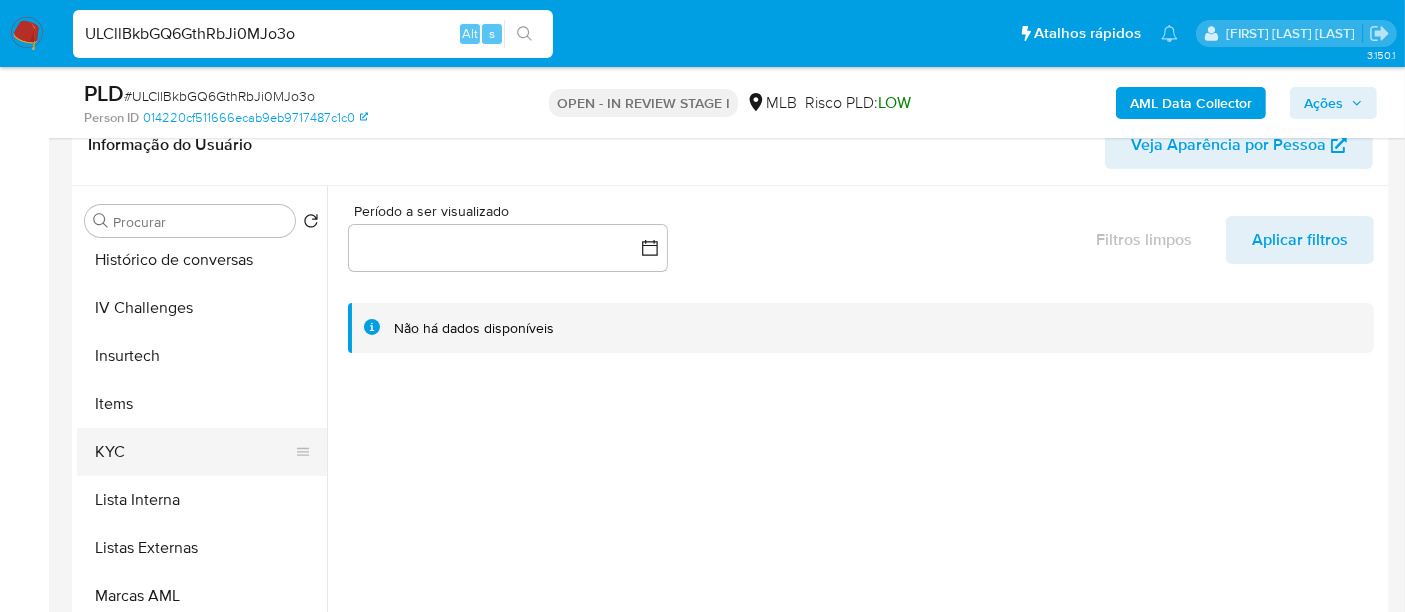 click on "KYC" at bounding box center (194, 452) 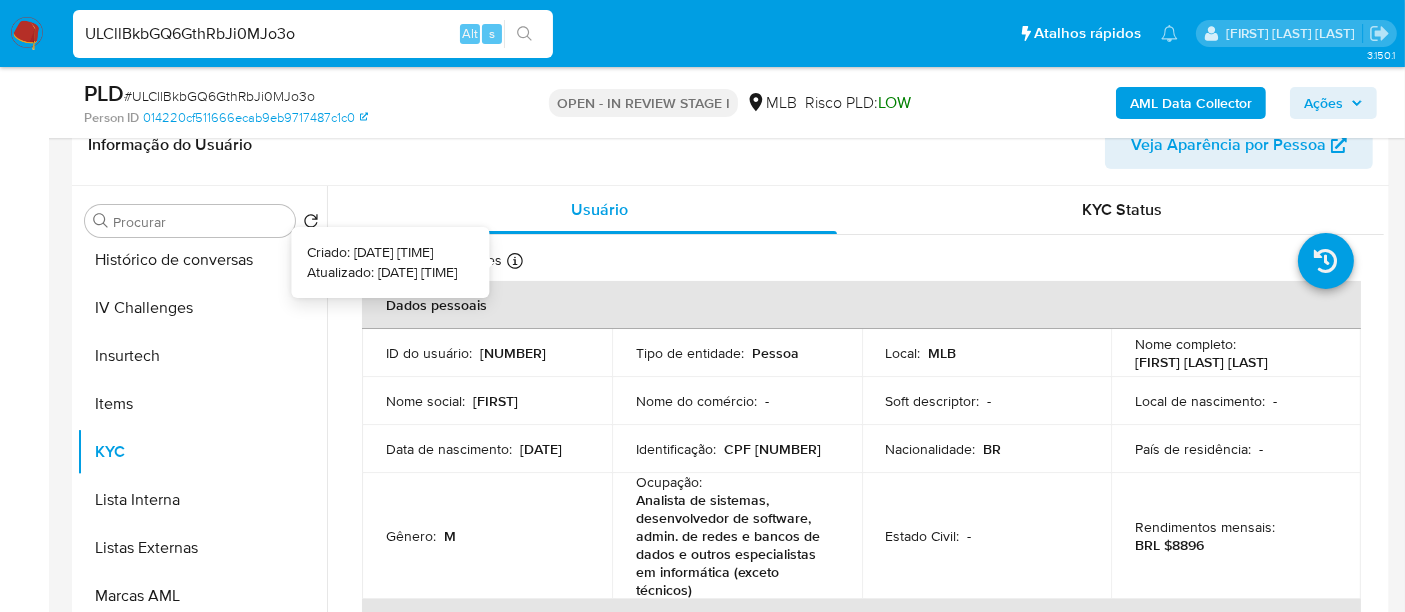 type 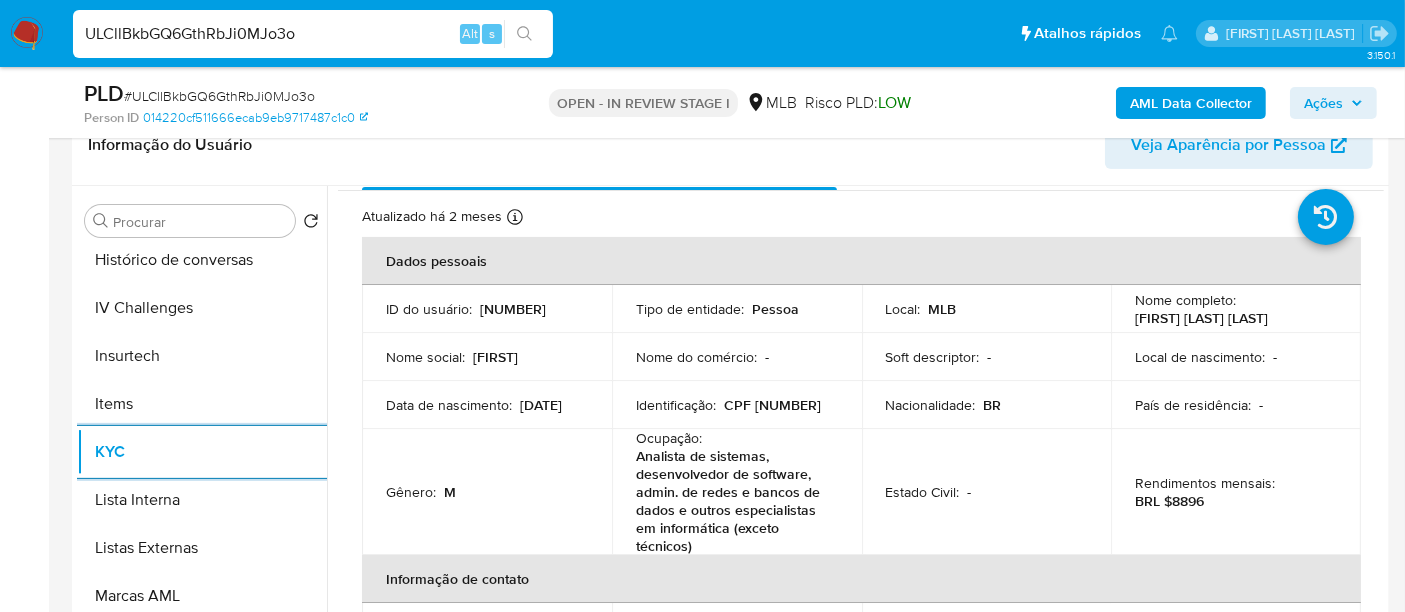 scroll, scrollTop: 111, scrollLeft: 0, axis: vertical 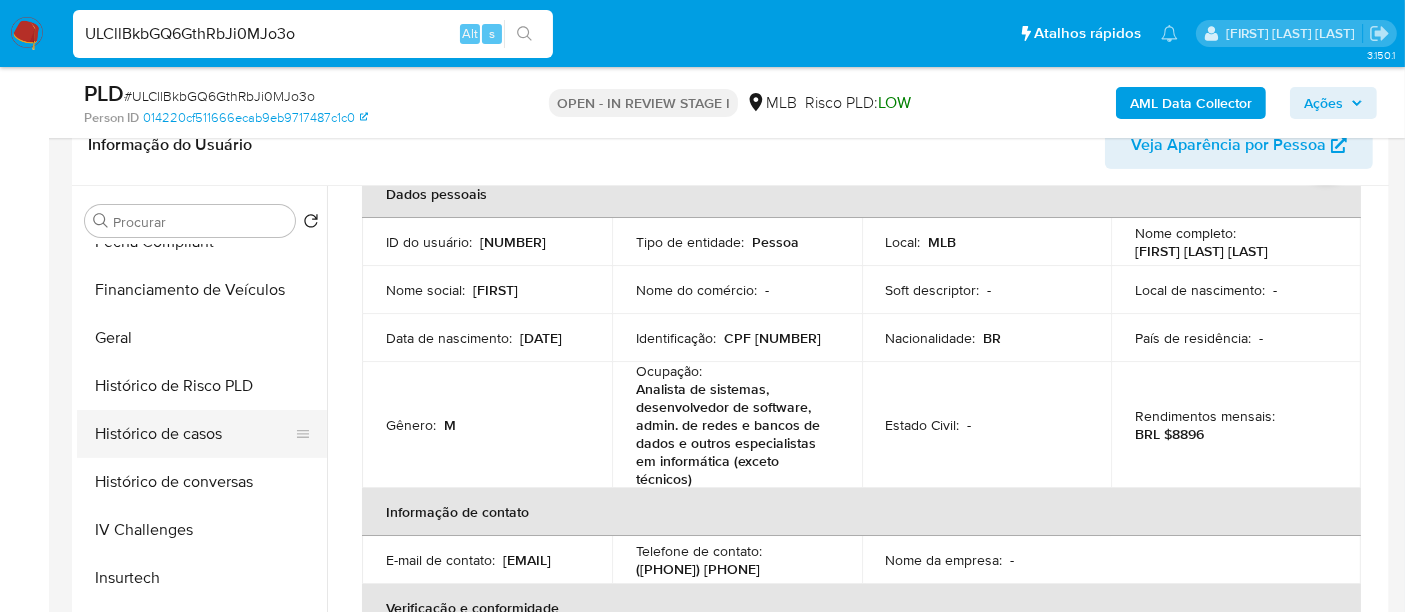 click on "Histórico de casos" at bounding box center (194, 434) 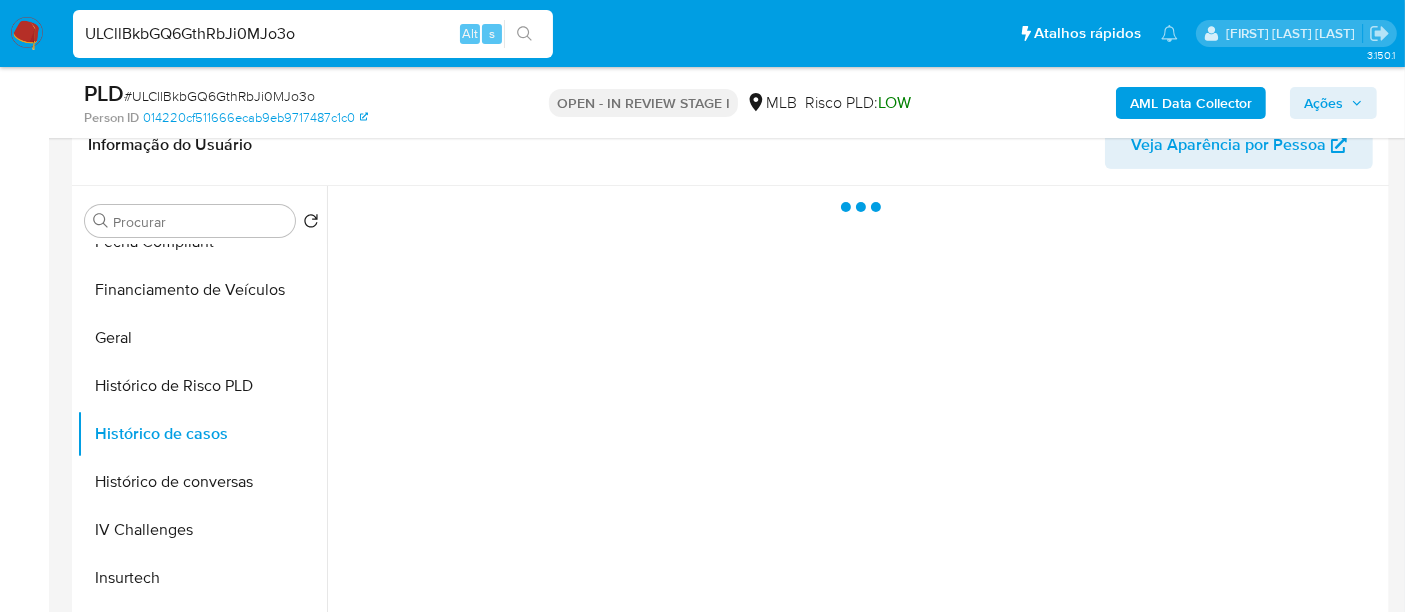 scroll, scrollTop: 0, scrollLeft: 0, axis: both 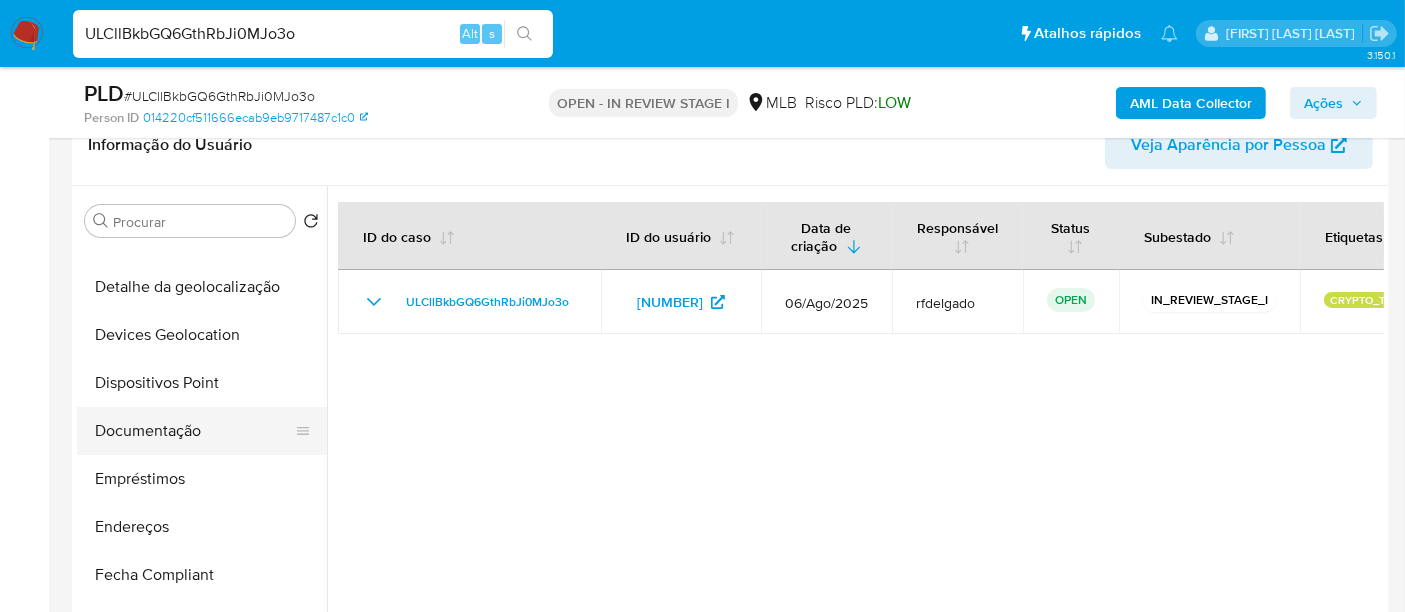click on "Documentação" at bounding box center (194, 431) 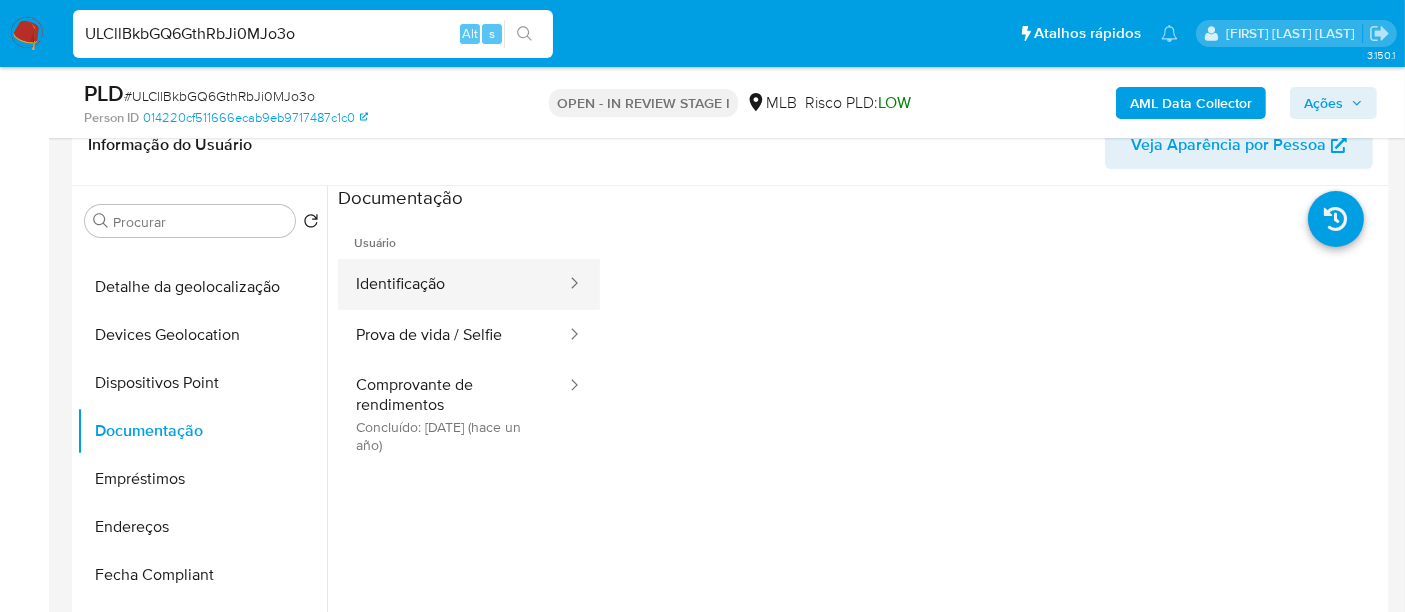 click on "Identificação" at bounding box center [453, 284] 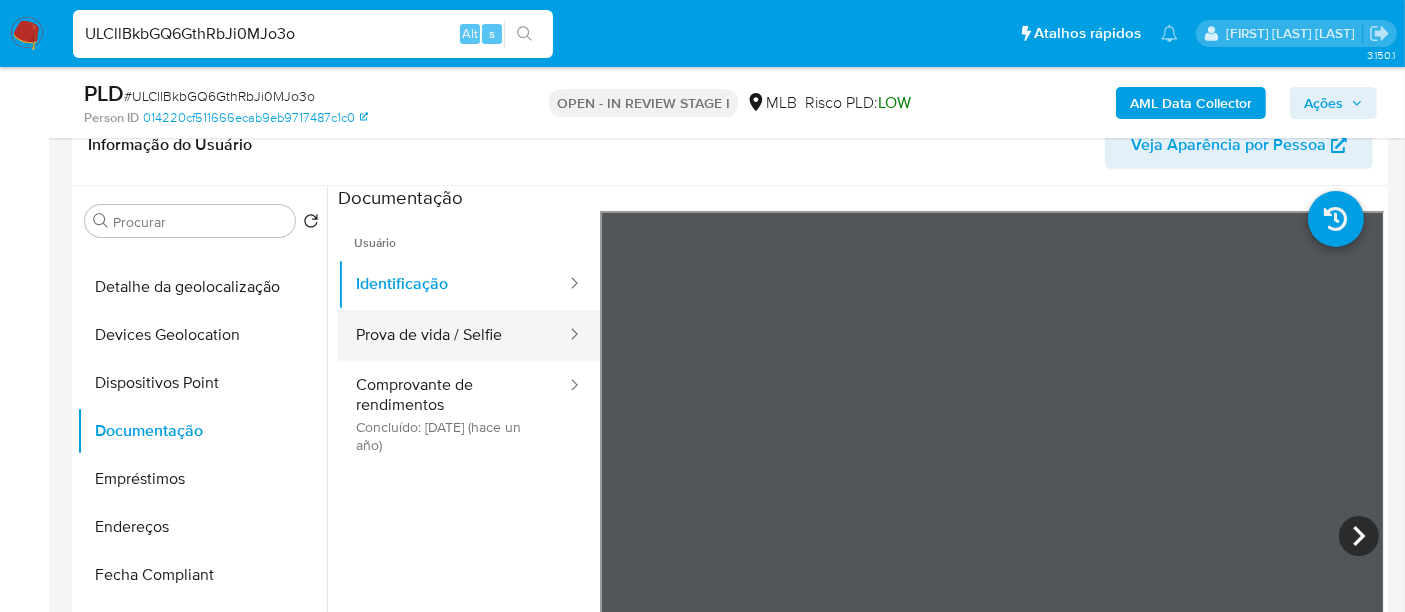 click on "Prova de vida / Selfie" at bounding box center [453, 335] 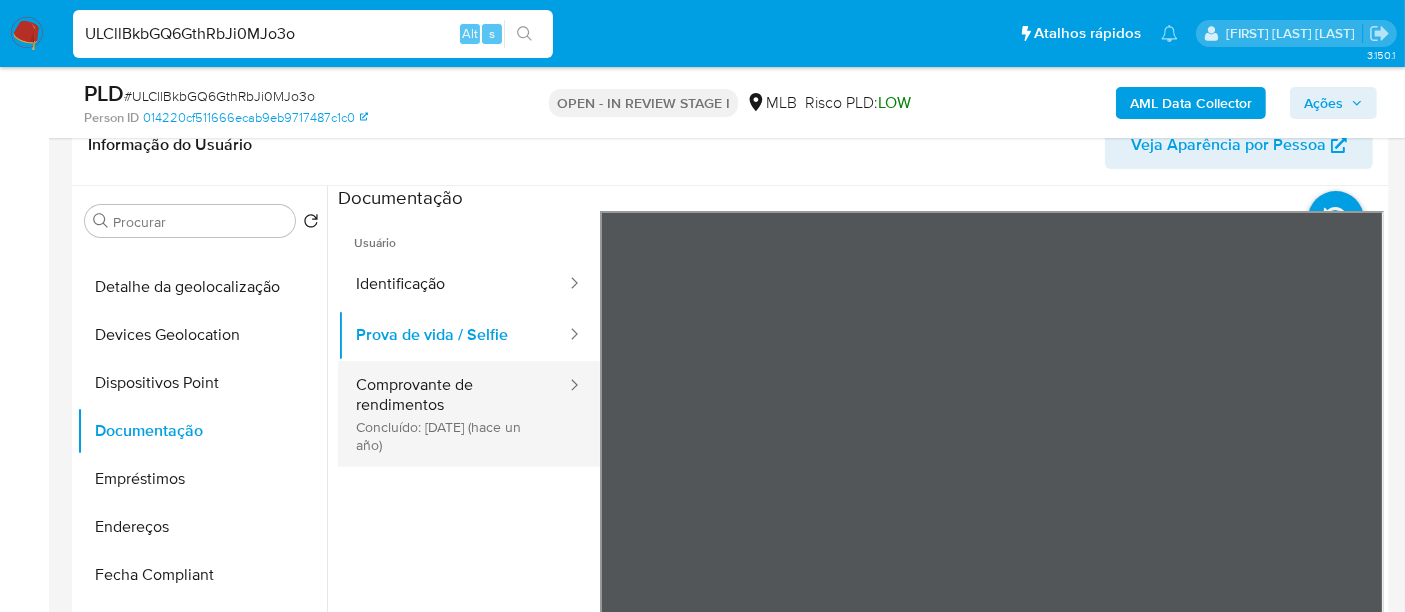 click on "Comprovante de rendimentos Concluído: 09/02/2024 (hace un año)" at bounding box center [453, 414] 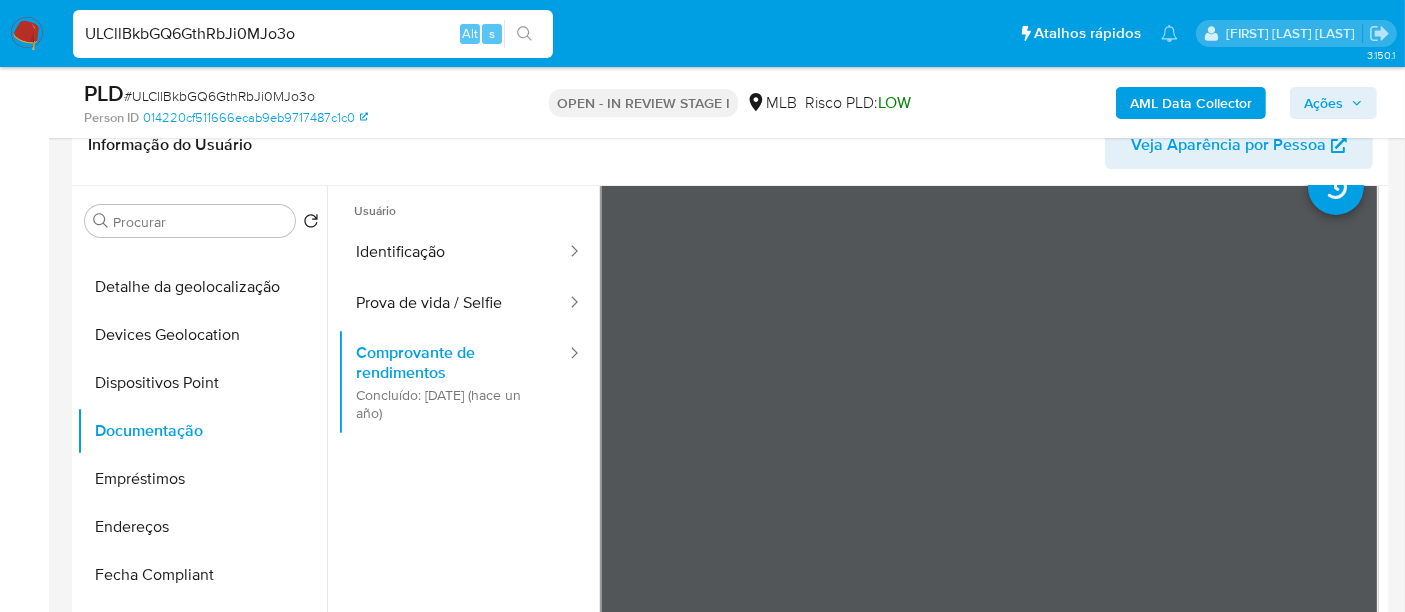 scroll, scrollTop: 0, scrollLeft: 0, axis: both 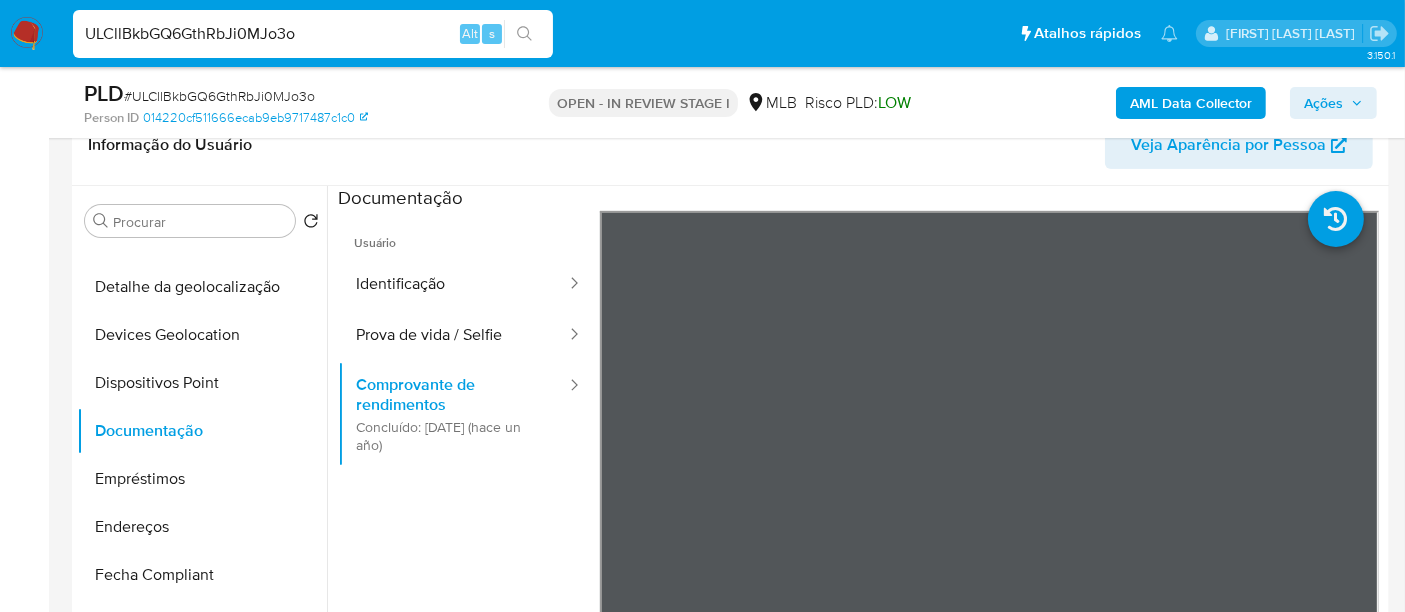 type 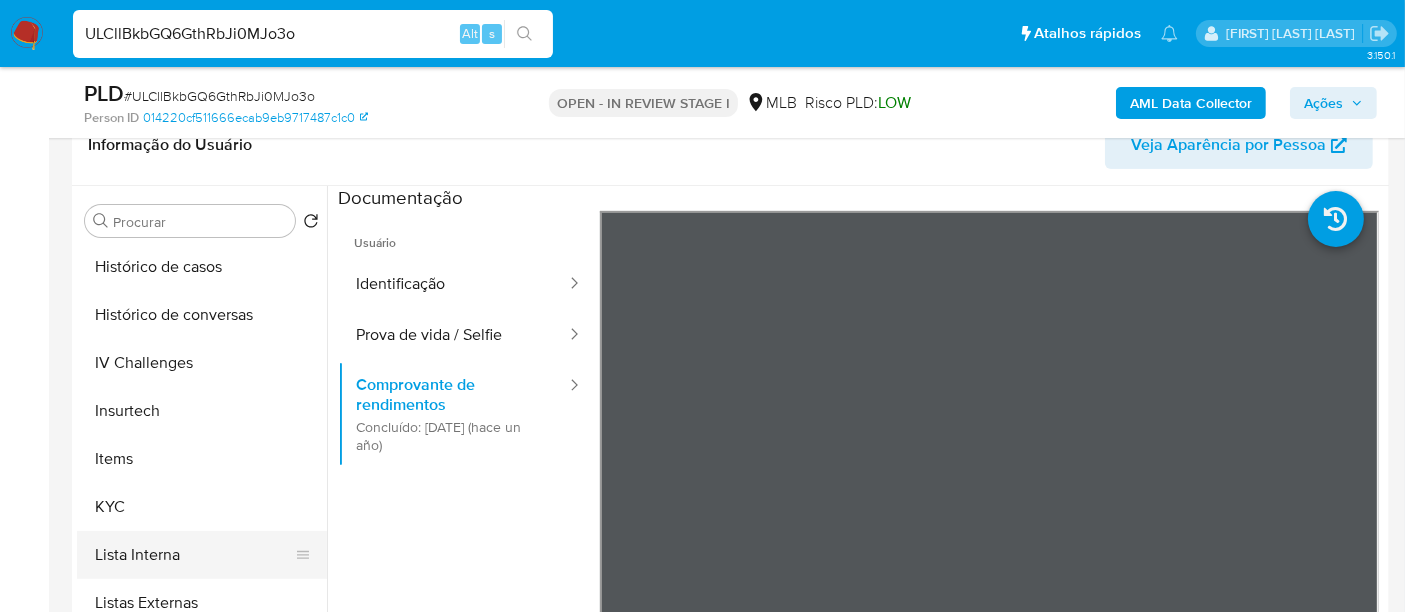 scroll, scrollTop: 844, scrollLeft: 0, axis: vertical 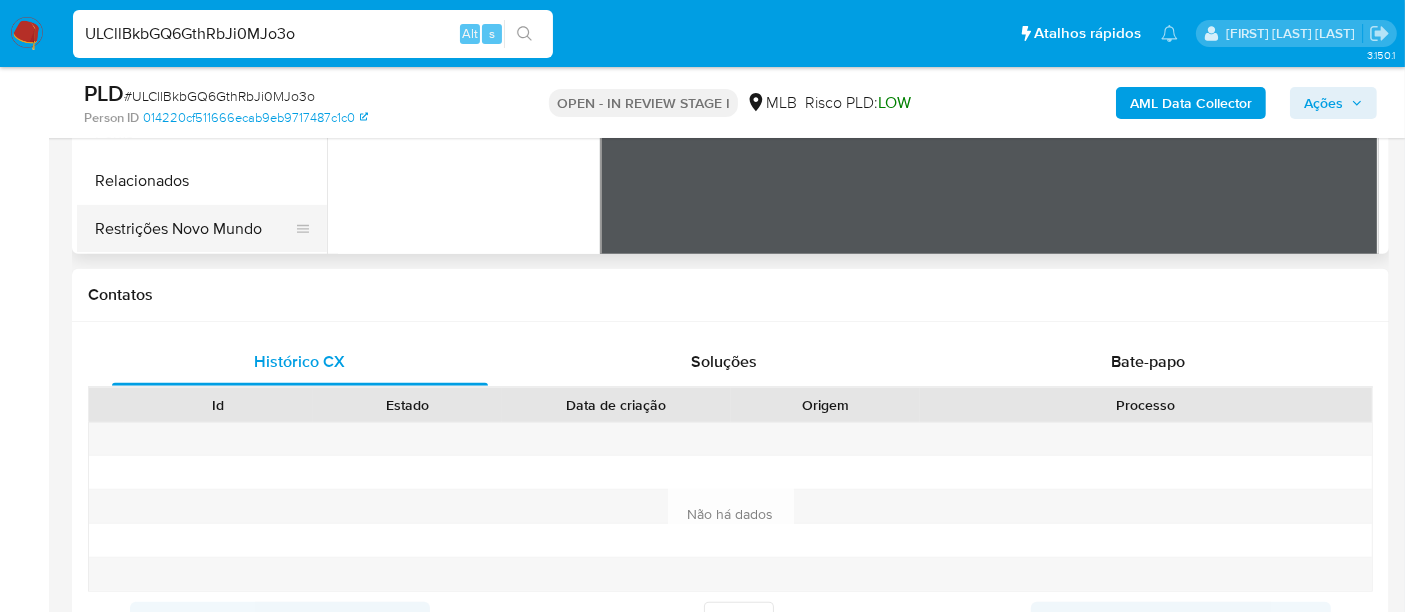 click on "Restrições Novo Mundo" at bounding box center [194, 229] 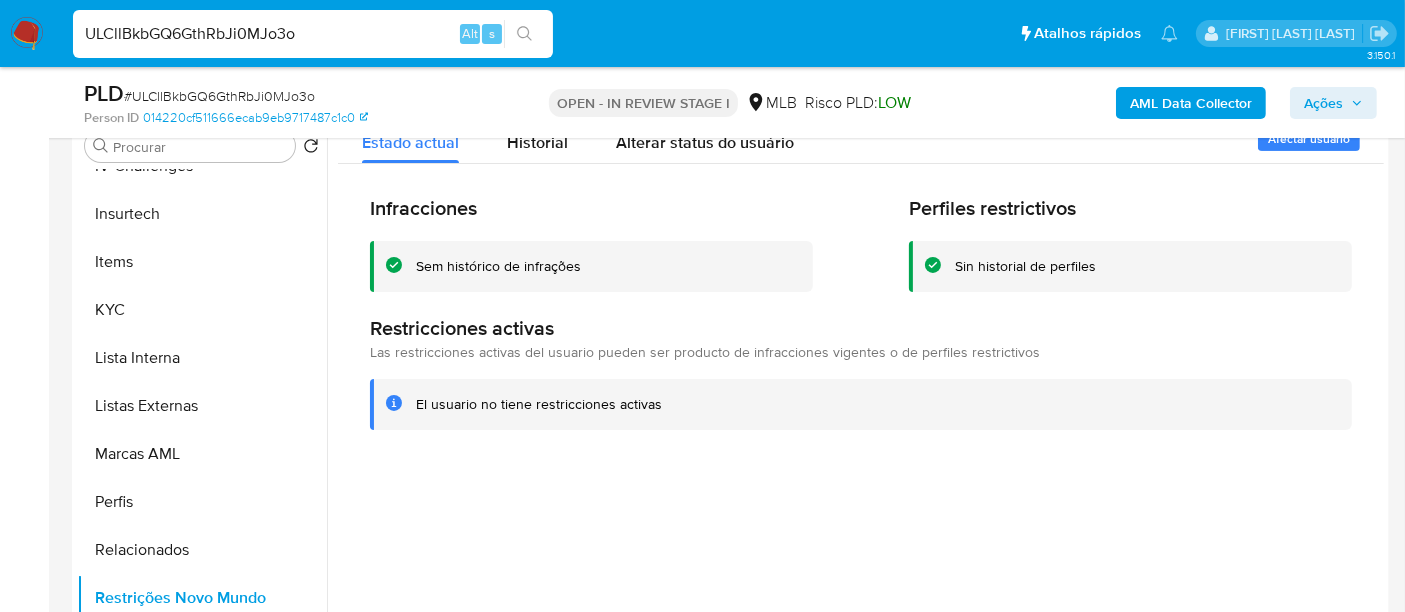 scroll, scrollTop: 333, scrollLeft: 0, axis: vertical 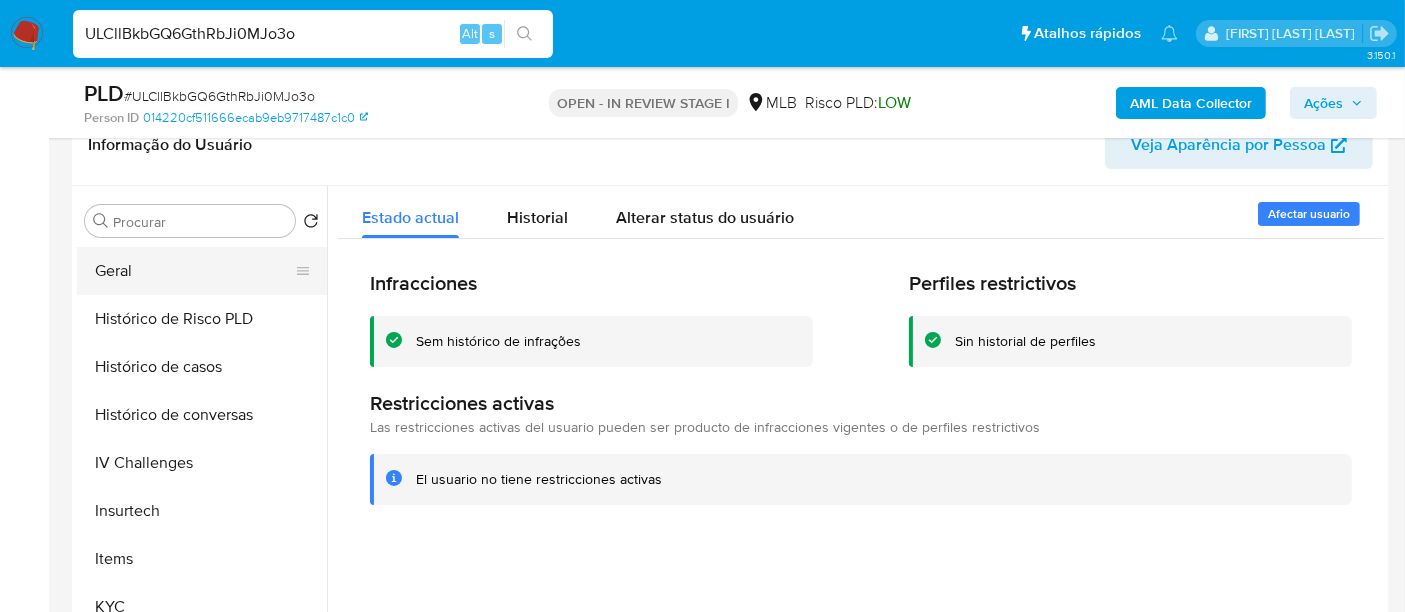 drag, startPoint x: 106, startPoint y: 275, endPoint x: 134, endPoint y: 272, distance: 28.160255 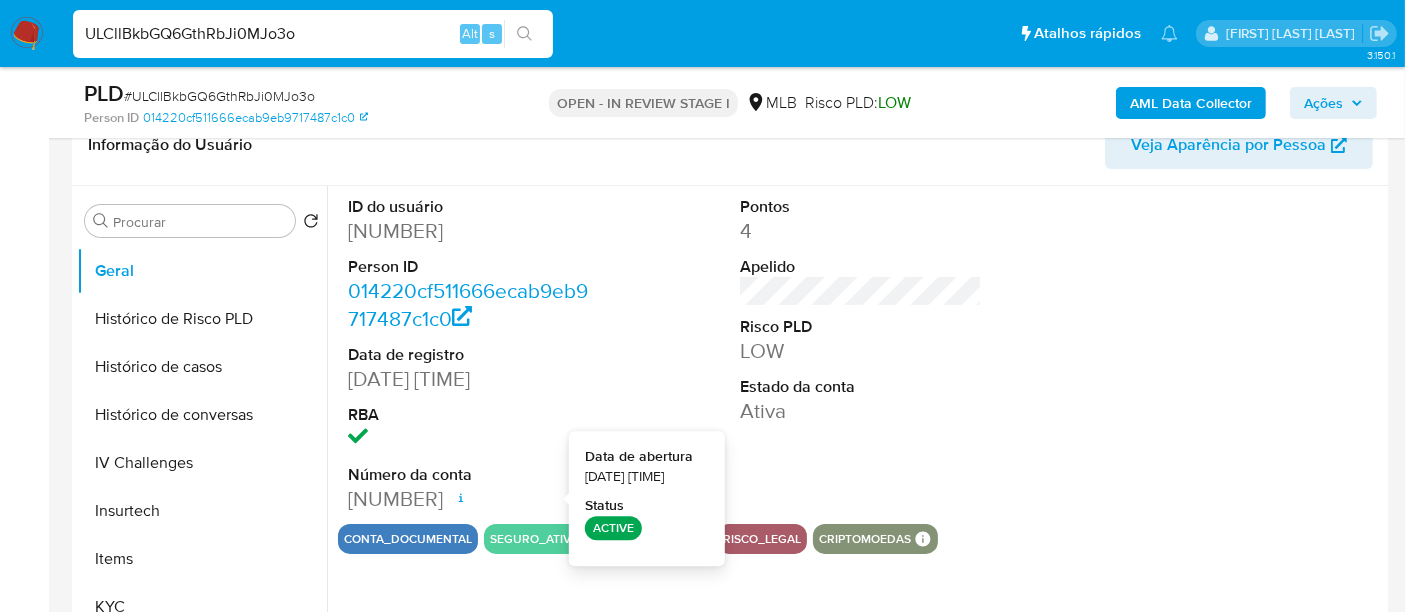type 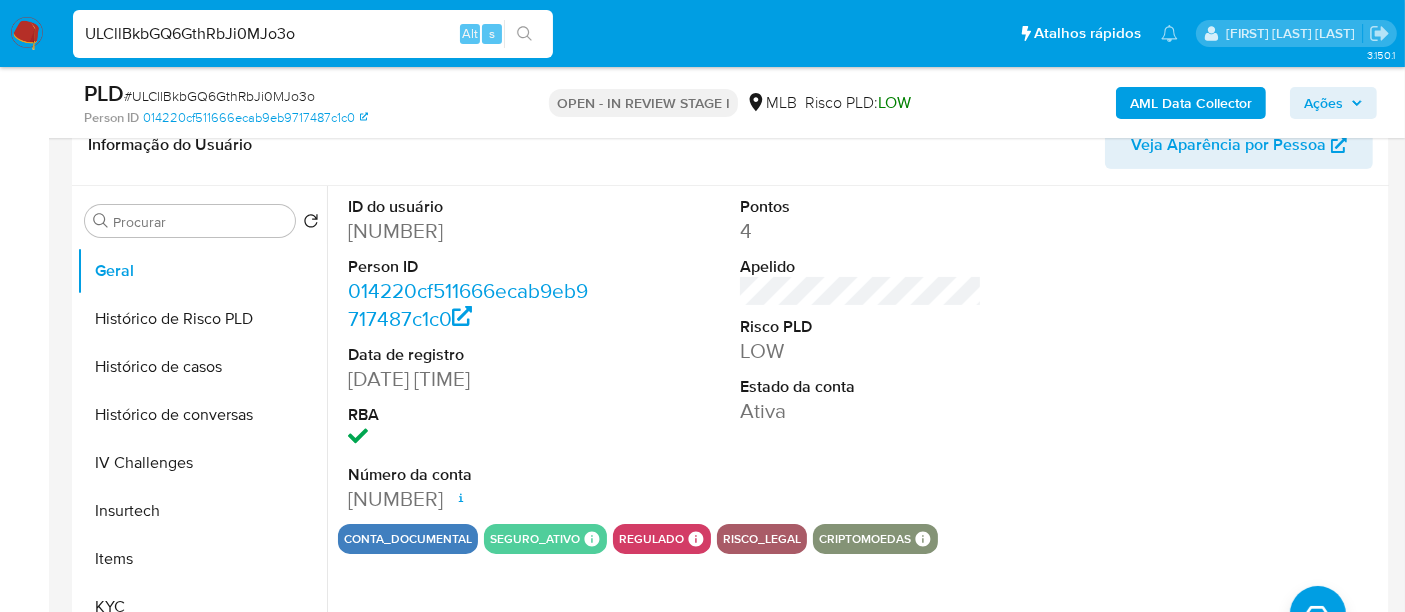 click on "ULCllBkbGQ6GthRbJi0MJo3o" at bounding box center [313, 34] 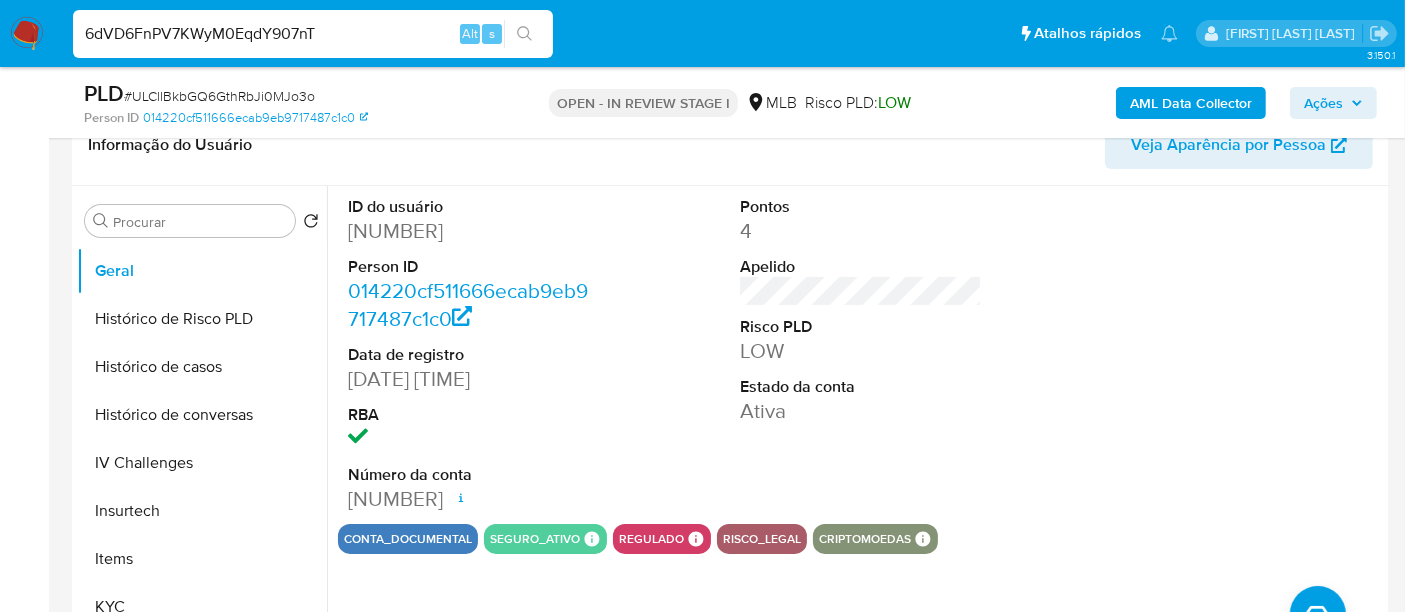 type on "6dVD6FnPV7KWyM0EqdY907nT" 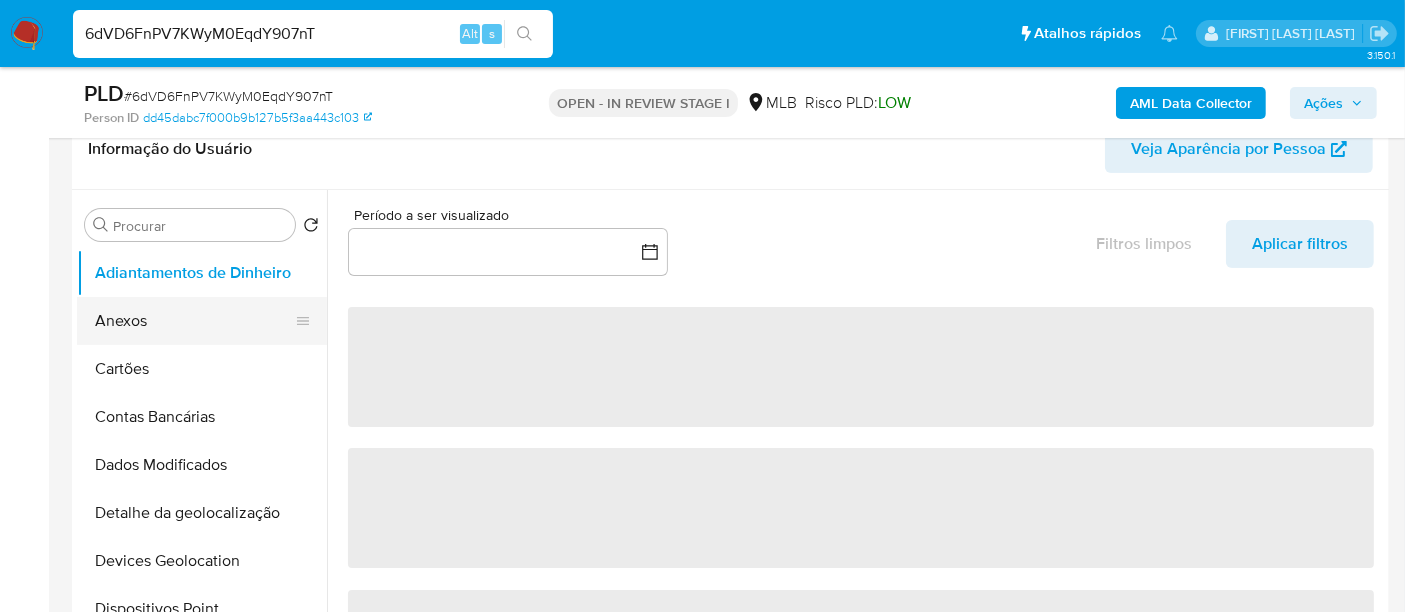 scroll, scrollTop: 333, scrollLeft: 0, axis: vertical 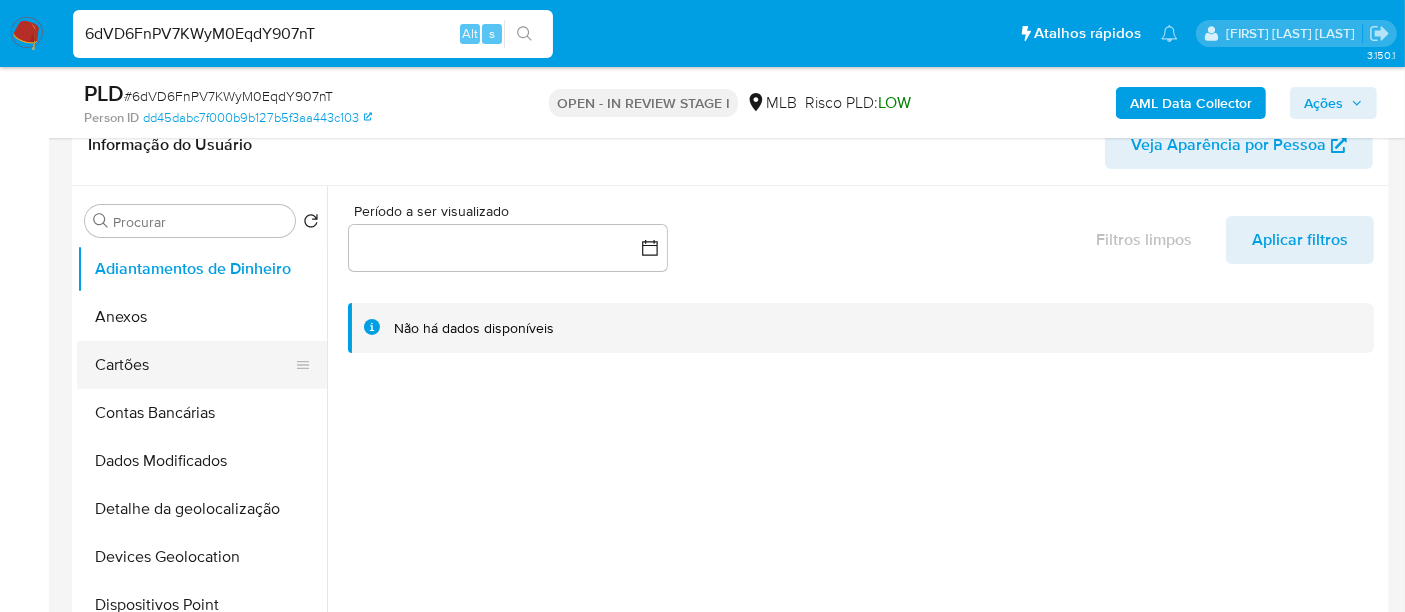 select on "10" 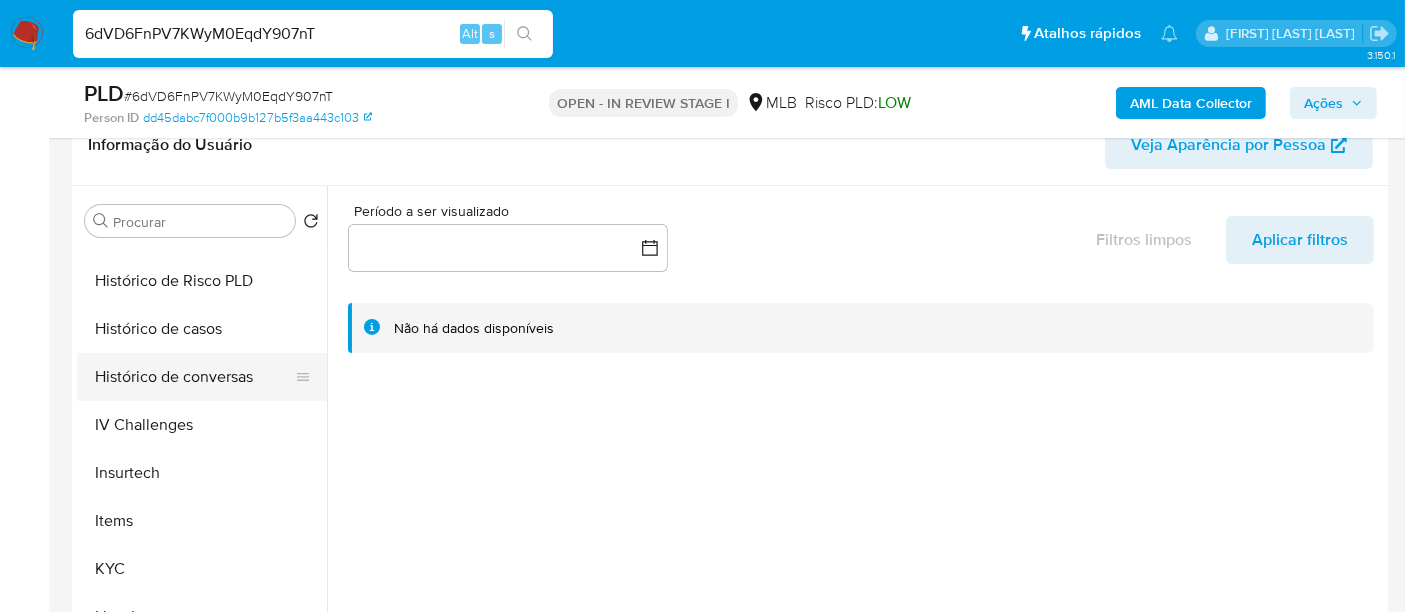 scroll, scrollTop: 666, scrollLeft: 0, axis: vertical 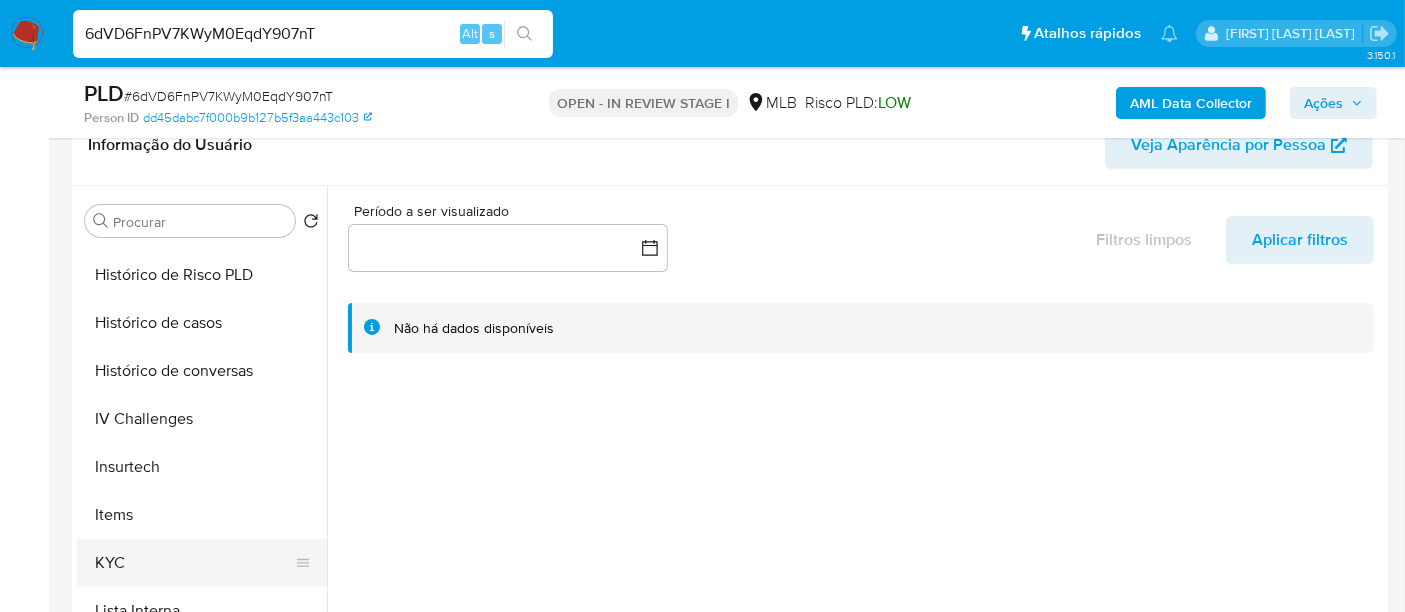 click on "KYC" at bounding box center [194, 563] 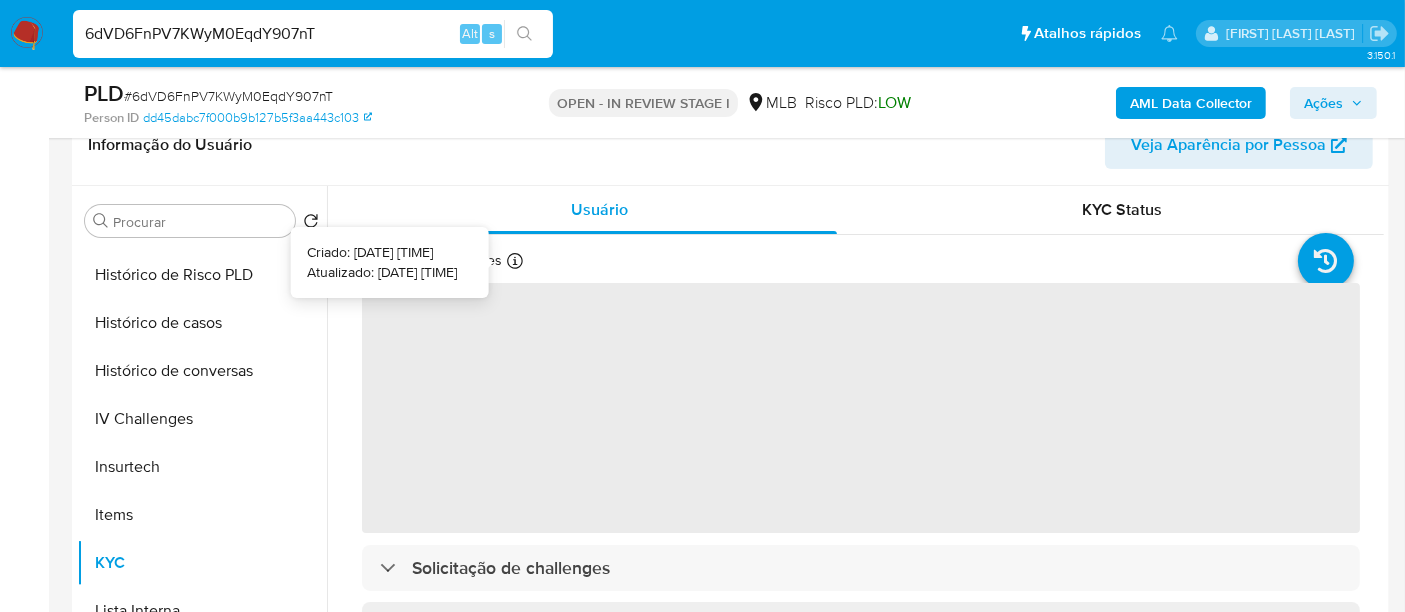 type 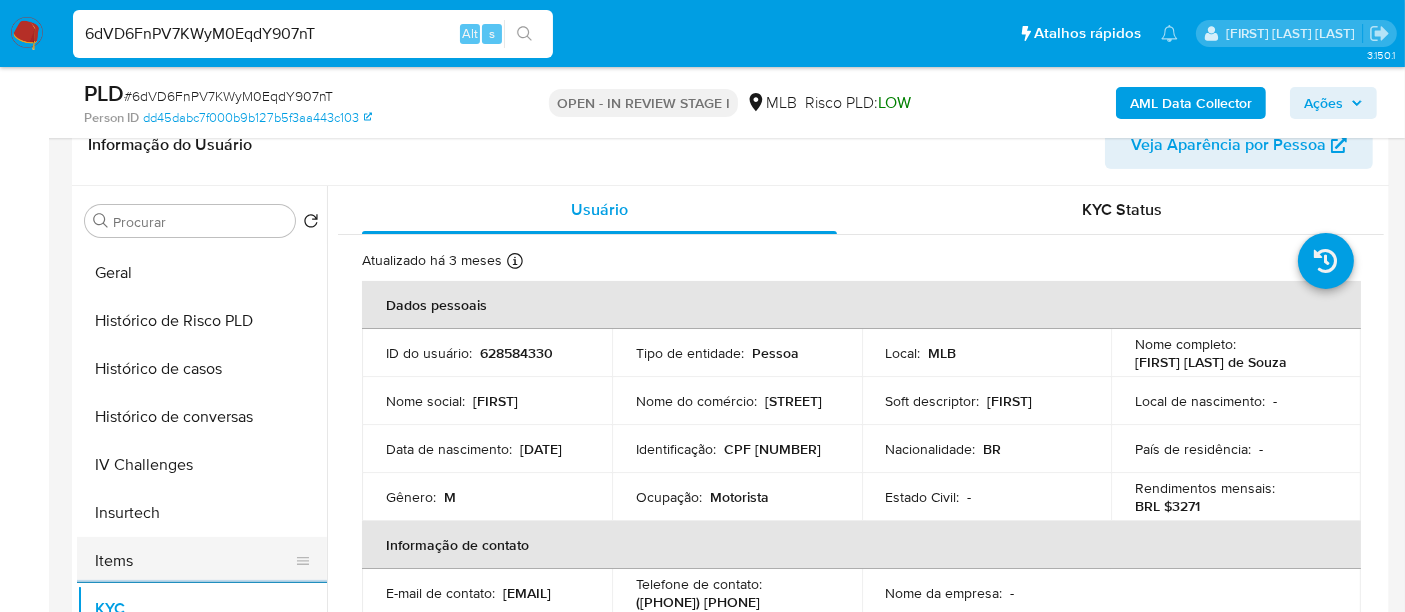 scroll, scrollTop: 555, scrollLeft: 0, axis: vertical 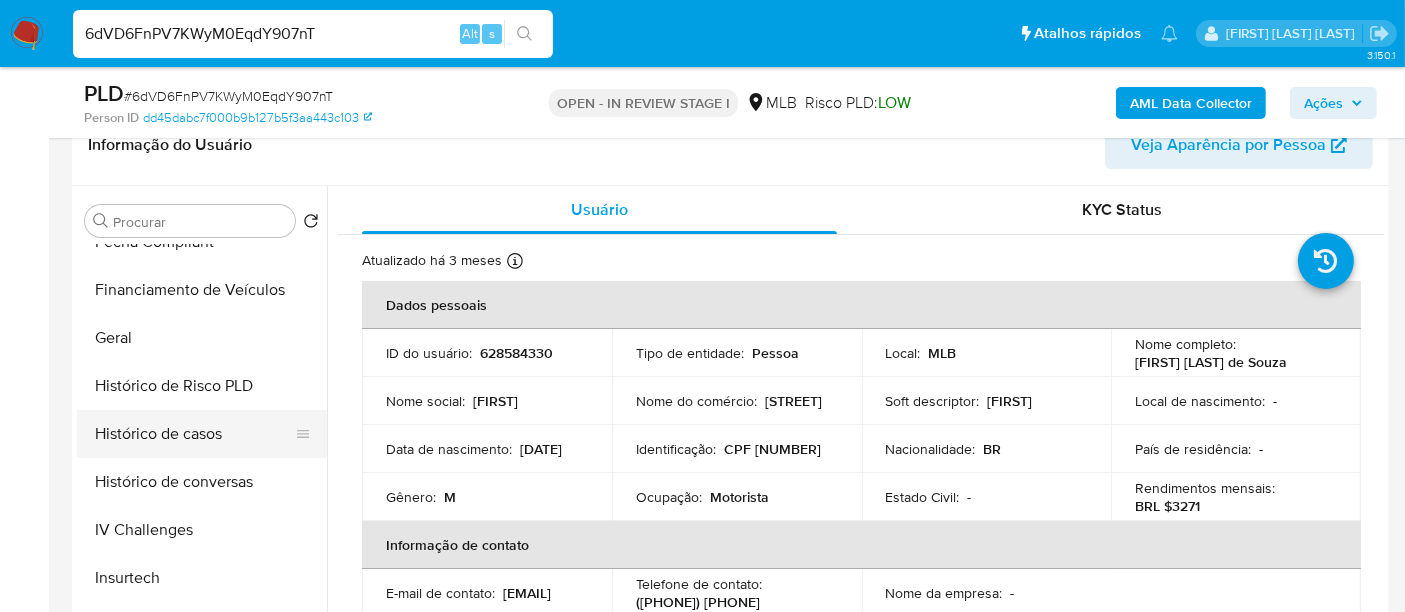 click on "Histórico de casos" at bounding box center (194, 434) 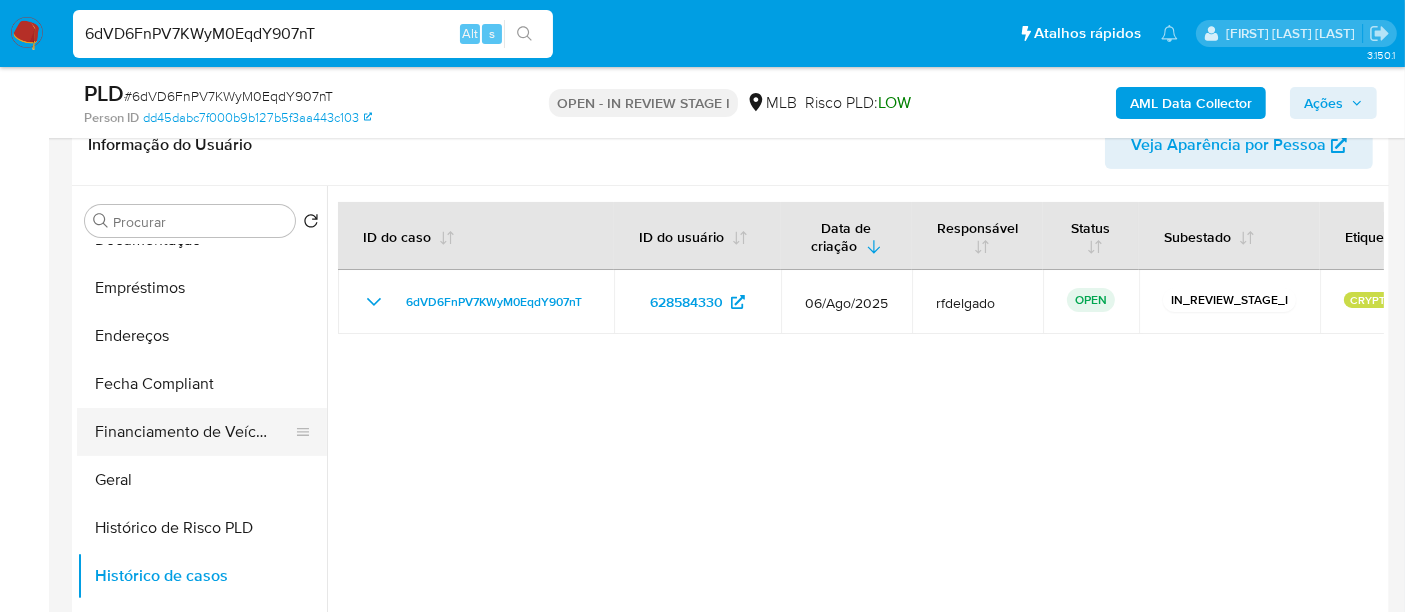 scroll, scrollTop: 333, scrollLeft: 0, axis: vertical 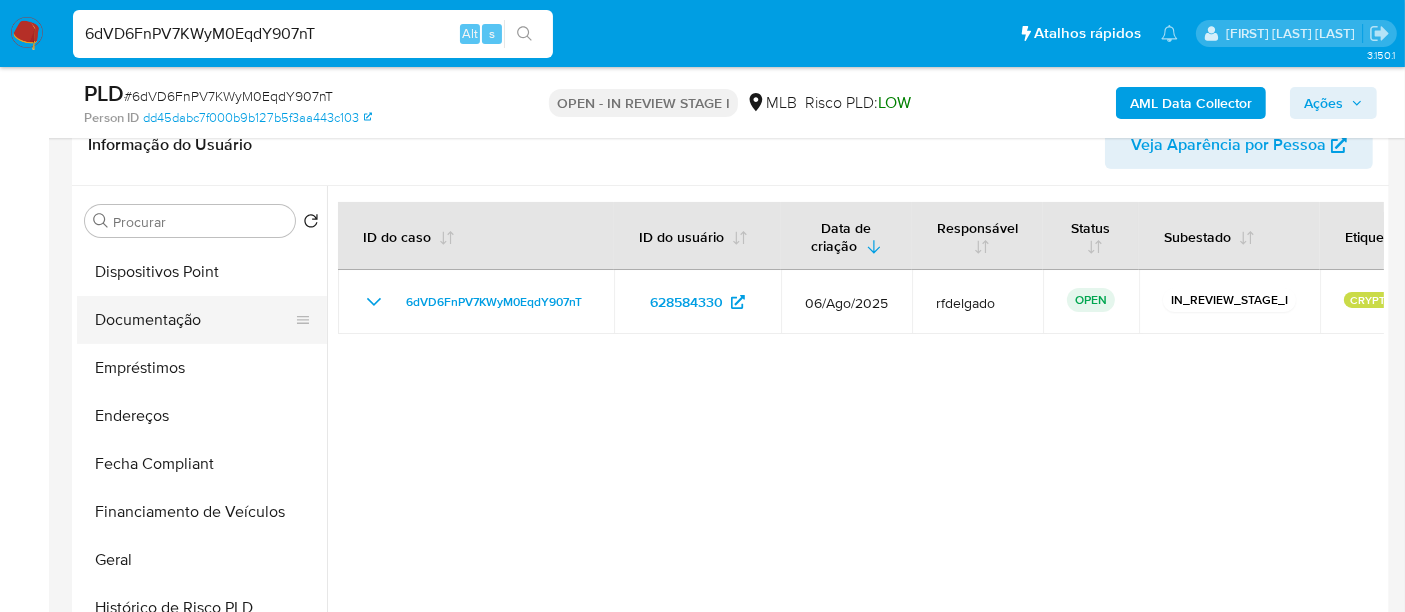 click on "Documentação" at bounding box center (194, 320) 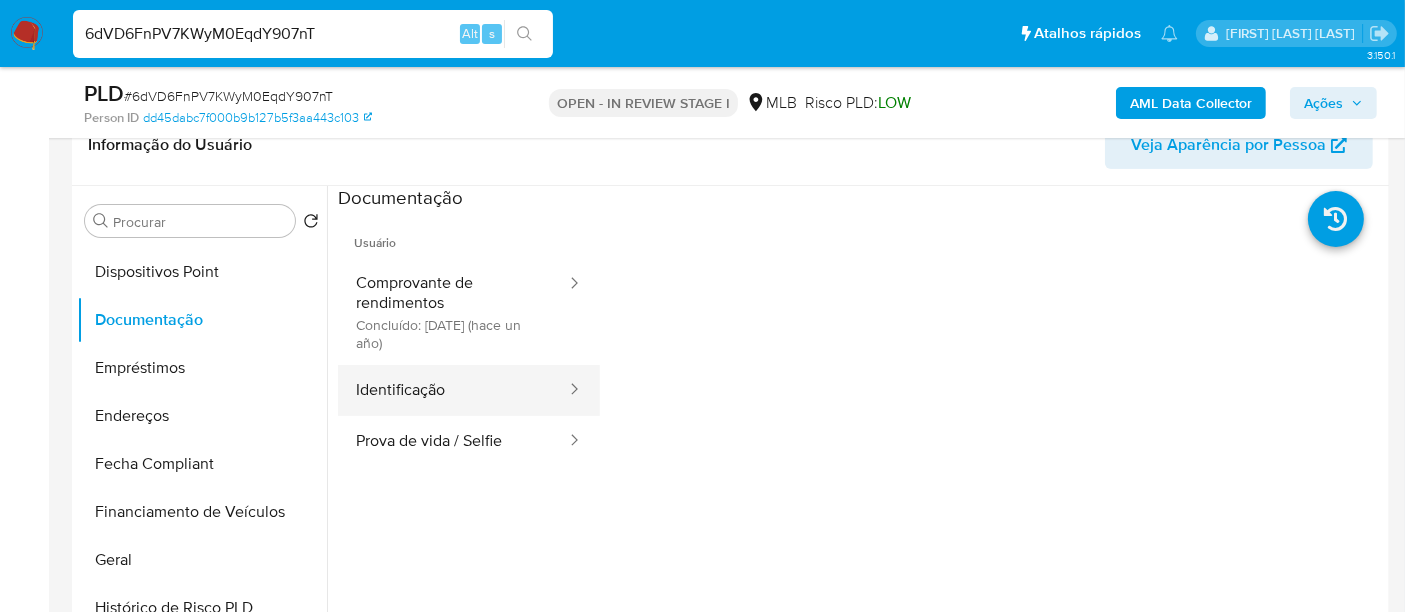 click on "Identificação" at bounding box center [453, 390] 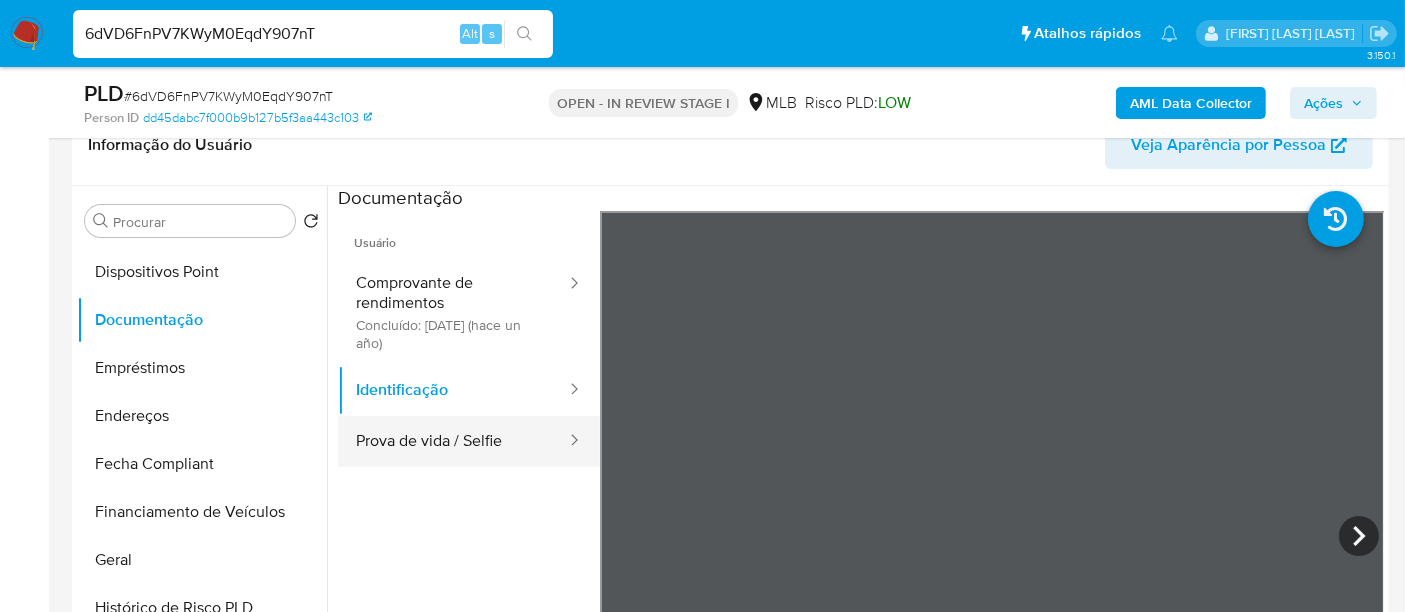 click on "Prova de vida / Selfie" at bounding box center [453, 441] 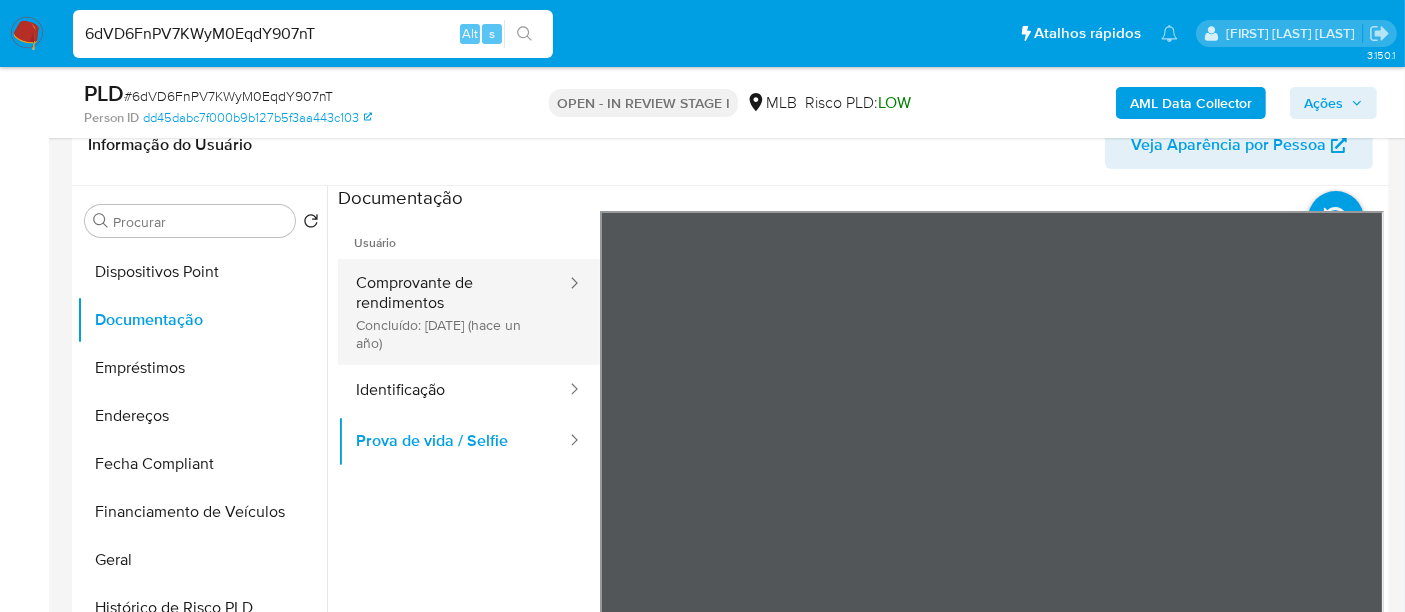 click on "Comprovante de rendimentos Concluído: 11/03/2024 (hace un año)" at bounding box center [453, 312] 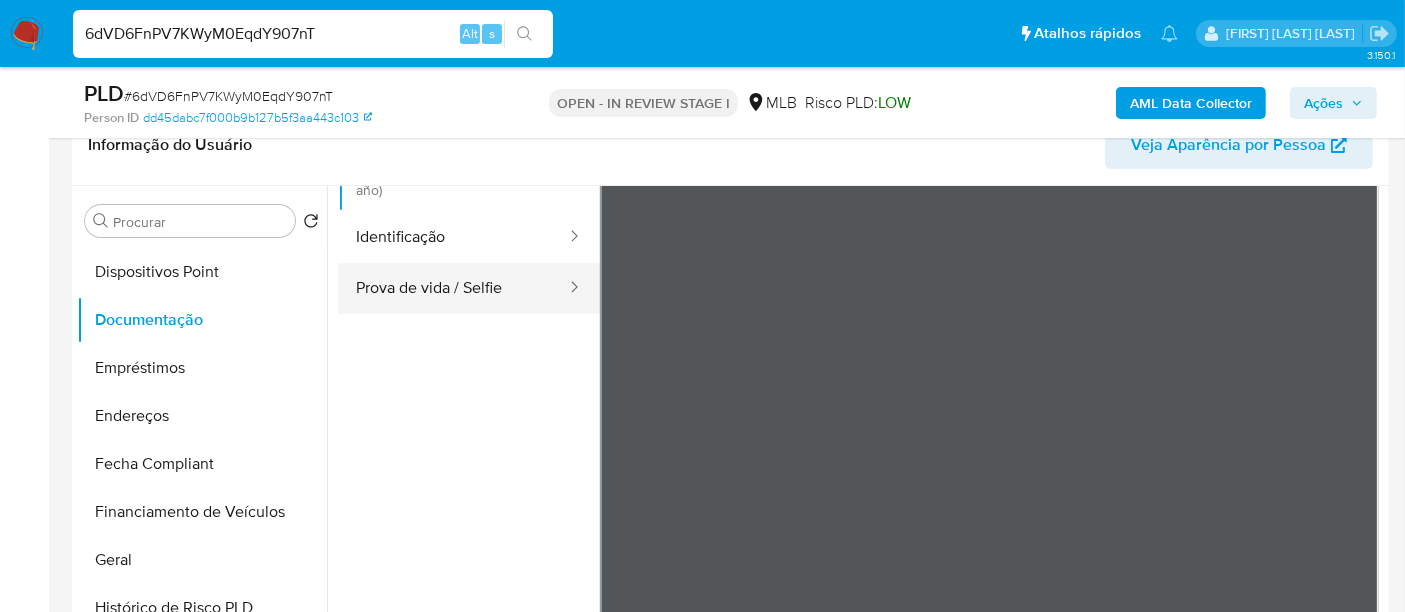 scroll, scrollTop: 174, scrollLeft: 0, axis: vertical 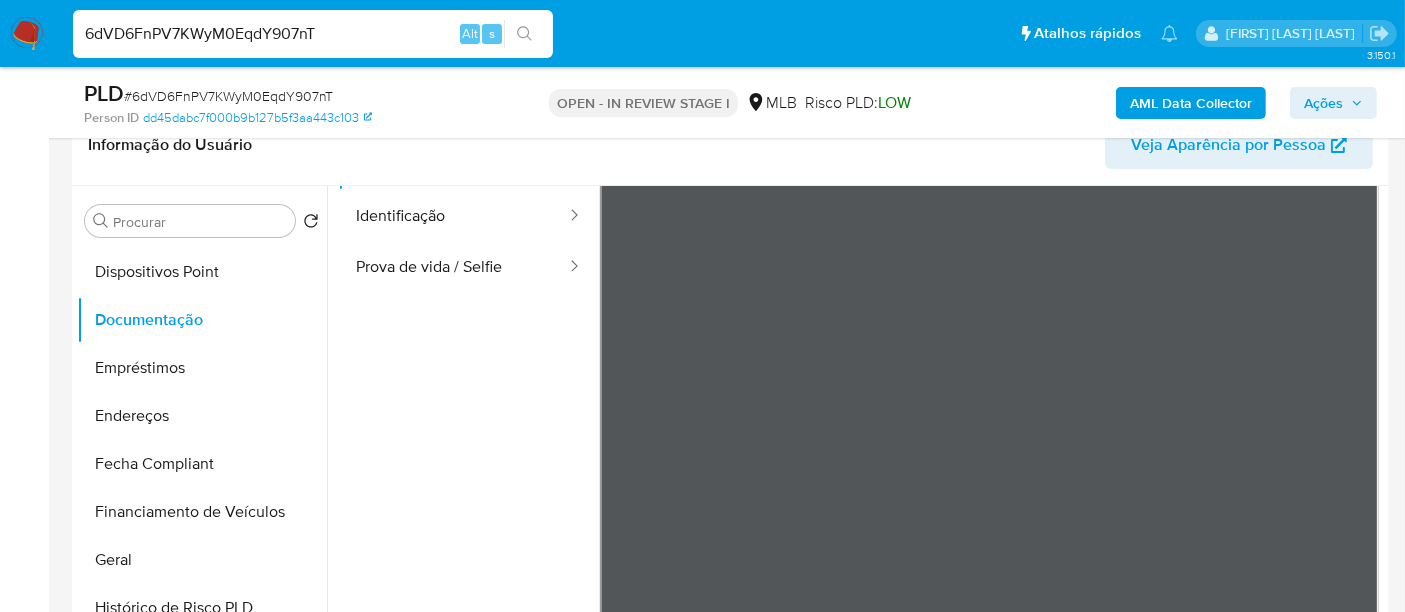 type 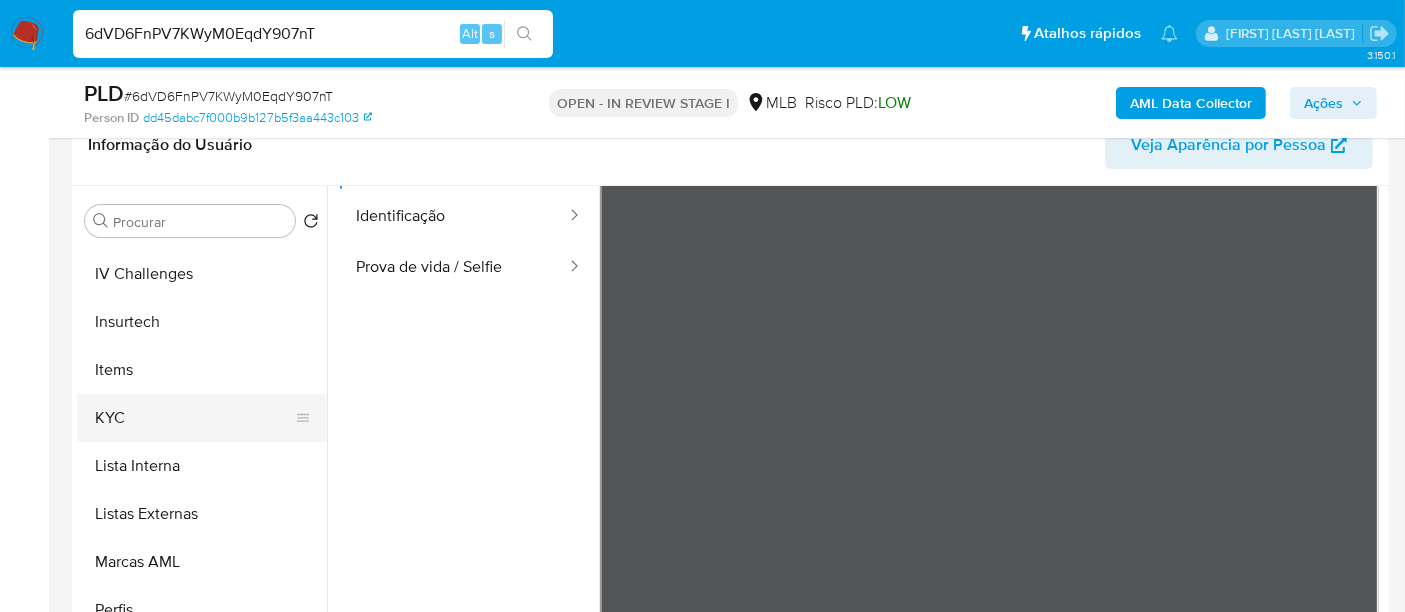 scroll, scrollTop: 844, scrollLeft: 0, axis: vertical 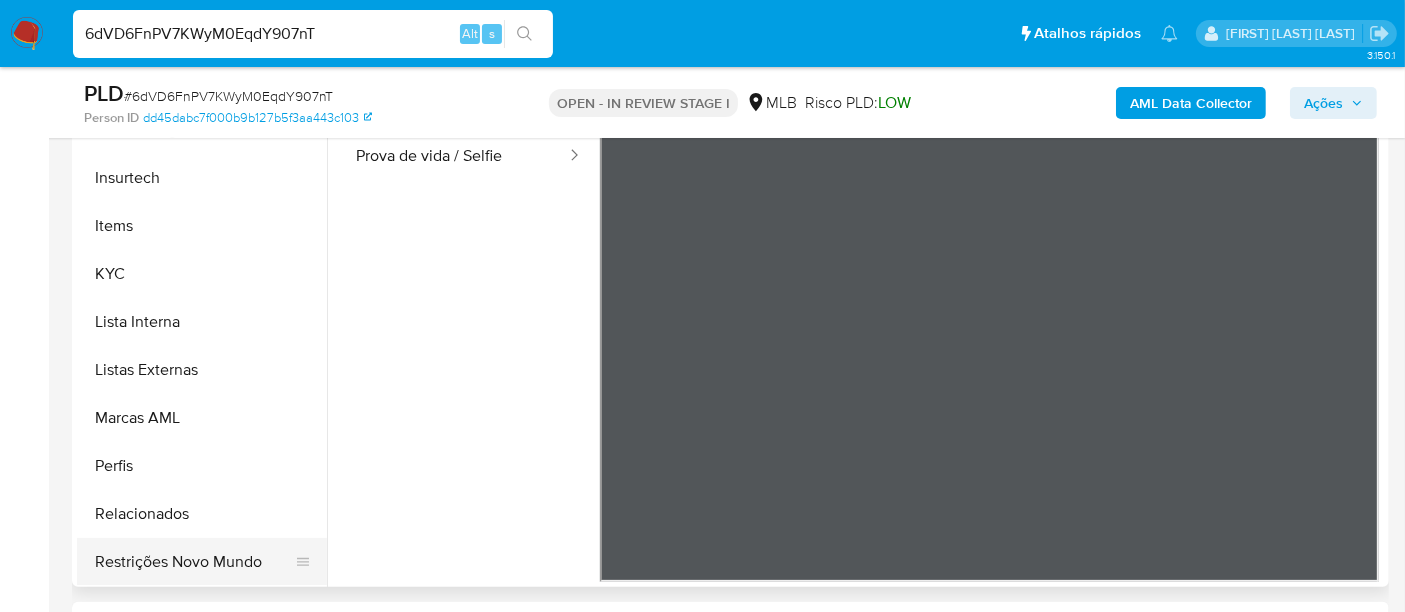 click on "Restrições Novo Mundo" at bounding box center [194, 562] 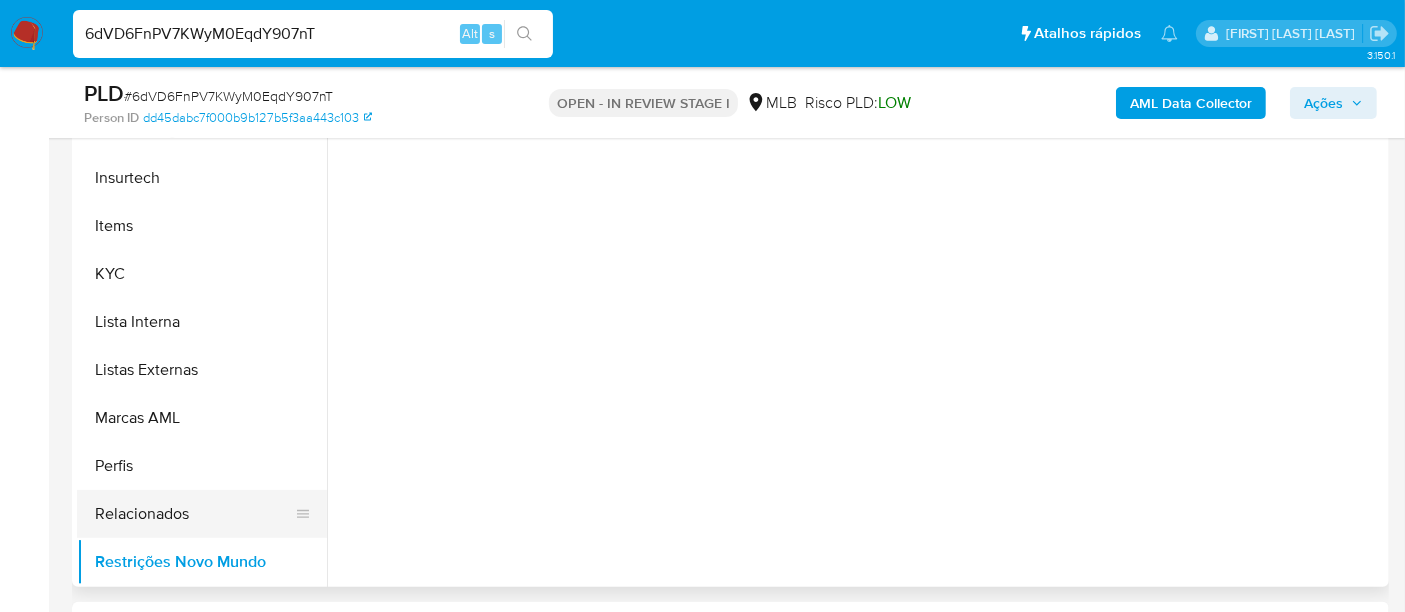 scroll, scrollTop: 0, scrollLeft: 0, axis: both 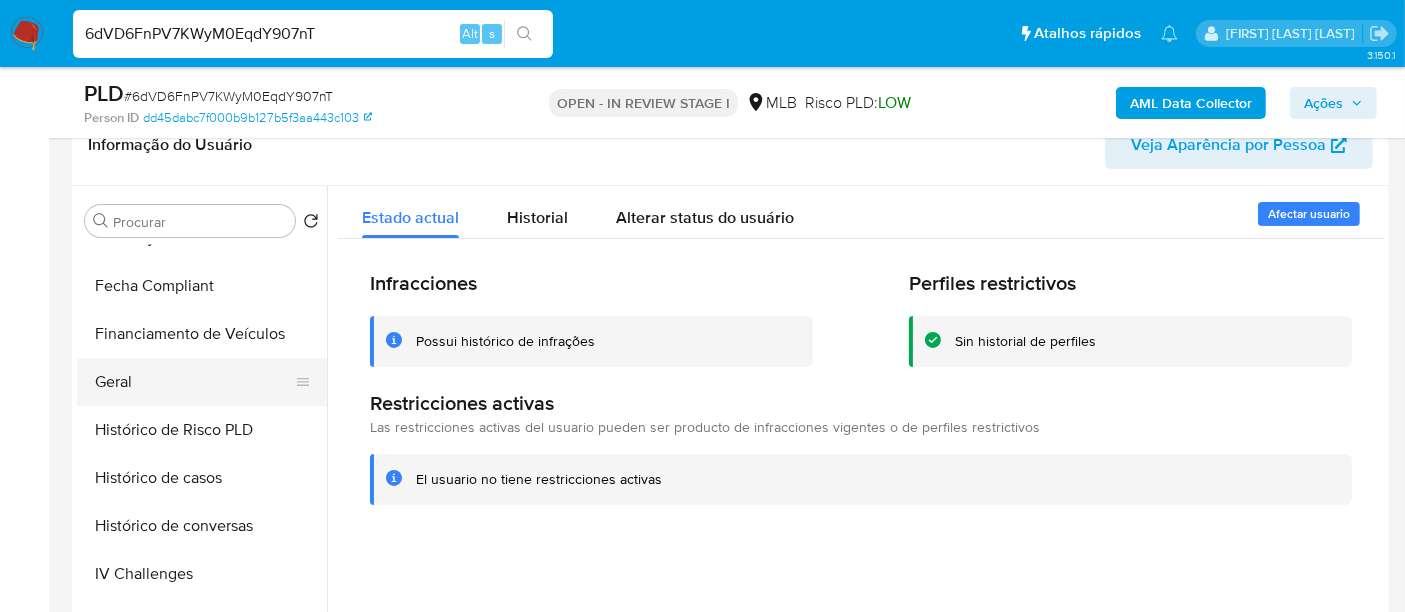 click on "Geral" at bounding box center [194, 382] 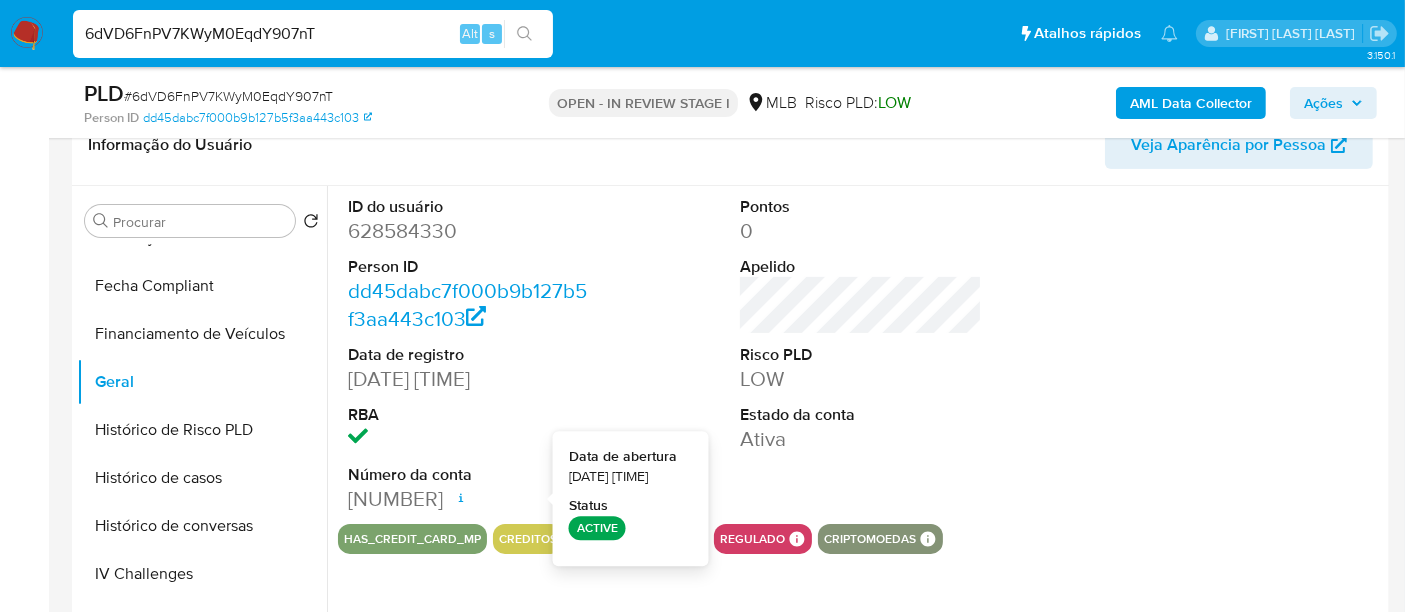 type 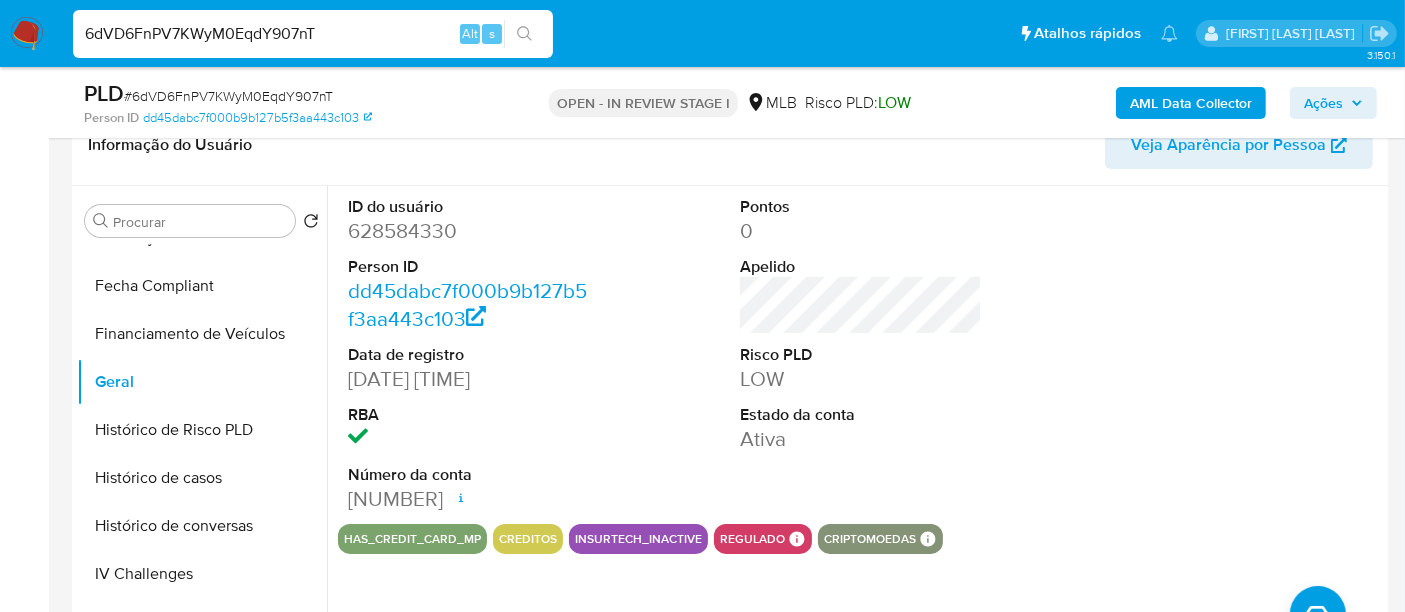 click on "6dVD6FnPV7KWyM0EqdY907nT" at bounding box center (313, 34) 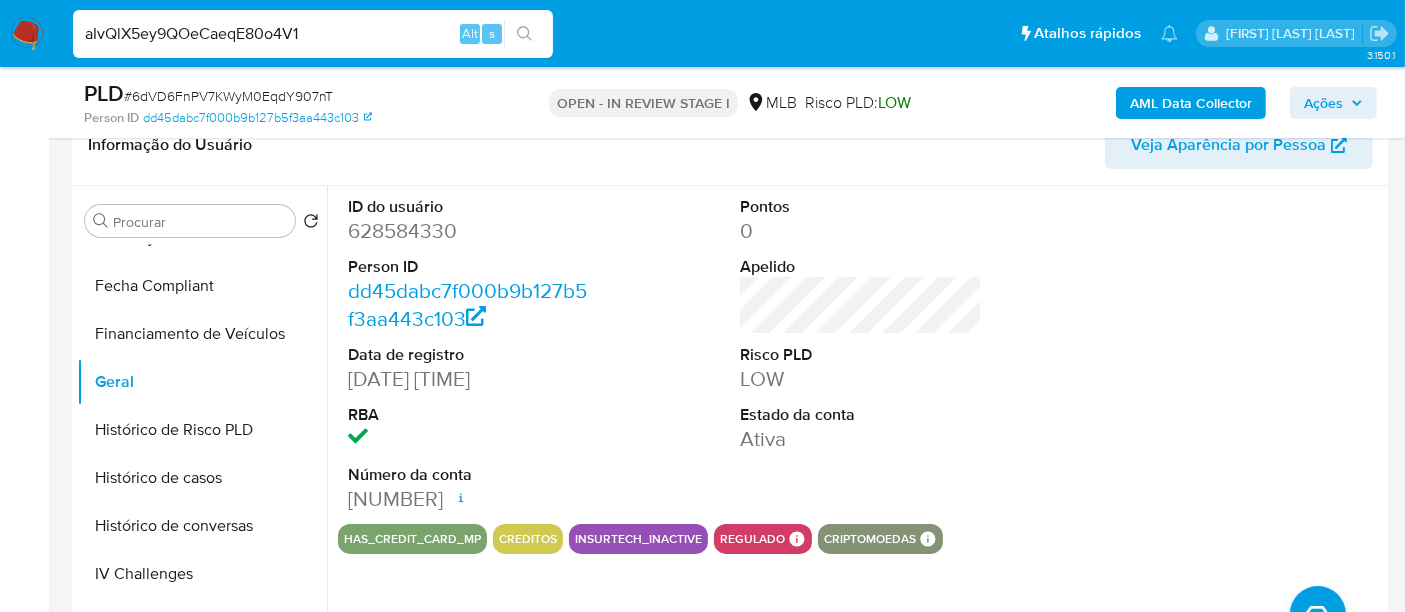 type on "aIvQlX5ey9QOeCaeqE80o4V1" 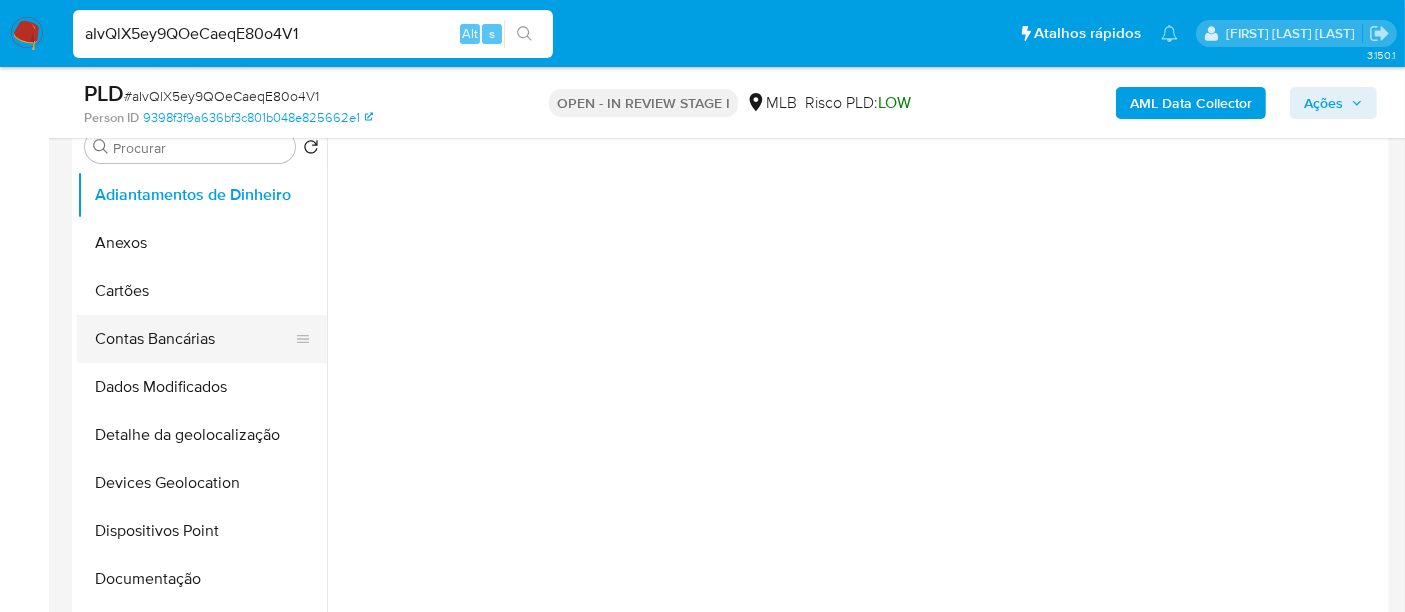 scroll, scrollTop: 444, scrollLeft: 0, axis: vertical 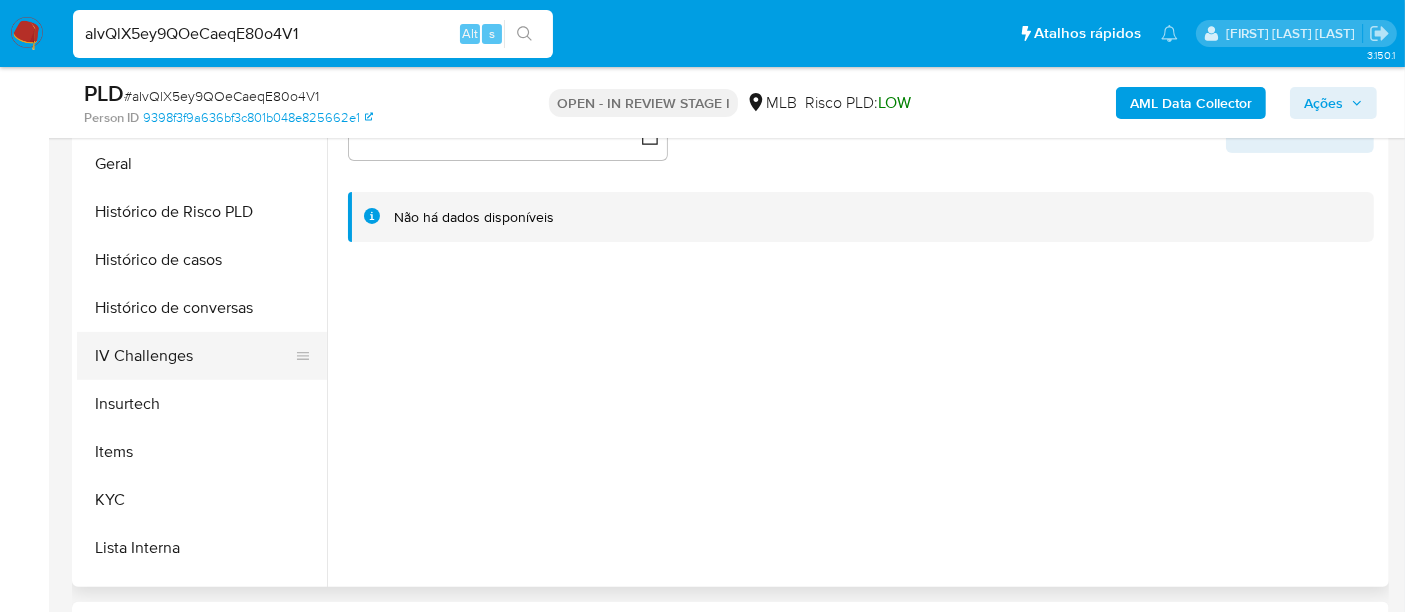 select on "10" 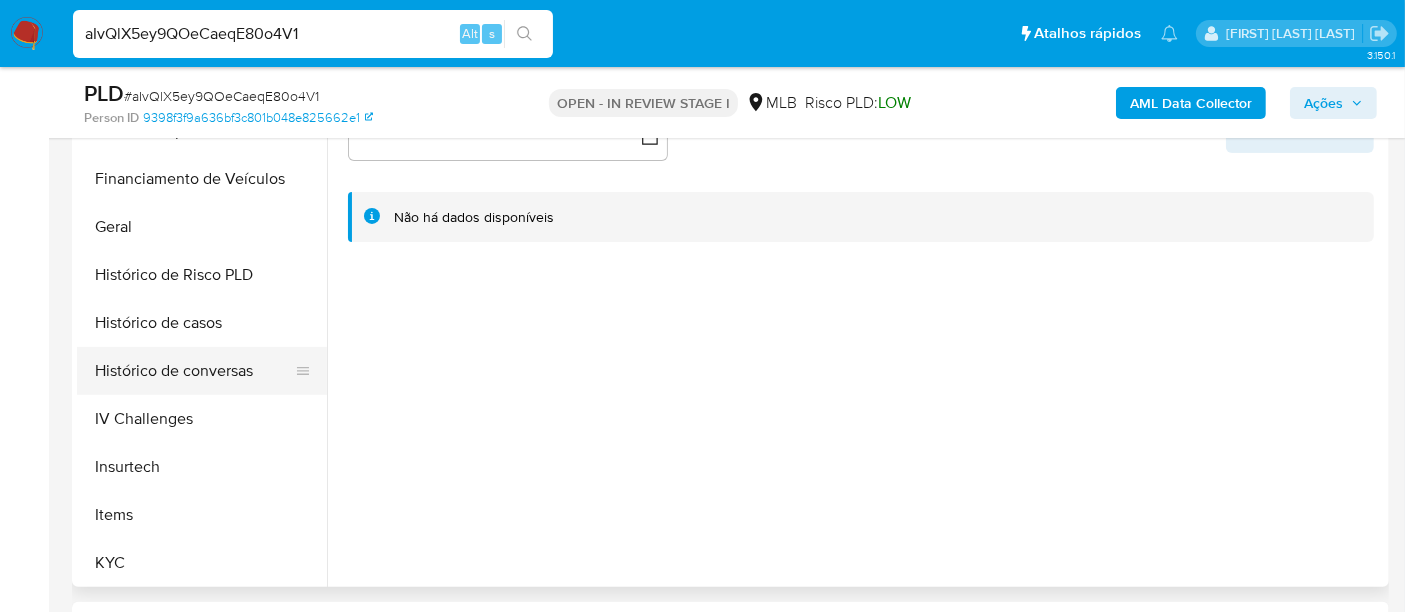 scroll, scrollTop: 777, scrollLeft: 0, axis: vertical 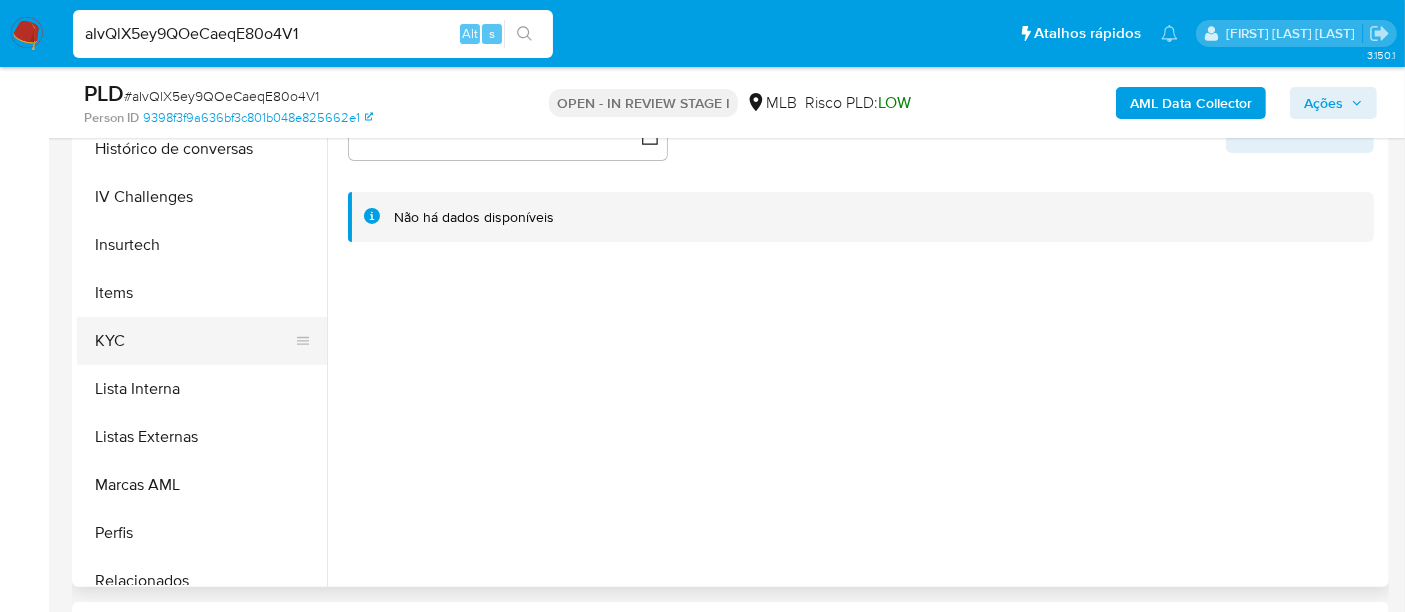 click on "KYC" at bounding box center [194, 341] 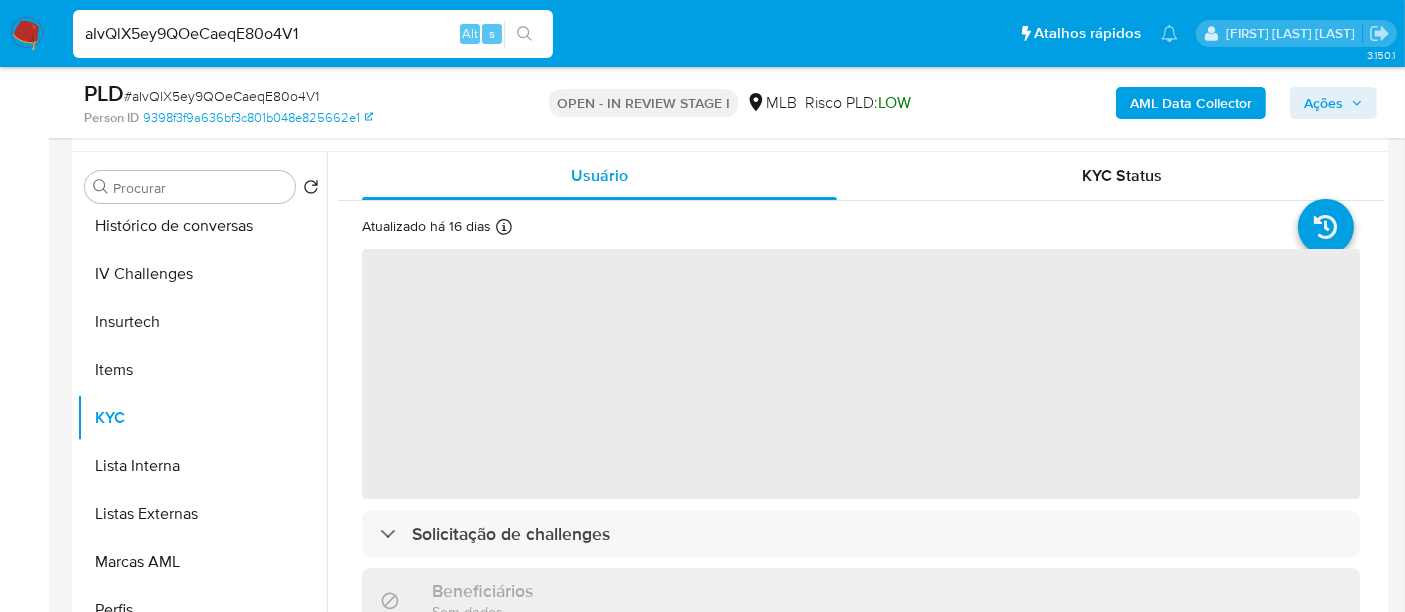 scroll, scrollTop: 333, scrollLeft: 0, axis: vertical 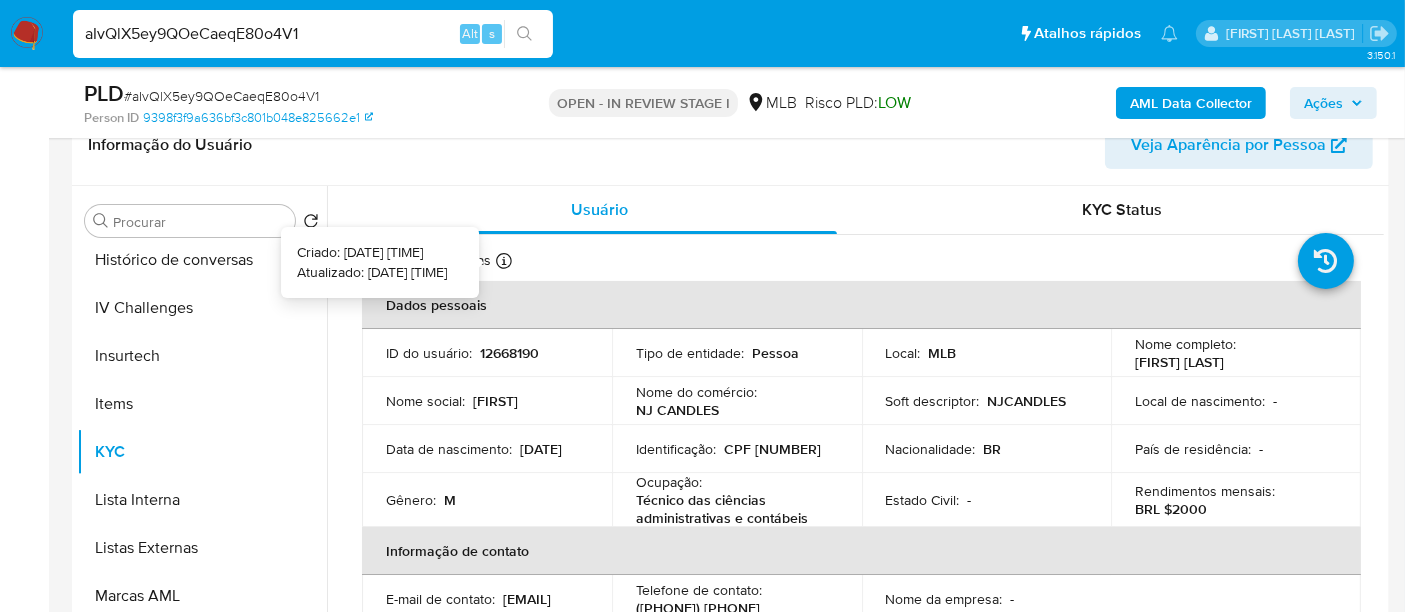 type 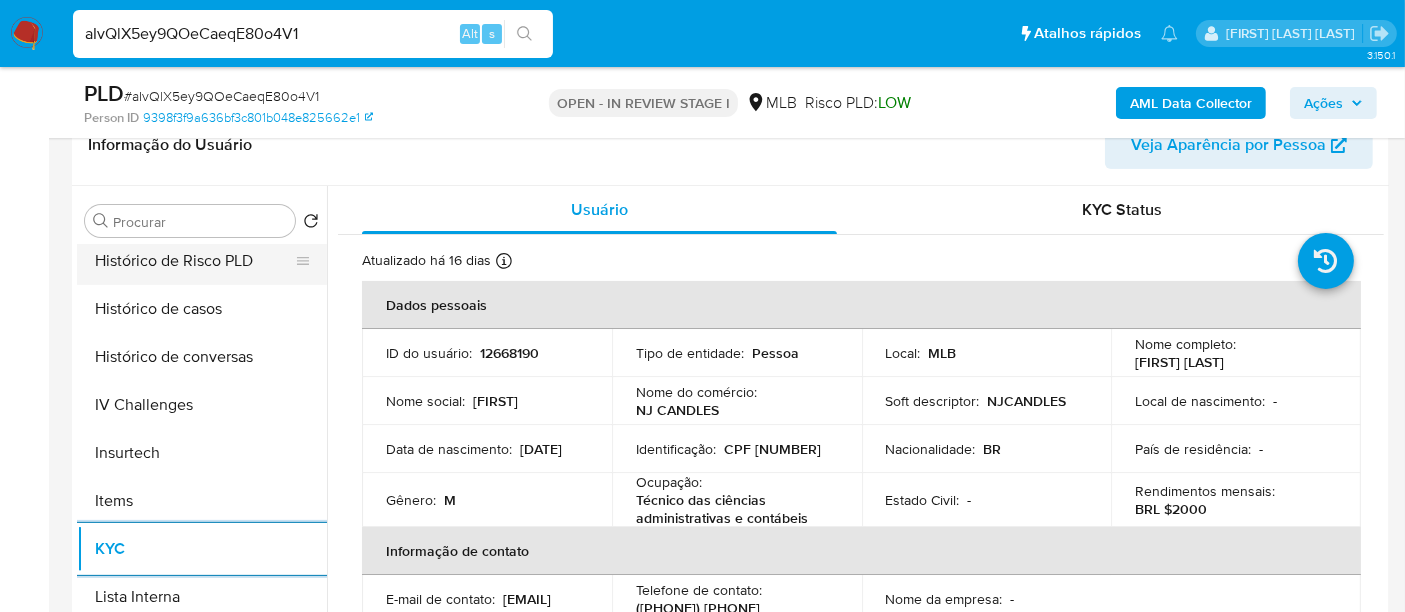 scroll, scrollTop: 555, scrollLeft: 0, axis: vertical 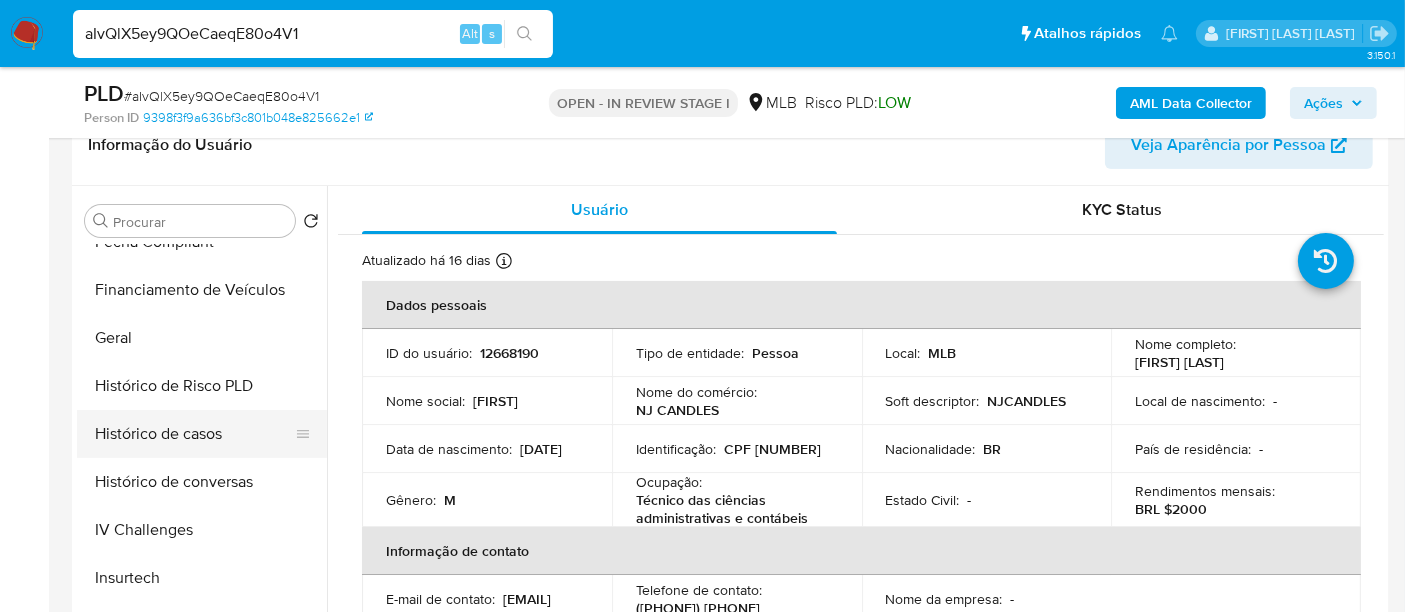 click on "Histórico de casos" at bounding box center [194, 434] 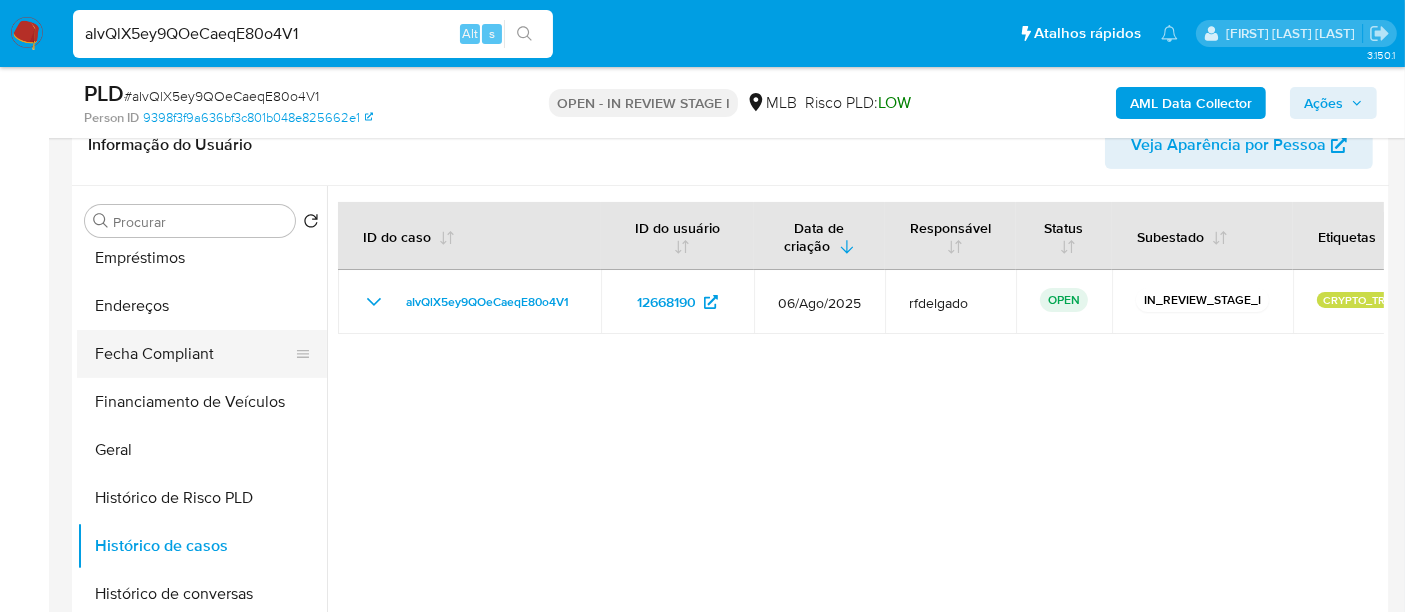 scroll, scrollTop: 333, scrollLeft: 0, axis: vertical 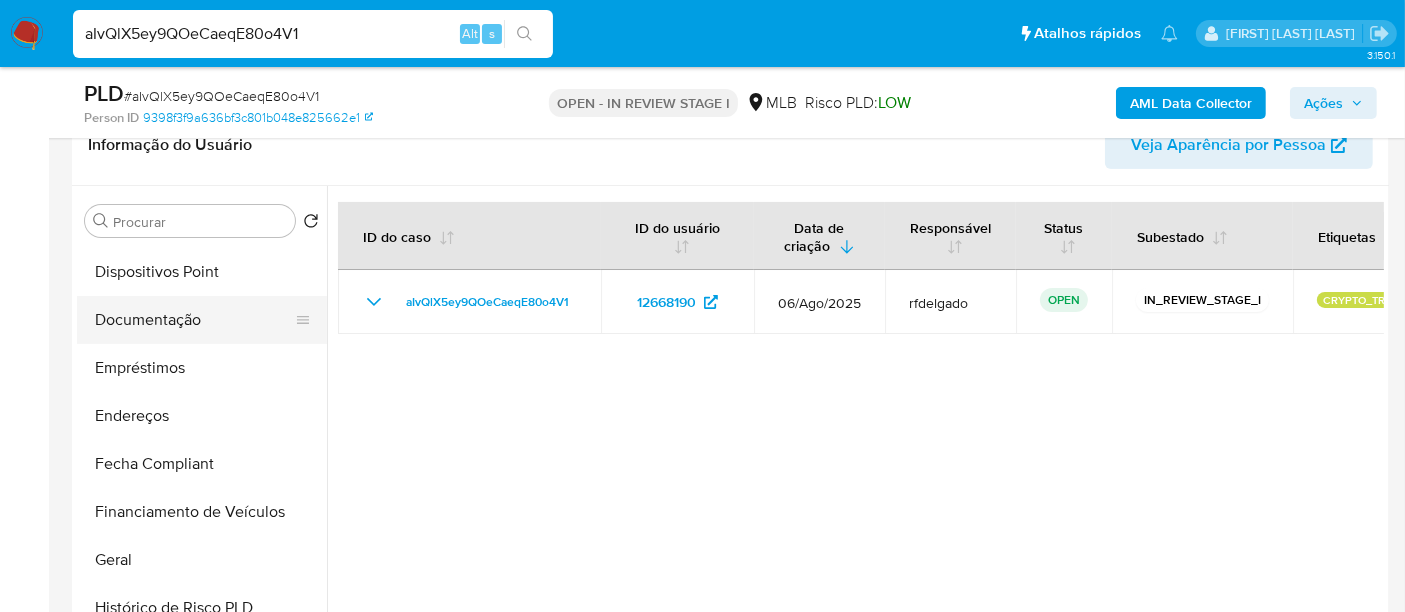 click on "Documentação" at bounding box center [194, 320] 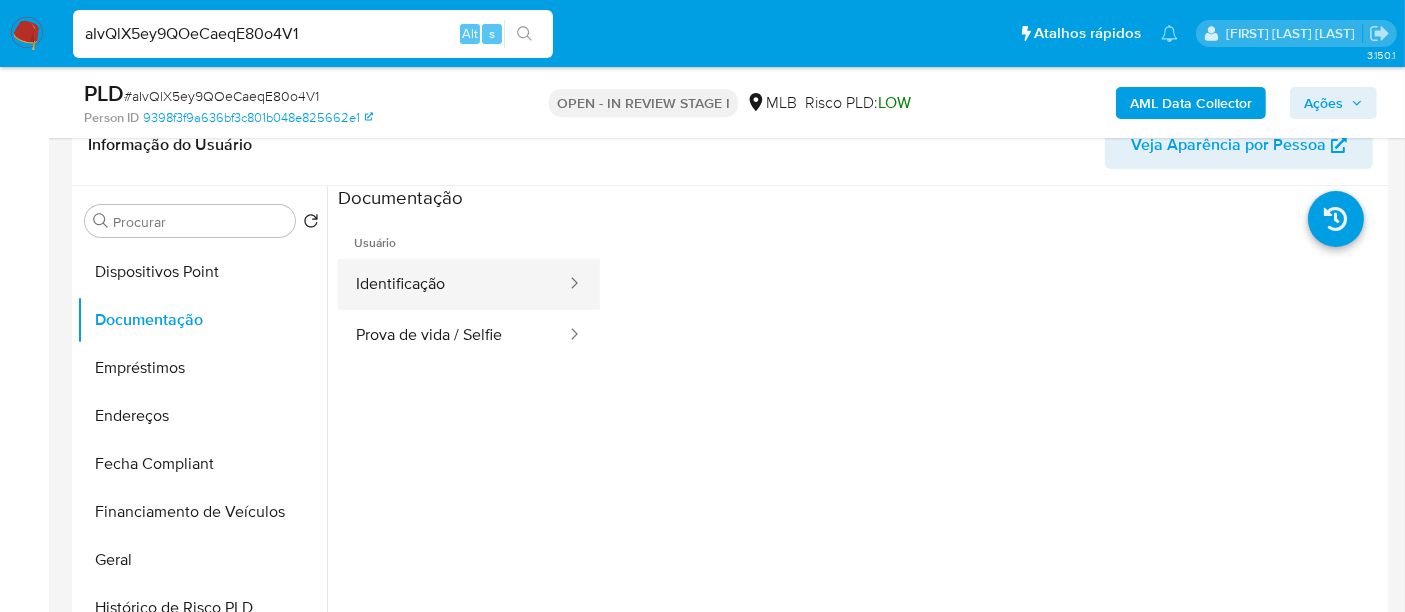 click on "Identificação" at bounding box center (453, 284) 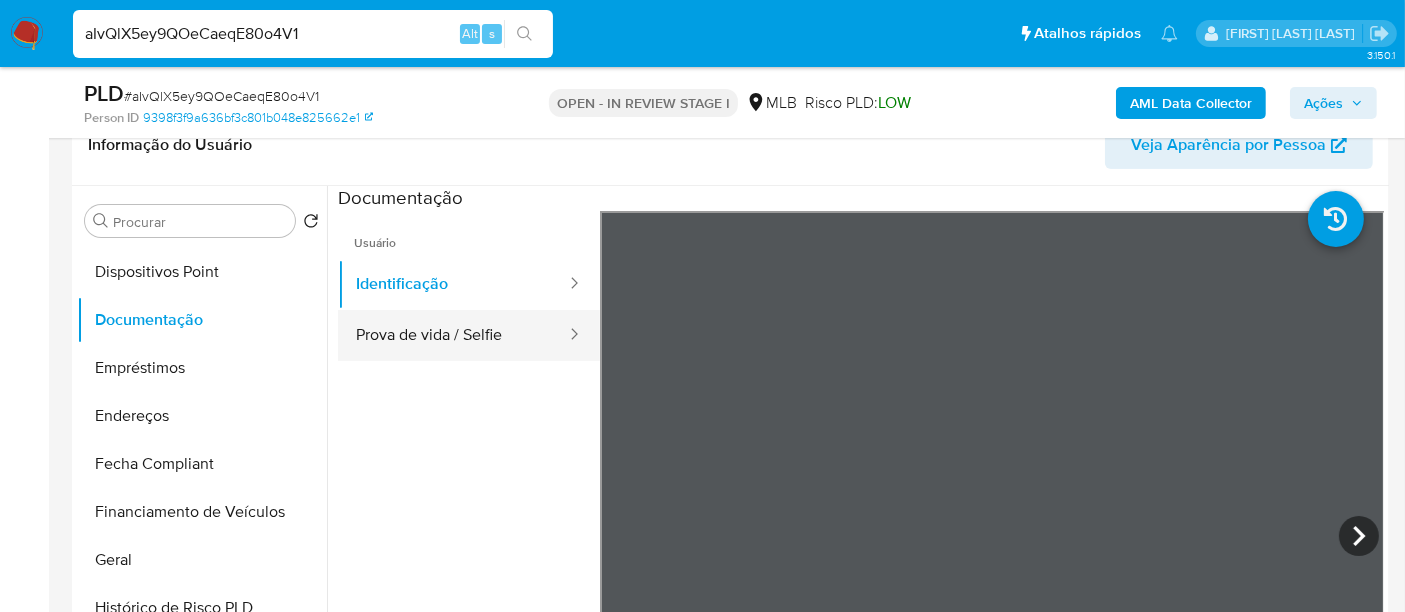 drag, startPoint x: 388, startPoint y: 334, endPoint x: 535, endPoint y: 332, distance: 147.01361 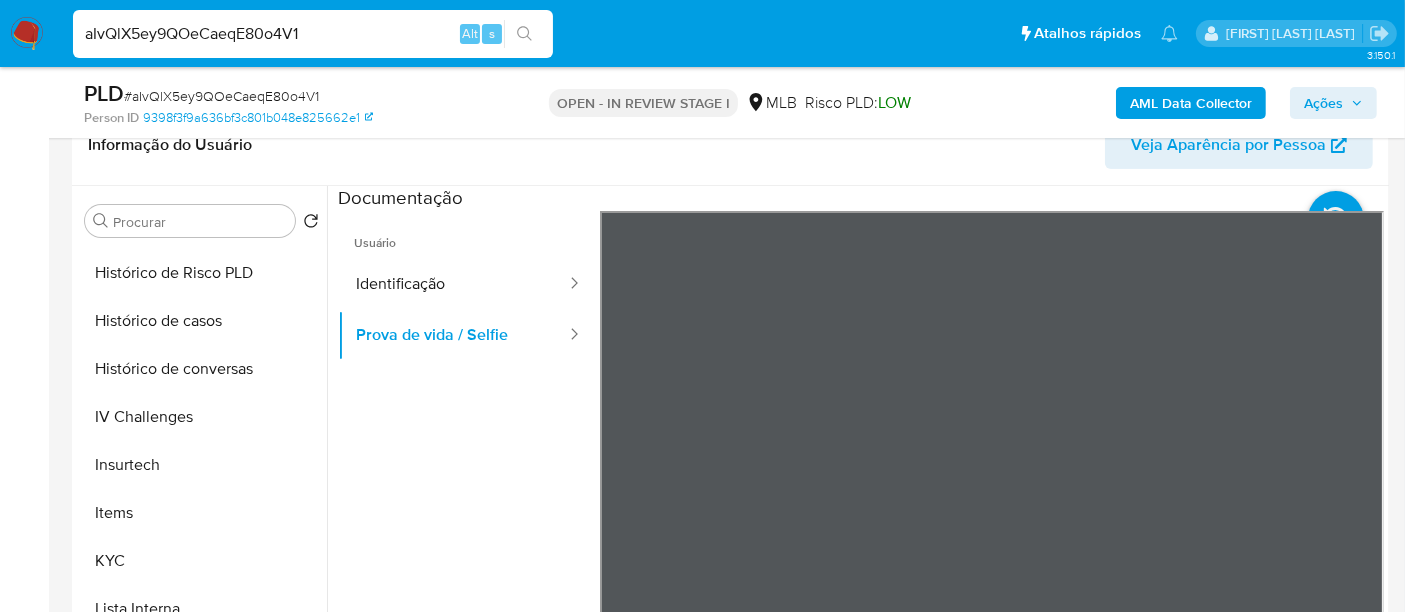 scroll, scrollTop: 844, scrollLeft: 0, axis: vertical 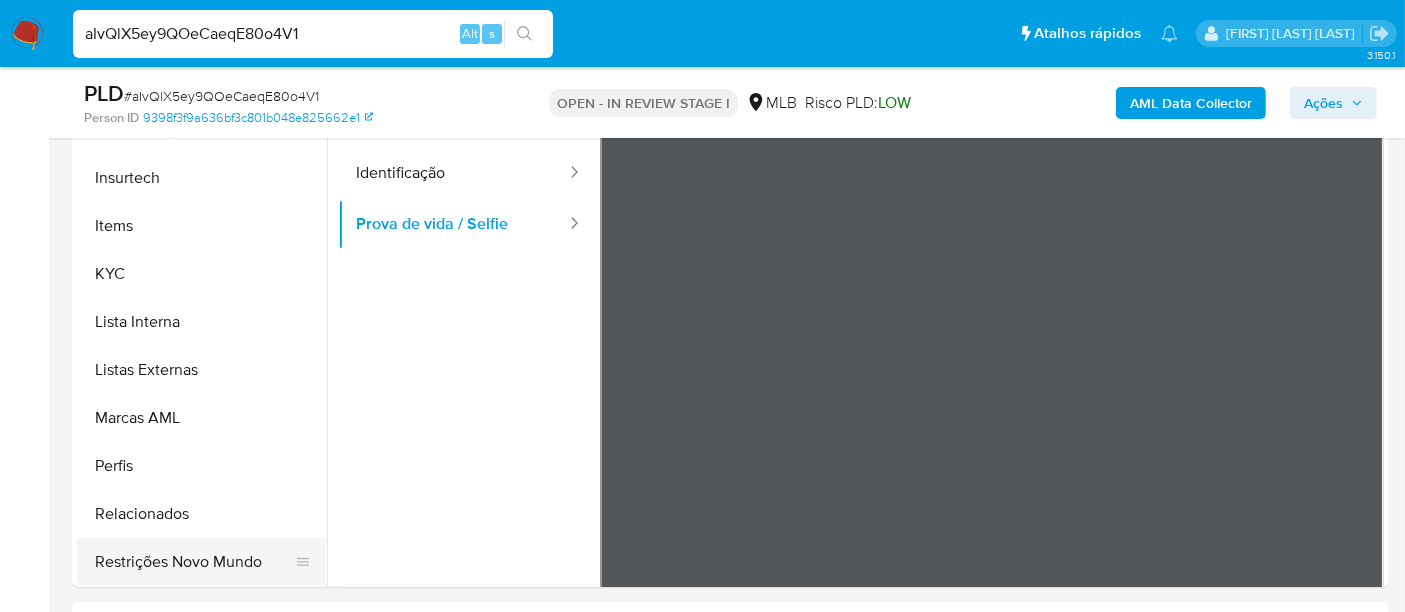 click on "Restrições Novo Mundo" at bounding box center (194, 562) 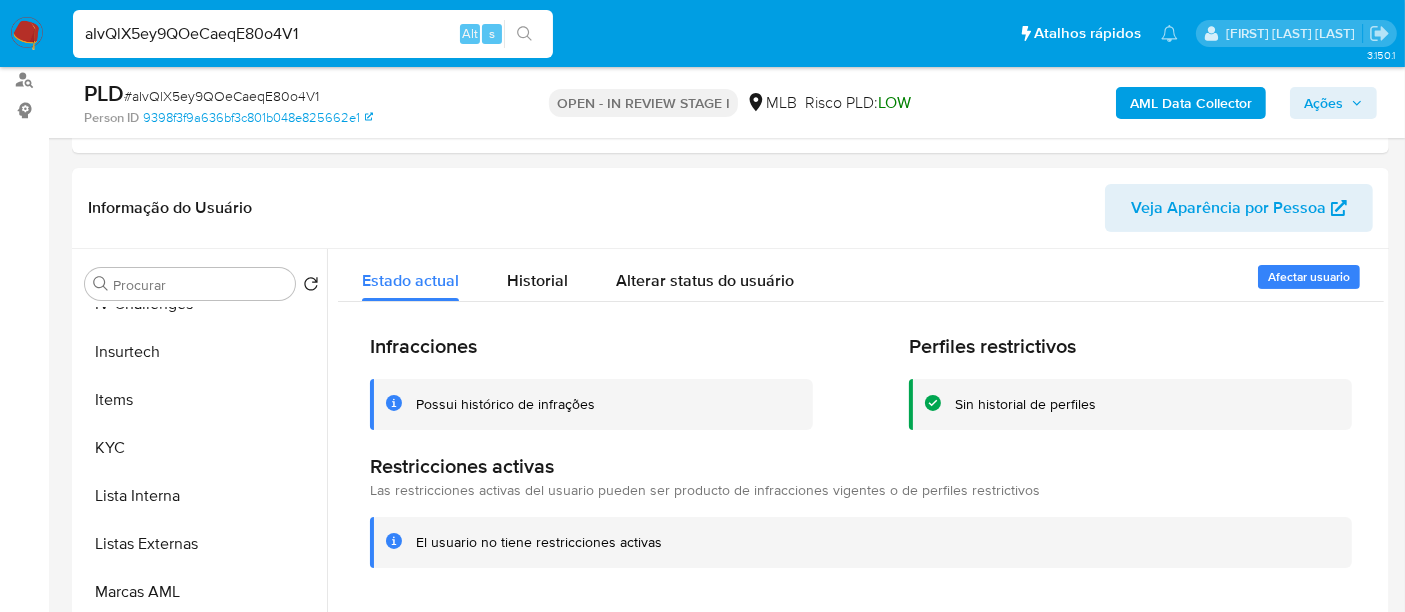 scroll, scrollTop: 222, scrollLeft: 0, axis: vertical 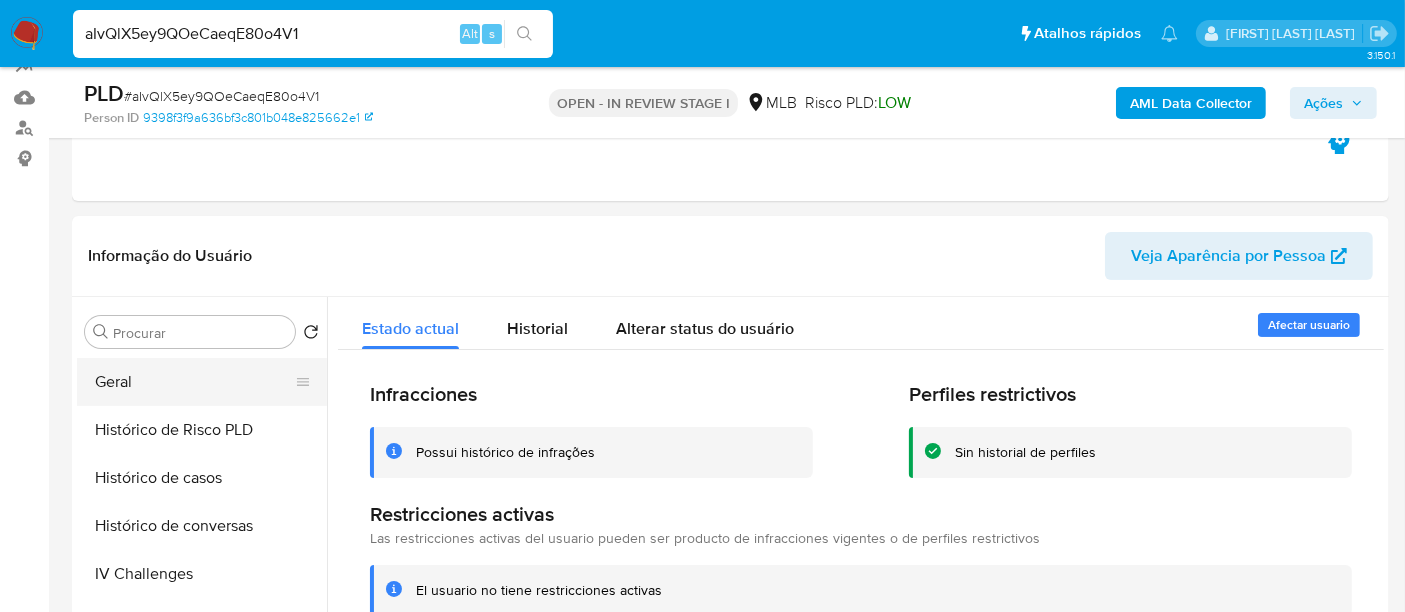 click on "Geral" at bounding box center [194, 382] 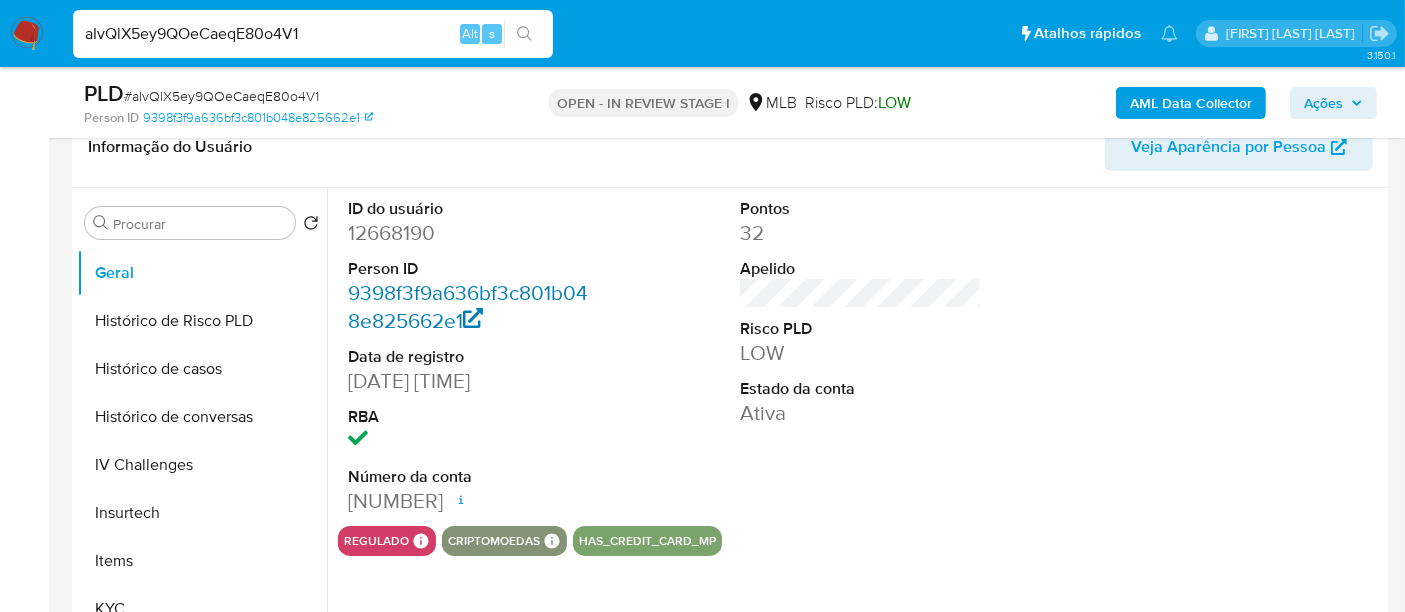 scroll, scrollTop: 333, scrollLeft: 0, axis: vertical 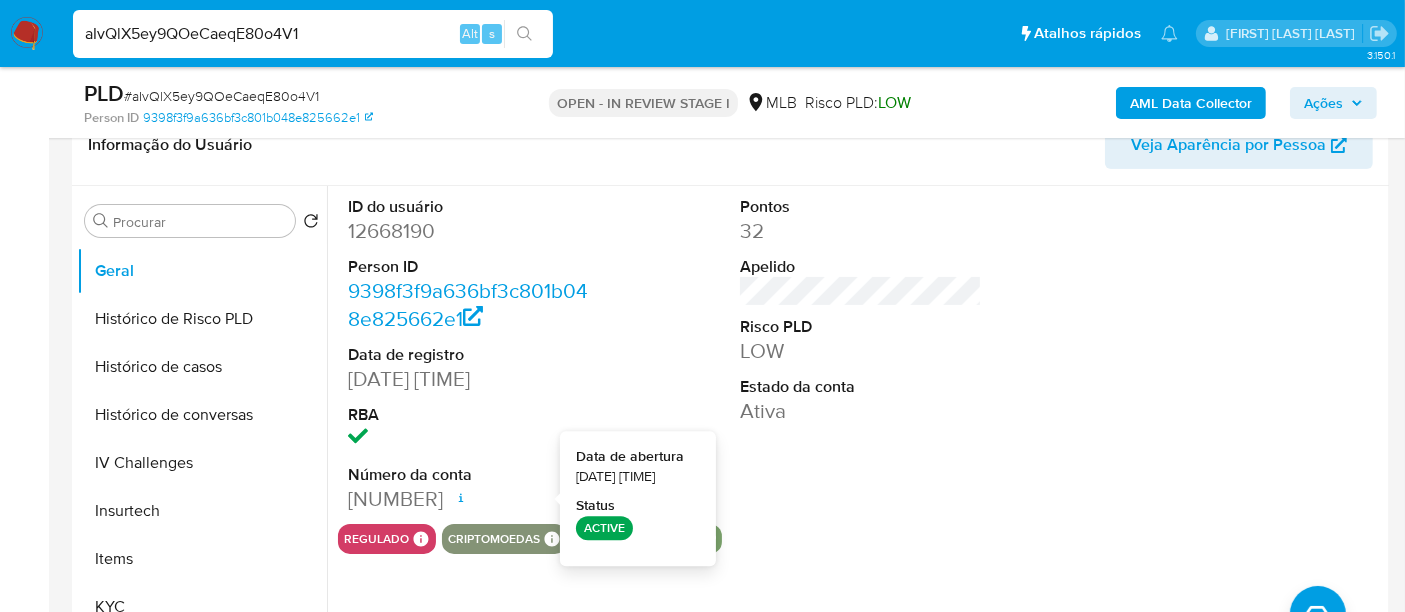 type 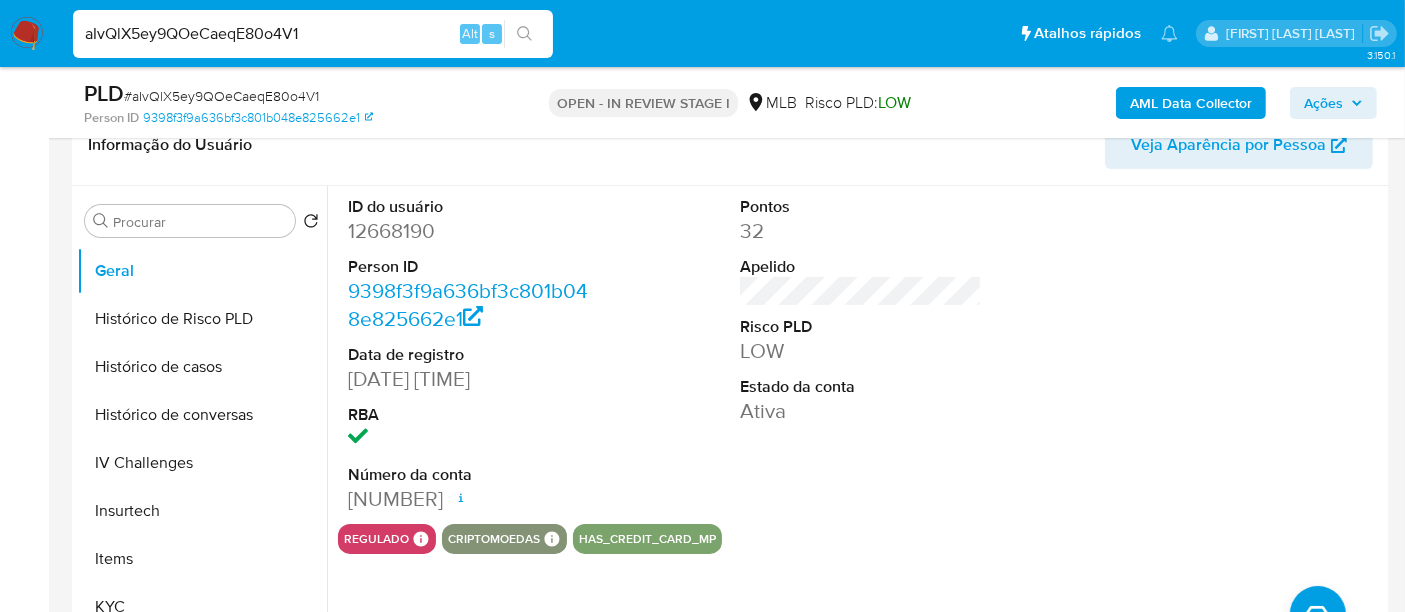 click on "aIvQlX5ey9QOeCaeqE80o4V1" at bounding box center (313, 34) 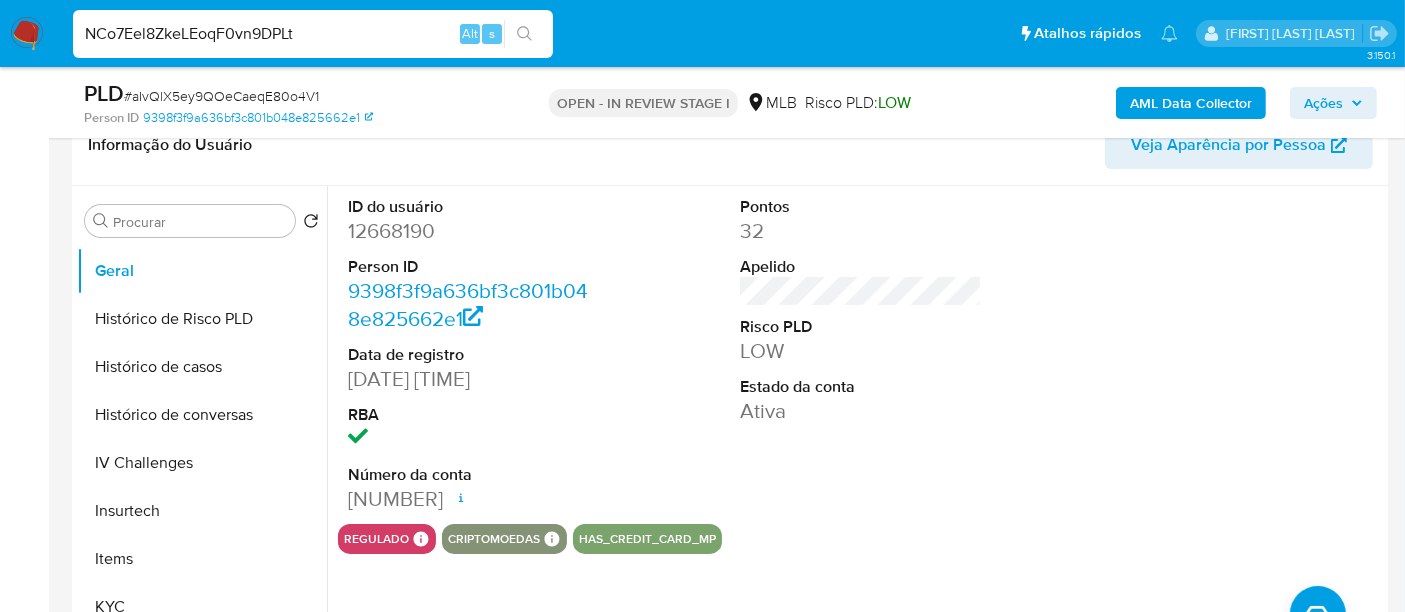 type on "NCo7Eel8ZkeLEoqF0vn9DPLt" 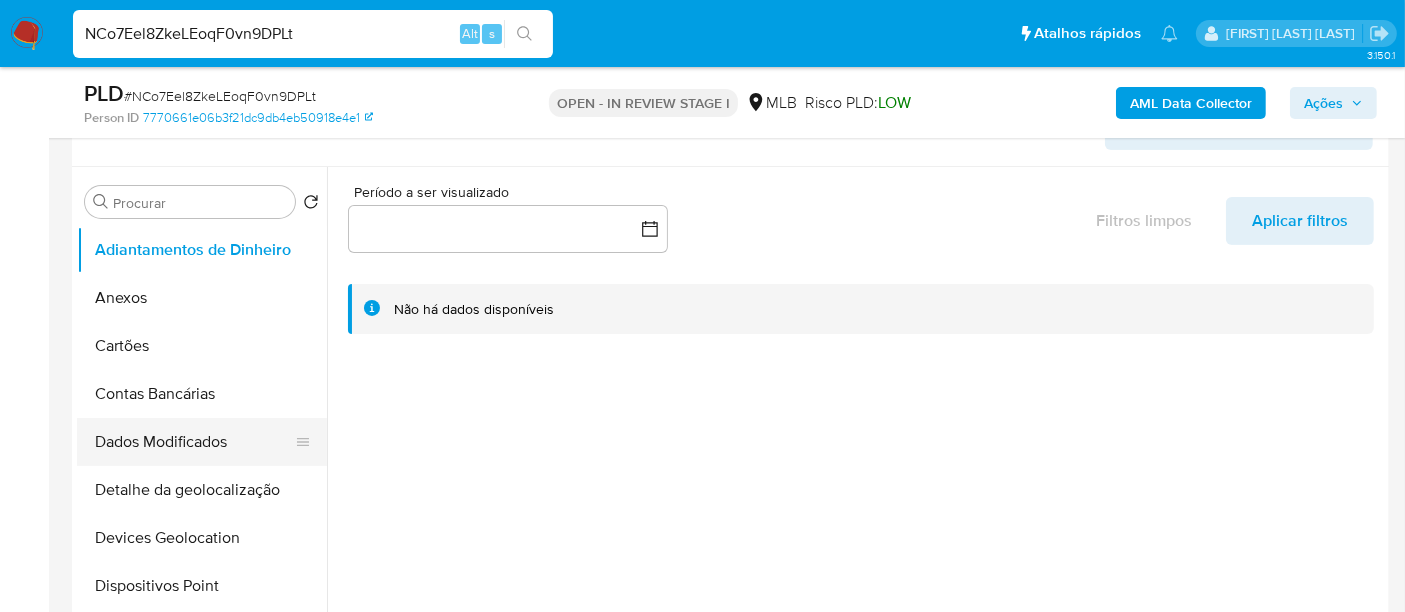 scroll, scrollTop: 555, scrollLeft: 0, axis: vertical 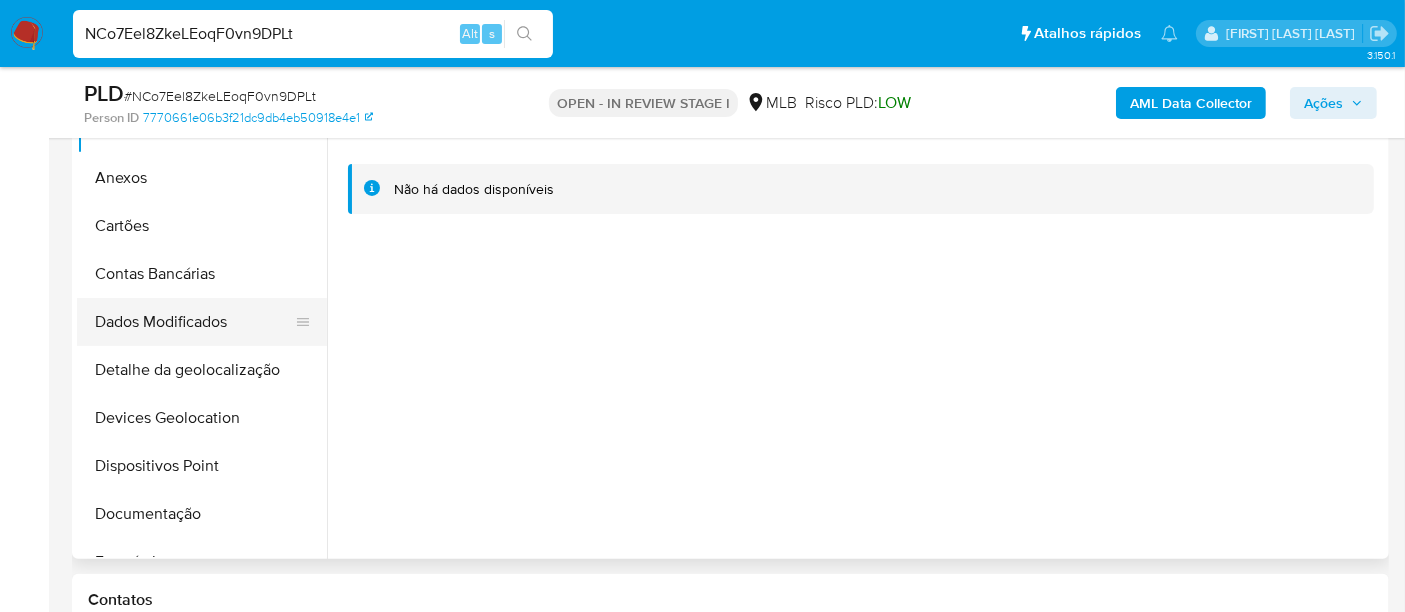 select on "10" 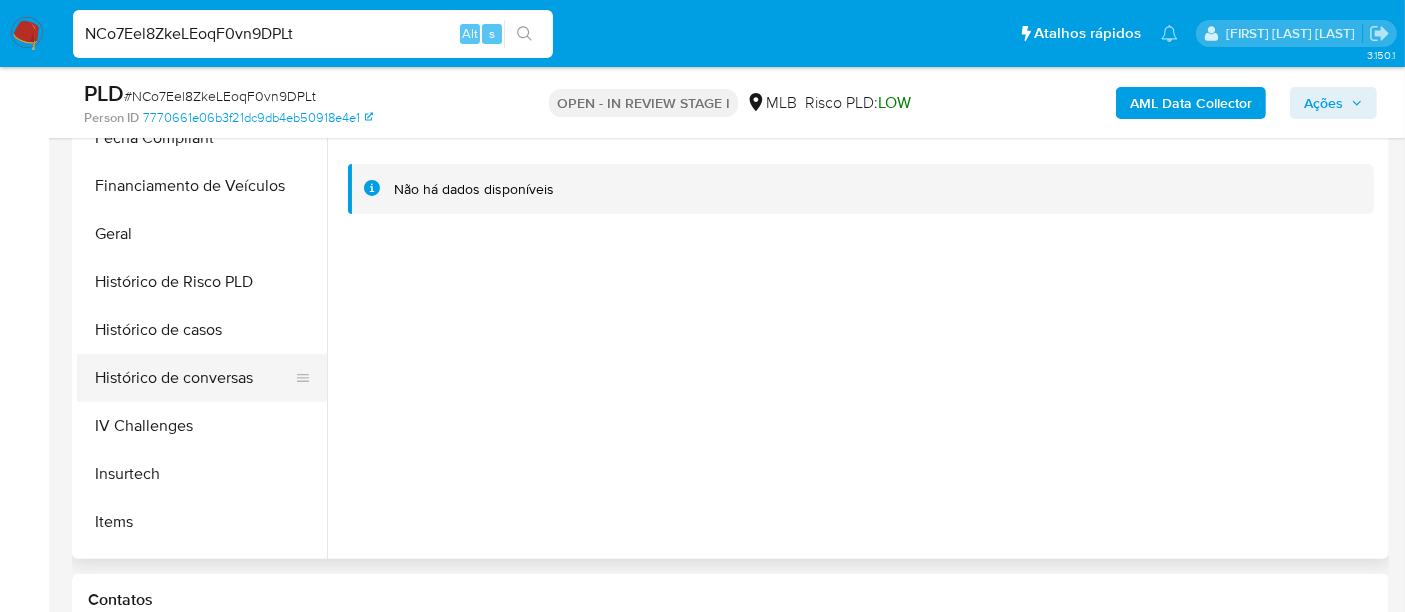 scroll, scrollTop: 555, scrollLeft: 0, axis: vertical 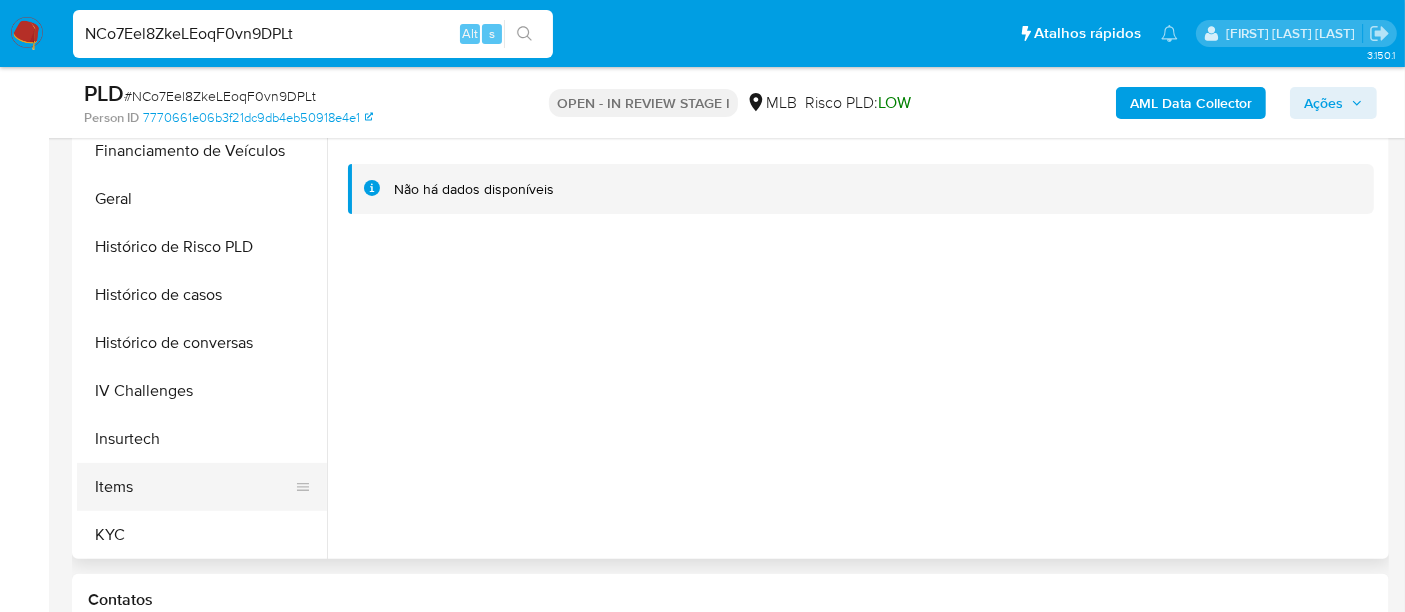 drag, startPoint x: 111, startPoint y: 519, endPoint x: 270, endPoint y: 424, distance: 185.2188 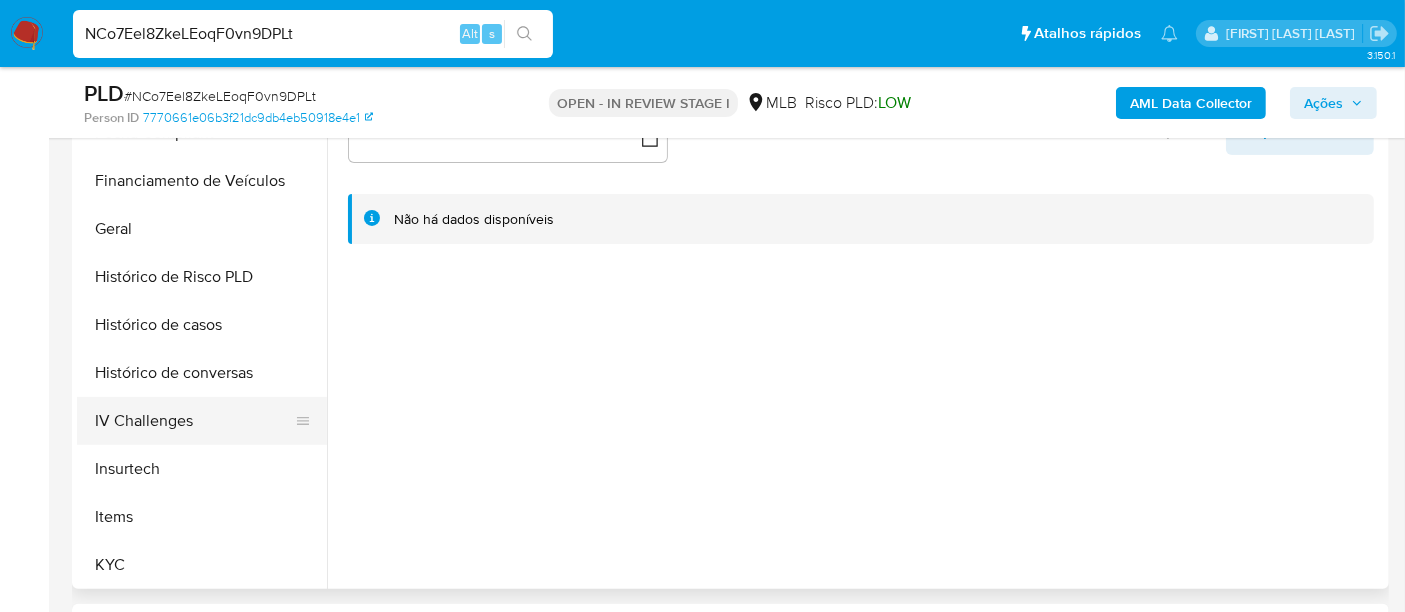 scroll, scrollTop: 444, scrollLeft: 0, axis: vertical 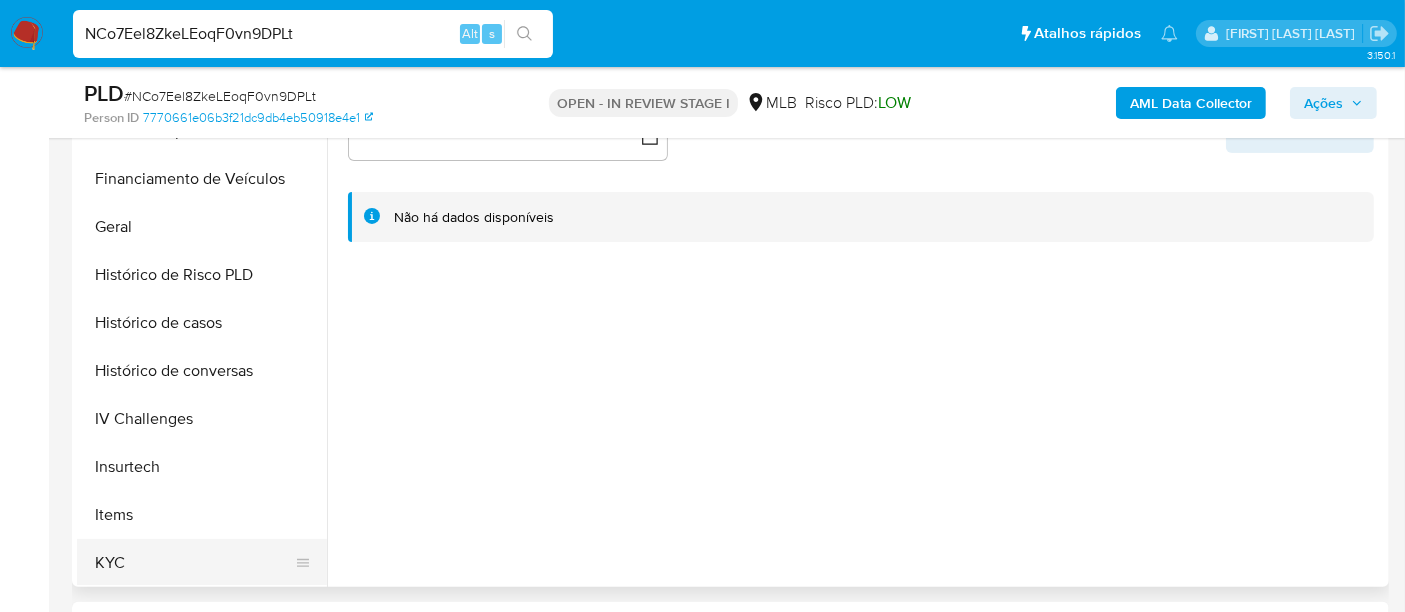 click on "KYC" at bounding box center (194, 563) 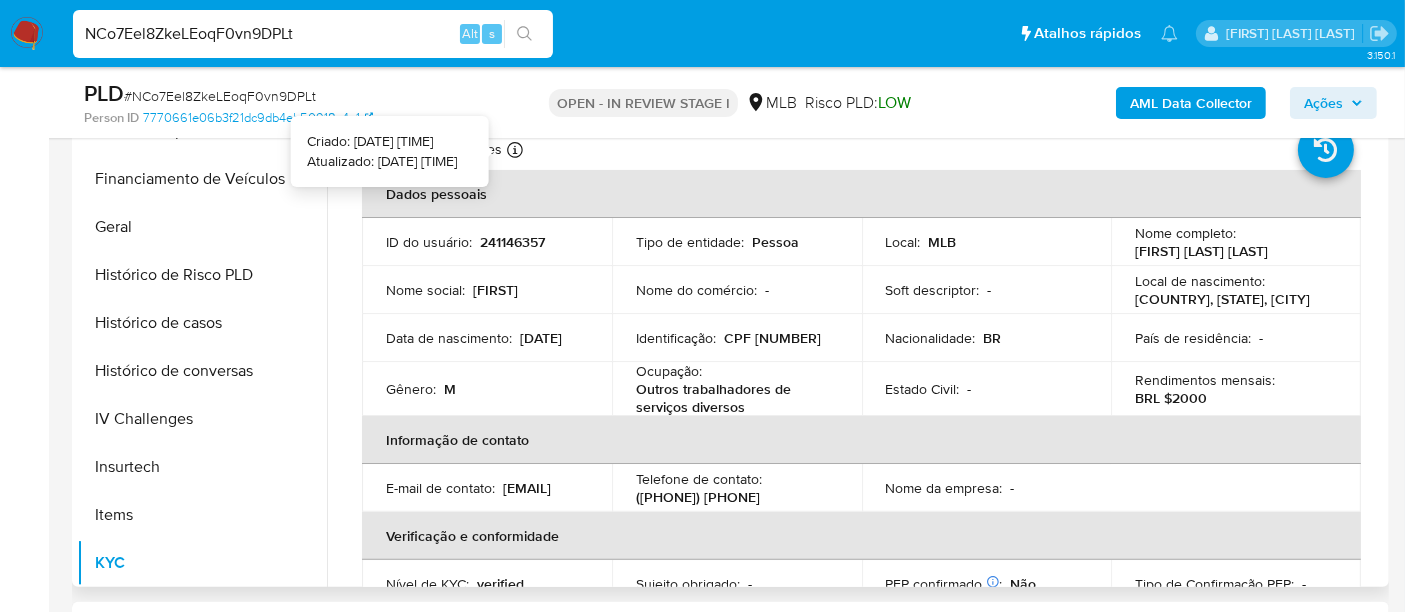 type 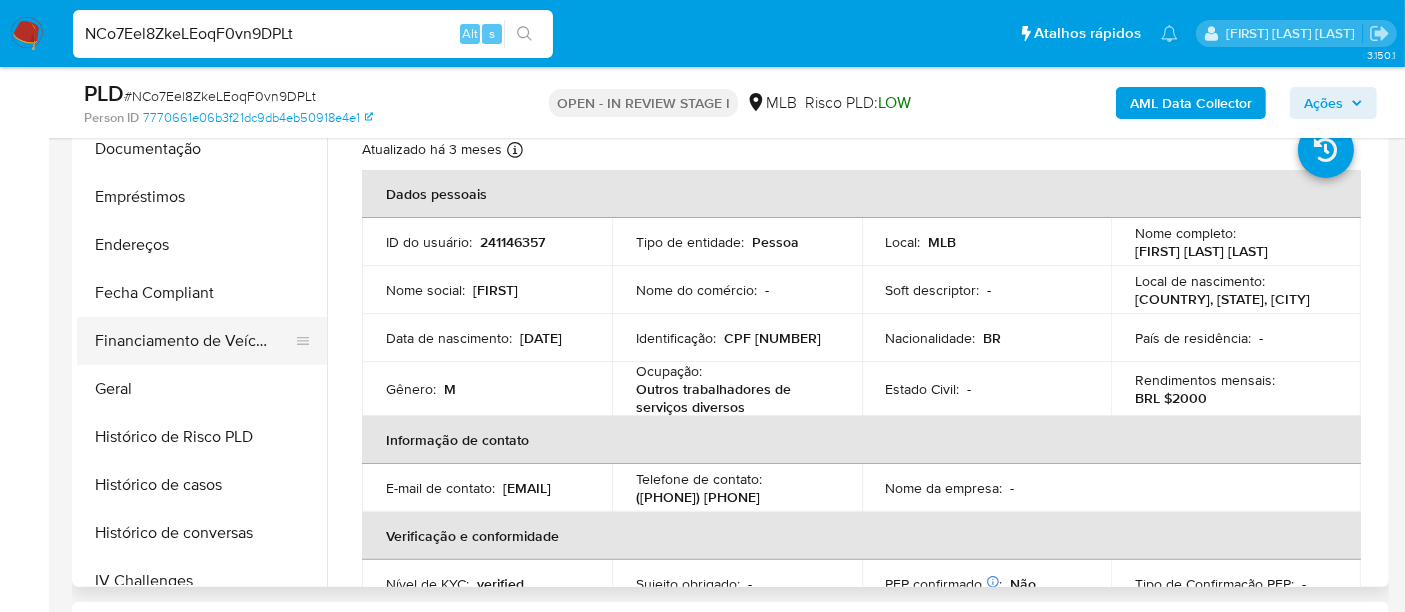 scroll, scrollTop: 444, scrollLeft: 0, axis: vertical 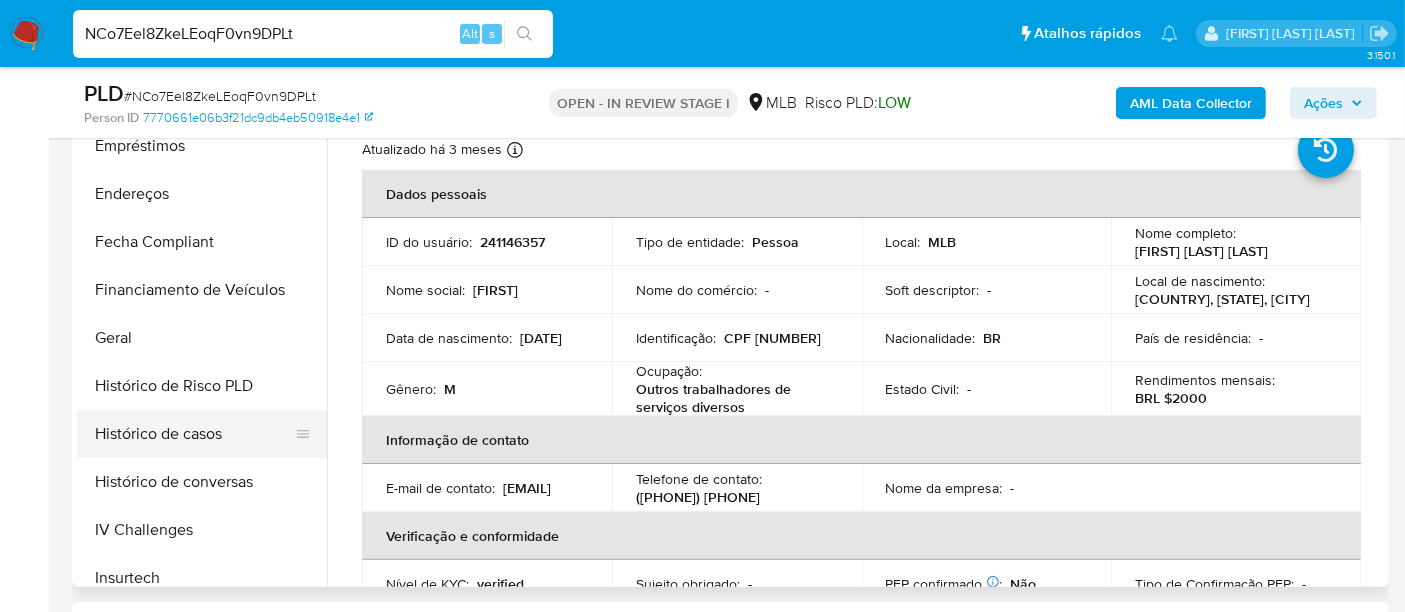 click on "Histórico de casos" at bounding box center (194, 434) 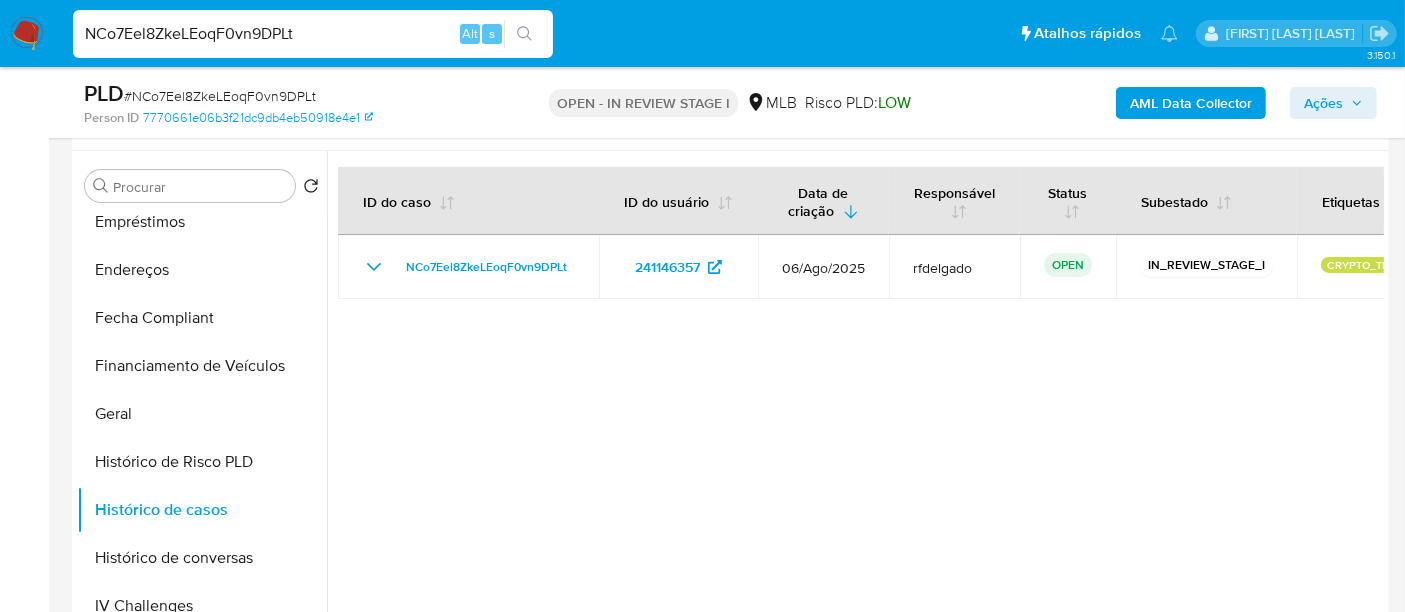 scroll, scrollTop: 333, scrollLeft: 0, axis: vertical 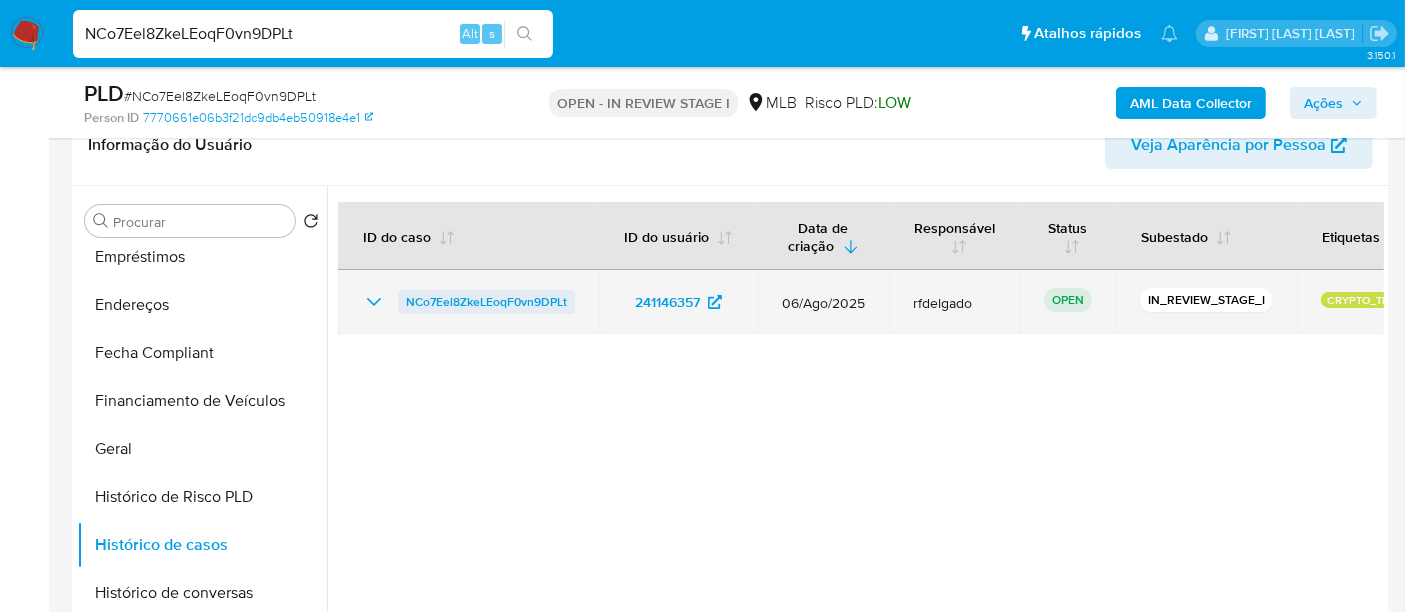 type 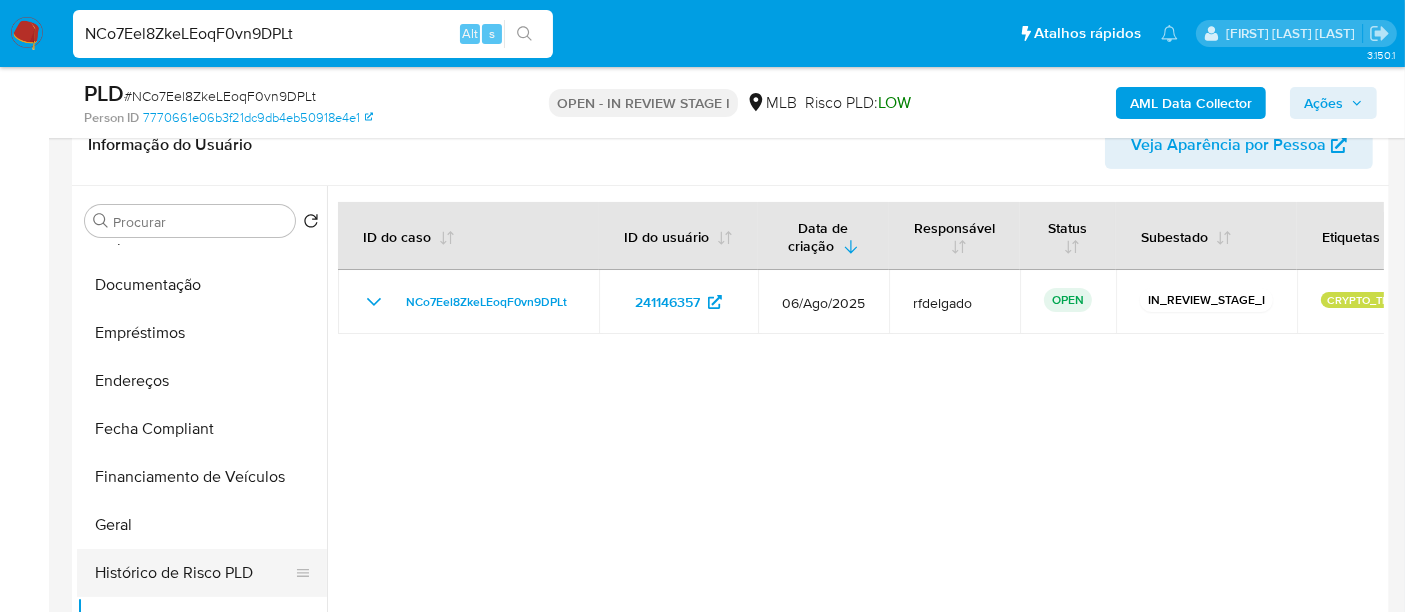 scroll, scrollTop: 333, scrollLeft: 0, axis: vertical 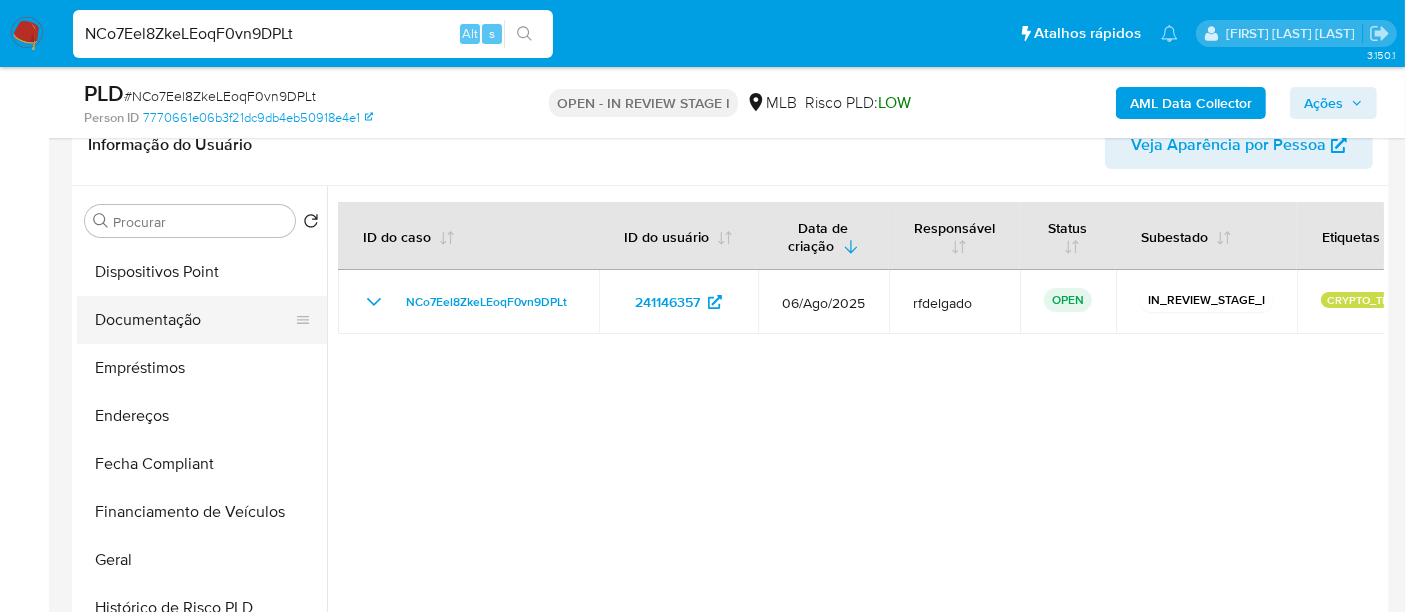 click on "Documentação" at bounding box center [194, 320] 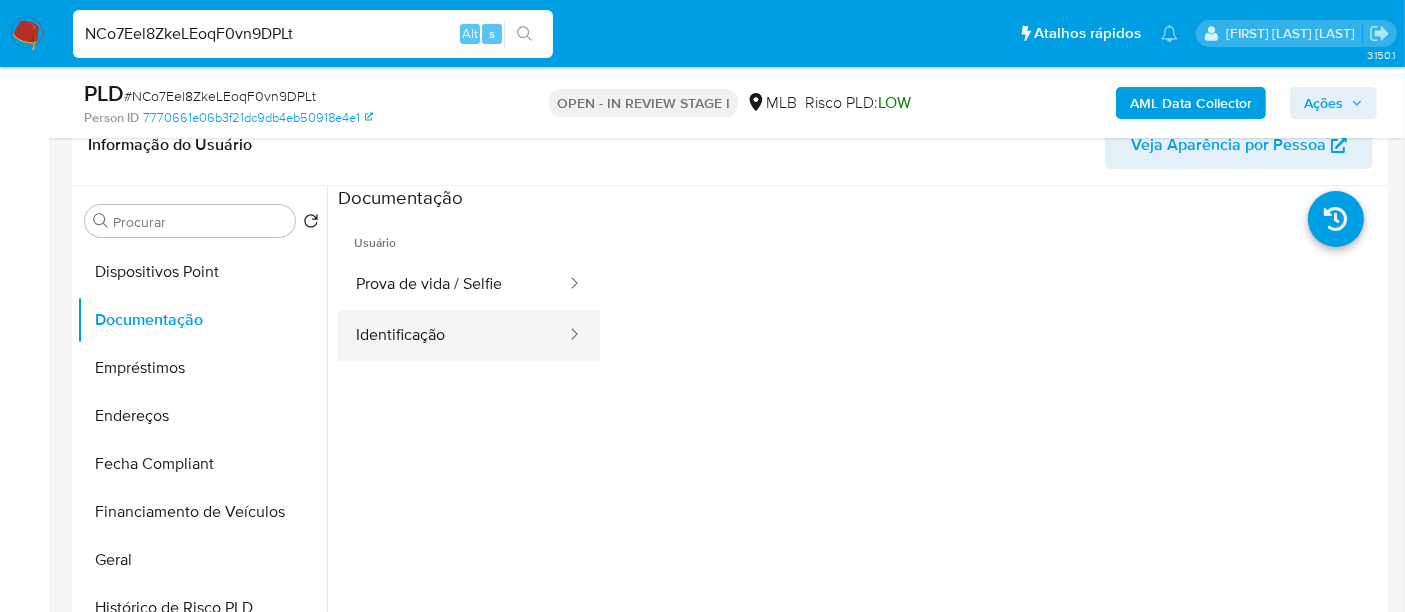 click on "Identificação" at bounding box center [453, 335] 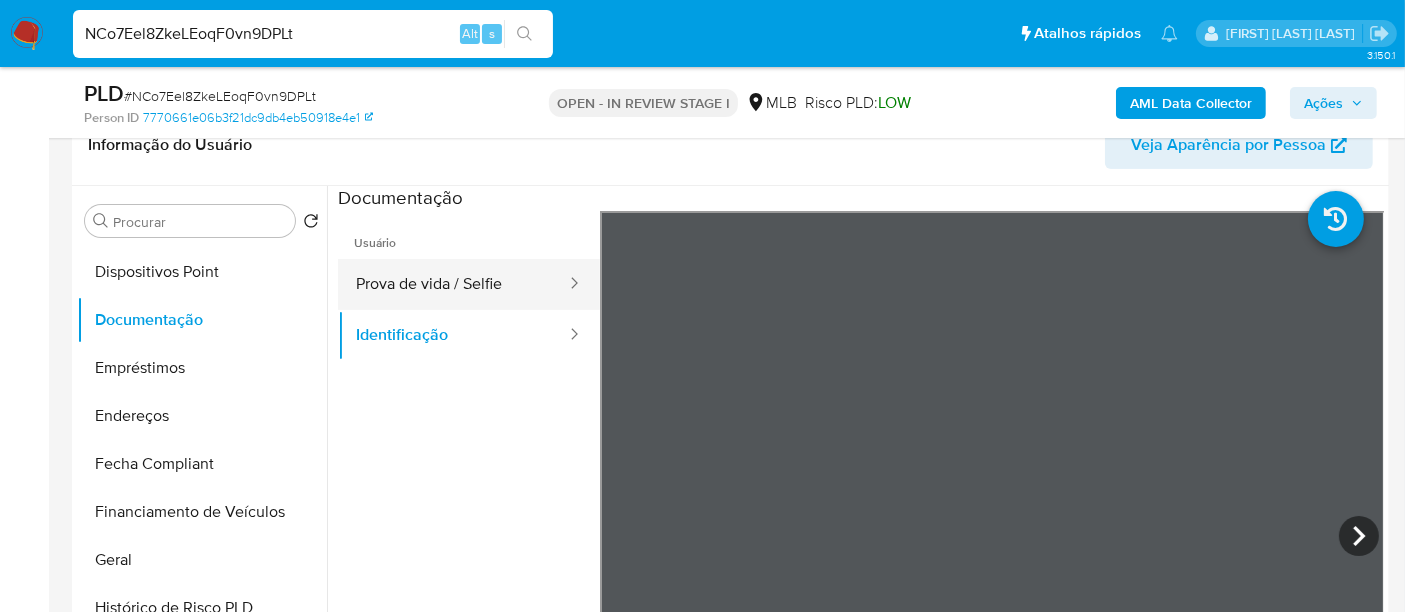 click on "Prova de vida / Selfie" at bounding box center [453, 284] 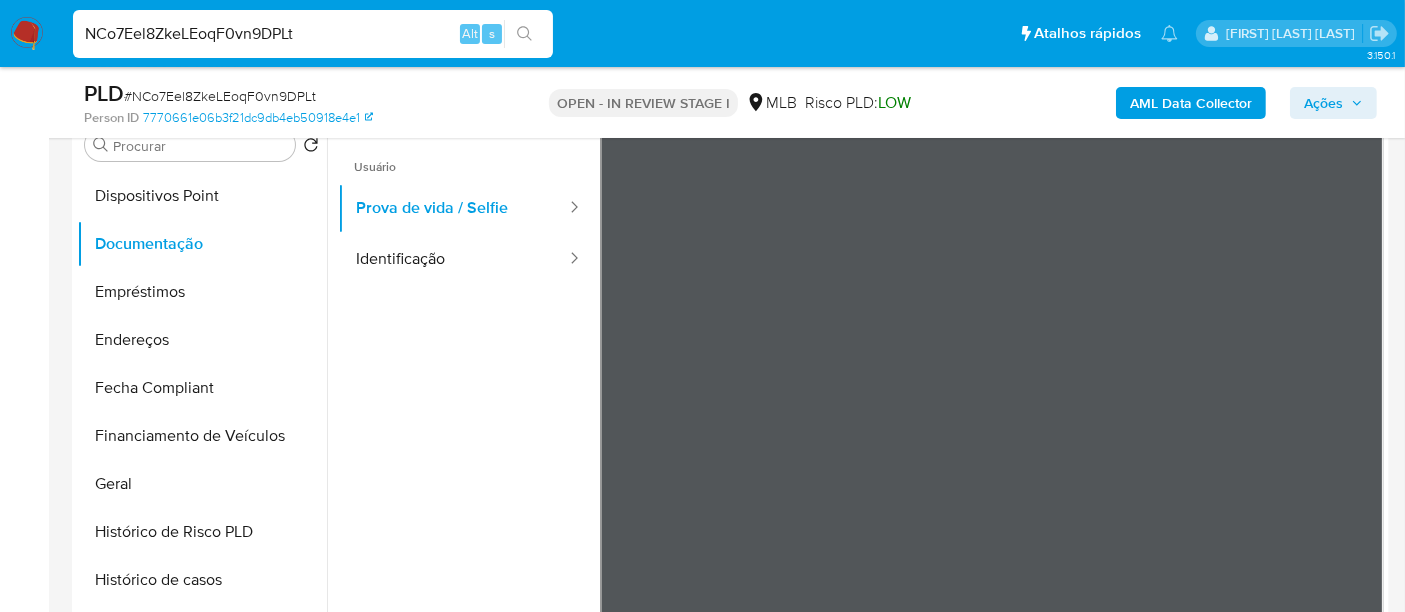 scroll, scrollTop: 444, scrollLeft: 0, axis: vertical 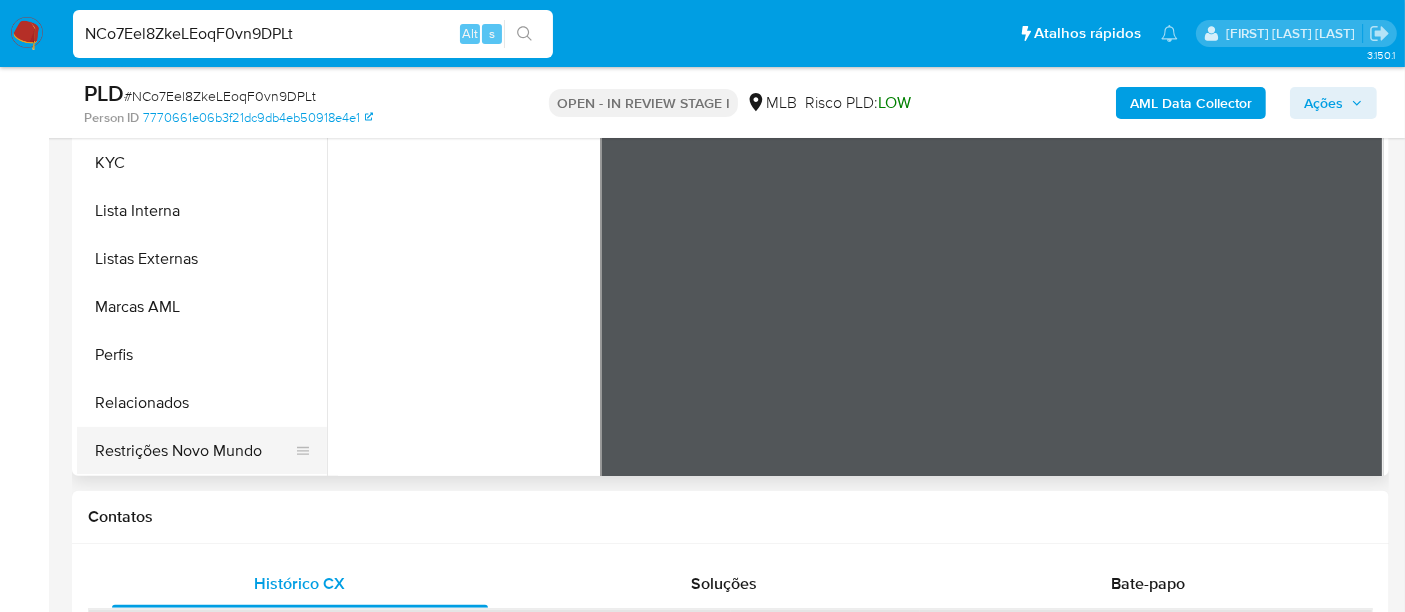 click on "Restrições Novo Mundo" at bounding box center (194, 451) 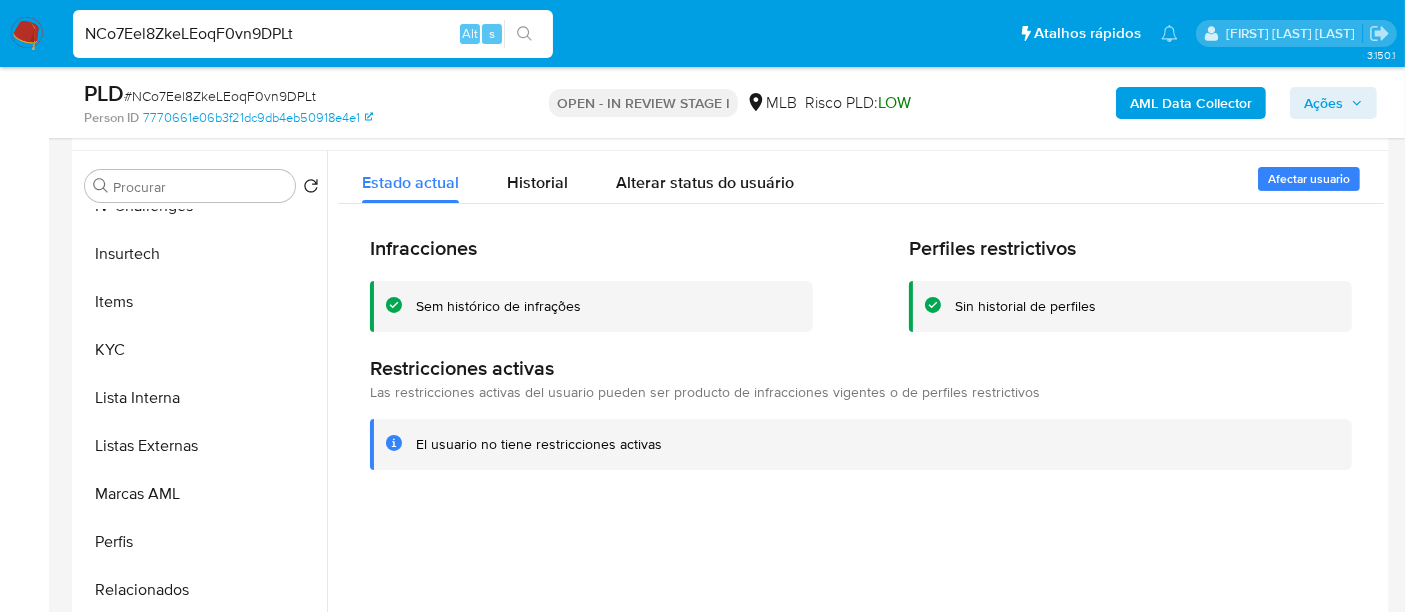 scroll, scrollTop: 333, scrollLeft: 0, axis: vertical 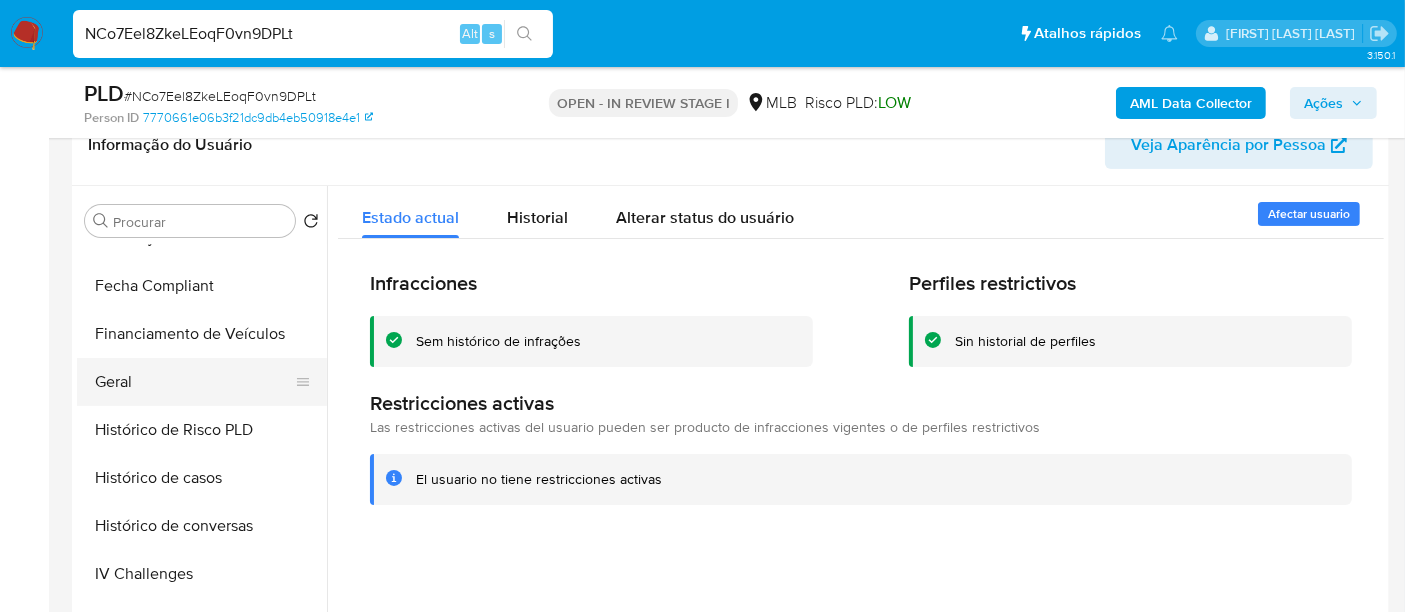 click on "Geral" at bounding box center (194, 382) 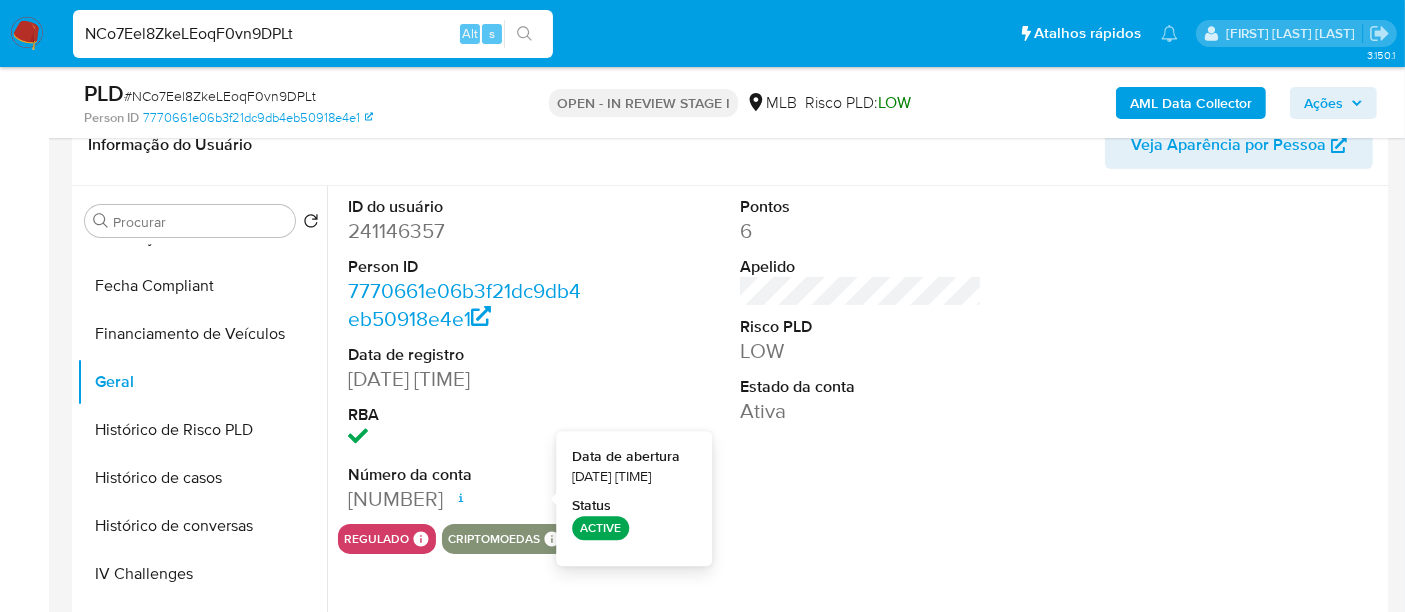 type 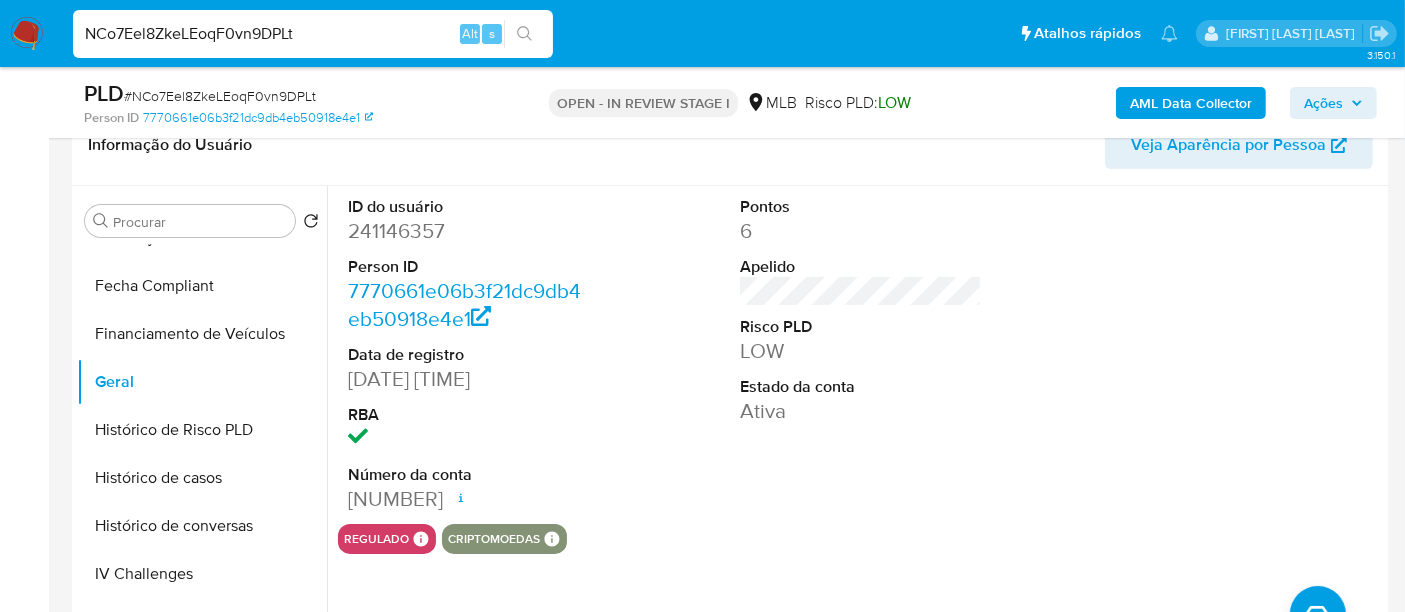 click on "NCo7Eel8ZkeLEoqF0vn9DPLt" at bounding box center [313, 34] 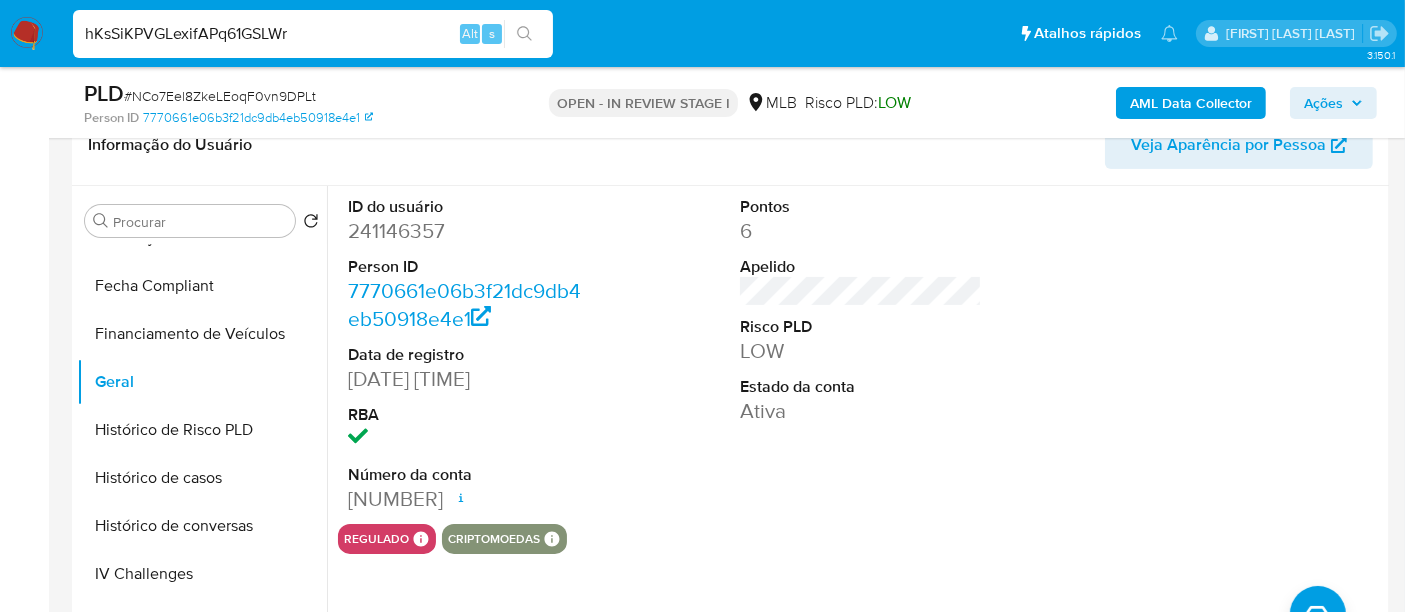 type on "hKsSiKPVGLexifAPq61GSLWr" 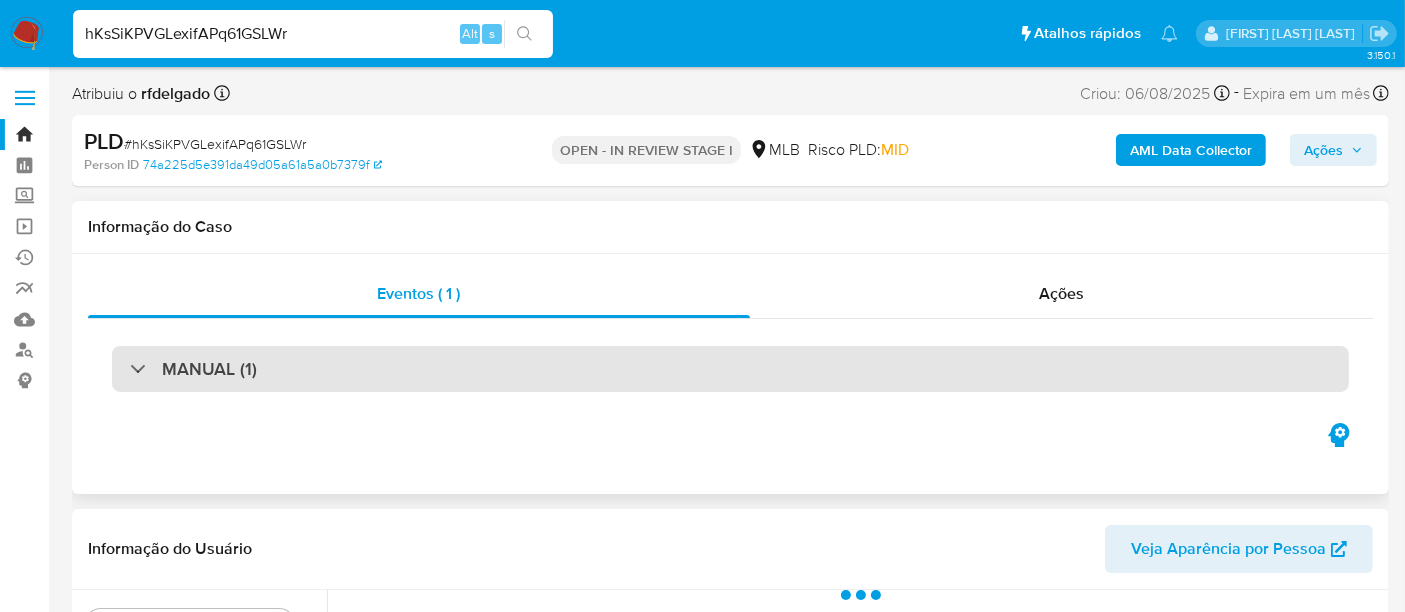 scroll, scrollTop: 444, scrollLeft: 0, axis: vertical 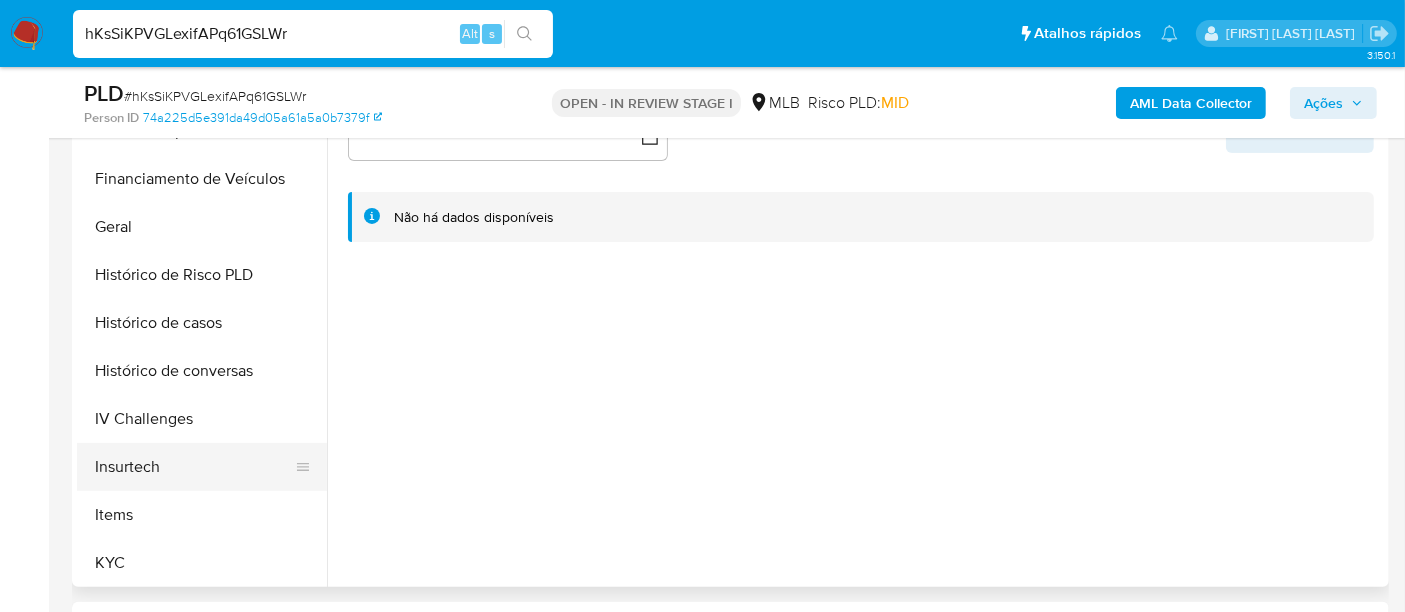 select on "10" 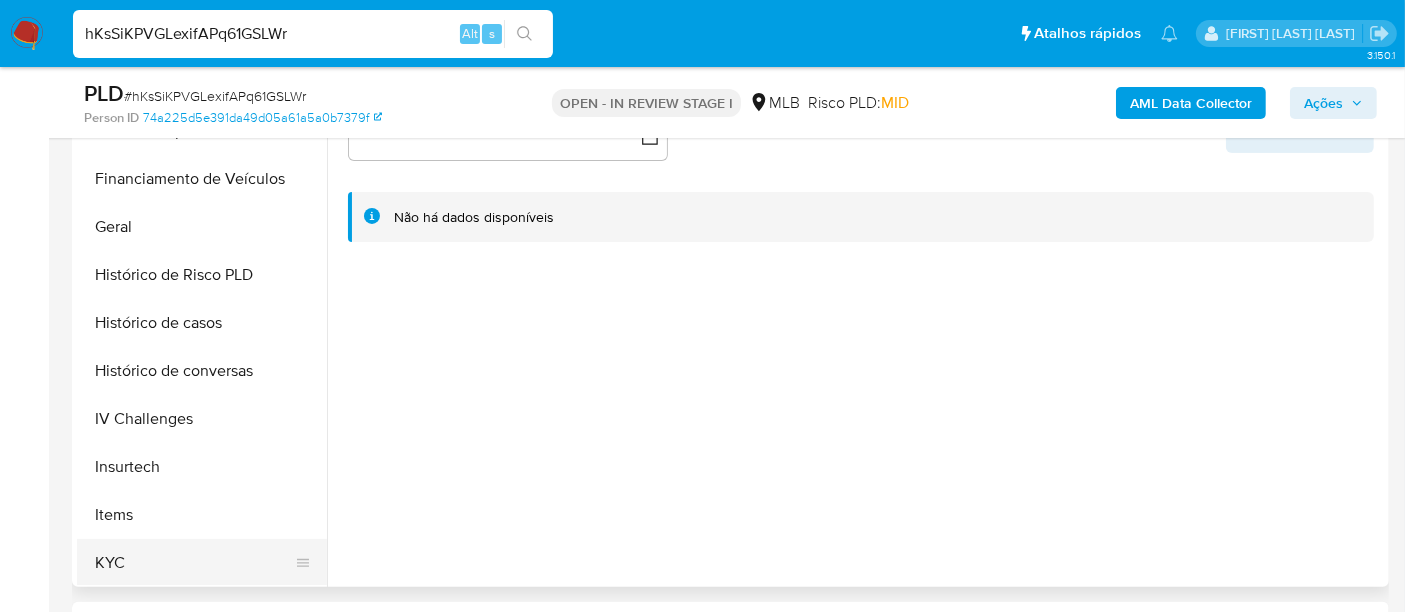 click on "KYC" at bounding box center [194, 563] 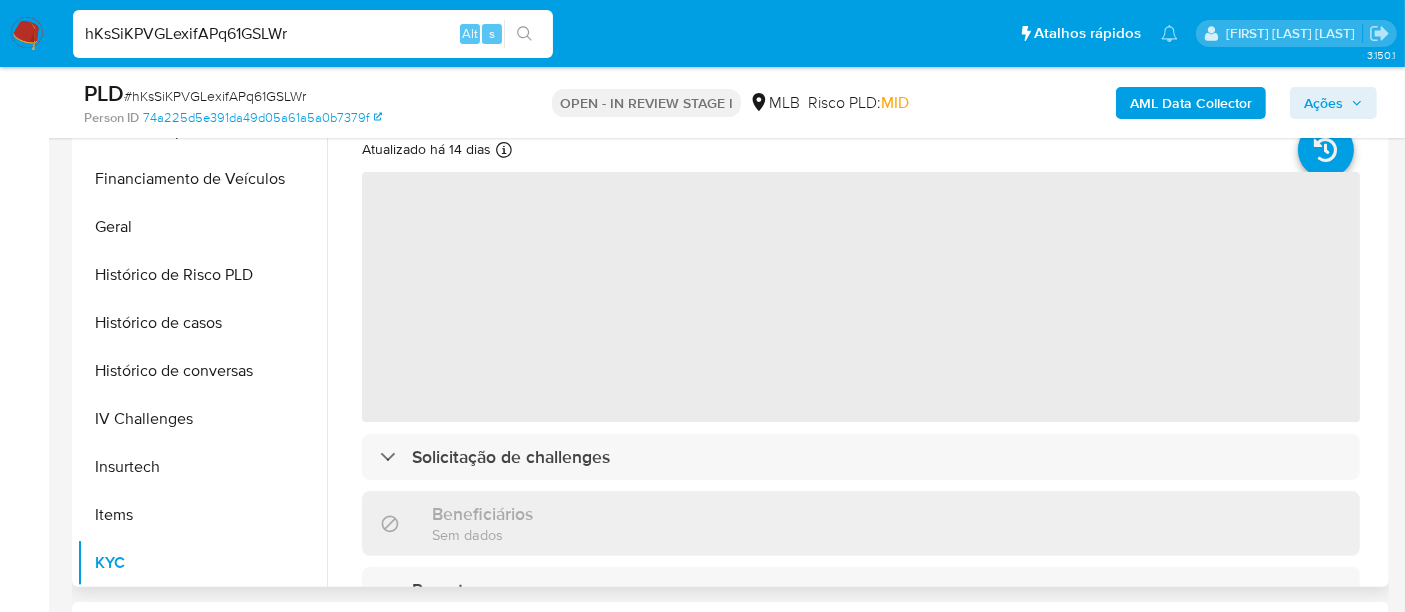 scroll, scrollTop: 333, scrollLeft: 0, axis: vertical 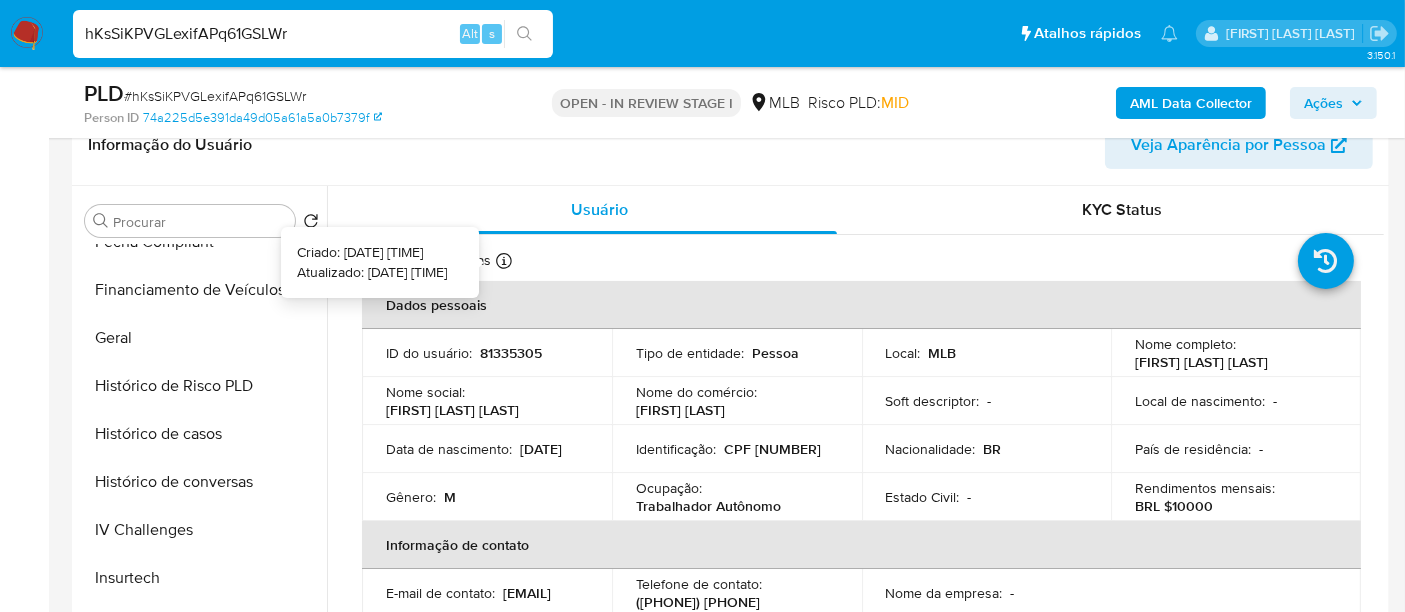 type 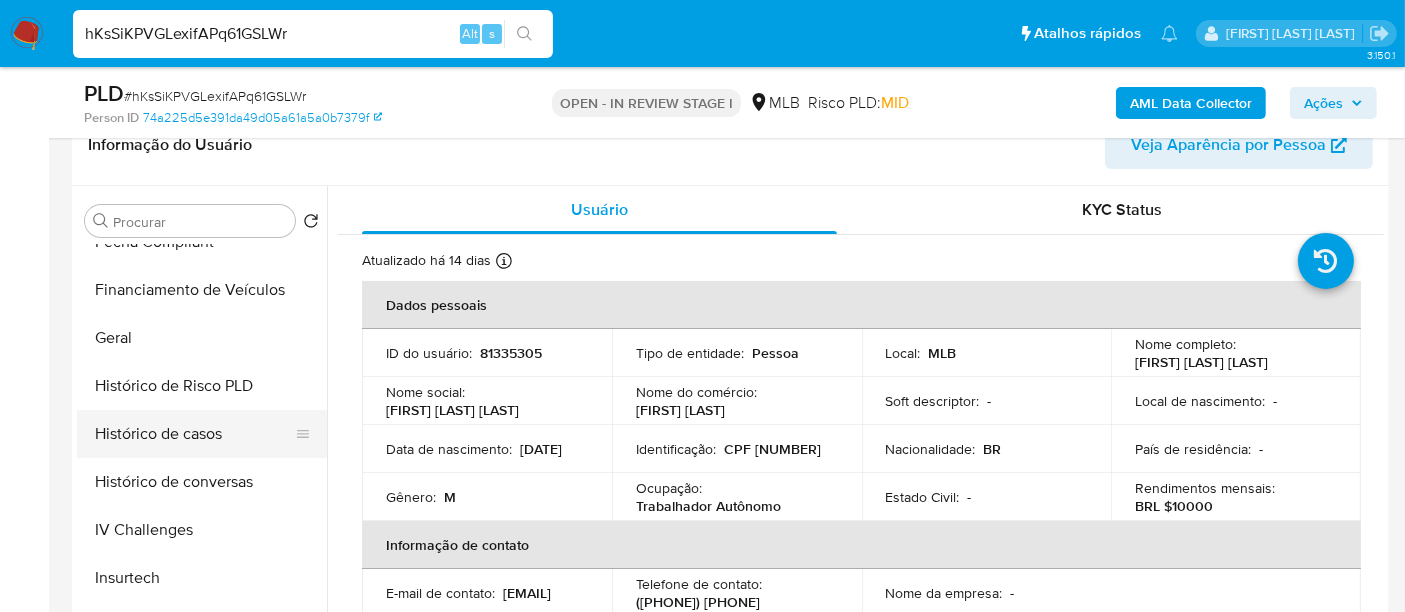click on "Histórico de casos" at bounding box center [194, 434] 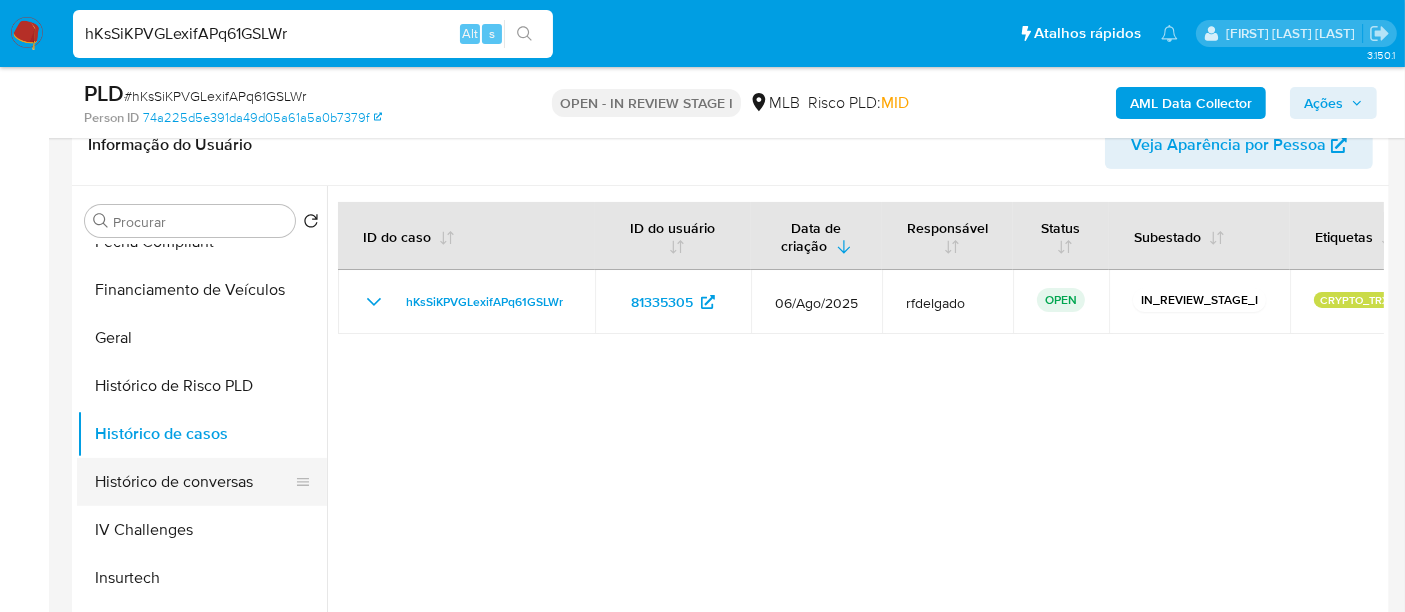 scroll, scrollTop: 333, scrollLeft: 0, axis: vertical 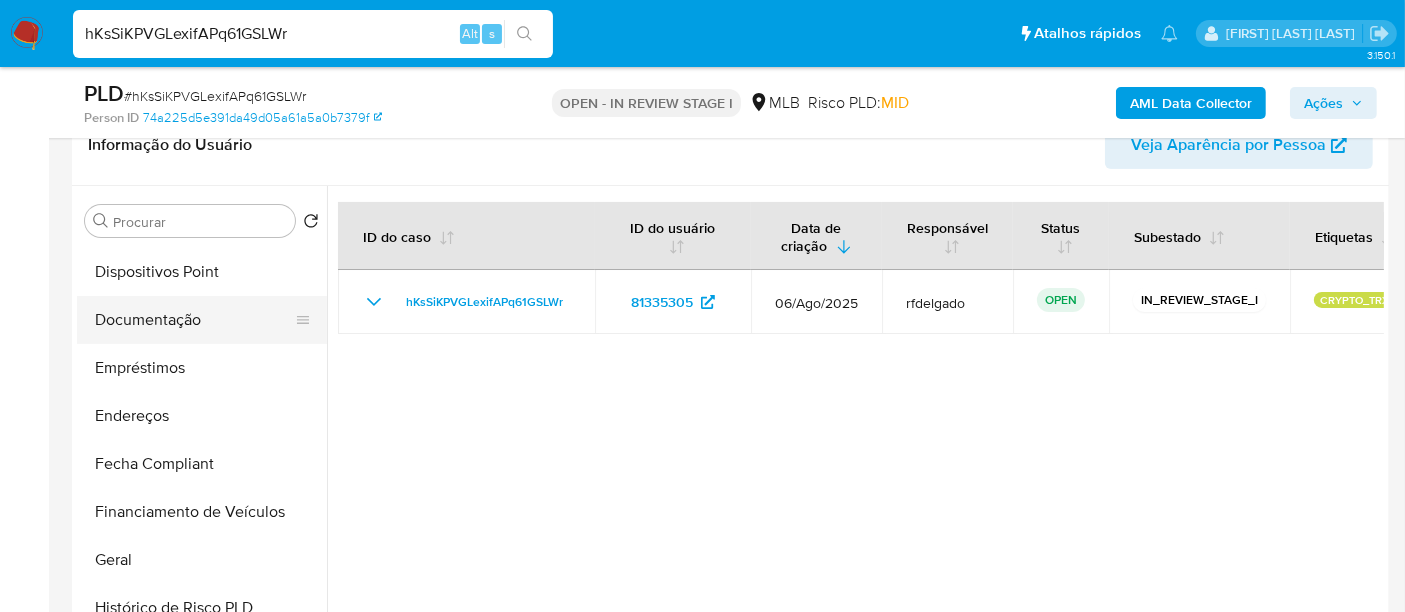 click on "Documentação" at bounding box center [194, 320] 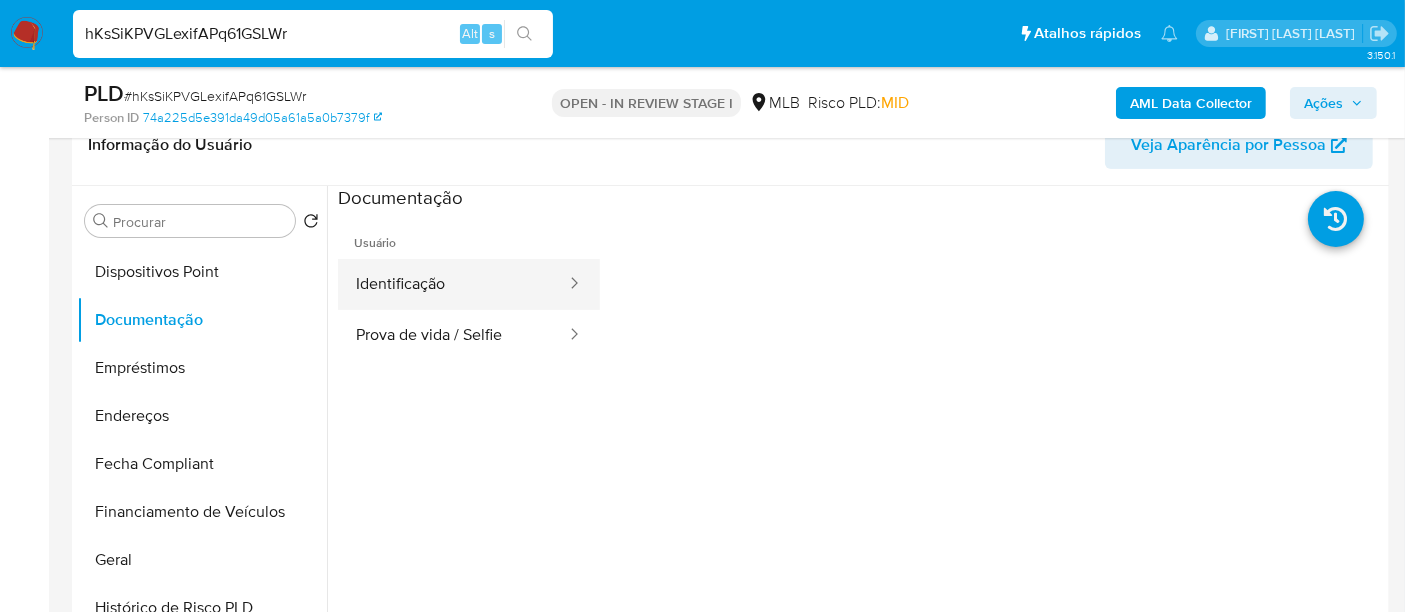 click on "Identificação" at bounding box center (453, 284) 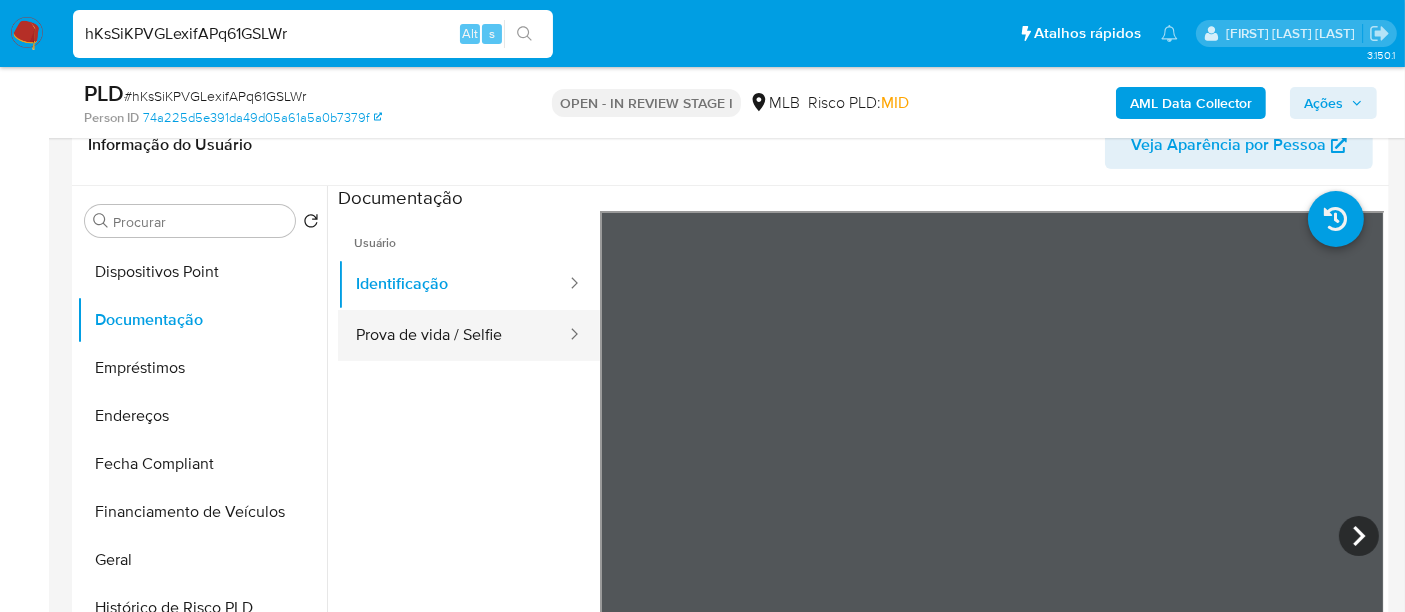 click on "Prova de vida / Selfie" at bounding box center (453, 335) 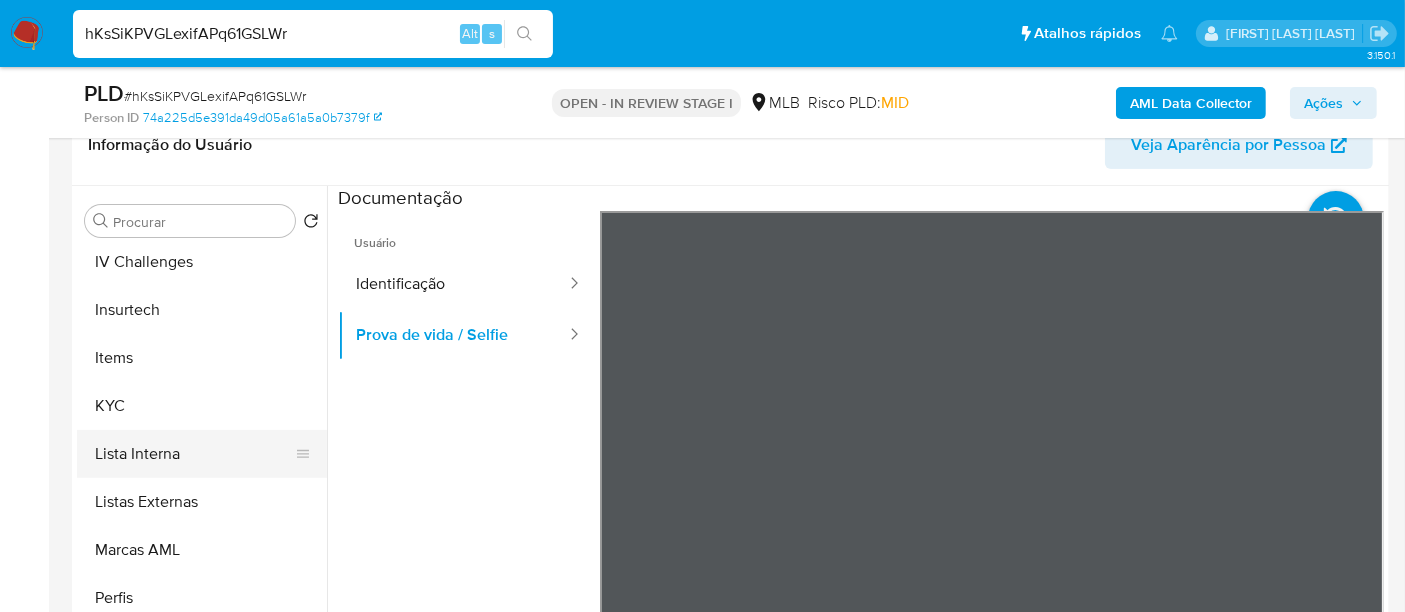 scroll, scrollTop: 844, scrollLeft: 0, axis: vertical 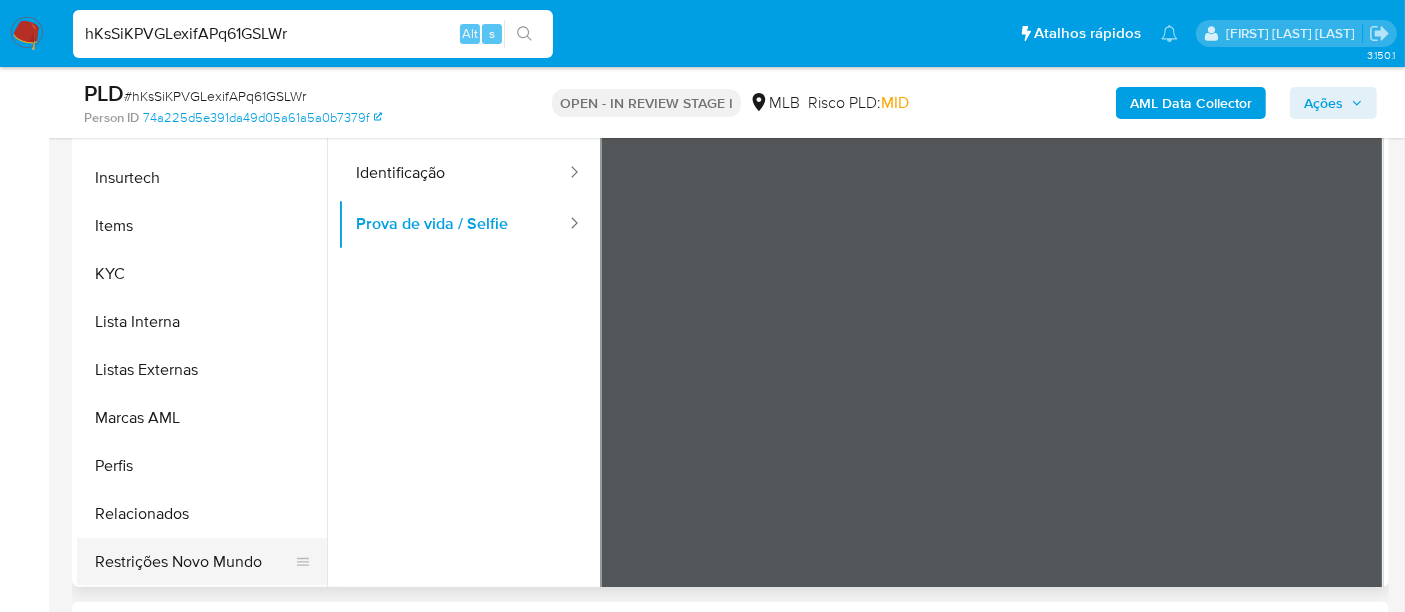 drag, startPoint x: 198, startPoint y: 567, endPoint x: 210, endPoint y: 549, distance: 21.633308 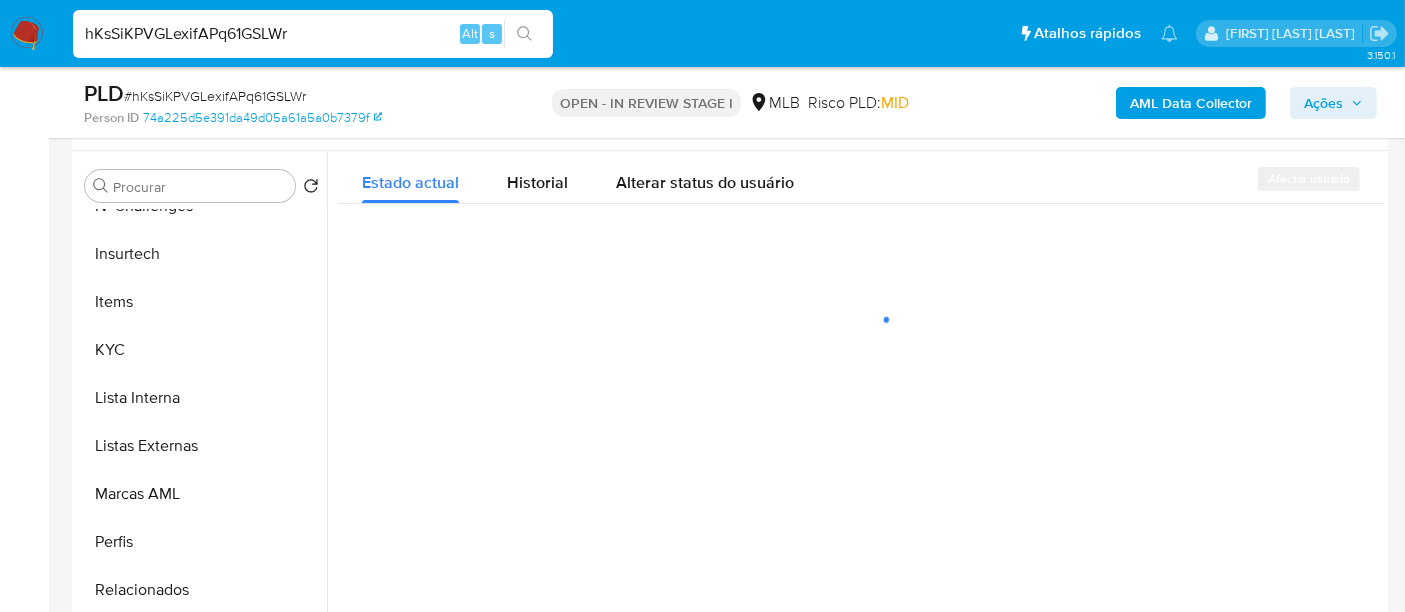 scroll, scrollTop: 333, scrollLeft: 0, axis: vertical 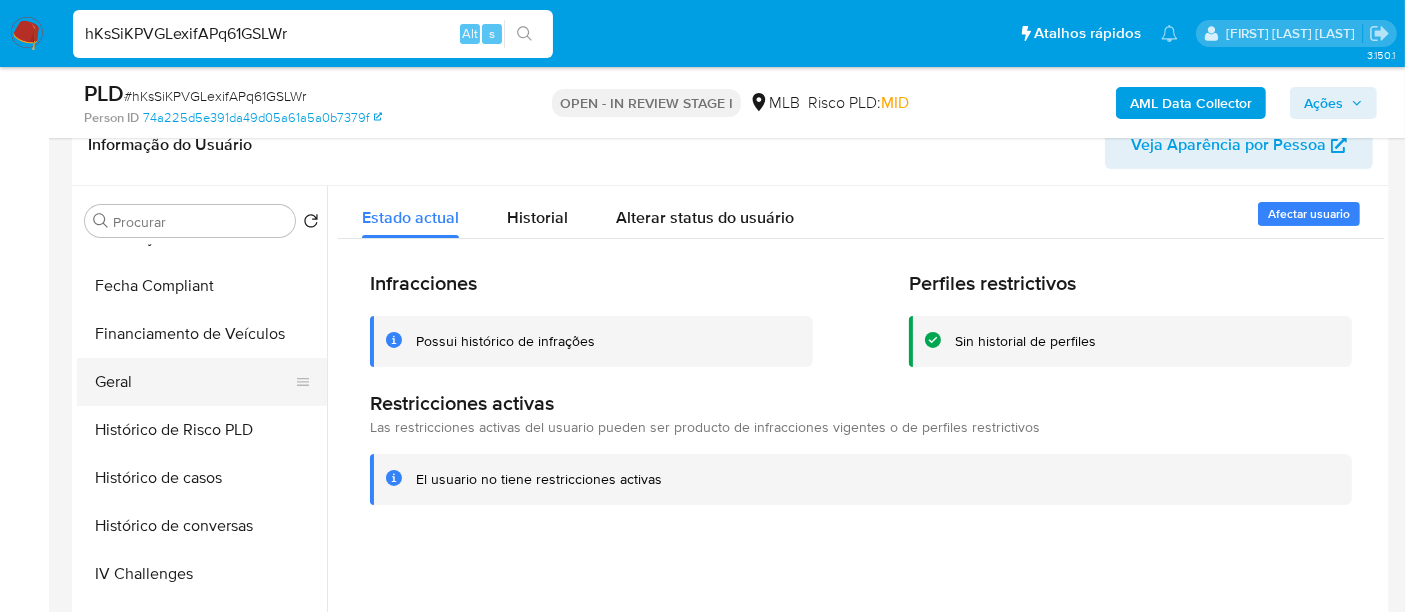 click on "Geral" at bounding box center [194, 382] 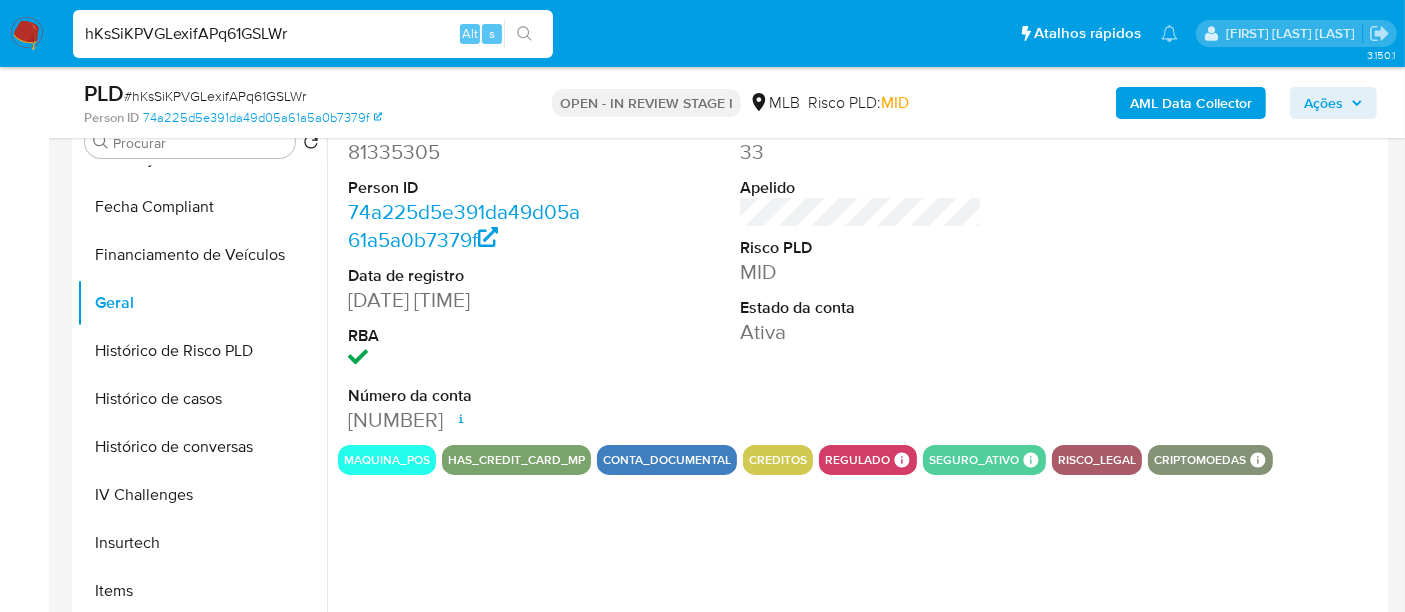 scroll, scrollTop: 444, scrollLeft: 0, axis: vertical 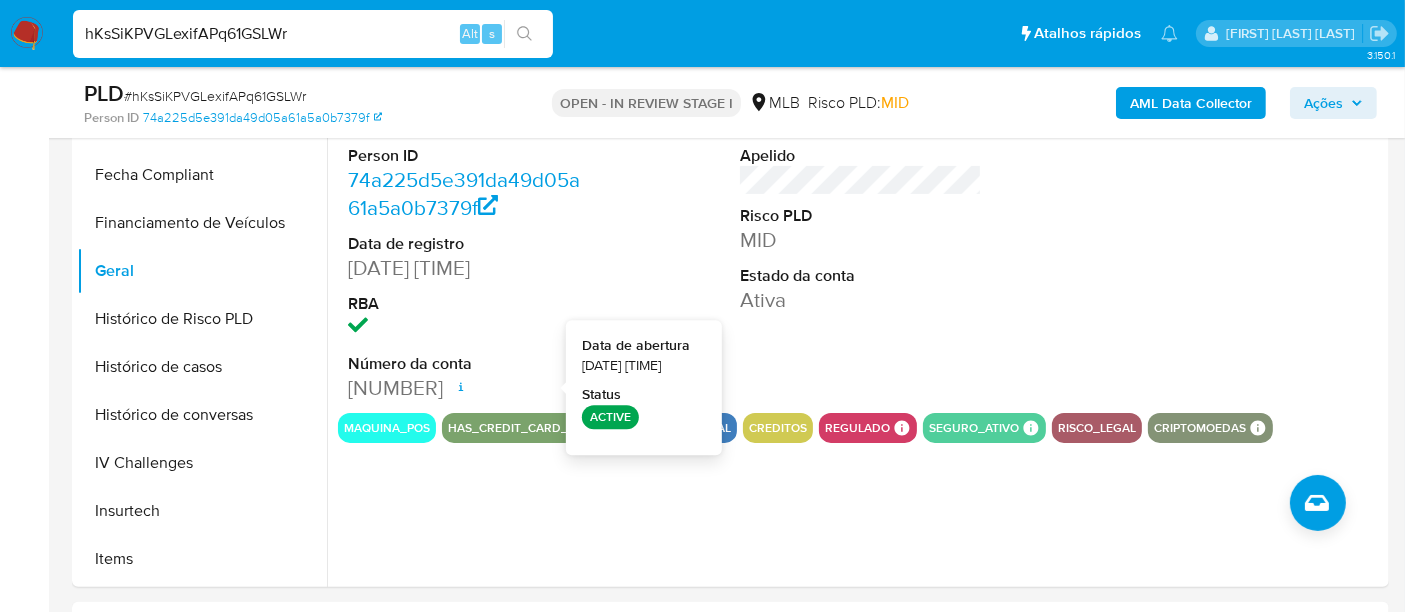 type 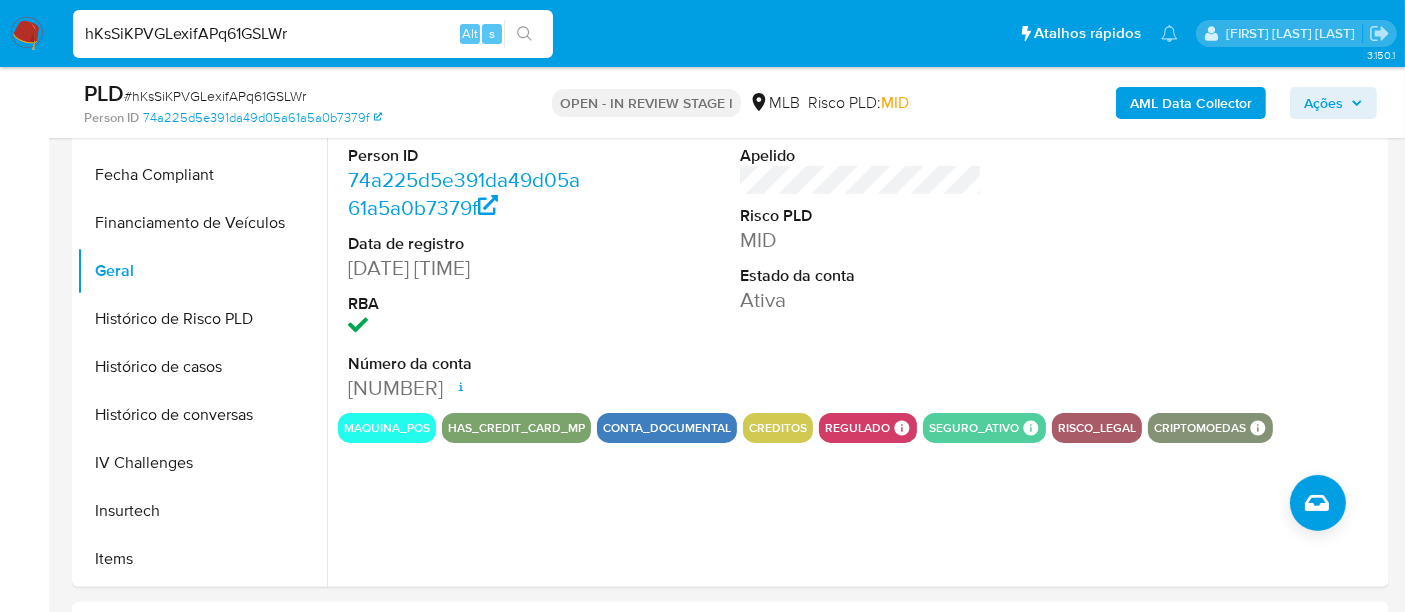 click on "hKsSiKPVGLexifAPq61GSLWr" at bounding box center (313, 34) 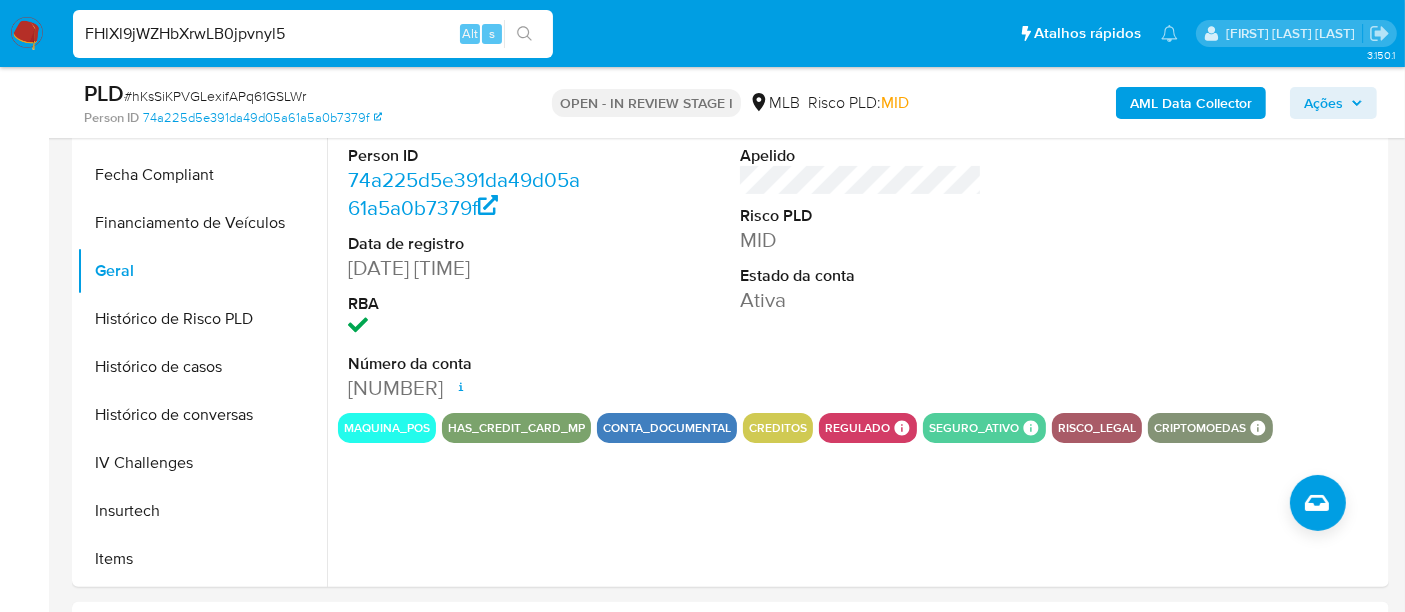 type on "FHlXl9jWZHbXrwLB0jpvnyl5" 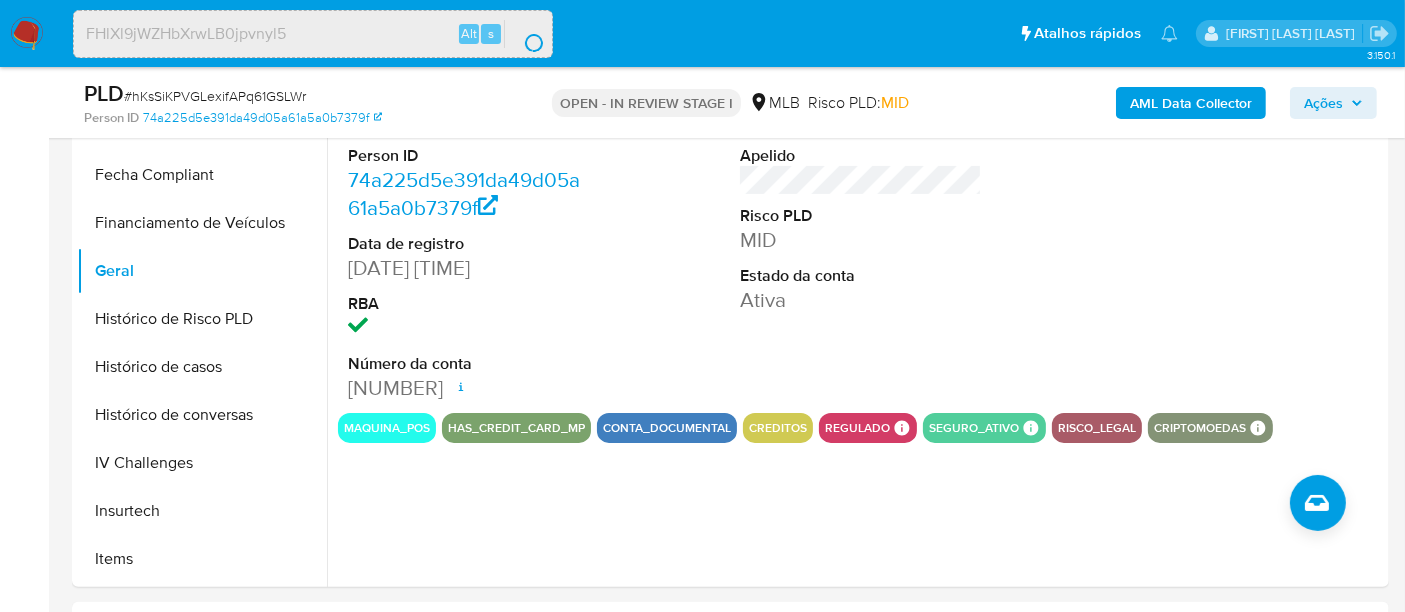 scroll, scrollTop: 0, scrollLeft: 0, axis: both 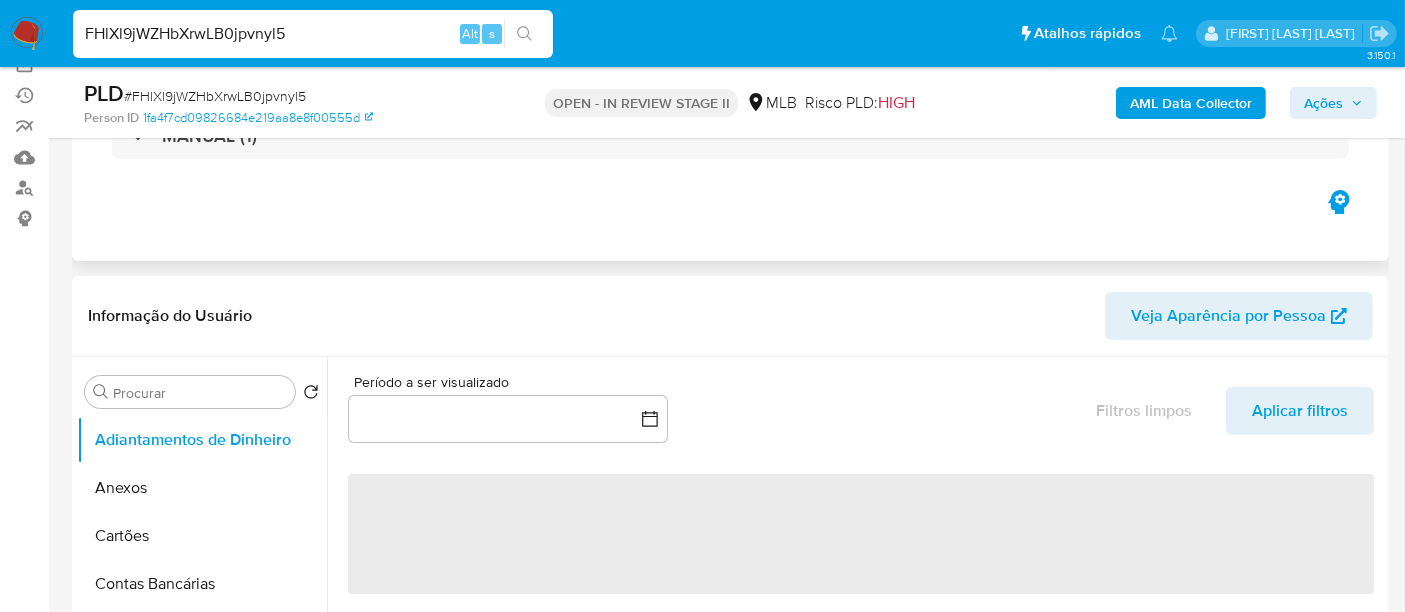 select on "10" 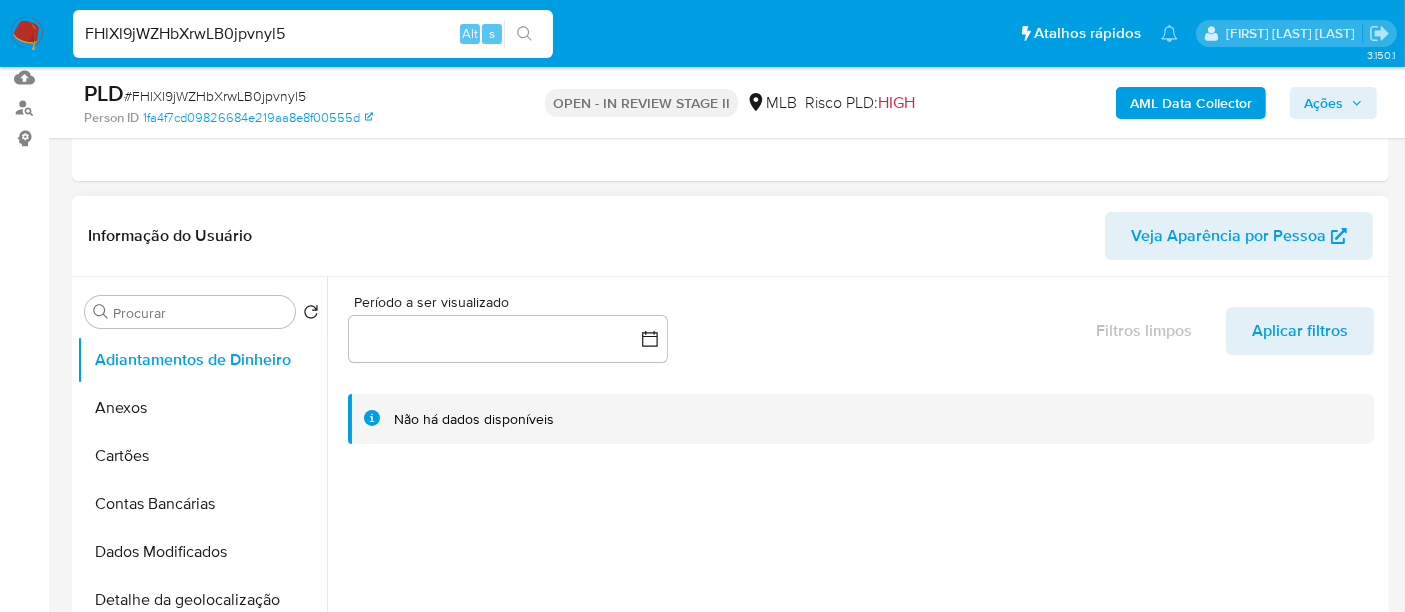 scroll, scrollTop: 222, scrollLeft: 0, axis: vertical 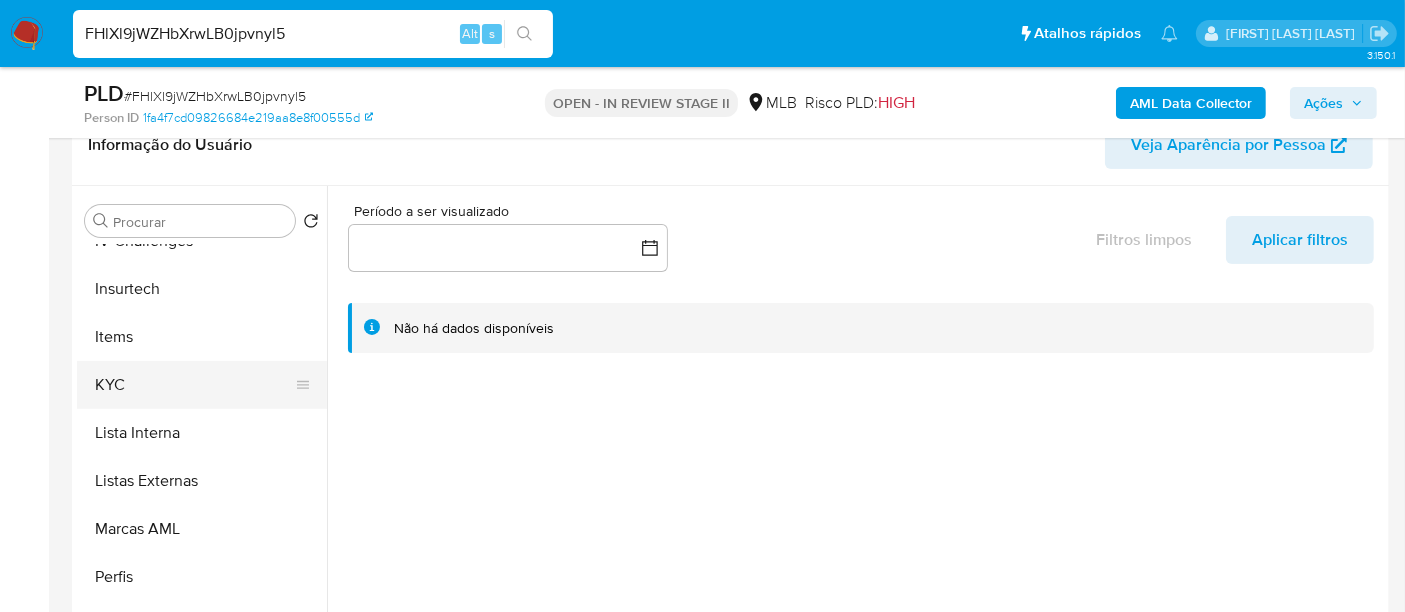 click on "KYC" at bounding box center [194, 385] 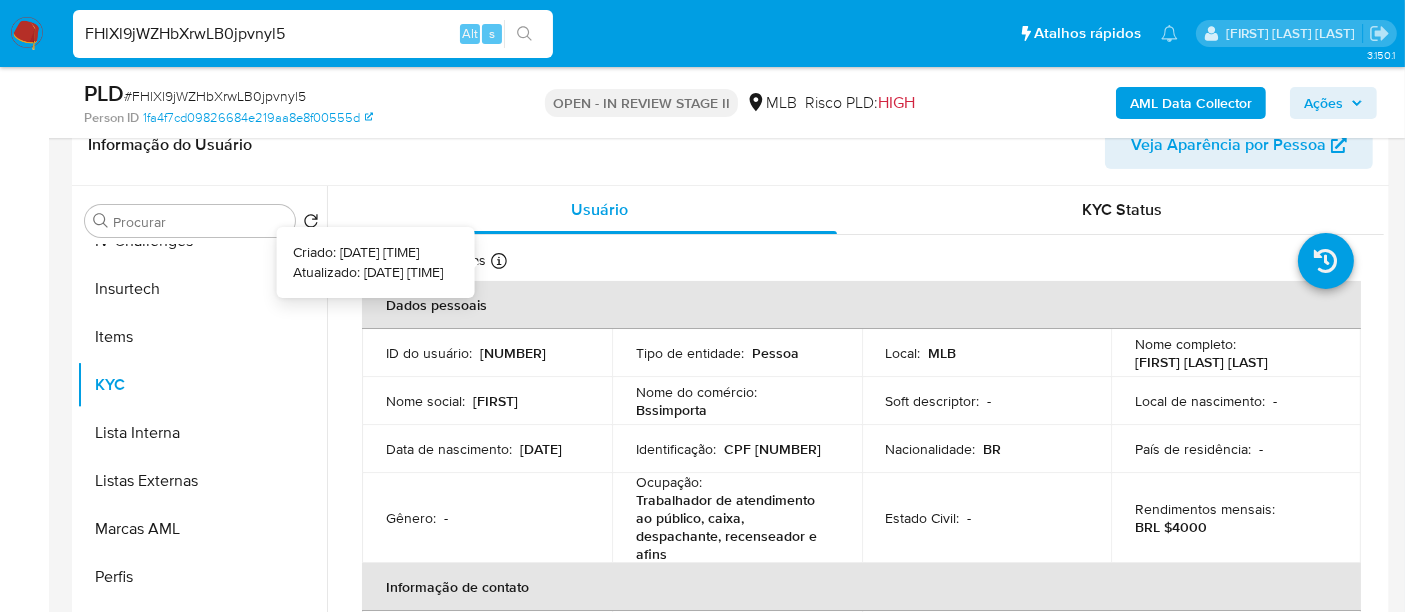 type 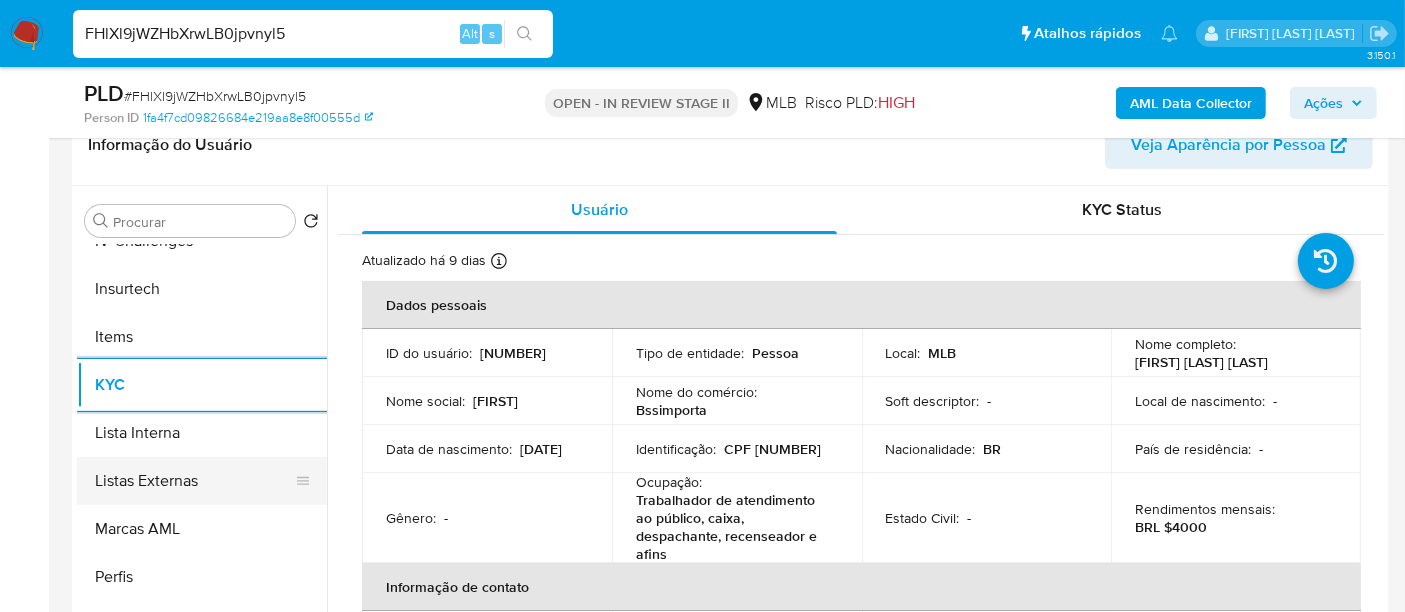 scroll, scrollTop: 622, scrollLeft: 0, axis: vertical 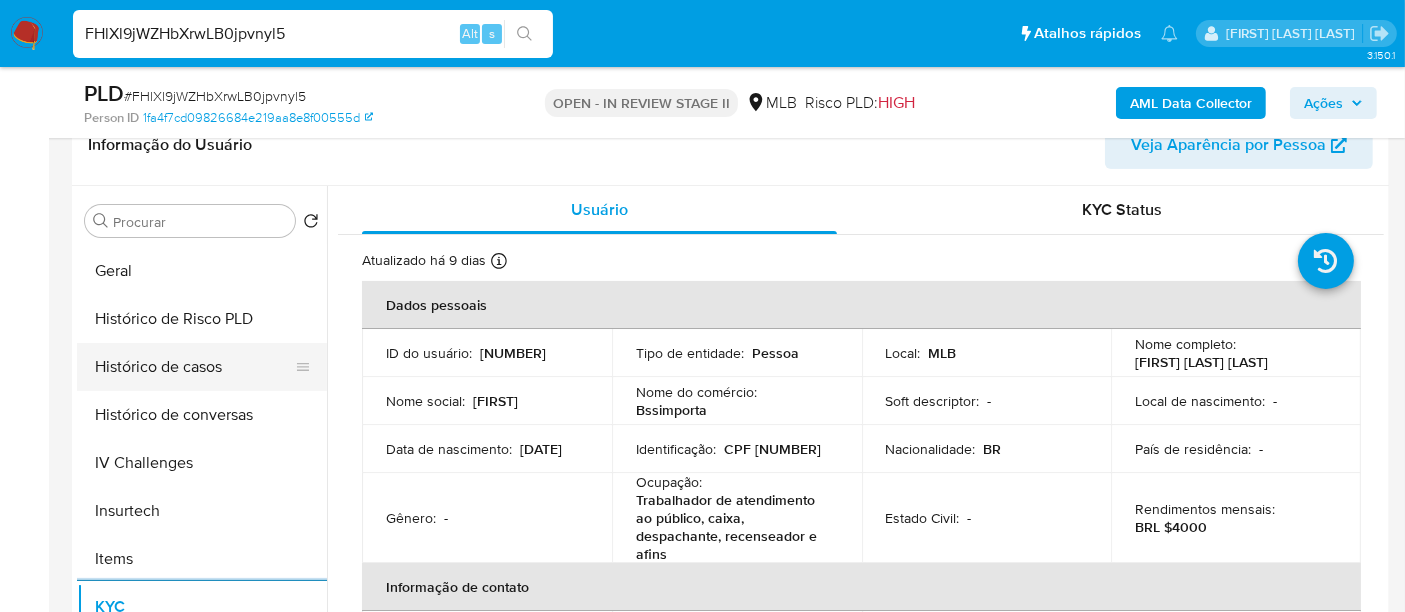 click on "Histórico de casos" at bounding box center (194, 367) 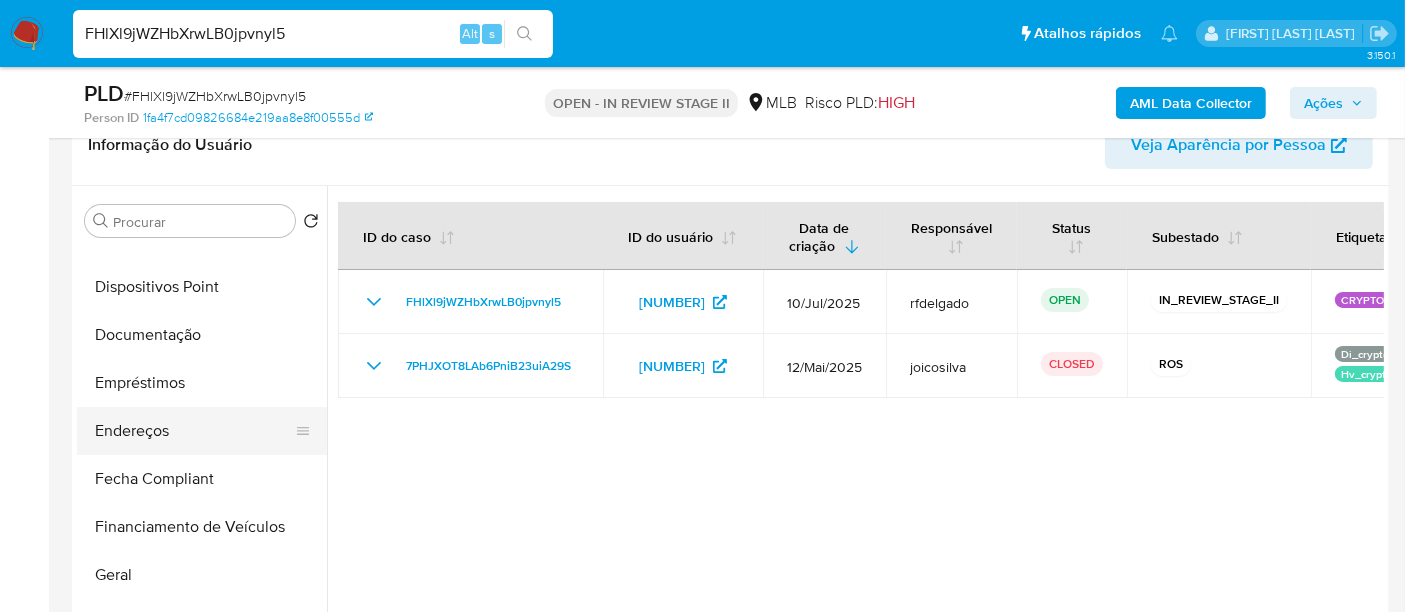 scroll, scrollTop: 288, scrollLeft: 0, axis: vertical 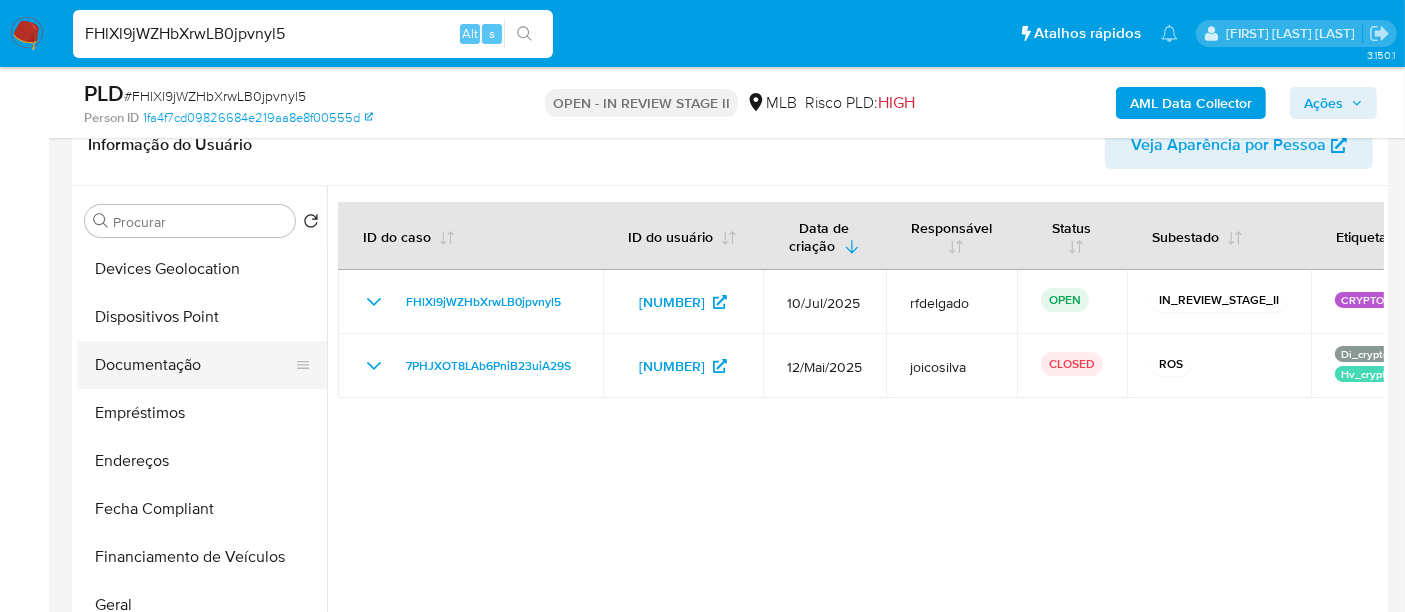 click on "Documentação" at bounding box center (194, 365) 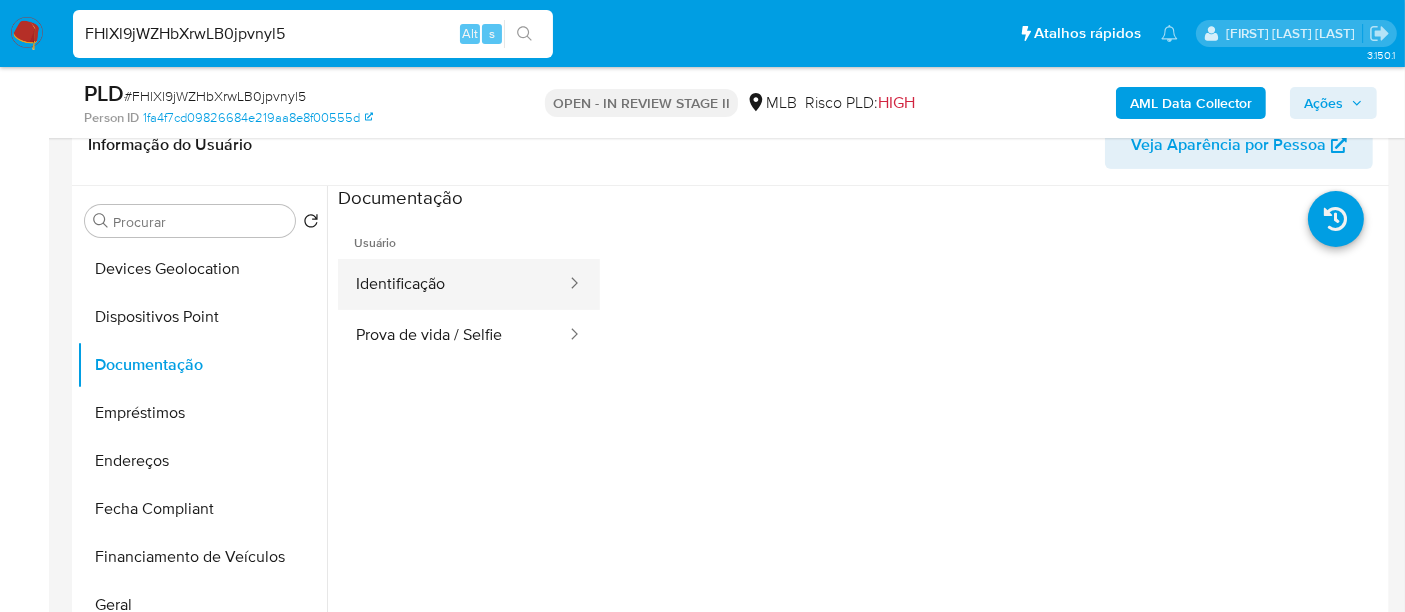 click on "Identificação" at bounding box center [453, 284] 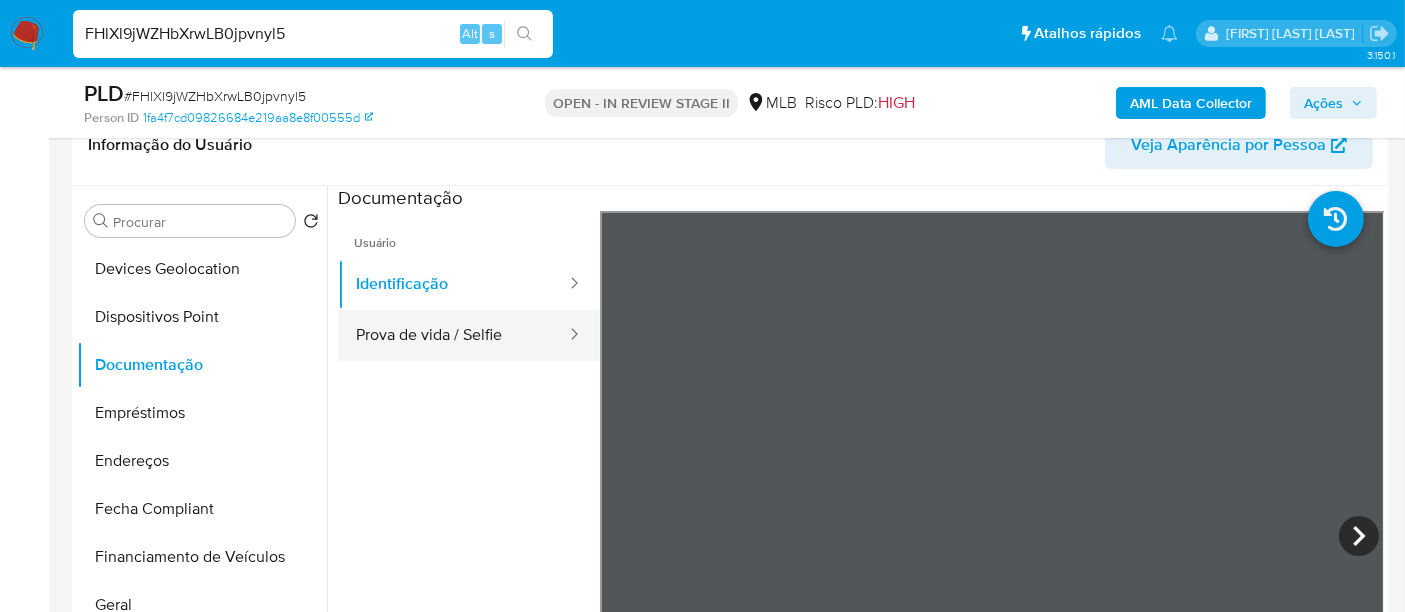 click on "Prova de vida / Selfie" at bounding box center (453, 335) 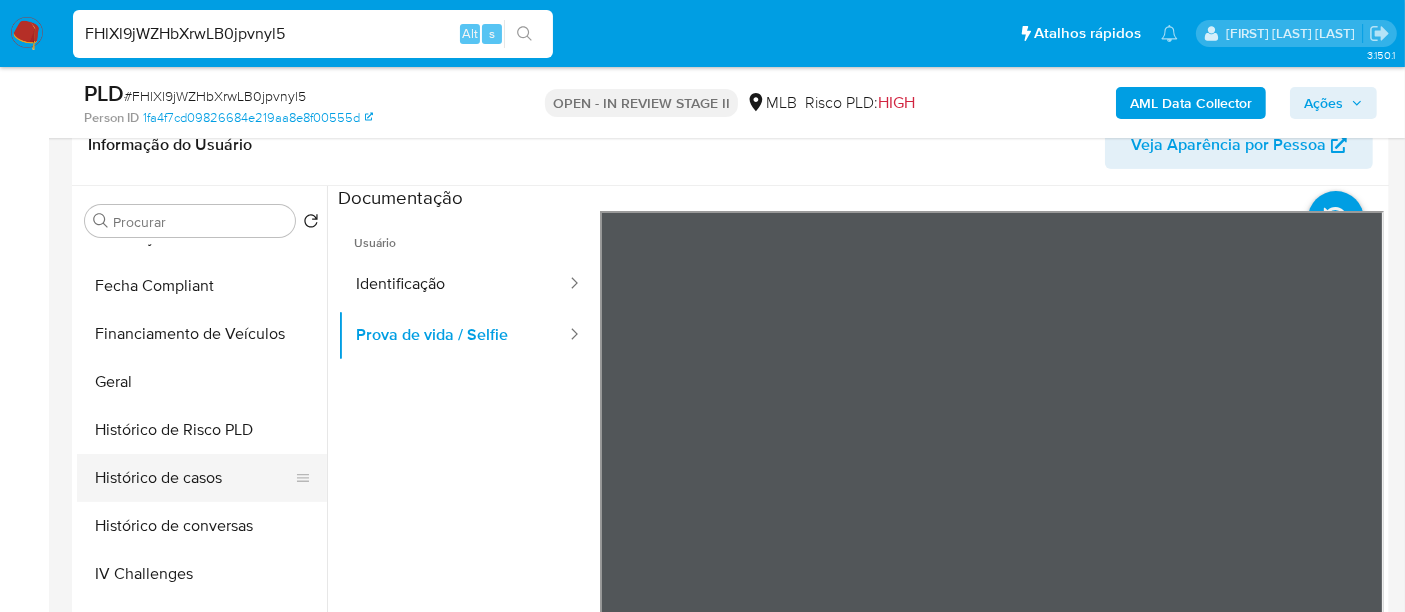 scroll, scrollTop: 844, scrollLeft: 0, axis: vertical 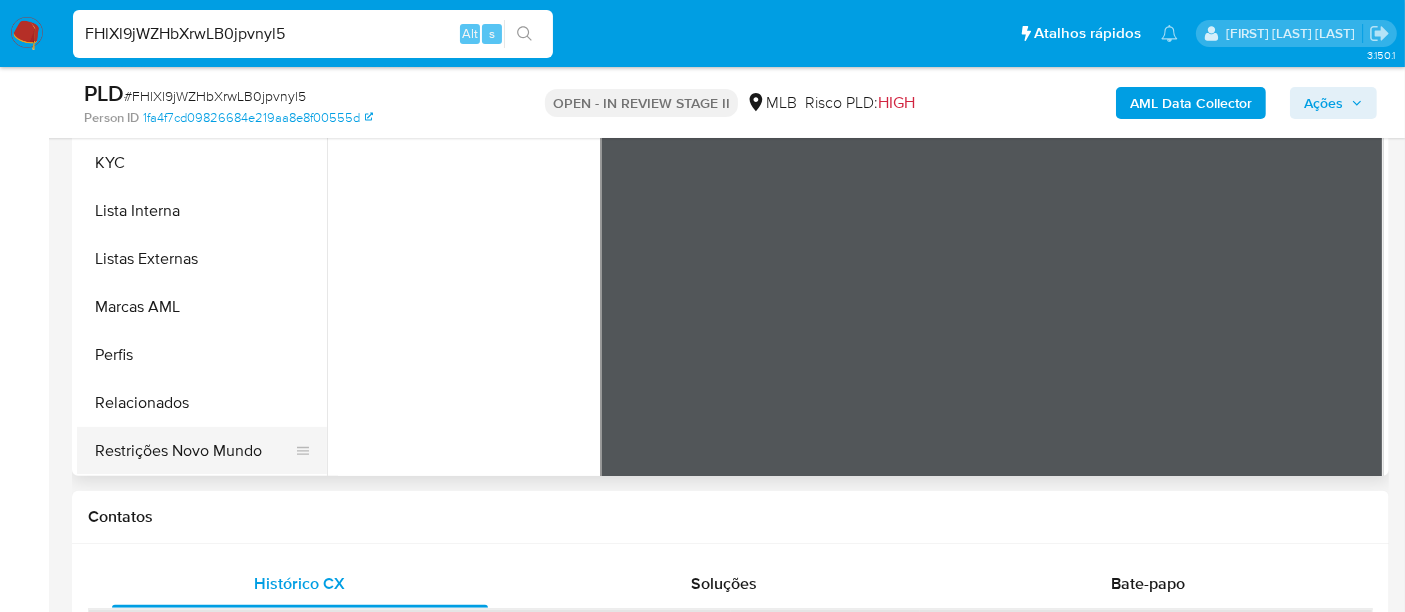 click on "Restrições Novo Mundo" at bounding box center (194, 451) 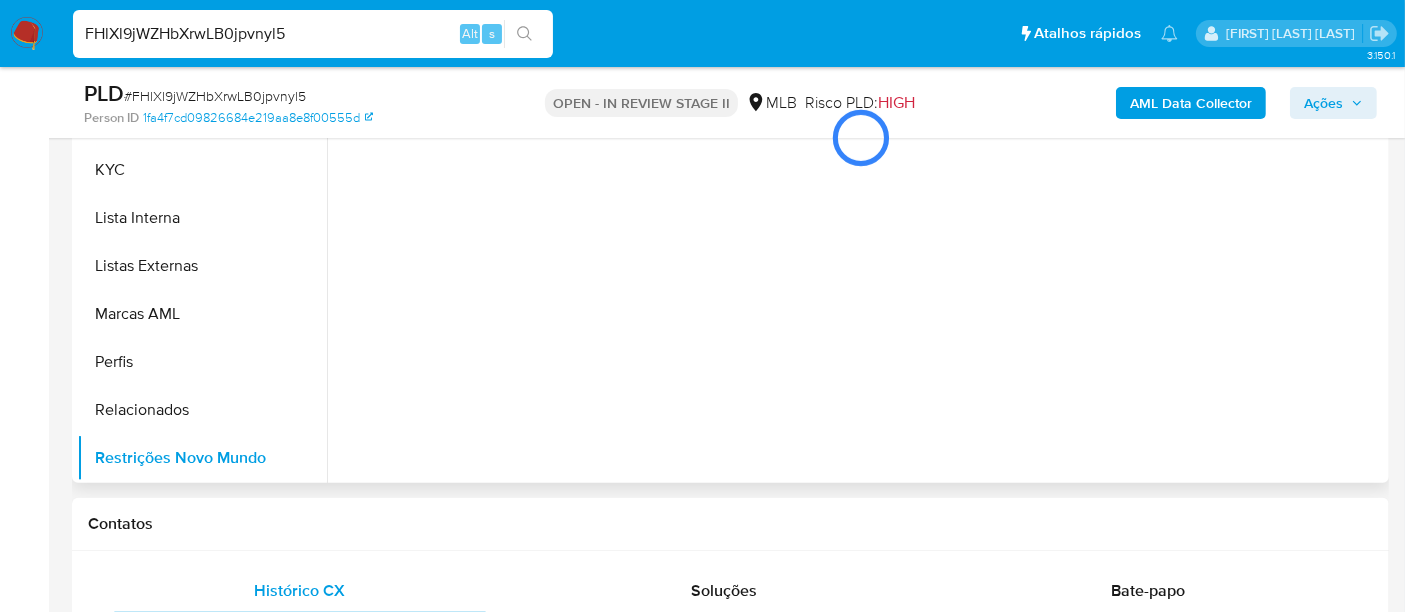 scroll, scrollTop: 444, scrollLeft: 0, axis: vertical 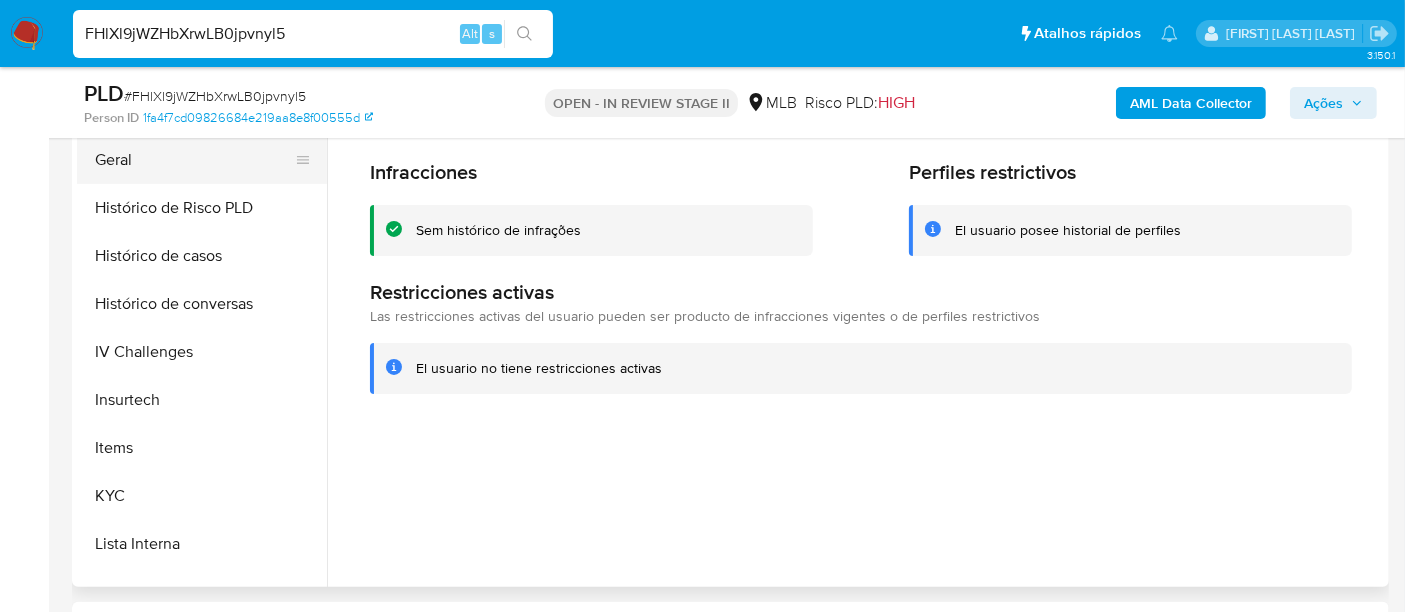 click on "Geral" at bounding box center [194, 160] 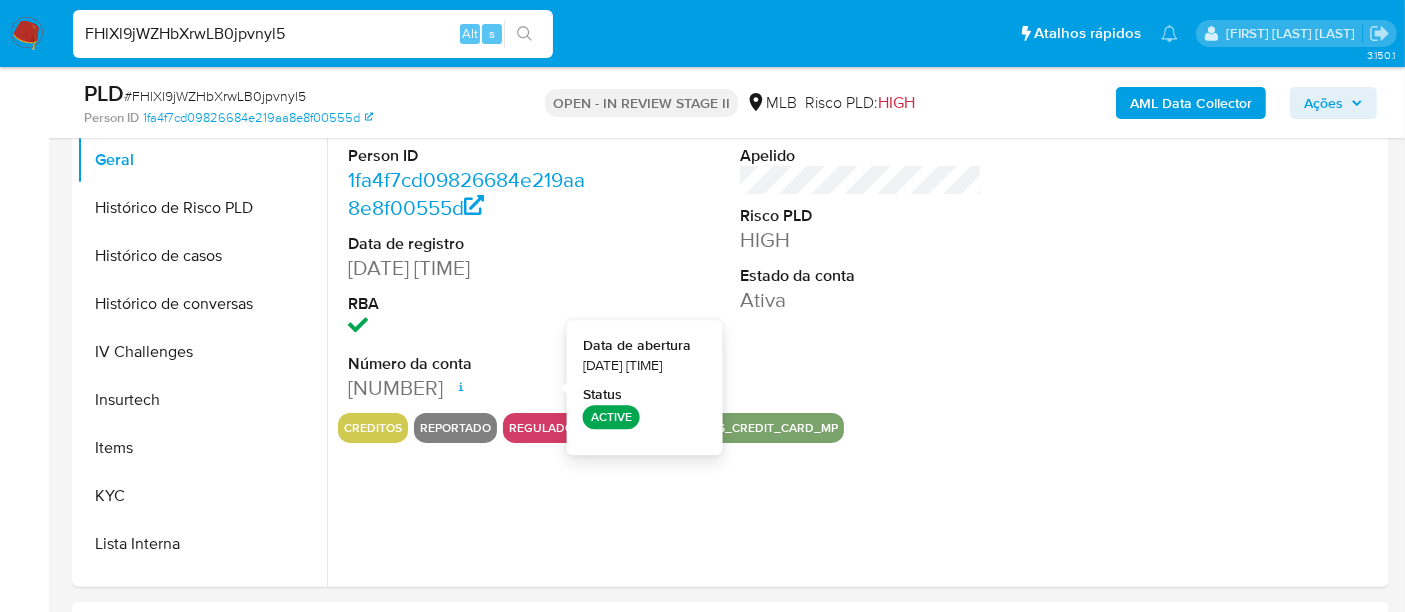 type 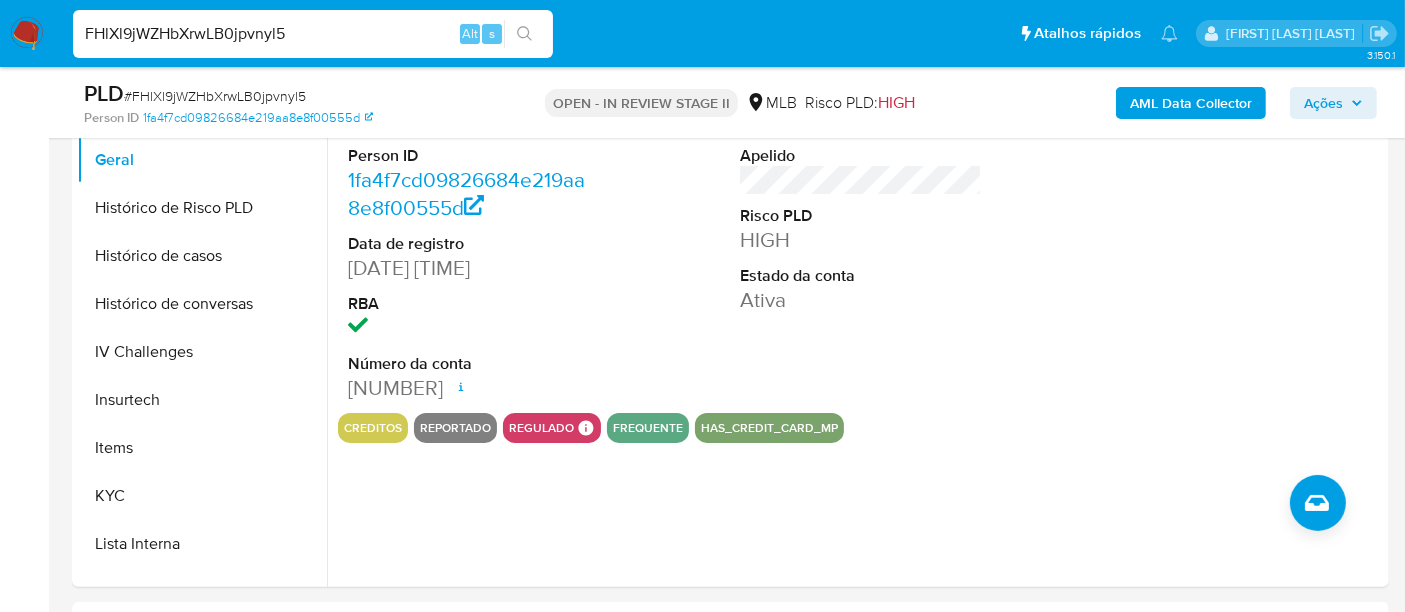 click on "FHlXl9jWZHbXrwLB0jpvnyl5" at bounding box center (313, 34) 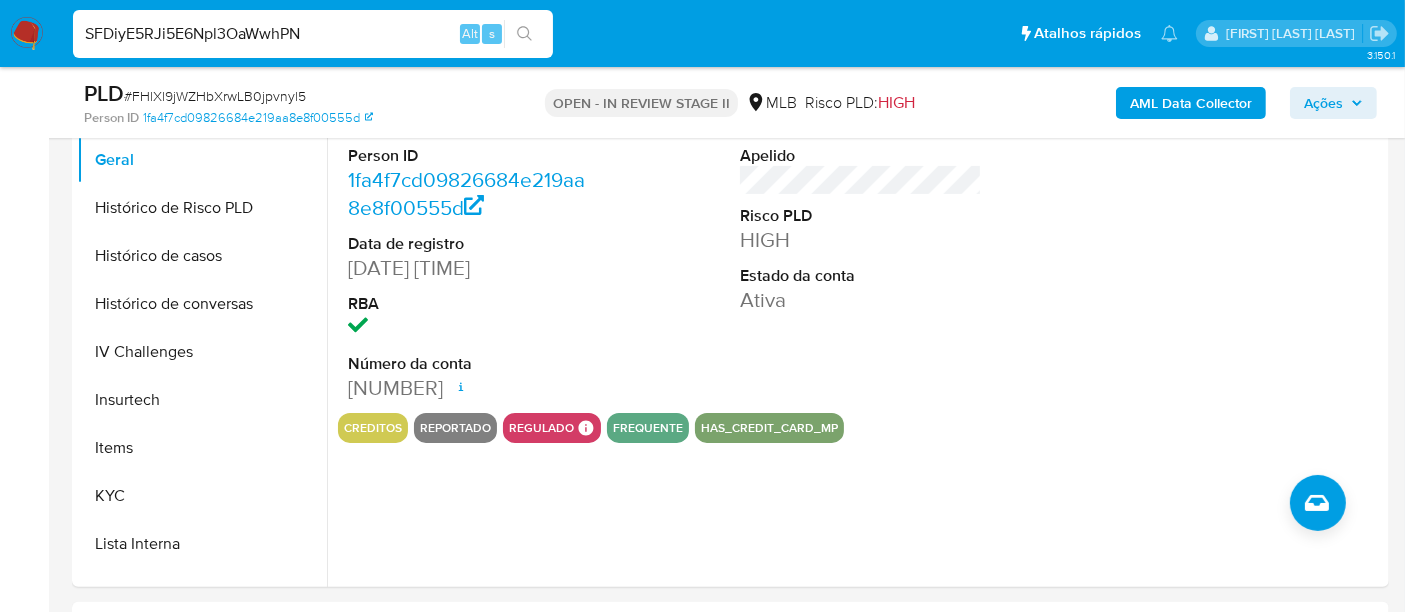 type on "SFDiyE5RJi5E6Npl3OaWwhPN" 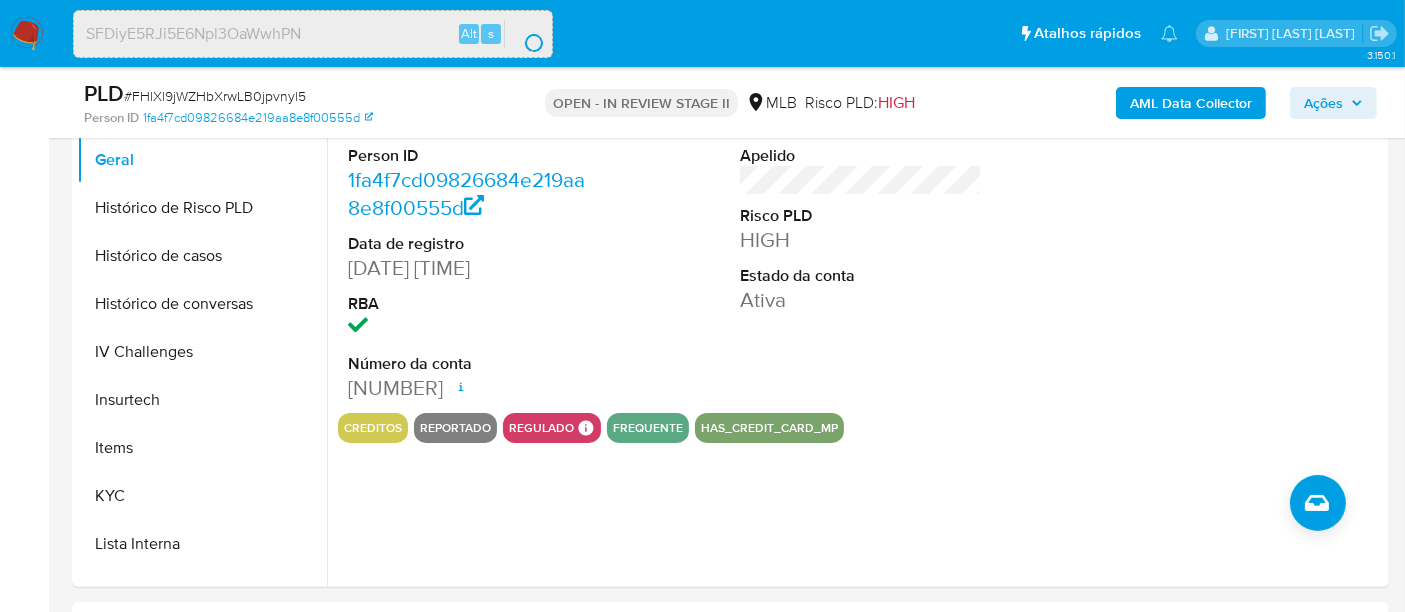 scroll, scrollTop: 0, scrollLeft: 0, axis: both 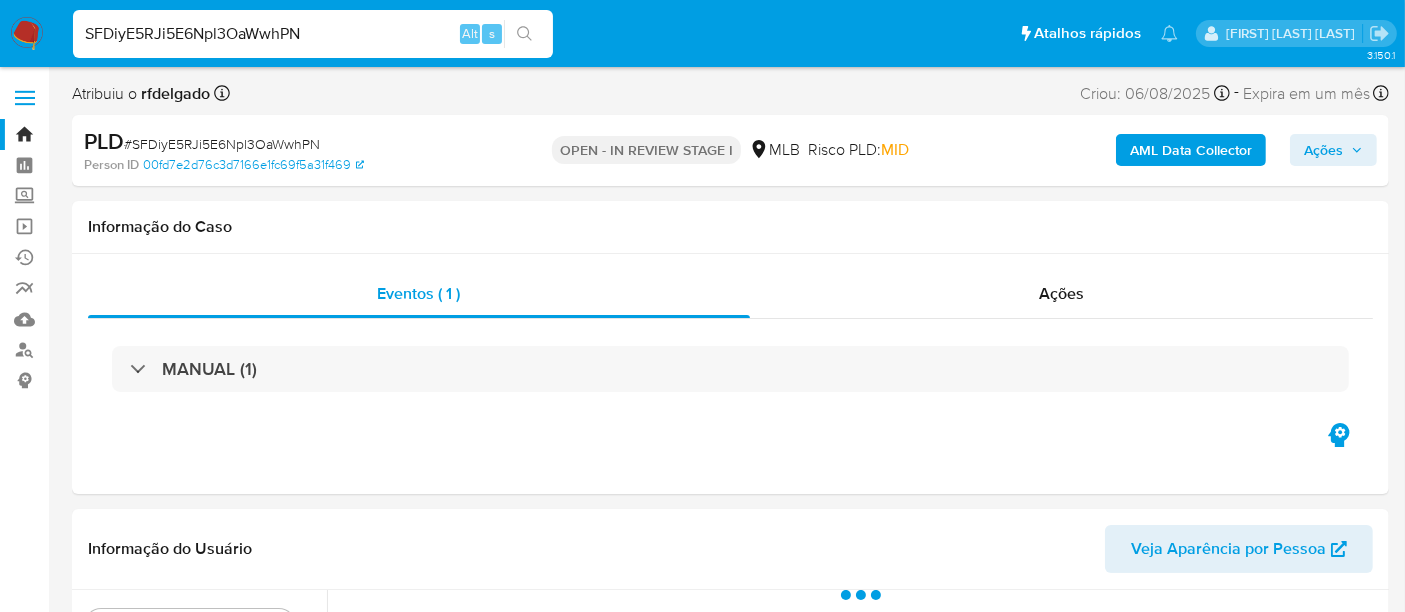 click on "Ações" at bounding box center (1323, 150) 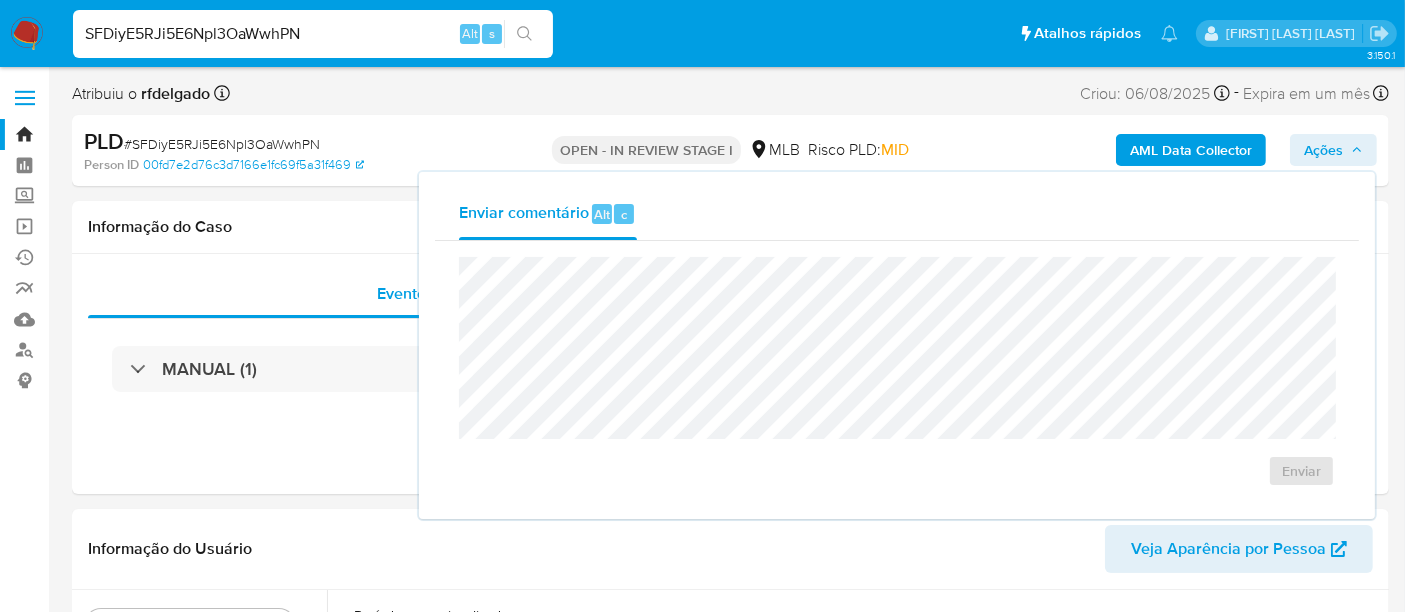 select on "10" 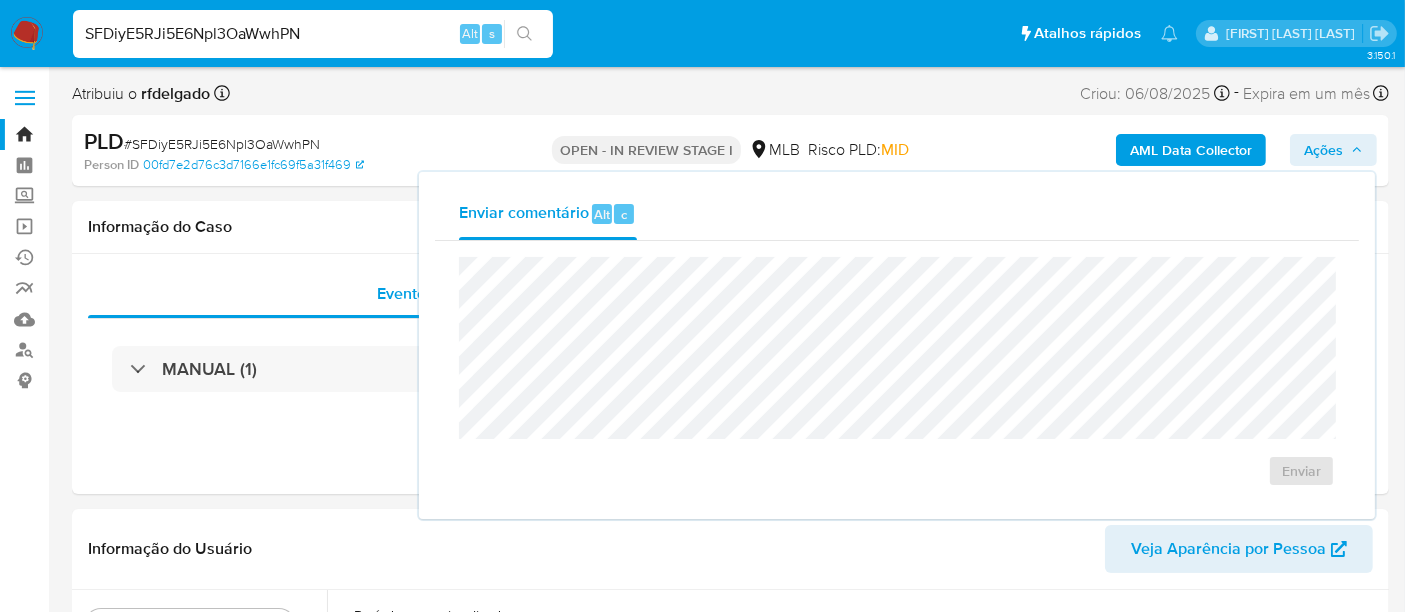 type 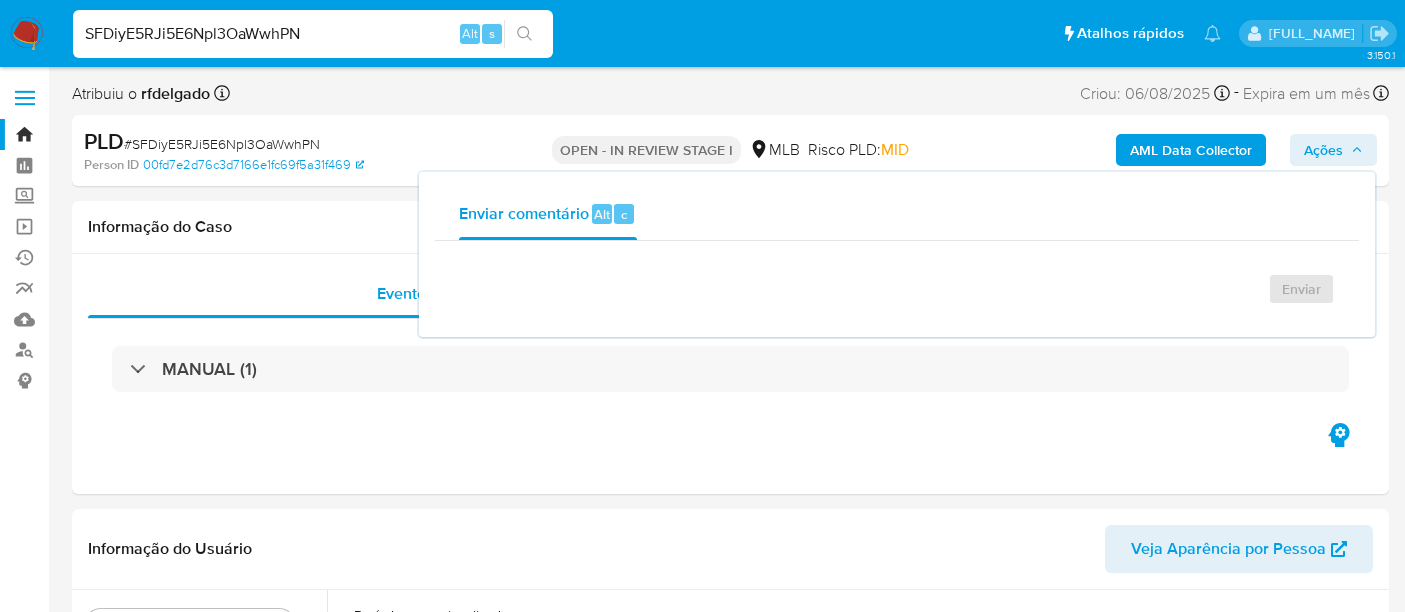 select on "10" 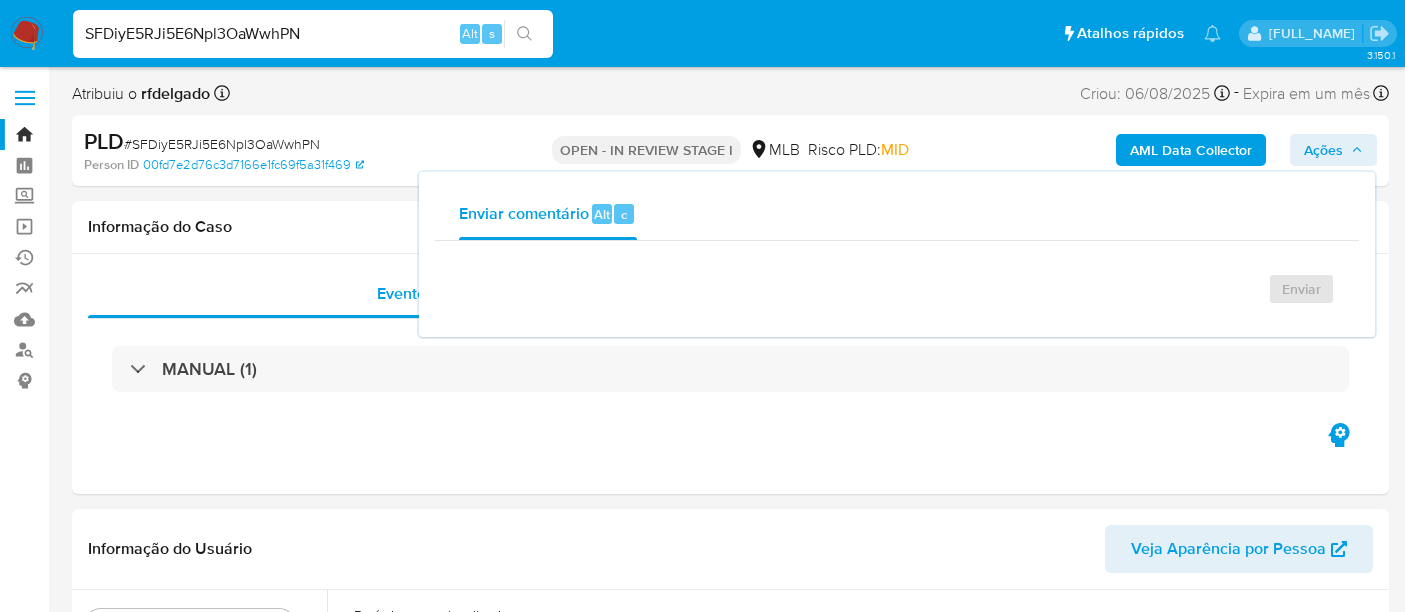type 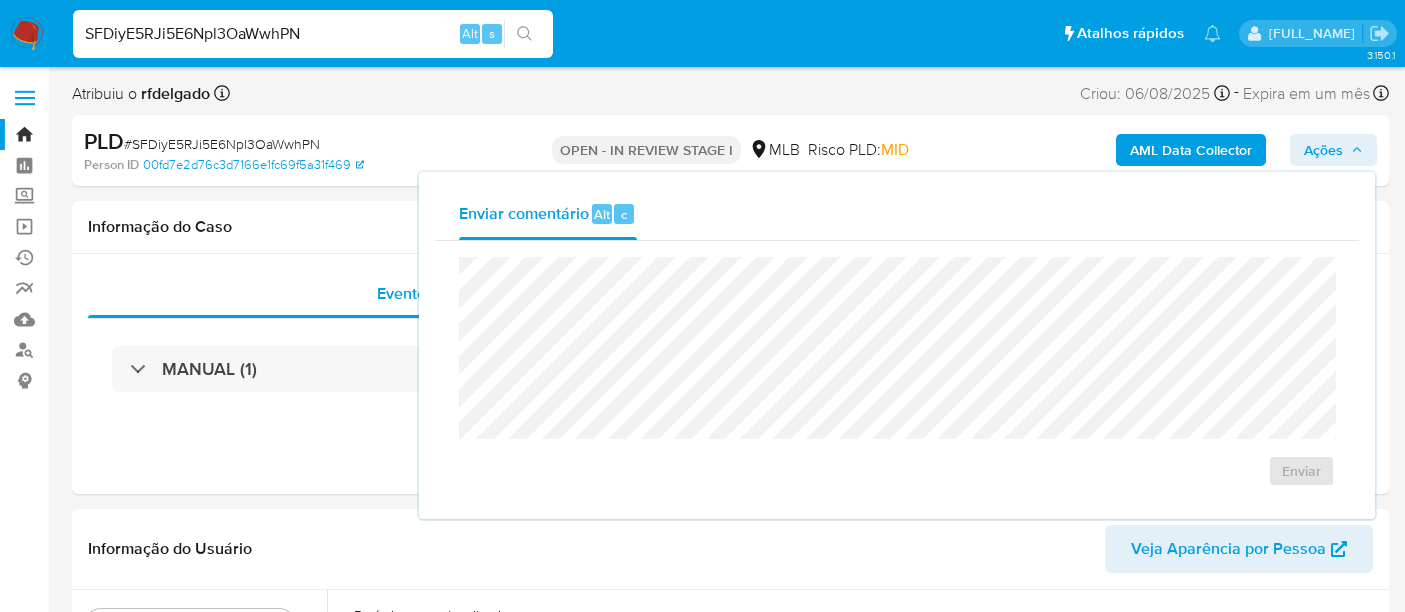 scroll, scrollTop: 0, scrollLeft: 0, axis: both 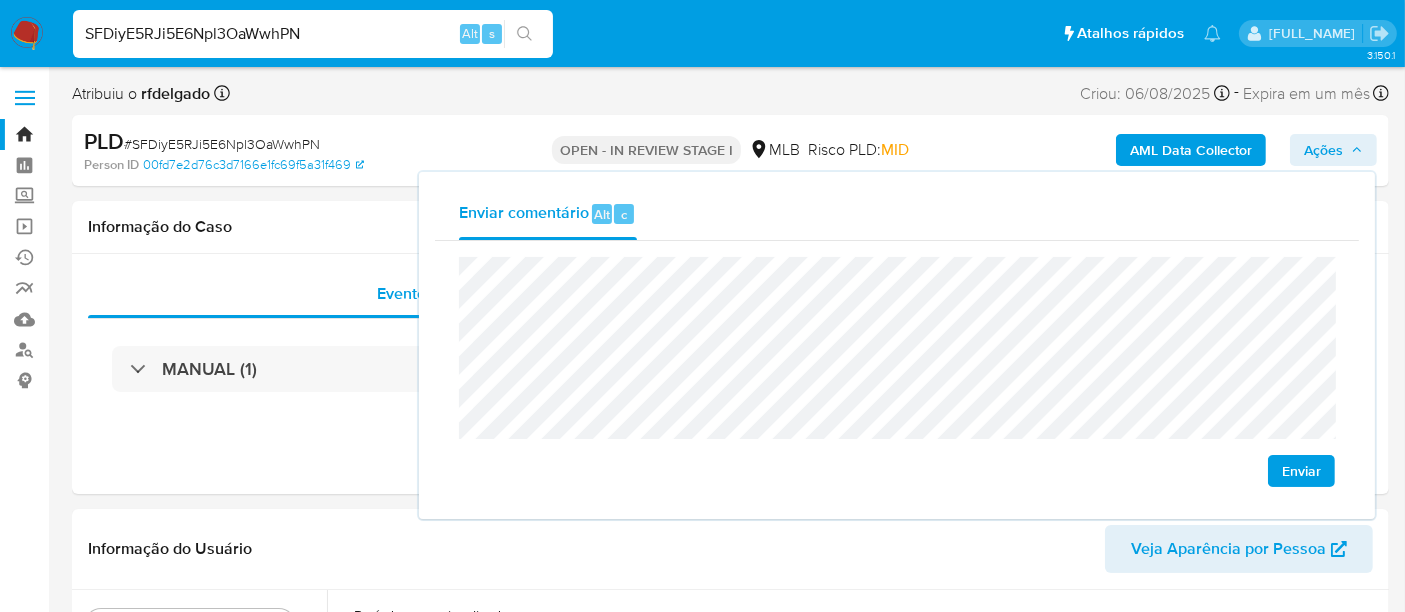 click on "Enviar" at bounding box center (1301, 471) 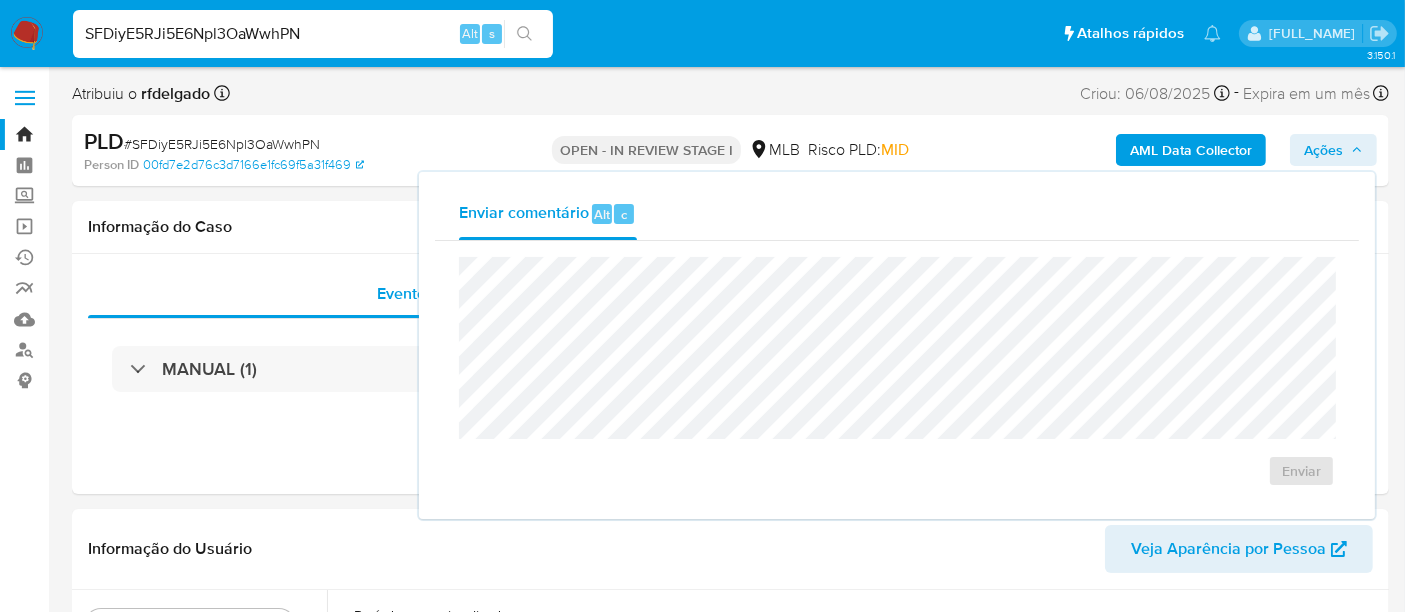 click on "SFDiyE5RJi5E6Npl3OaWwhPN" at bounding box center [313, 34] 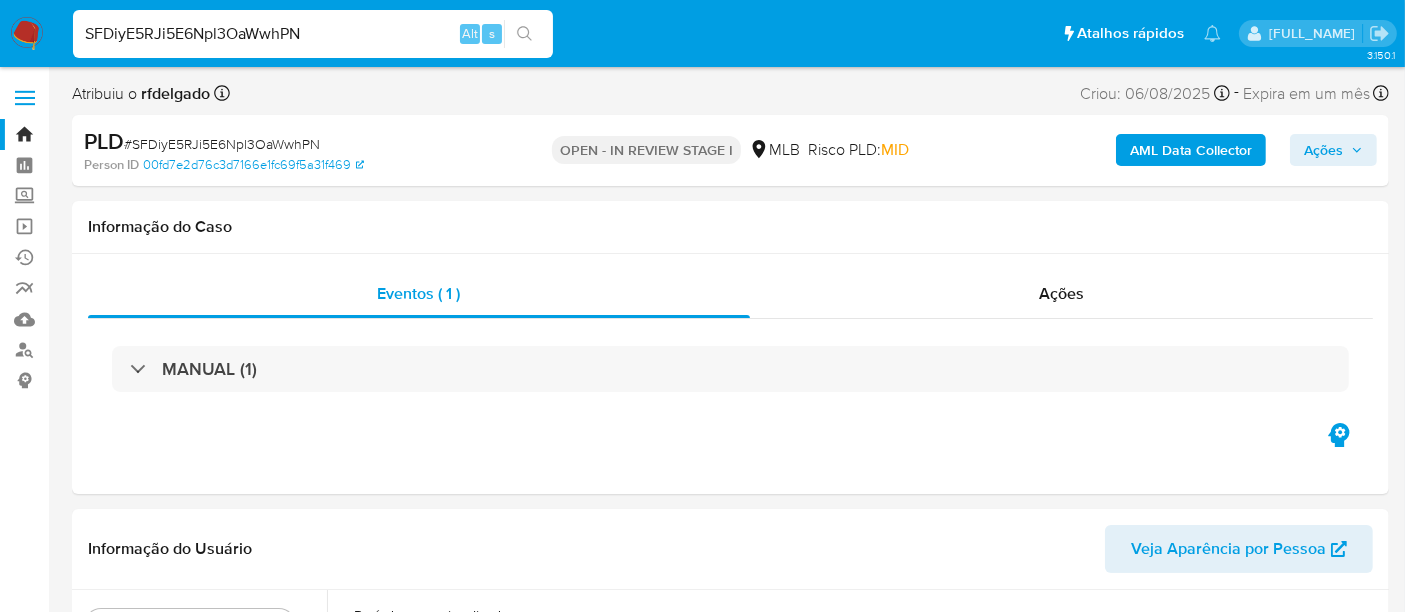 click on "SFDiyE5RJi5E6Npl3OaWwhPN" at bounding box center (313, 34) 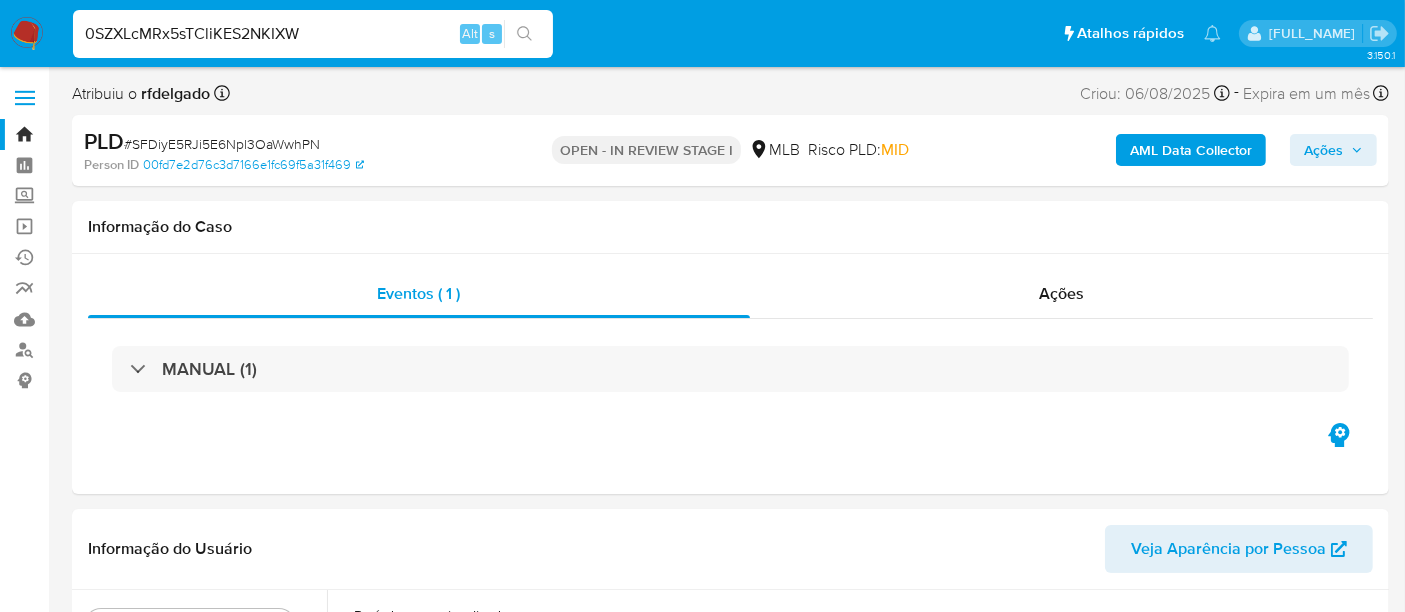 type on "0SZXLcMRx5sTCliKES2NKIXW" 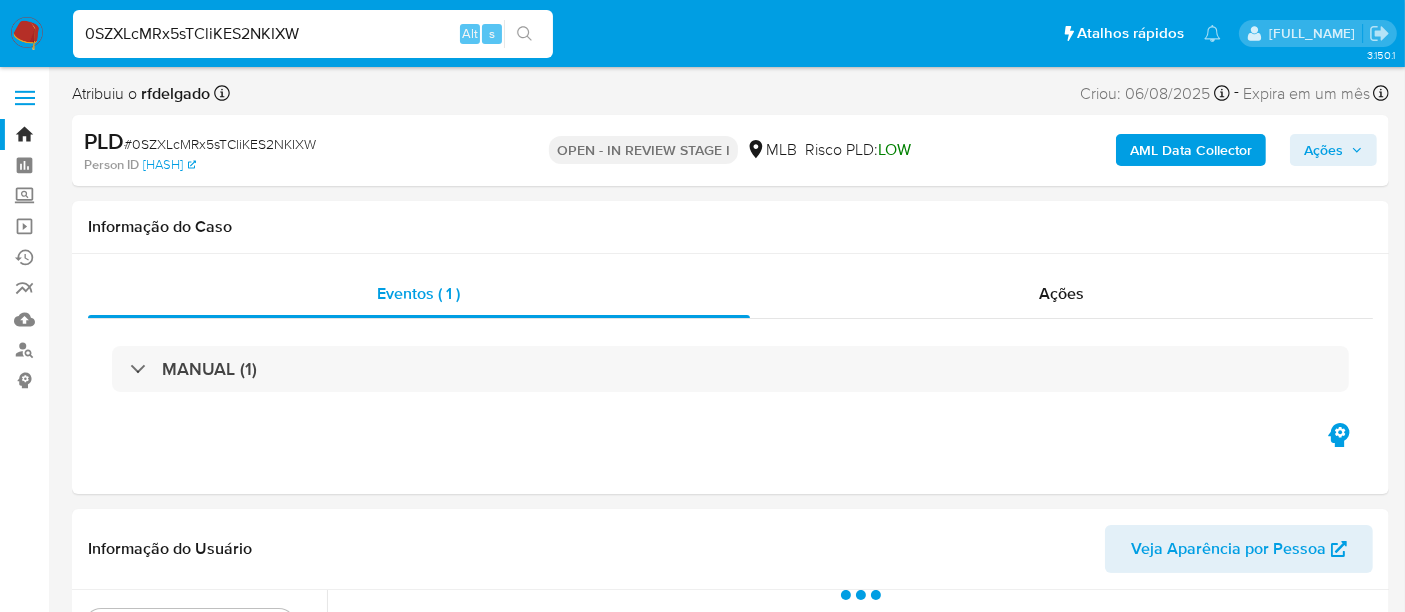 click on "Ações" at bounding box center (1323, 150) 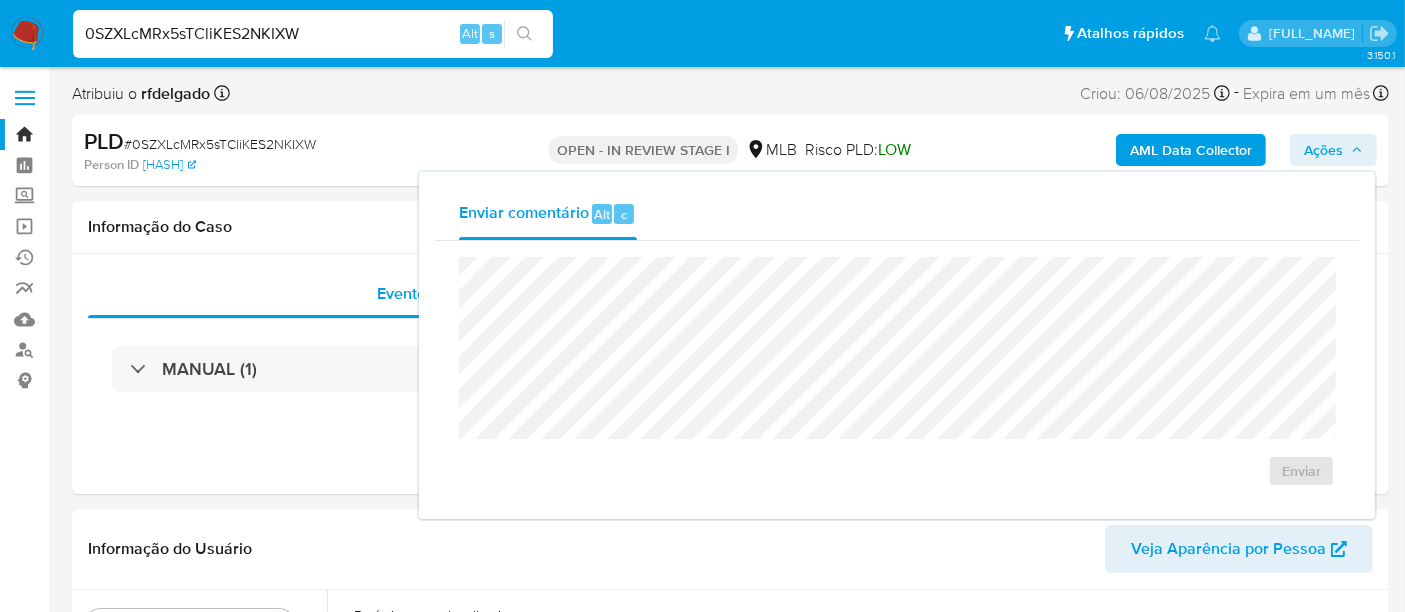 type 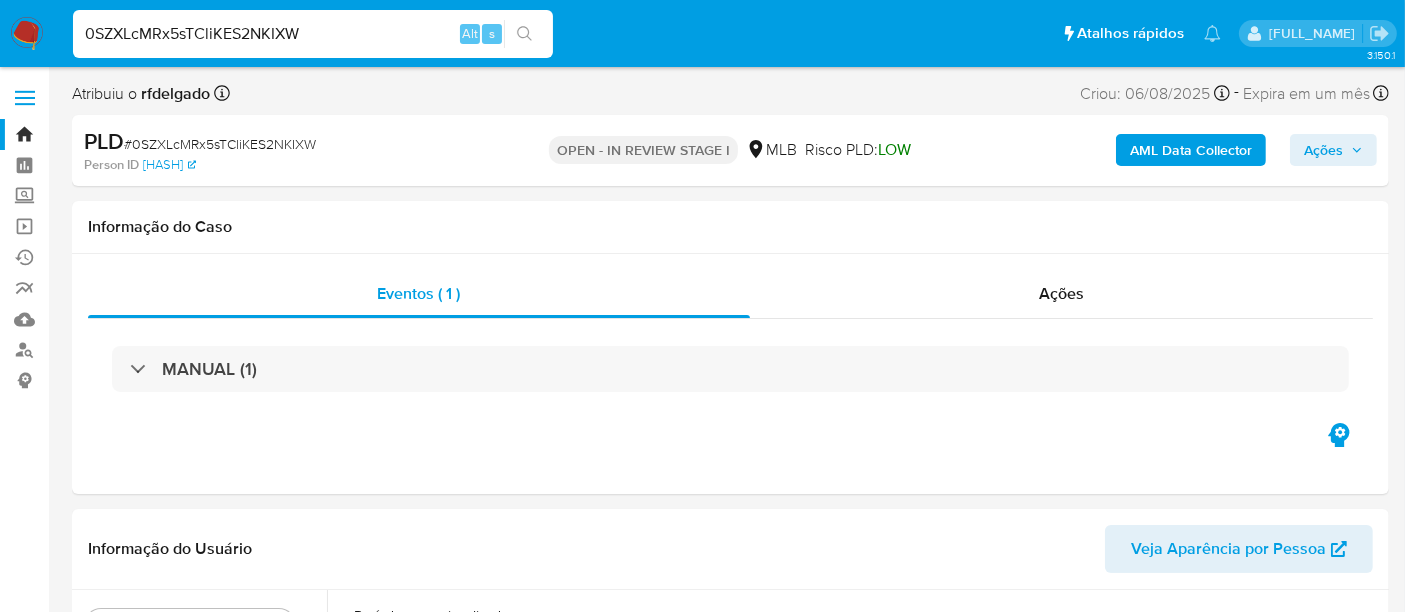 drag, startPoint x: 1300, startPoint y: 138, endPoint x: 1286, endPoint y: 156, distance: 22.803509 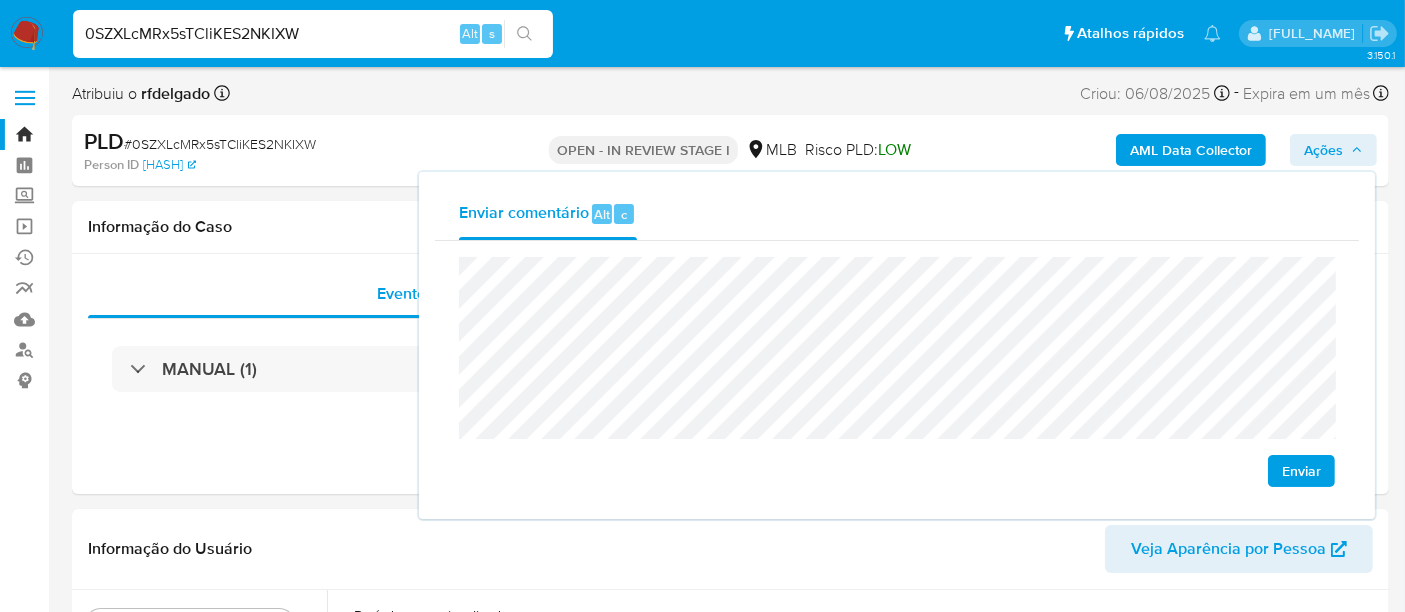 click on "Enviar" at bounding box center [1301, 471] 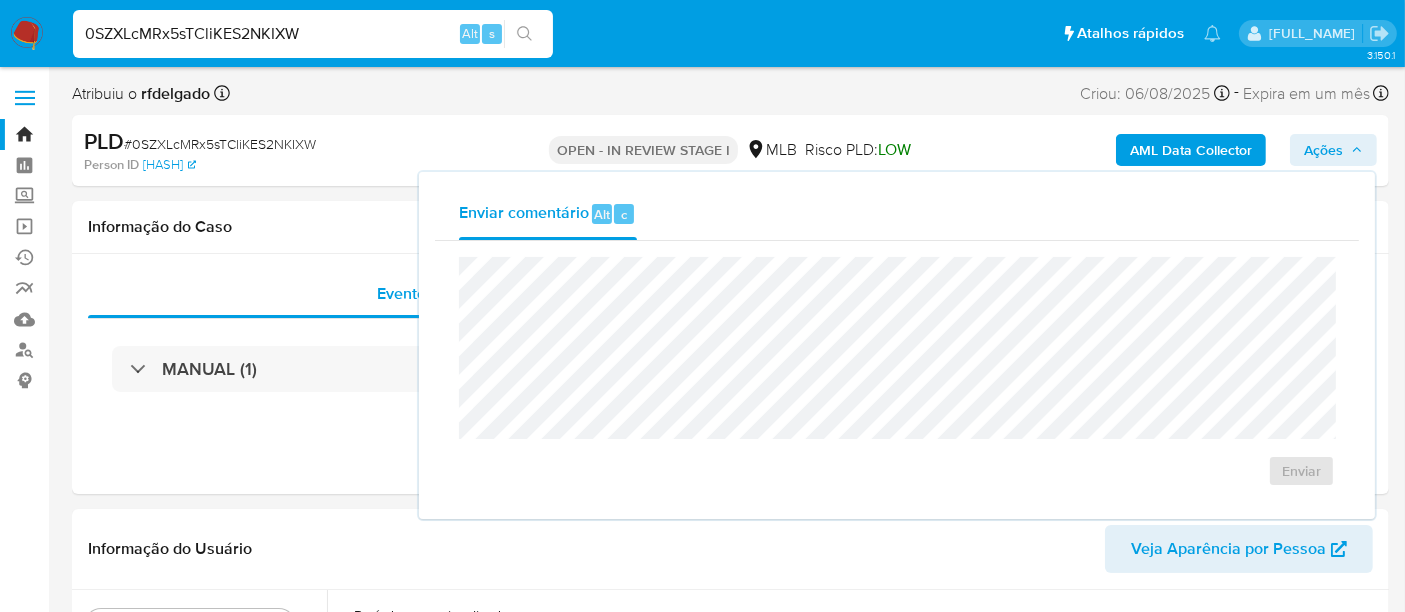 click on "0SZXLcMRx5sTCliKES2NKIXW" at bounding box center [313, 34] 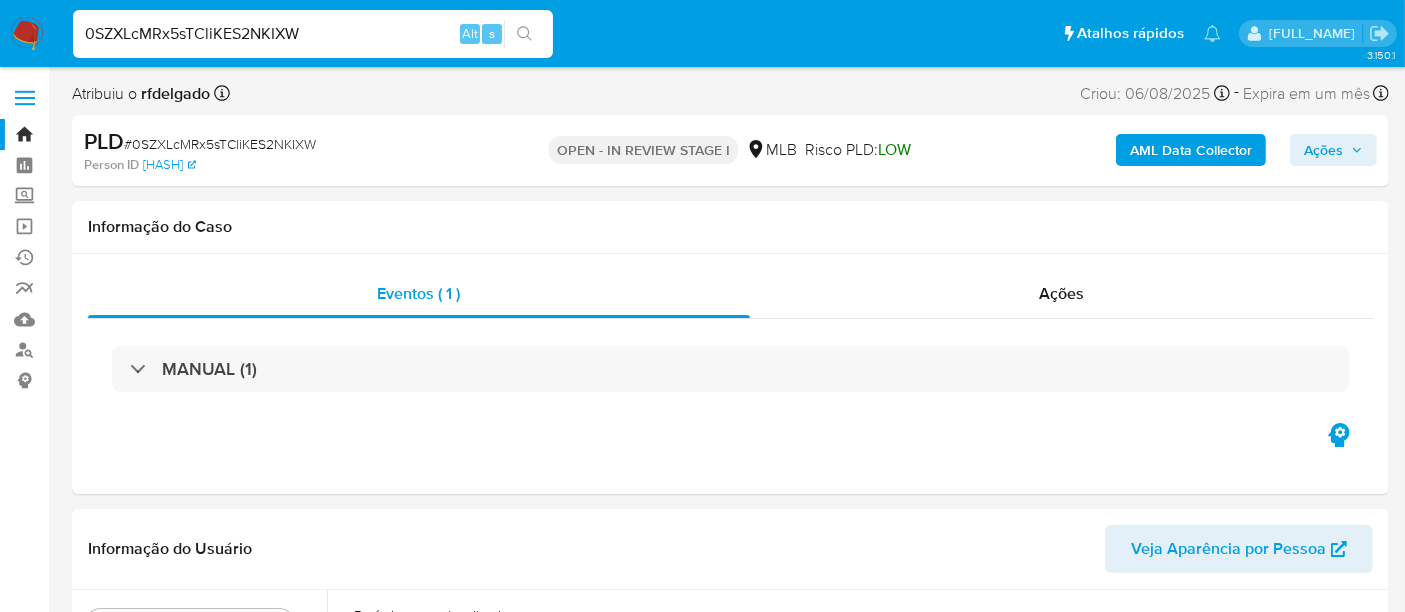 click on "0SZXLcMRx5sTCliKES2NKIXW" at bounding box center [313, 34] 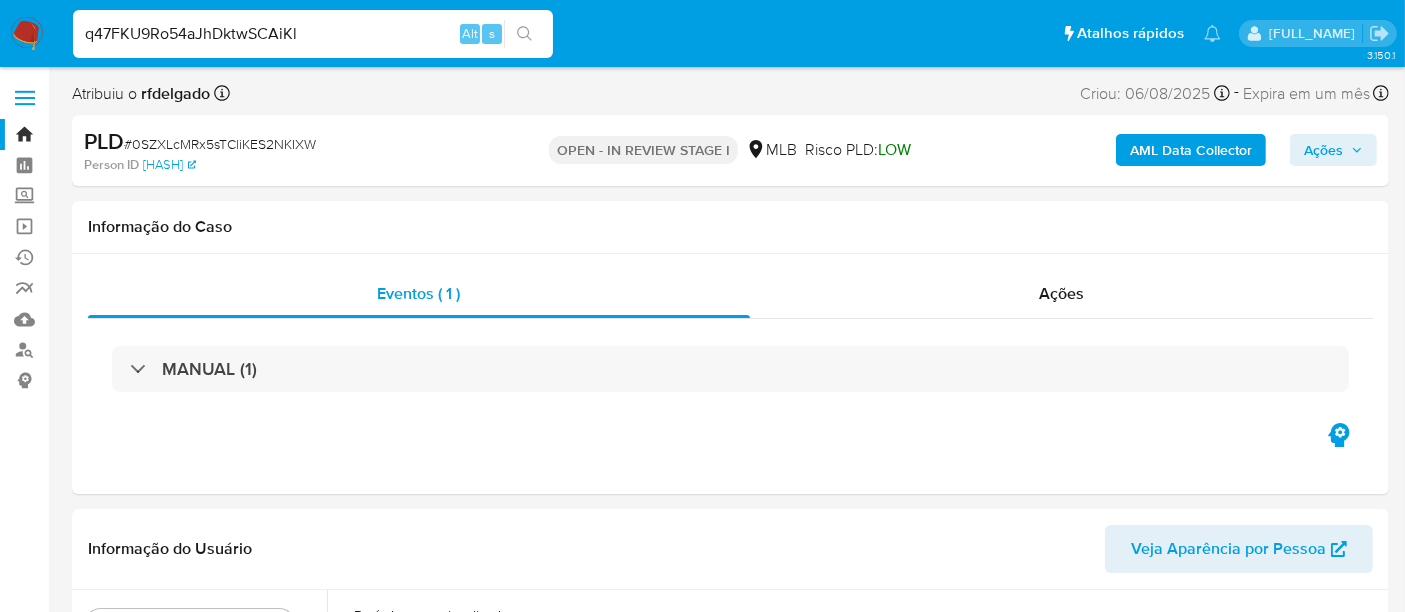 type on "q47FKU9Ro54aJhDktwSCAiKl" 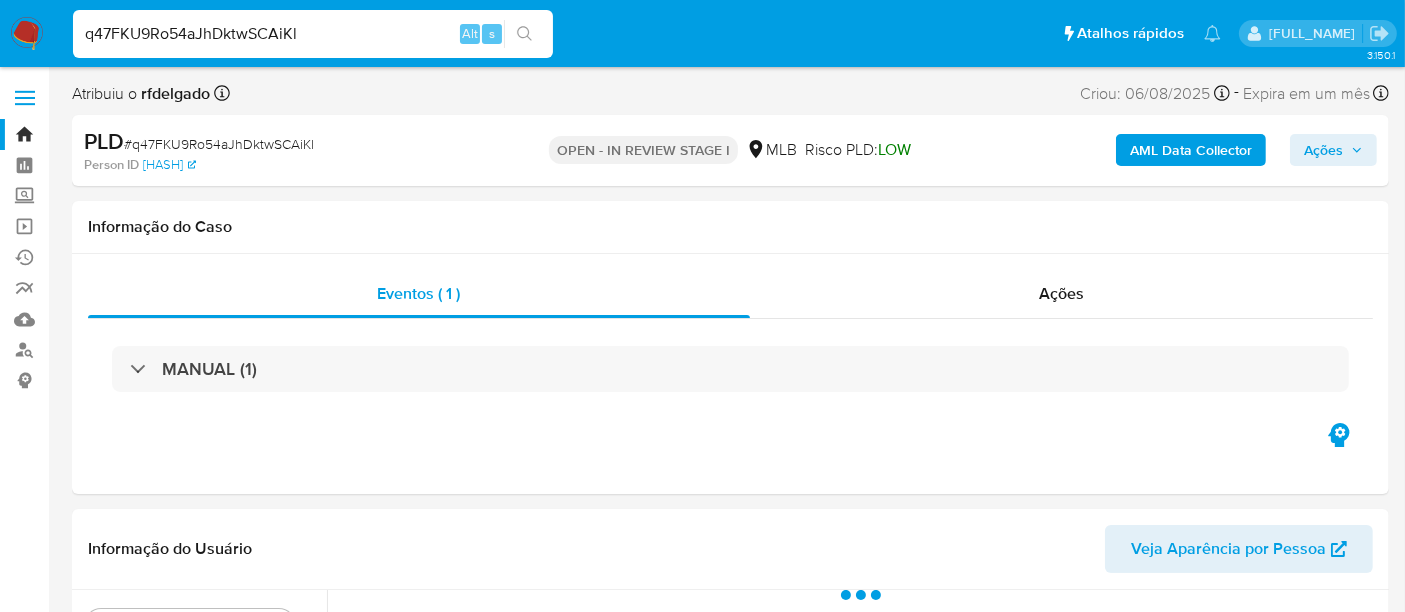 click on "Ações" at bounding box center [1333, 150] 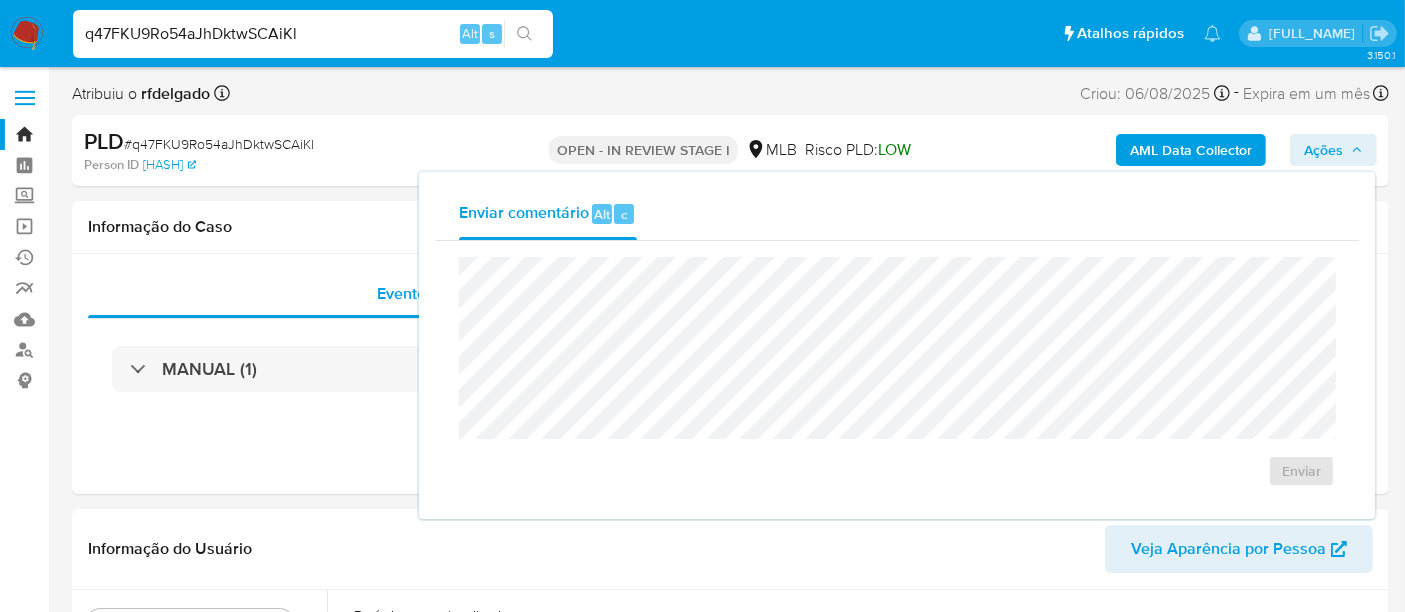type 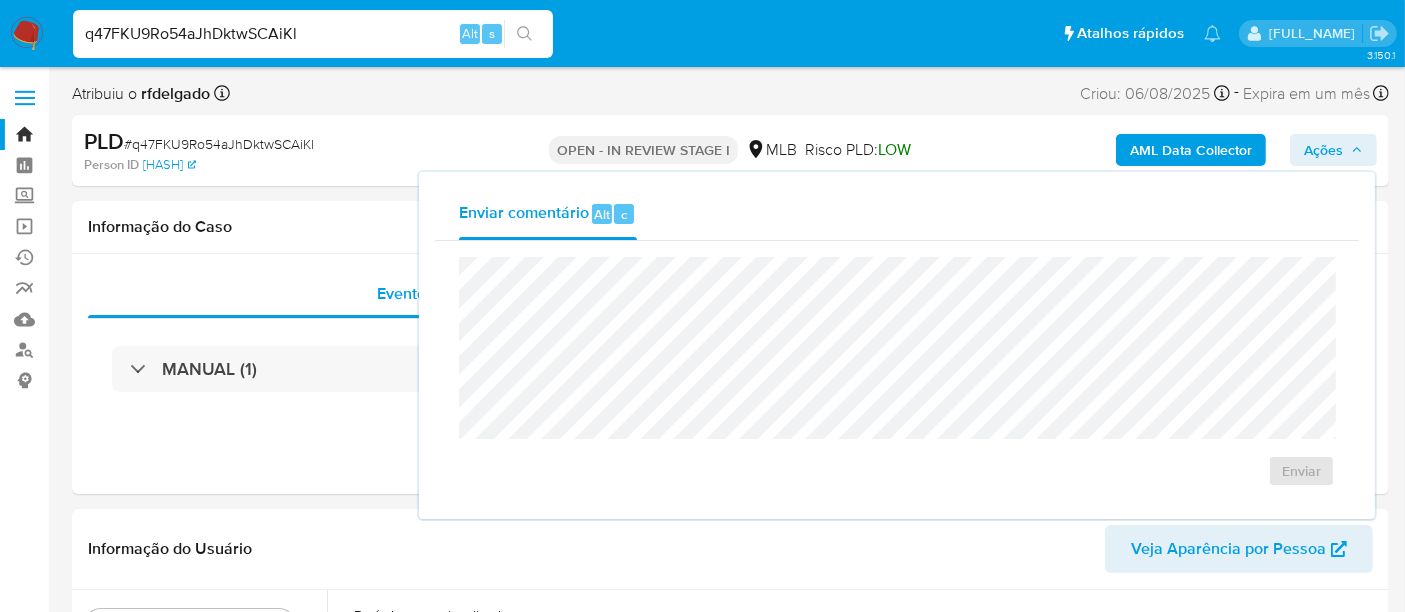 select on "10" 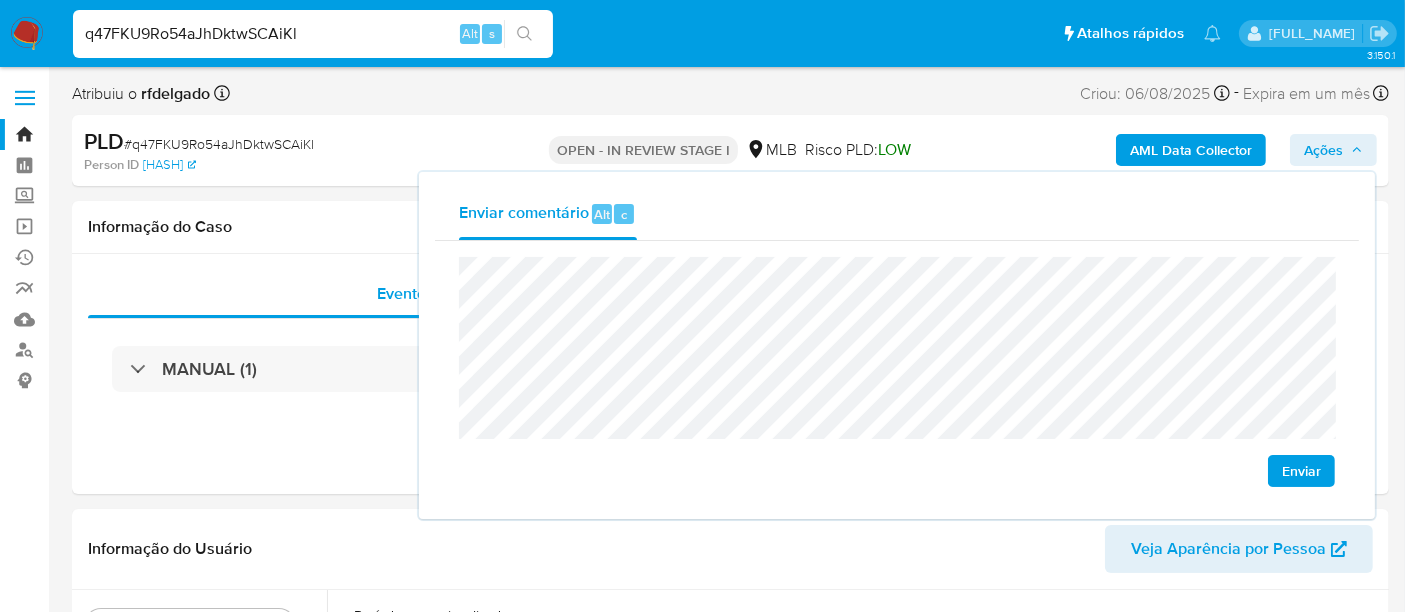 click on "Enviar" at bounding box center [1301, 471] 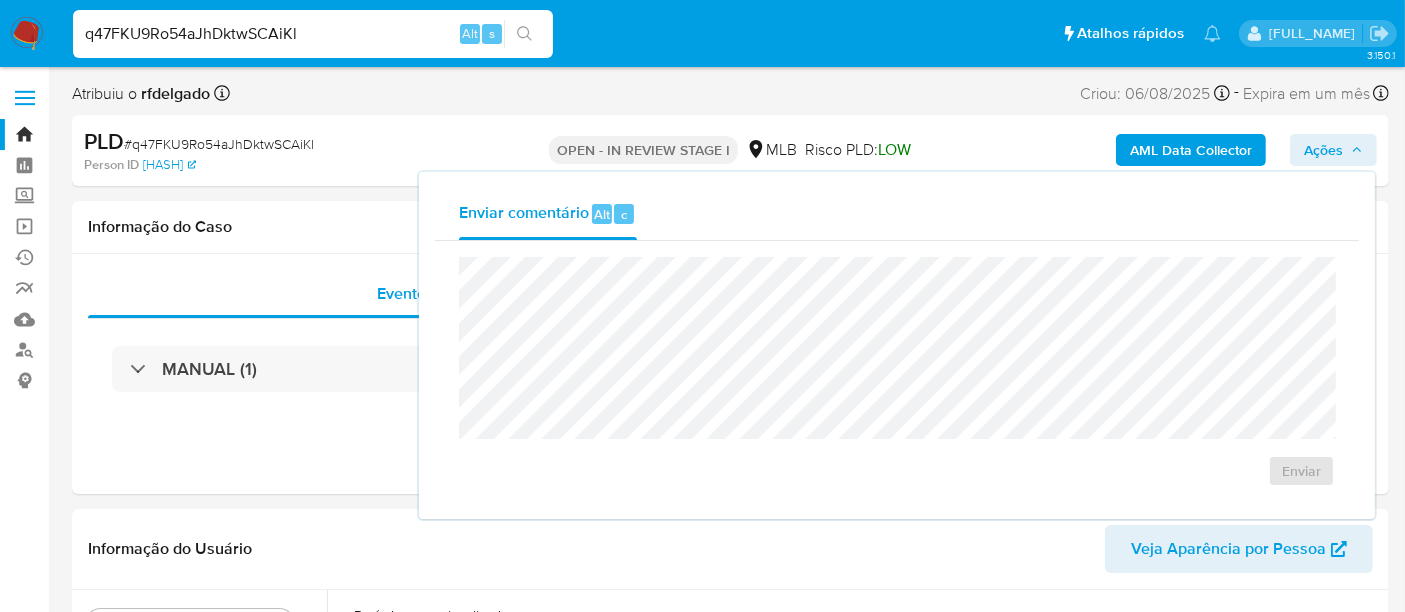 click on "Atribuiu o   rfdelgado   Asignado el: 06/08/2025 11:55:43 Criou: 06/08/2025   Criou: 06/08/2025 11:55:43 - Expira em um mês   Expira em 20/09/2025 11:55:43" at bounding box center (730, 97) 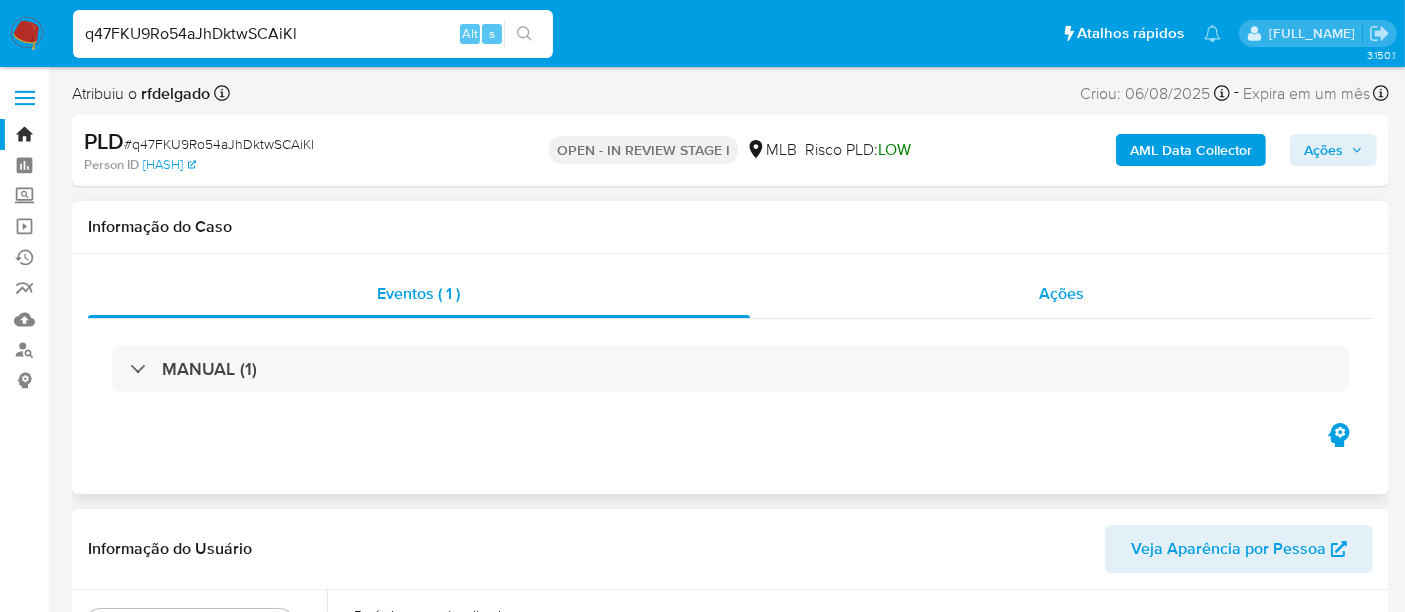 click on "Ações" at bounding box center (1061, 293) 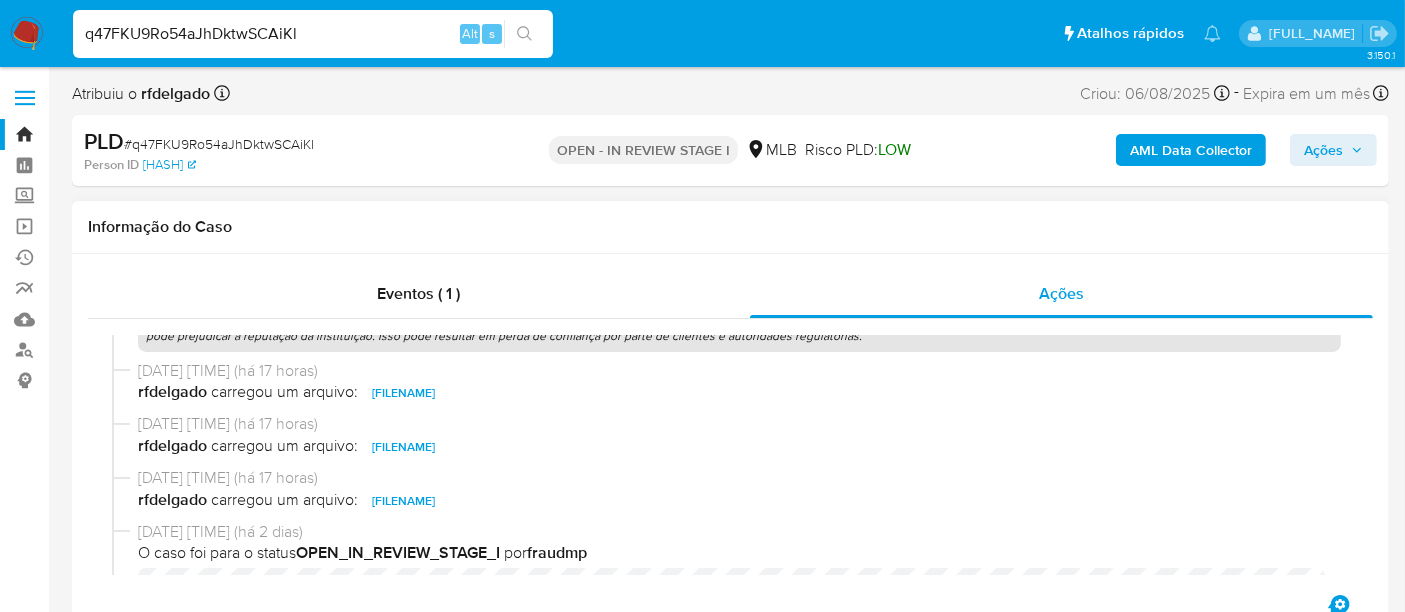 scroll, scrollTop: 0, scrollLeft: 0, axis: both 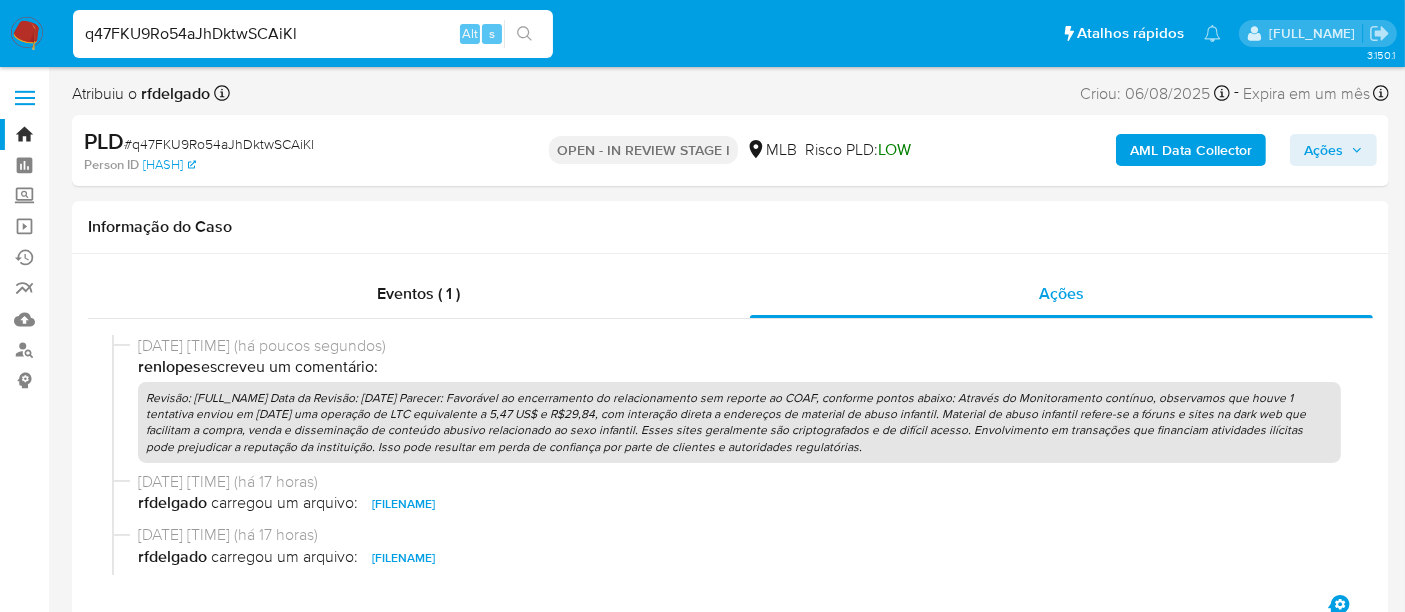 click on "q47FKU9Ro54aJhDktwSCAiKl" at bounding box center (313, 34) 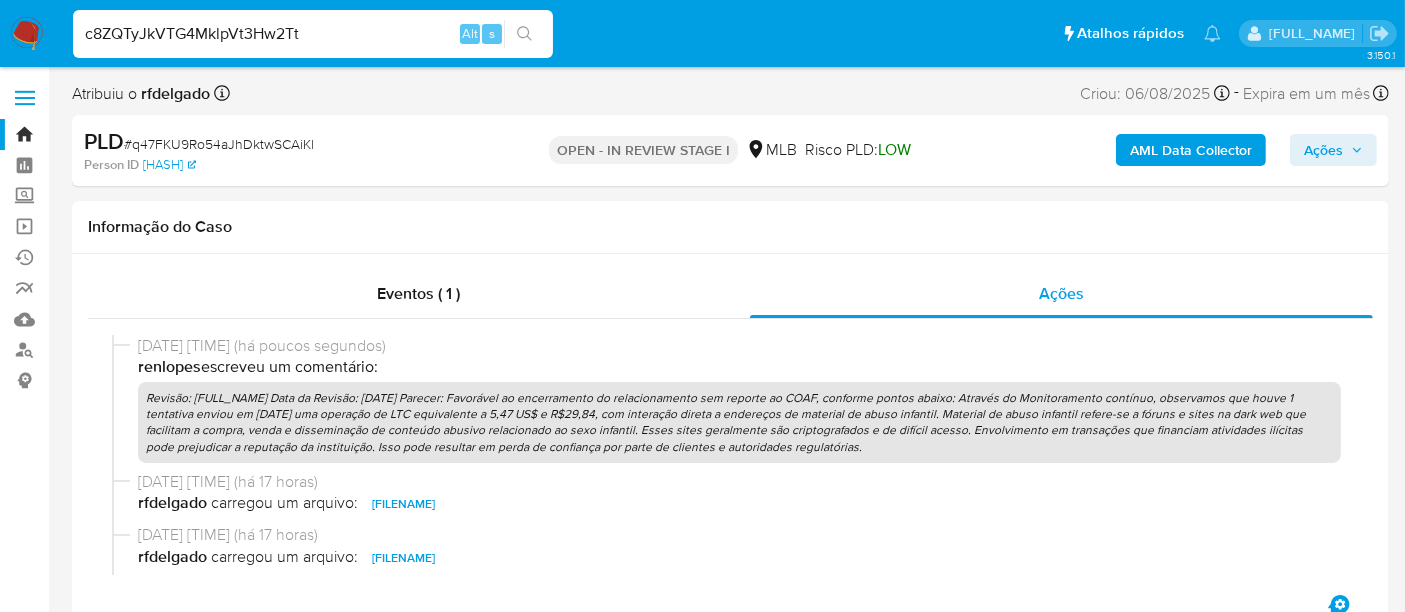 type on "c8ZQTyJkVTG4MklpVt3Hw2Tt" 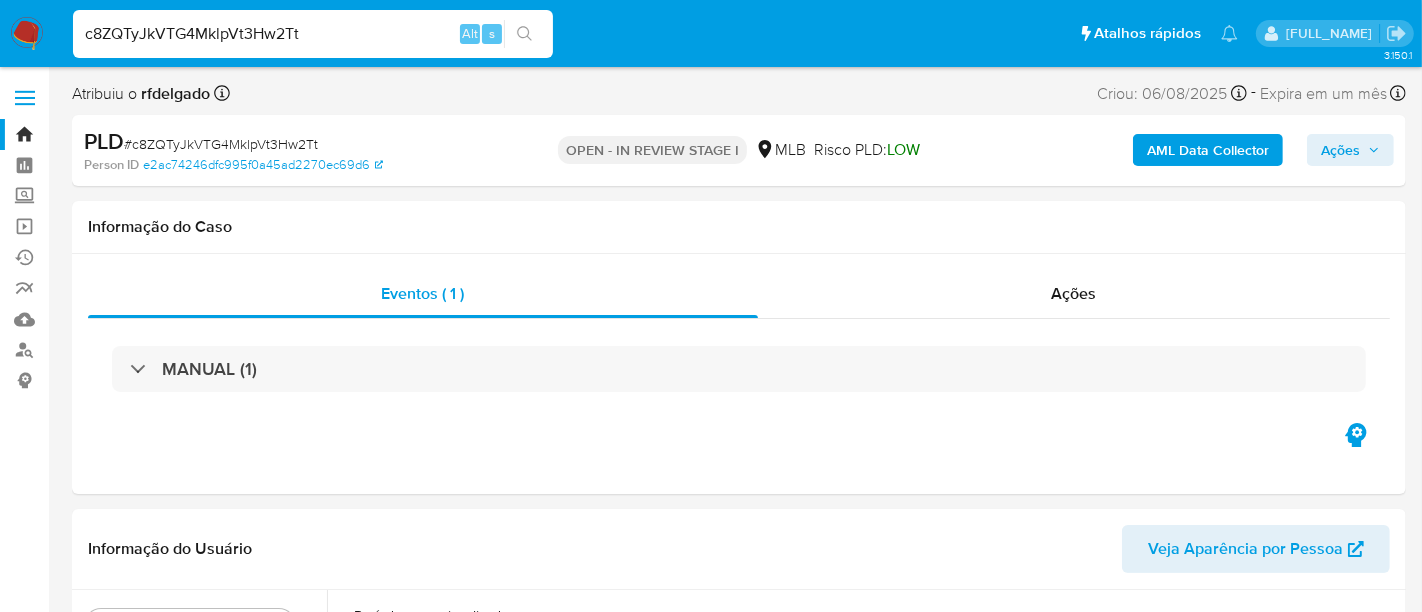 select on "10" 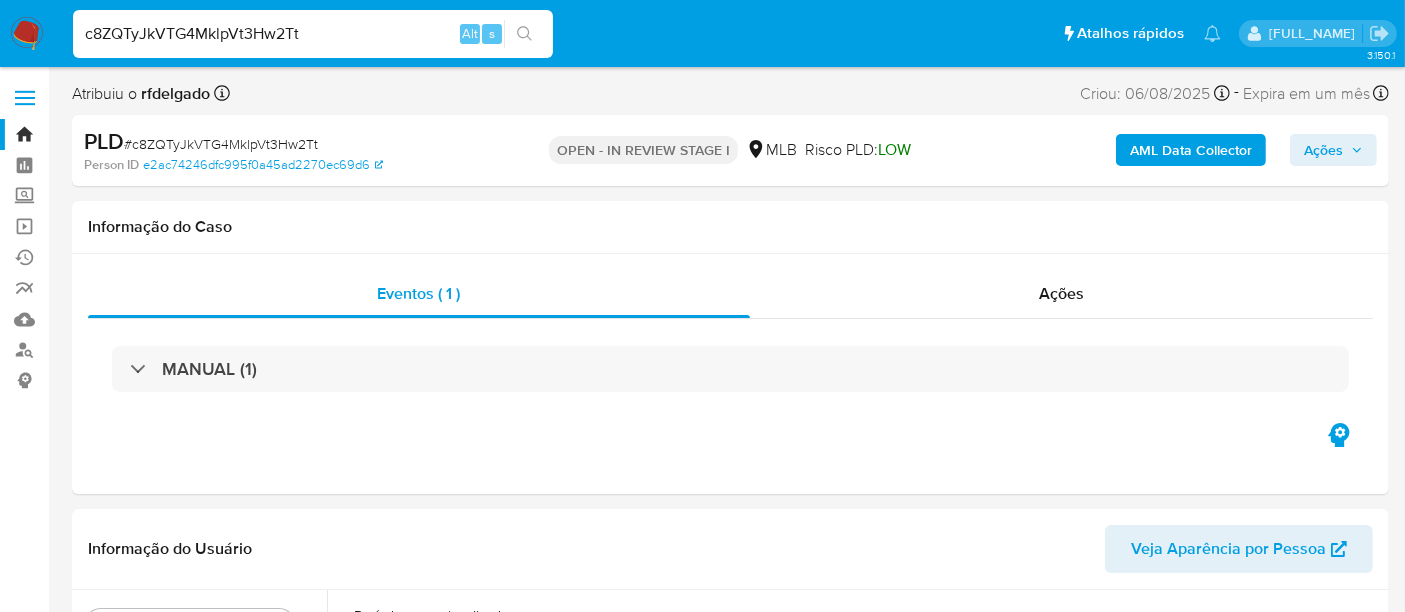 click on "Ações" at bounding box center [1323, 150] 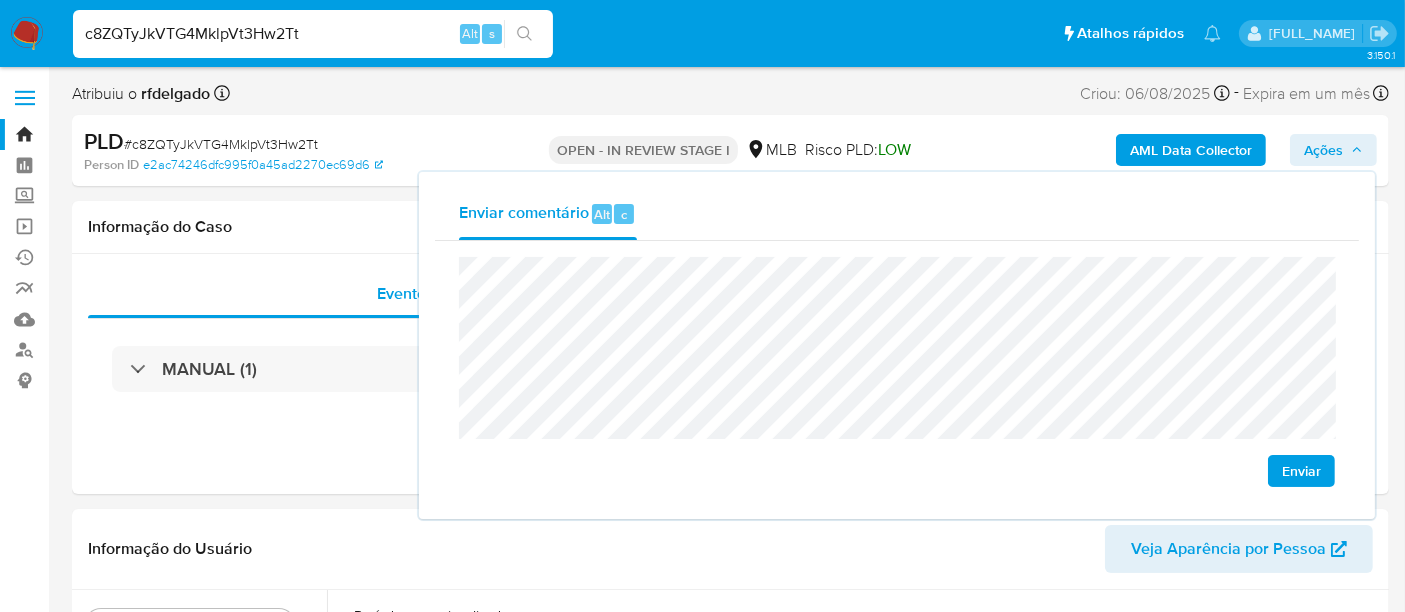 click on "Enviar" at bounding box center (1301, 471) 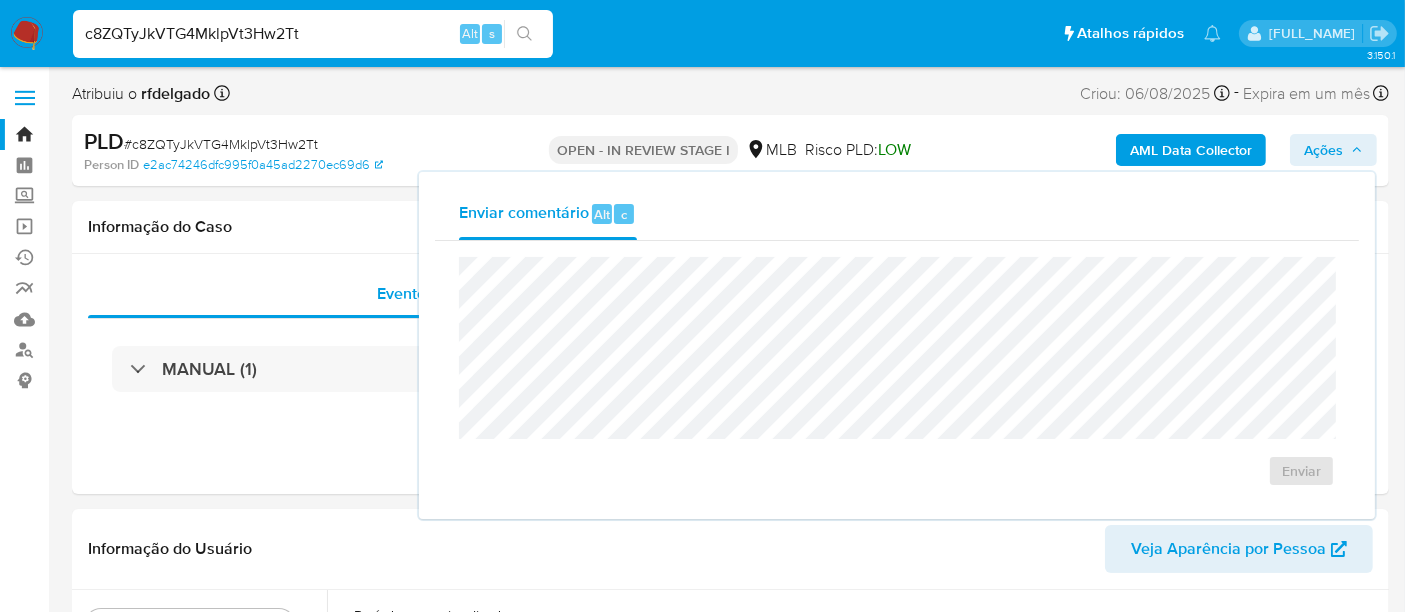 click on "c8ZQTyJkVTG4MklpVt3Hw2Tt" at bounding box center [313, 34] 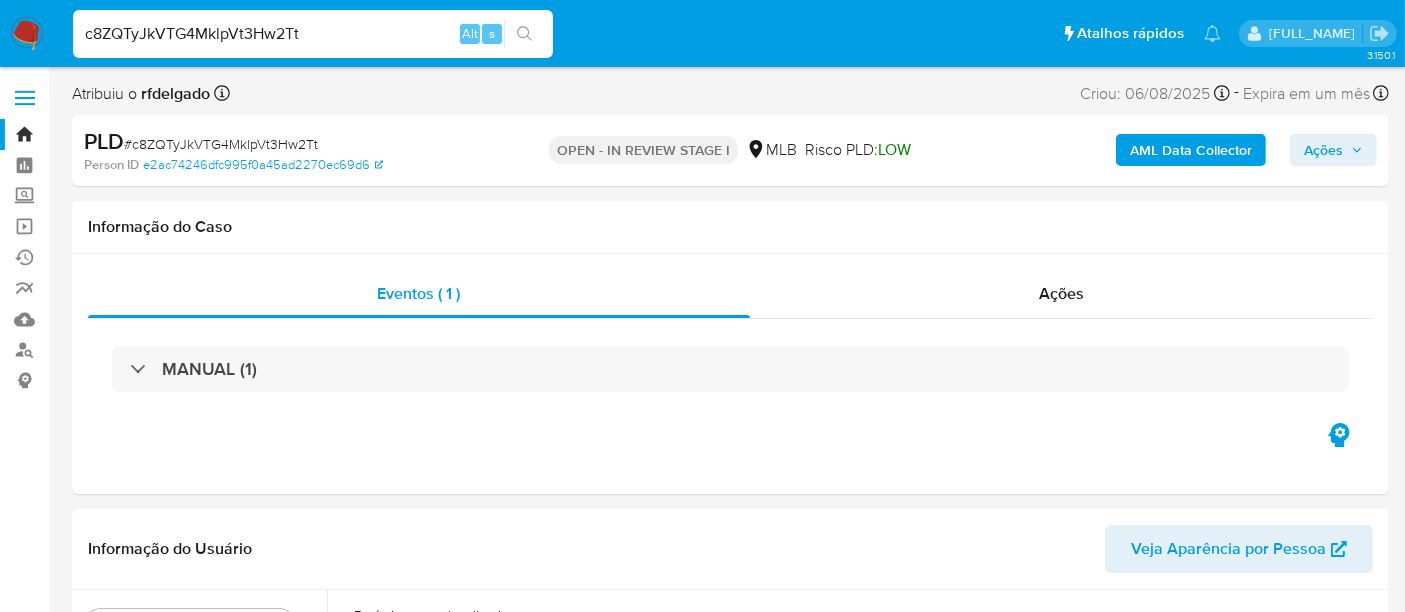 click on "c8ZQTyJkVTG4MklpVt3Hw2Tt" at bounding box center [313, 34] 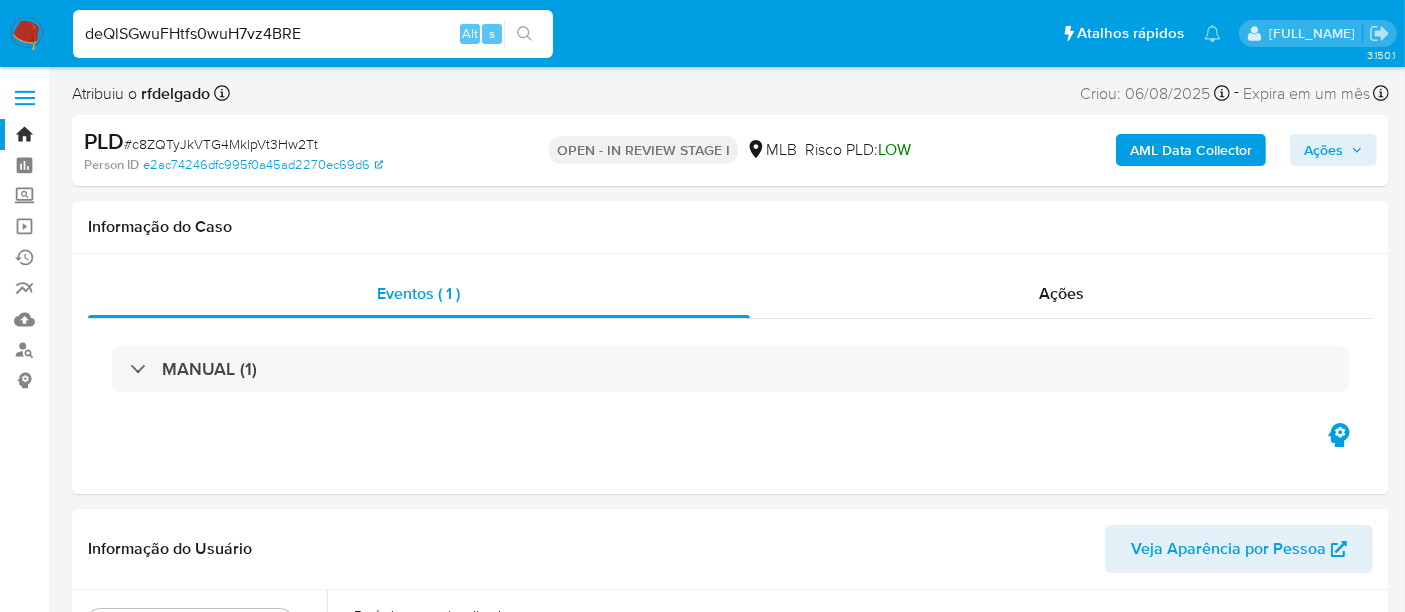 type on "deQlSGwuFHtfs0wuH7vz4BRE" 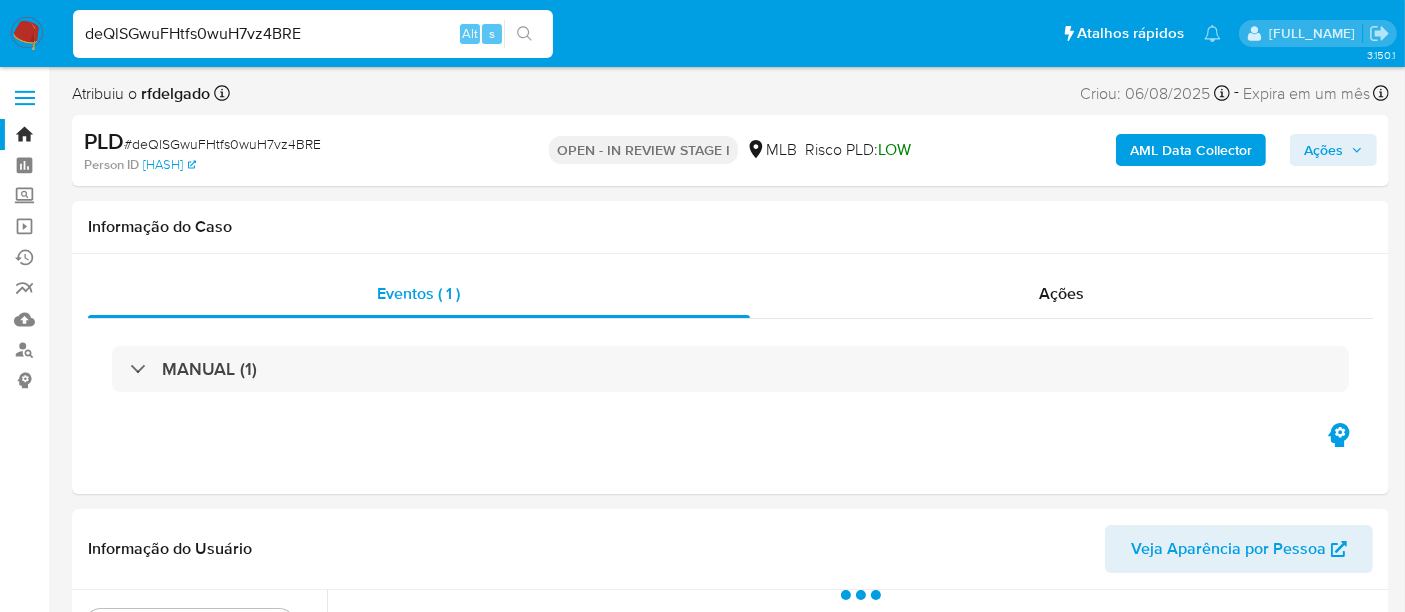 click on "Ações" at bounding box center [1323, 150] 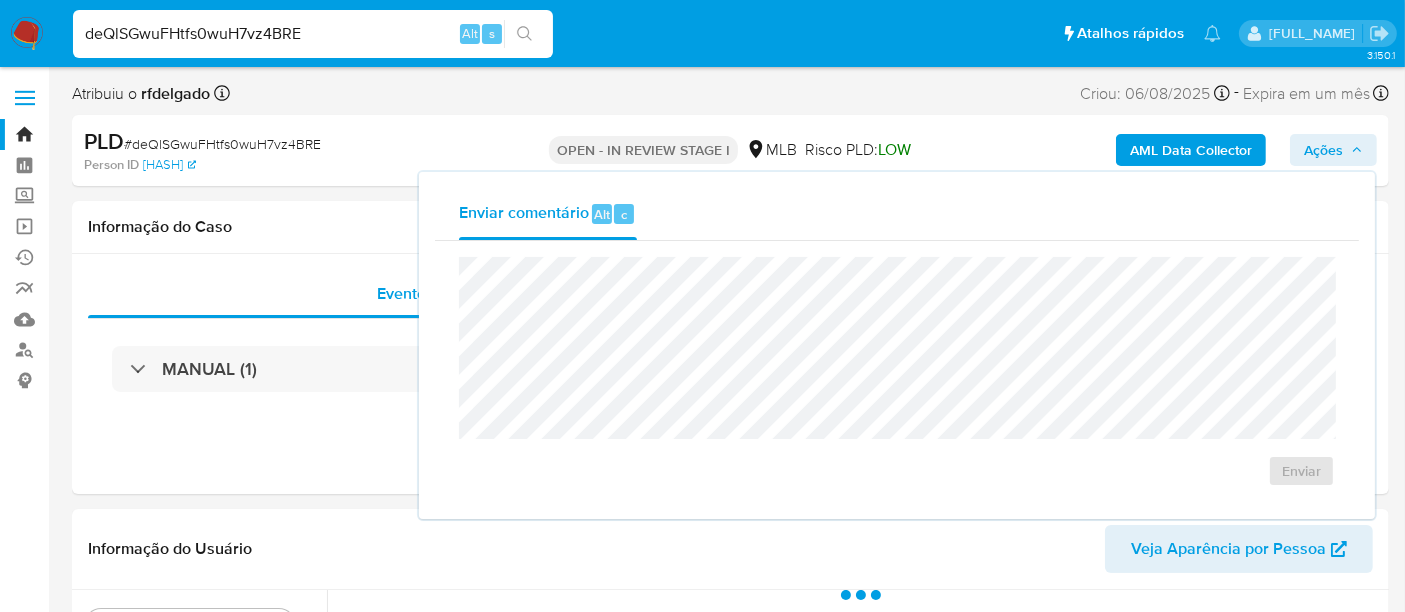 type 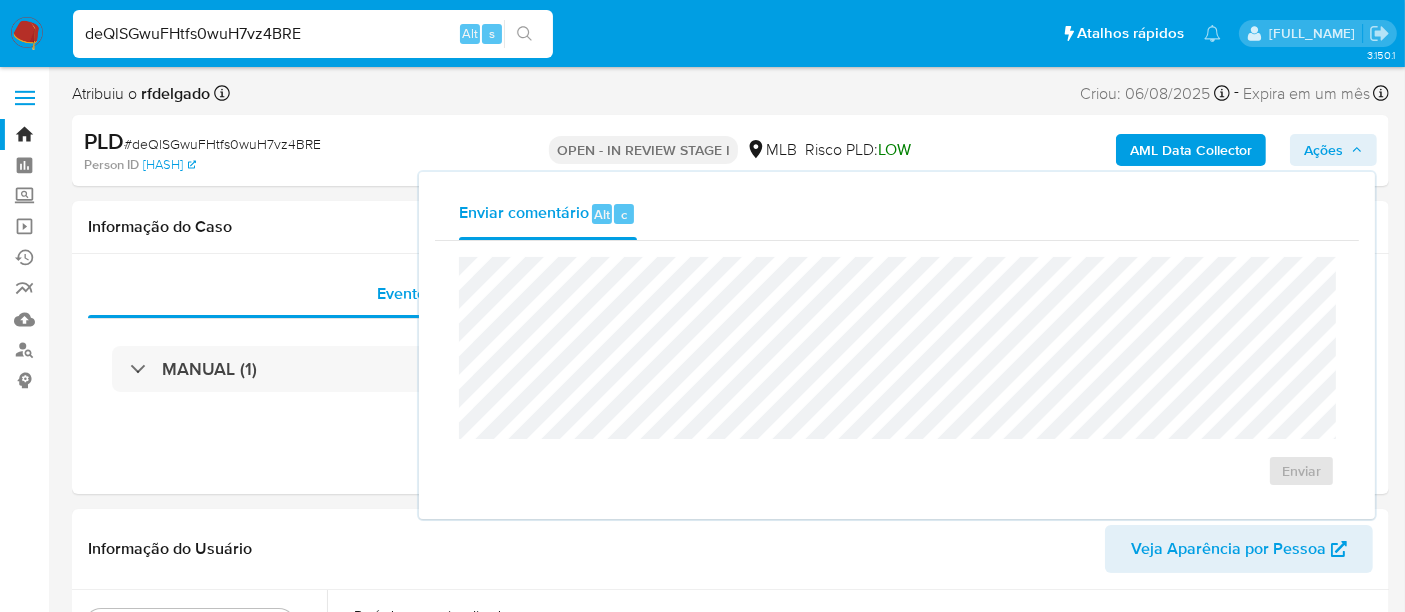 select on "10" 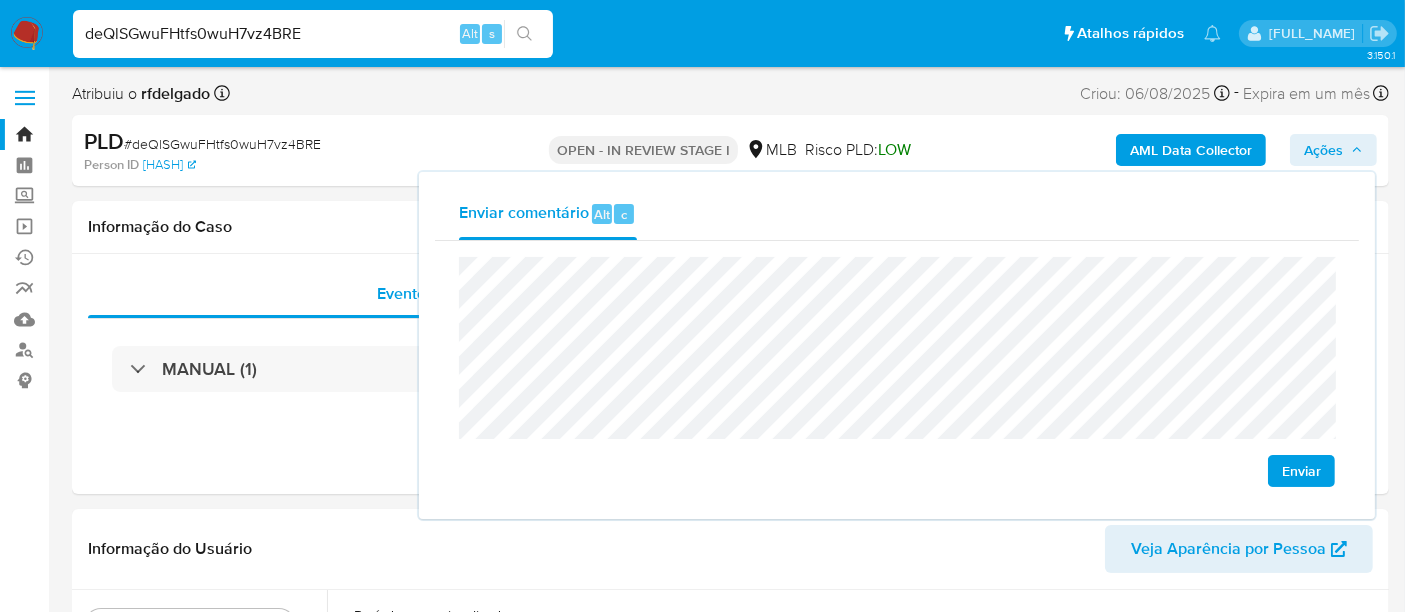 click on "Enviar" at bounding box center [1301, 471] 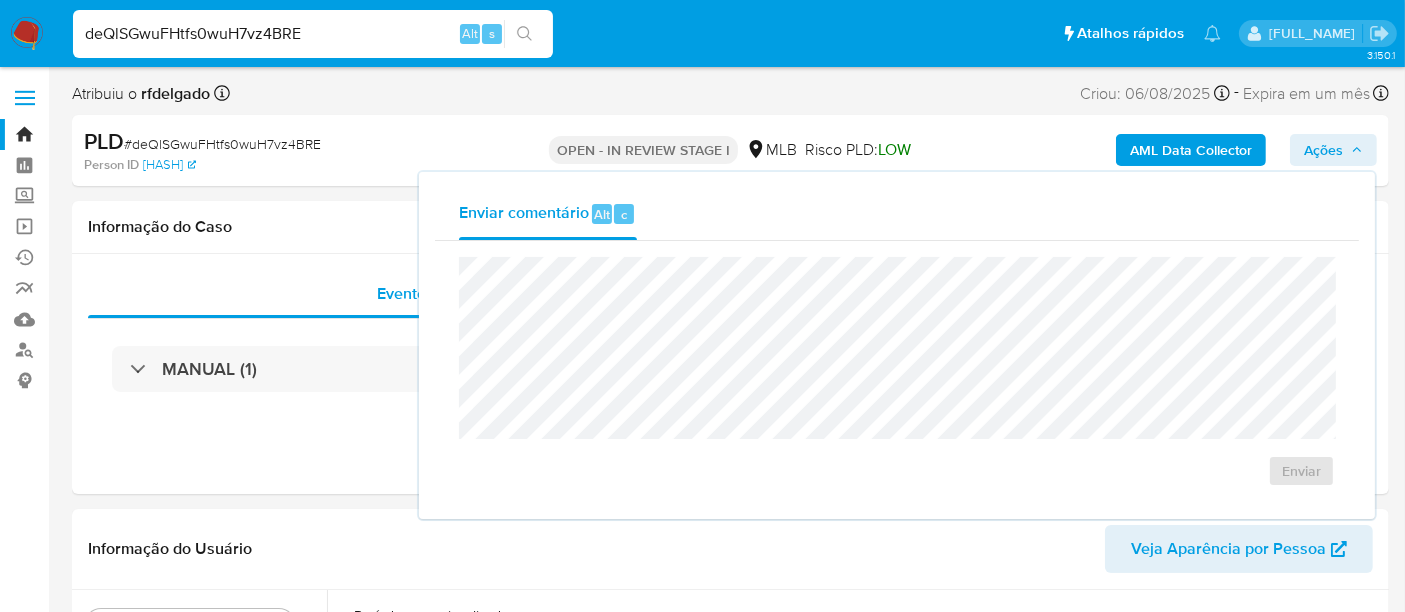 click on "deQlSGwuFHtfs0wuH7vz4BRE" at bounding box center [313, 34] 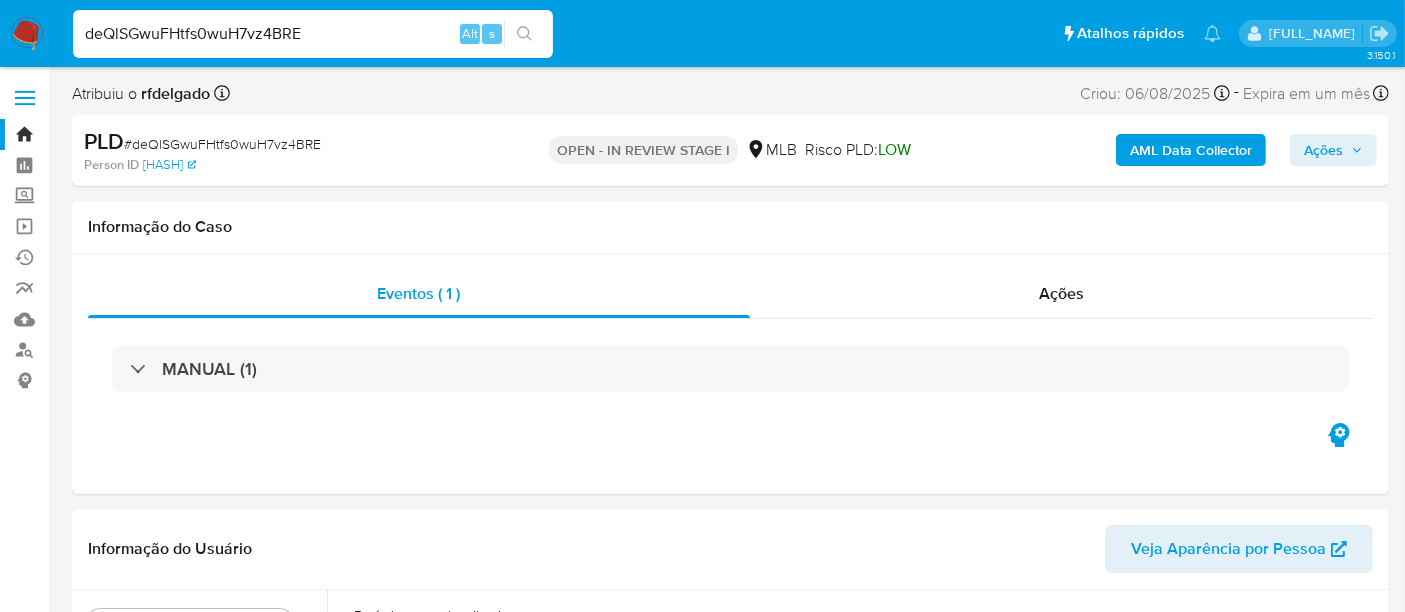 click on "deQlSGwuFHtfs0wuH7vz4BRE" at bounding box center (313, 34) 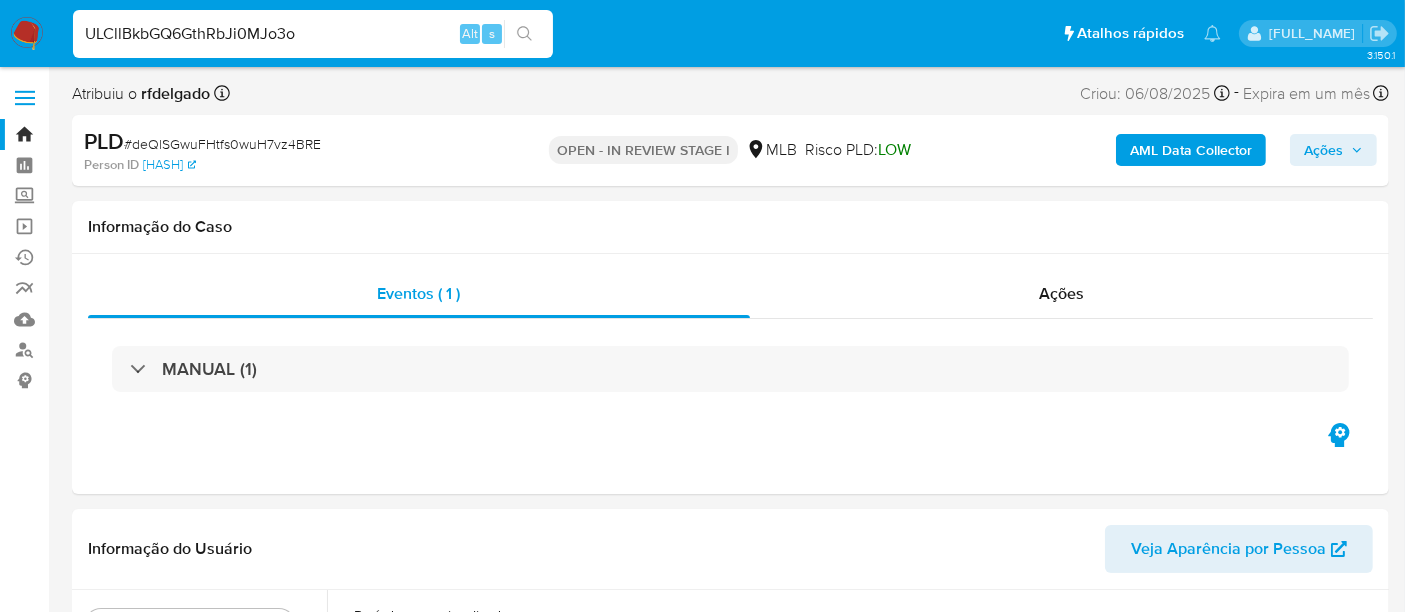 type on "ULCllBkbGQ6GthRbJi0MJo3o" 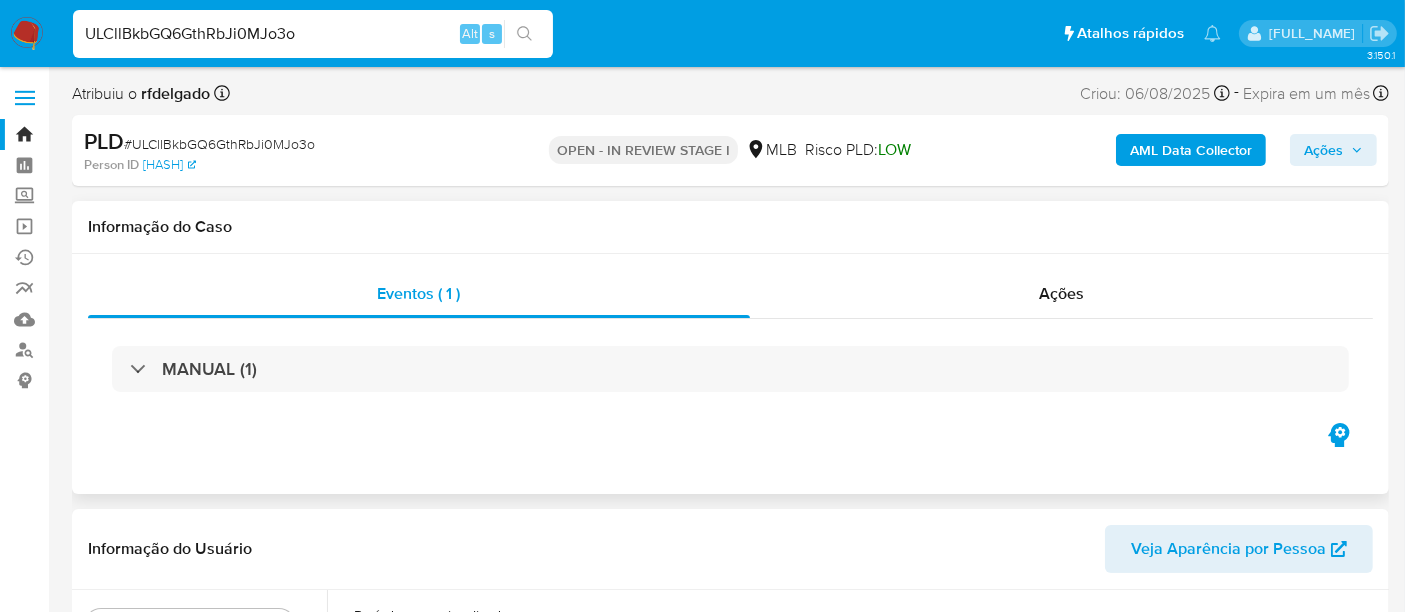 select on "10" 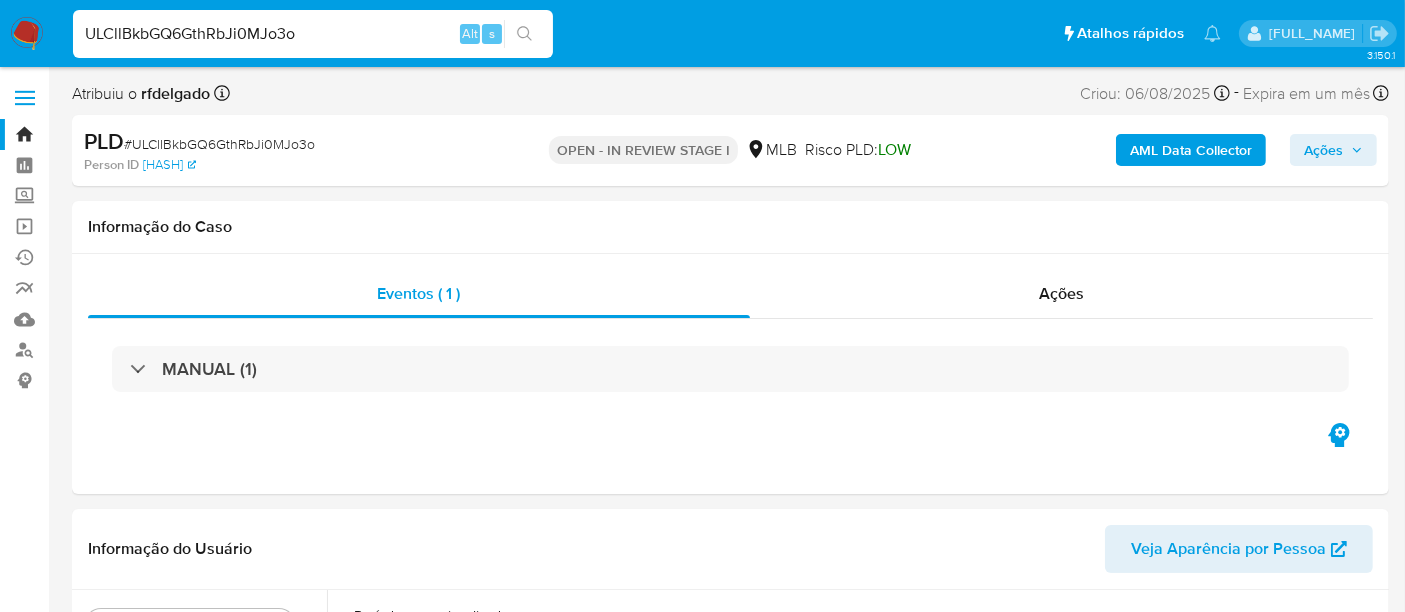 click on "Ações" at bounding box center (1323, 150) 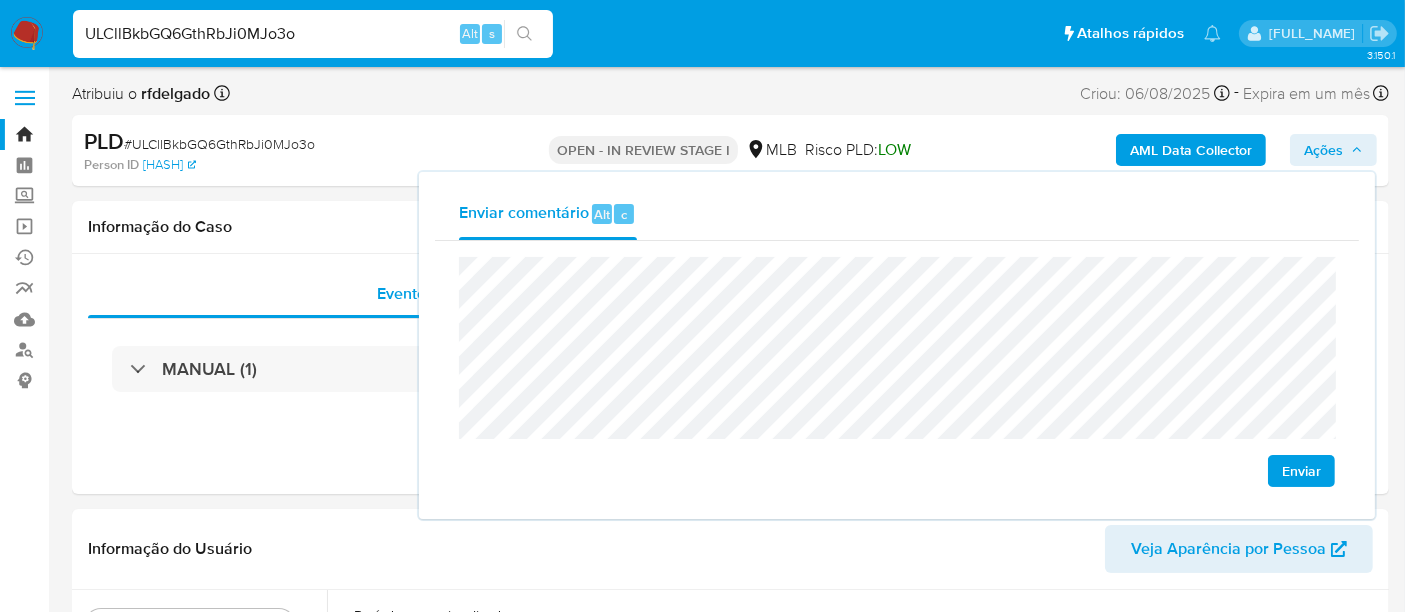 click on "Enviar" at bounding box center (1301, 471) 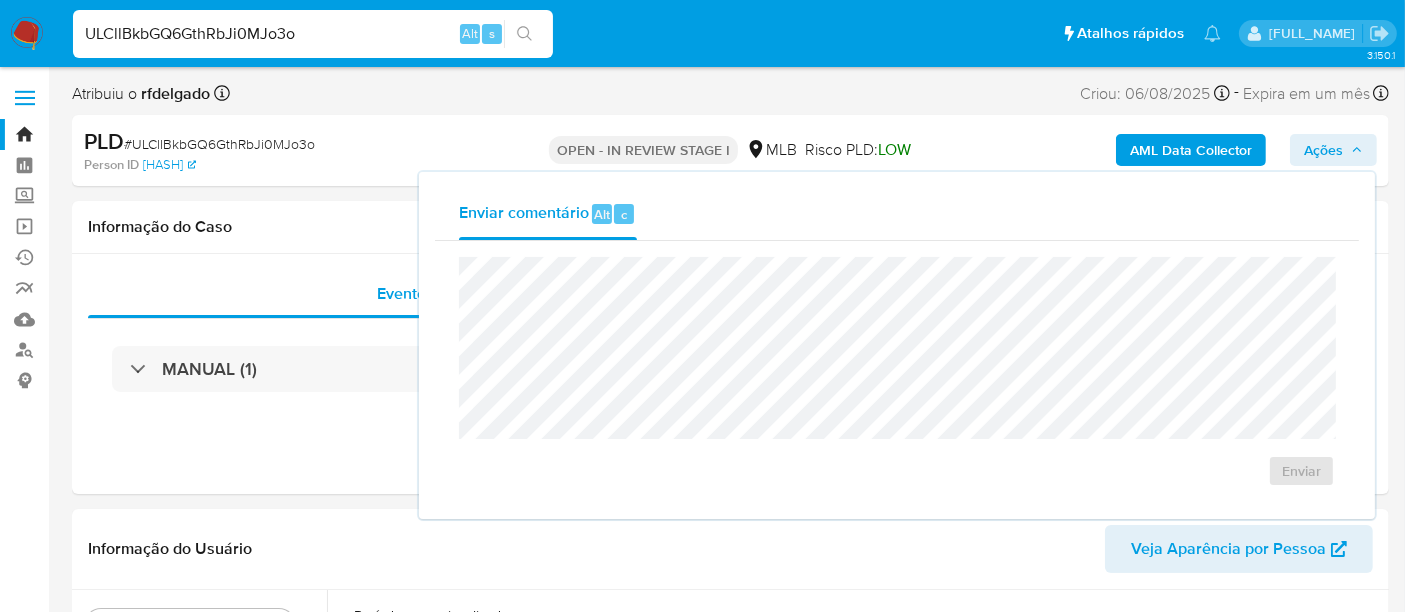 click on "ULCllBkbGQ6GthRbJi0MJo3o" at bounding box center (313, 34) 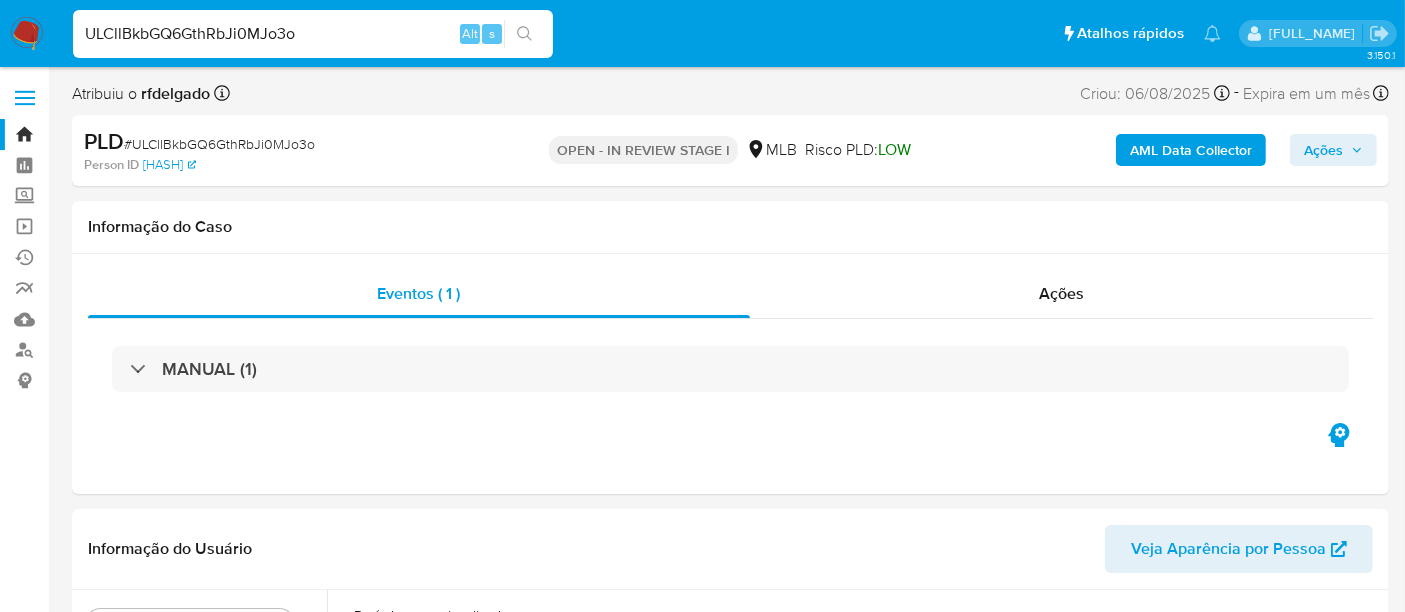 click on "ULCllBkbGQ6GthRbJi0MJo3o" at bounding box center (313, 34) 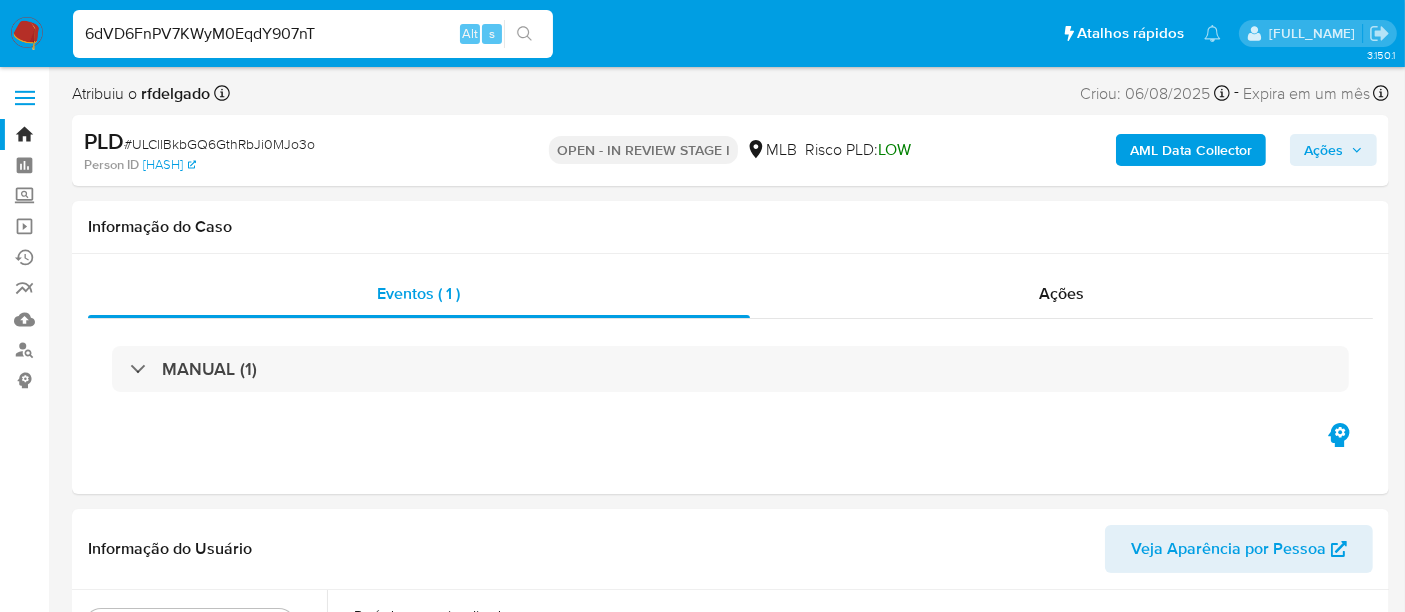 type on "6dVD6FnPV7KWyM0EqdY907nT" 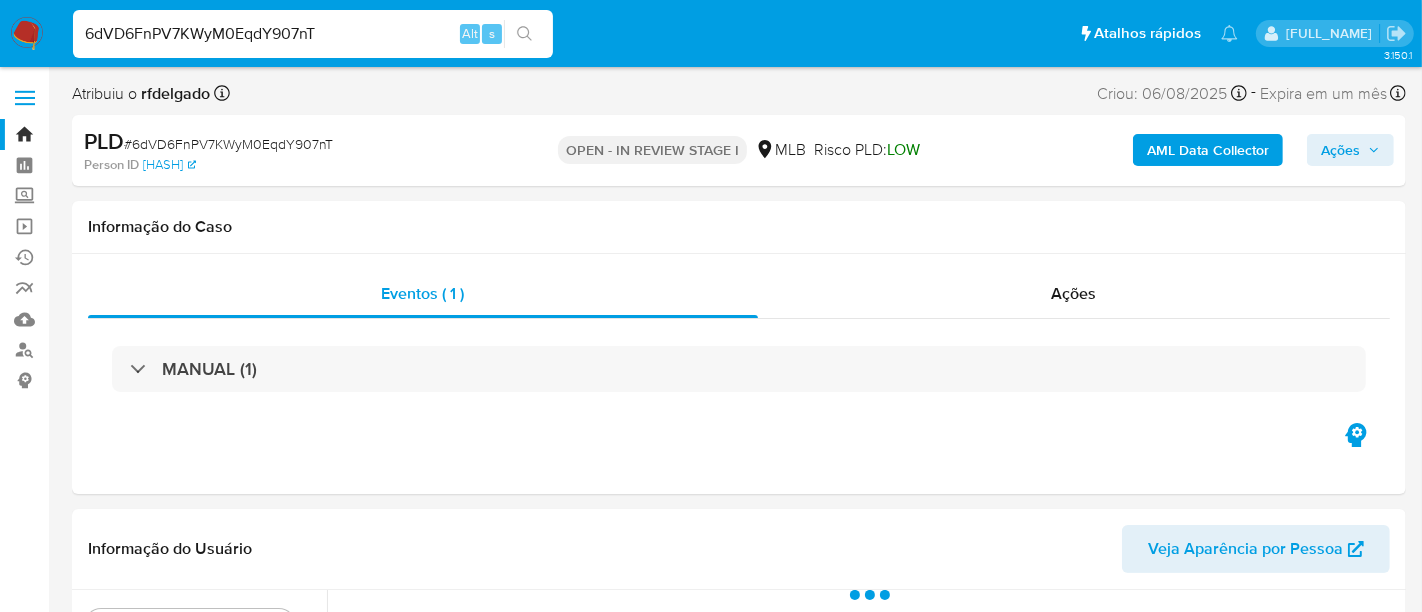 select on "10" 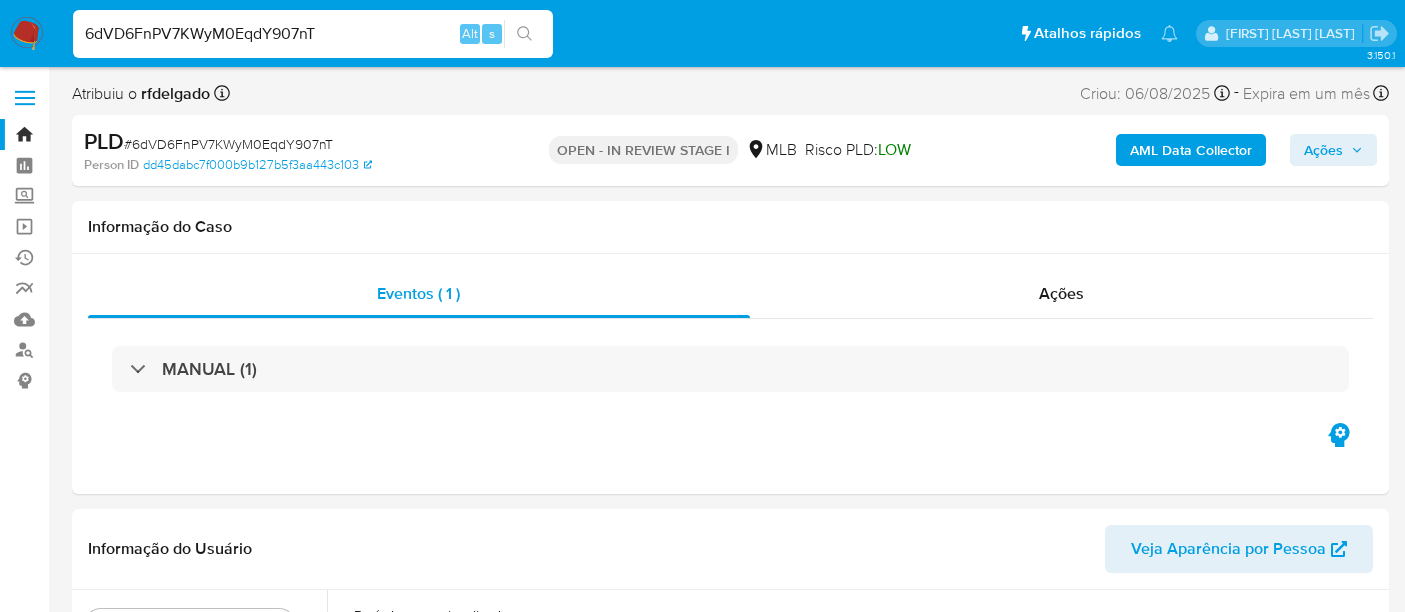 select on "10" 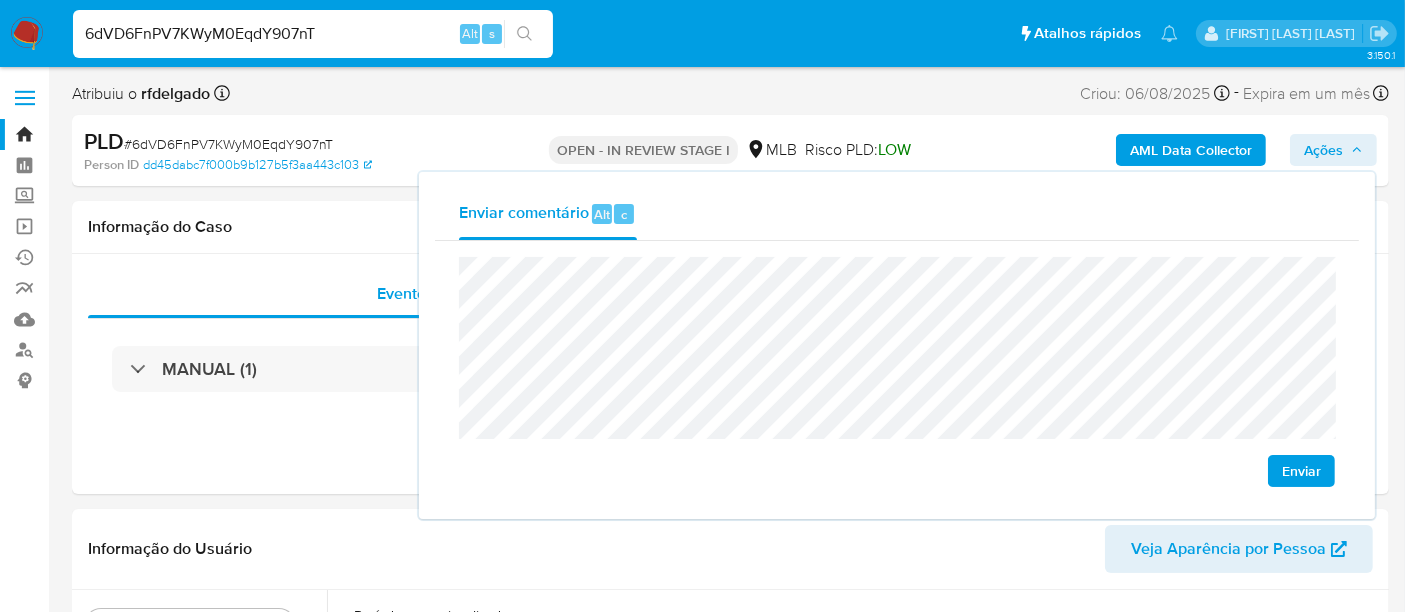 click on "Enviar" at bounding box center (1301, 471) 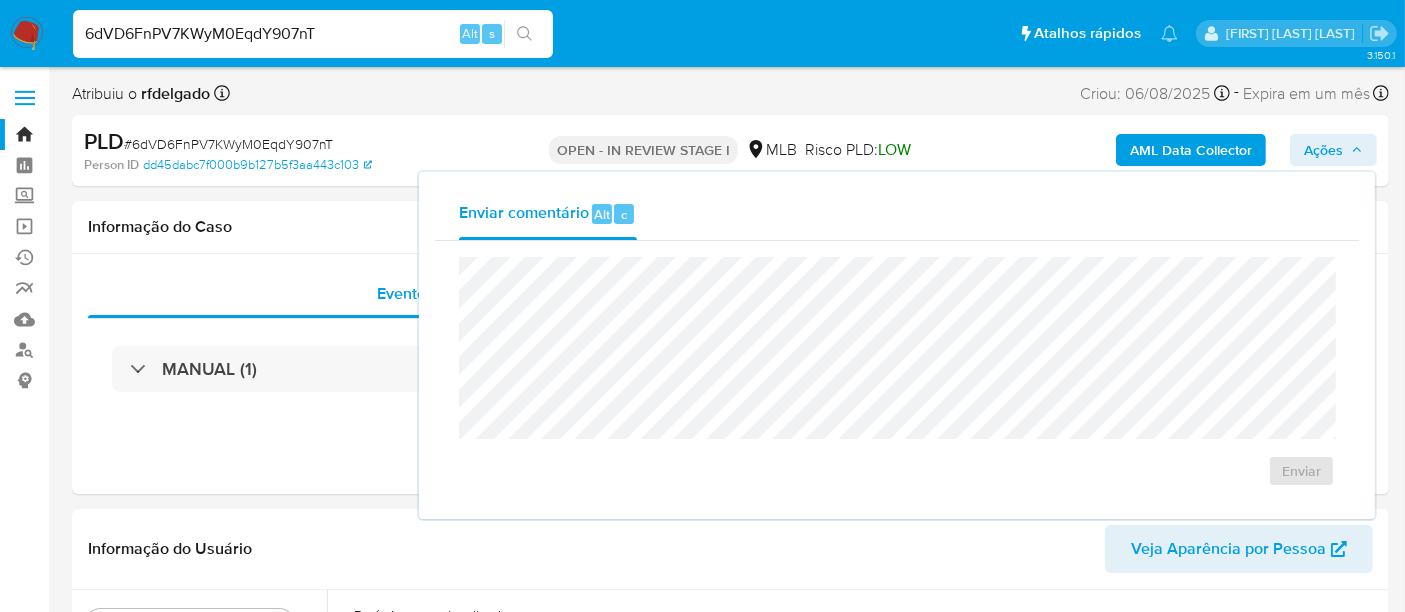 click on "6dVD6FnPV7KWyM0EqdY907nT" at bounding box center (313, 34) 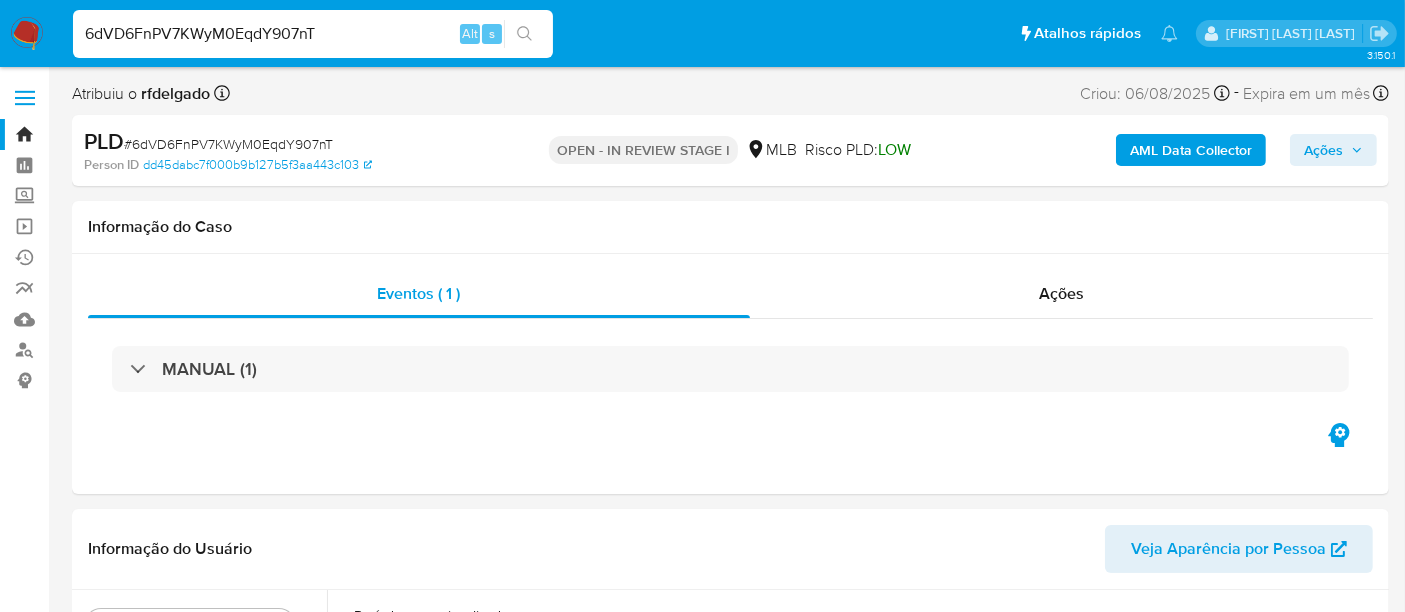 click on "6dVD6FnPV7KWyM0EqdY907nT" at bounding box center [313, 34] 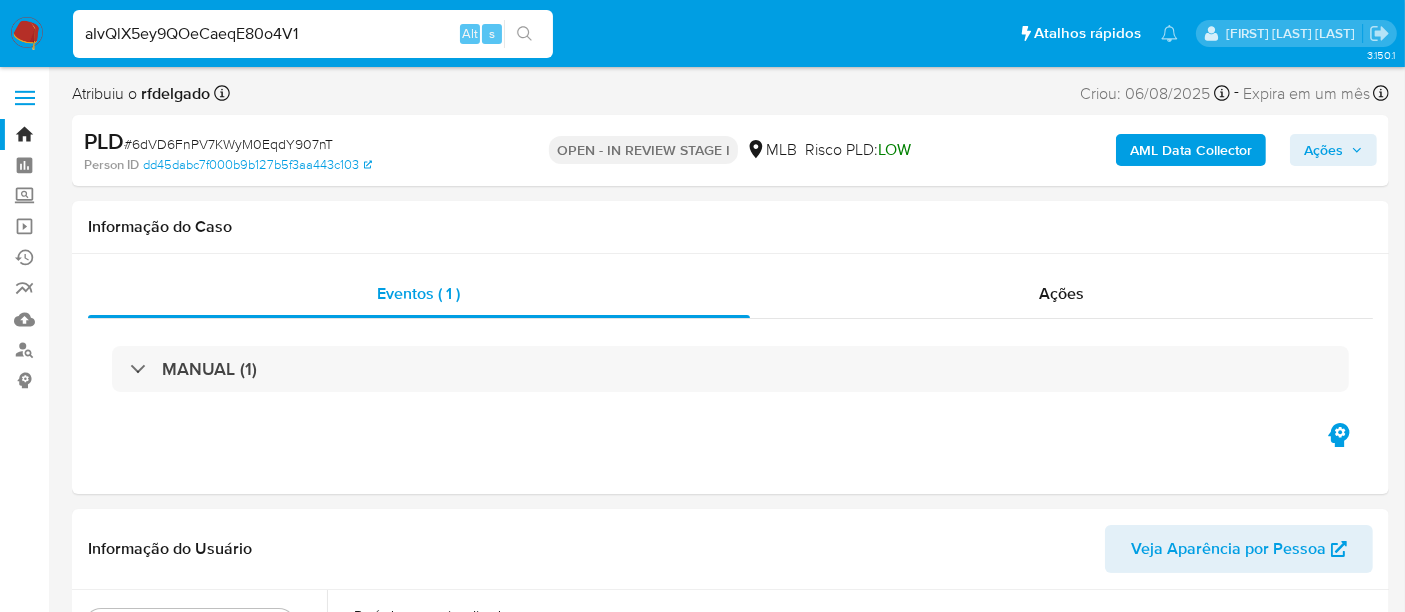 type on "aIvQlX5ey9QOeCaeqE80o4V1" 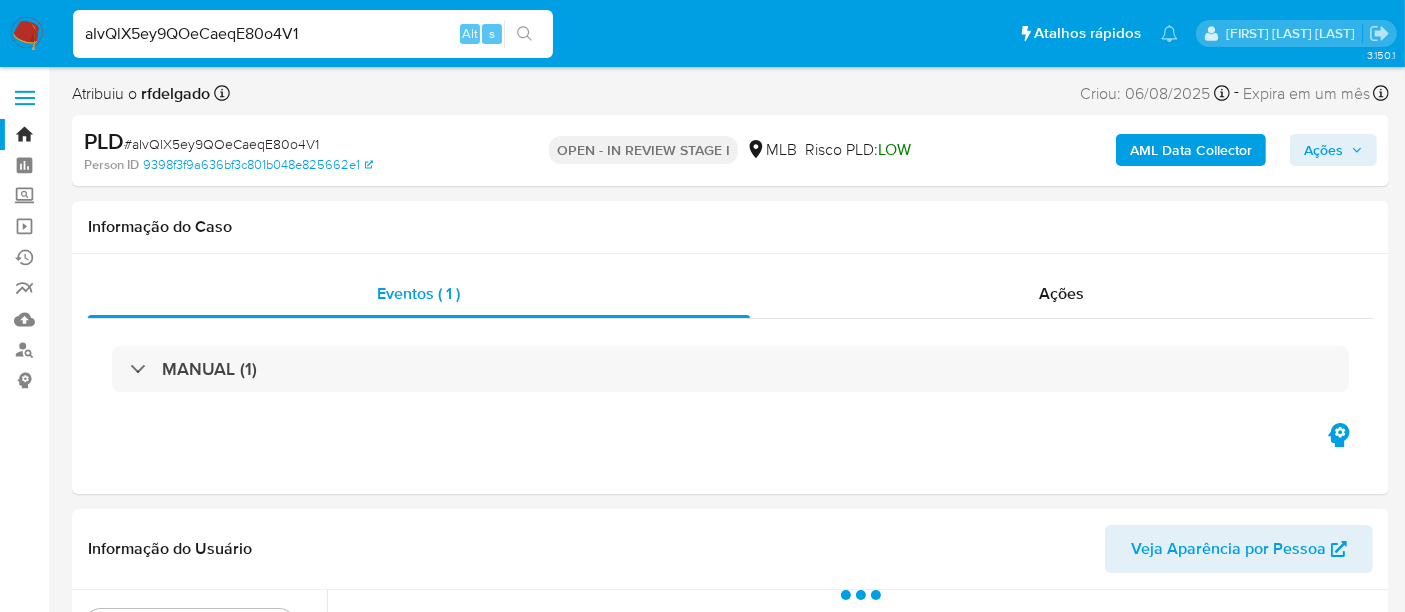 select on "10" 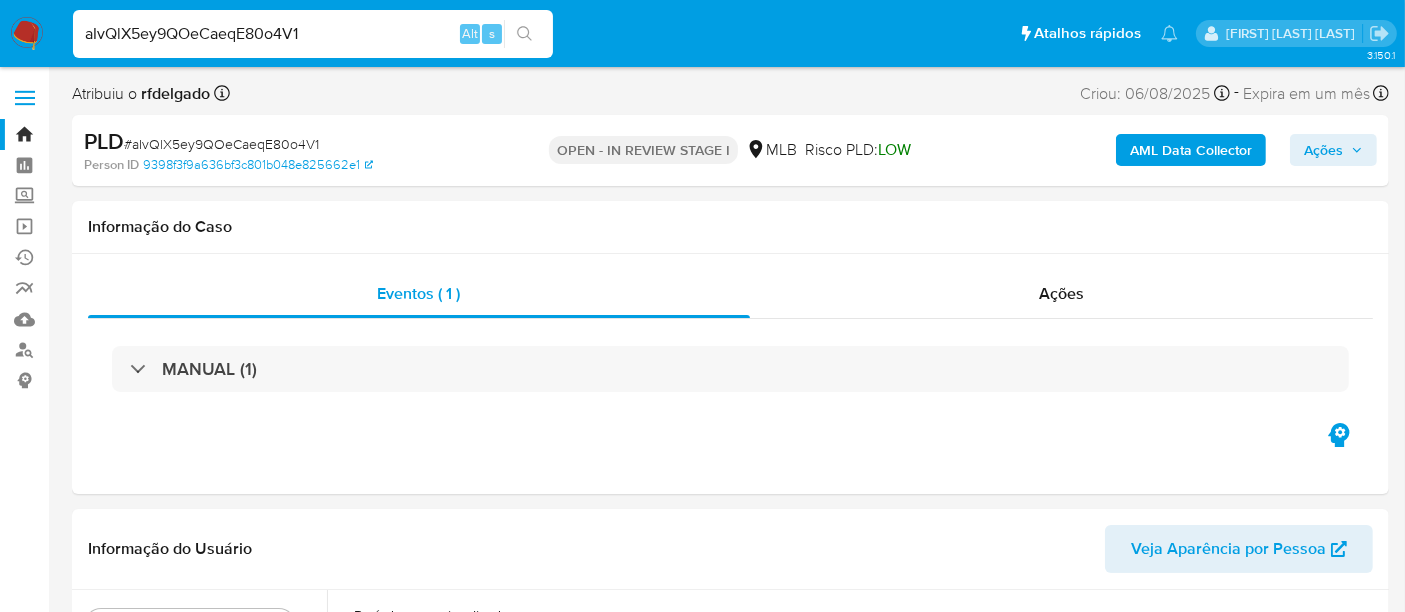 click on "Ações" at bounding box center (1323, 150) 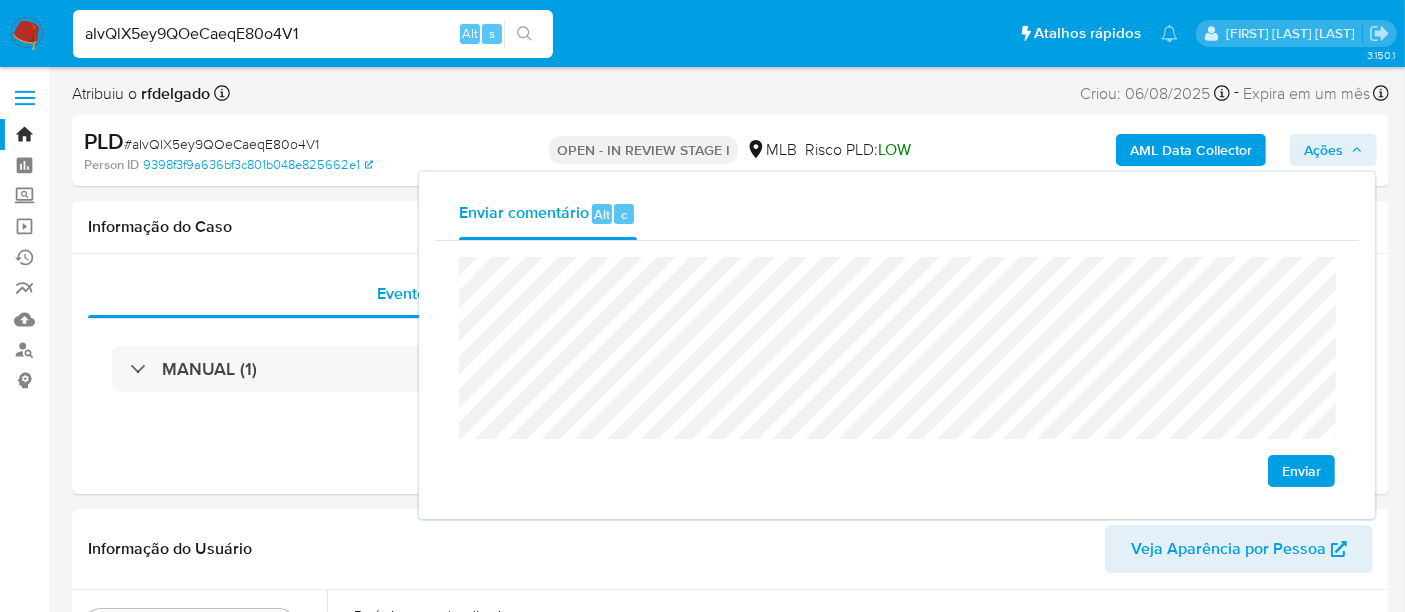 click on "Enviar" at bounding box center [1301, 471] 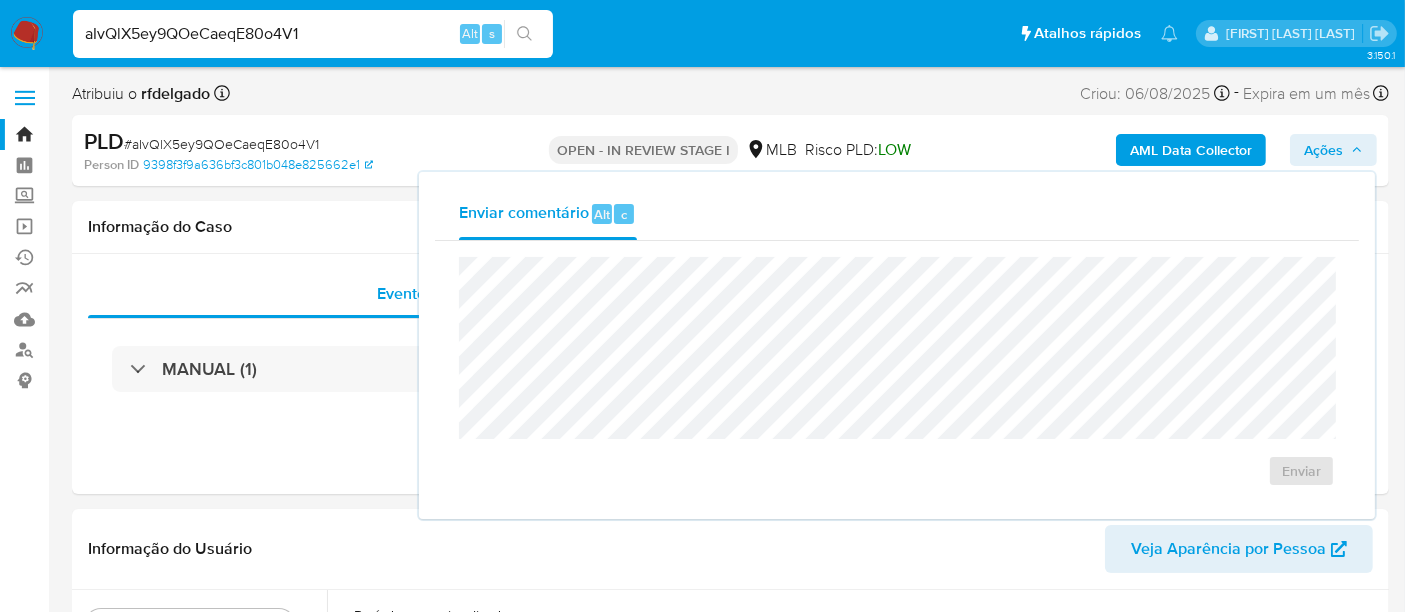 click on "aIvQlX5ey9QOeCaeqE80o4V1" at bounding box center (313, 34) 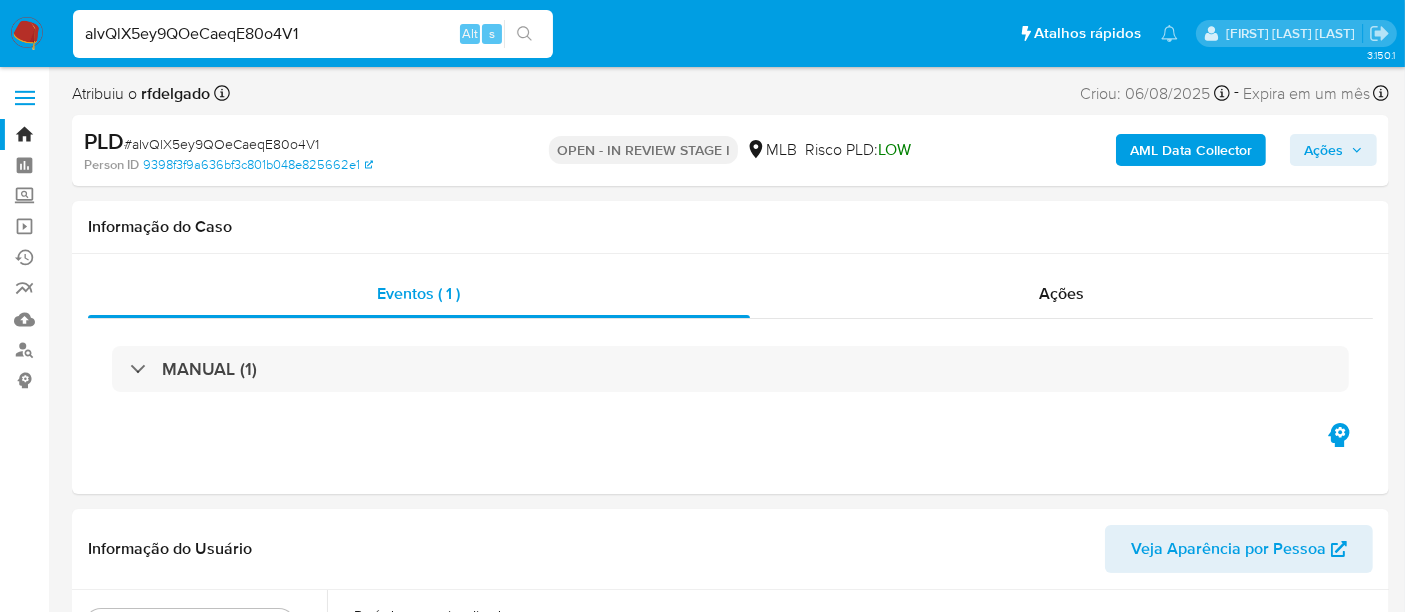 click on "aIvQlX5ey9QOeCaeqE80o4V1" at bounding box center [313, 34] 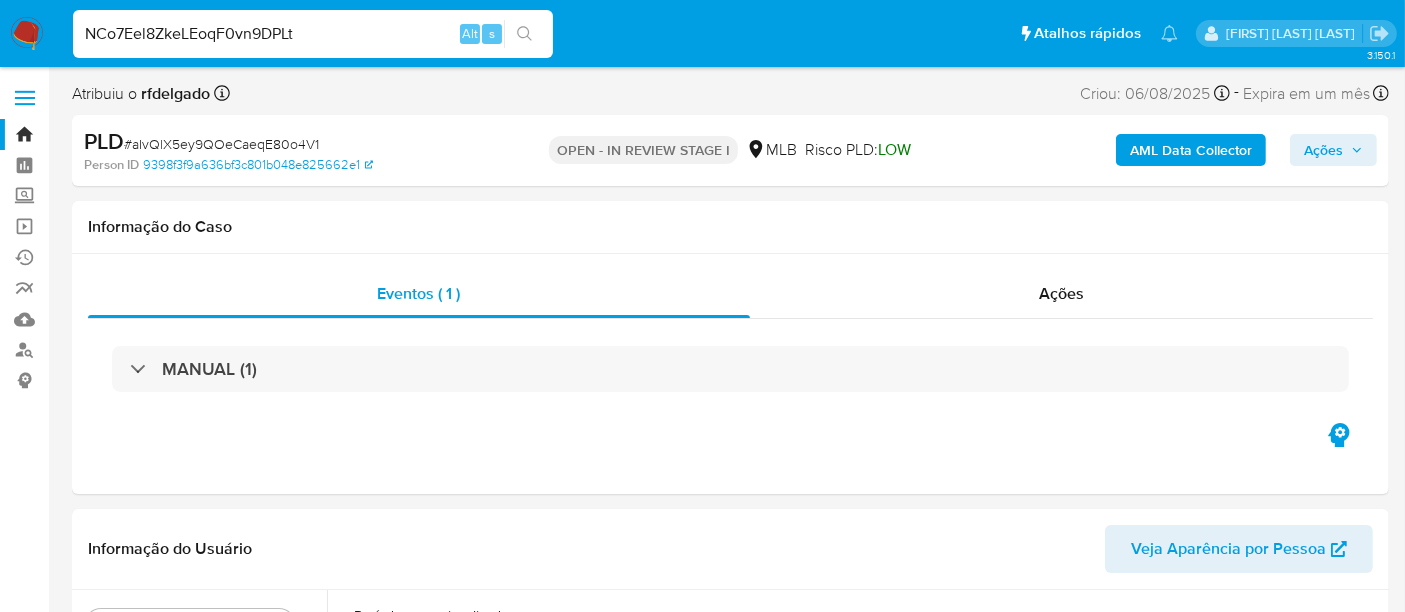 type on "NCo7Eel8ZkeLEoqF0vn9DPLt" 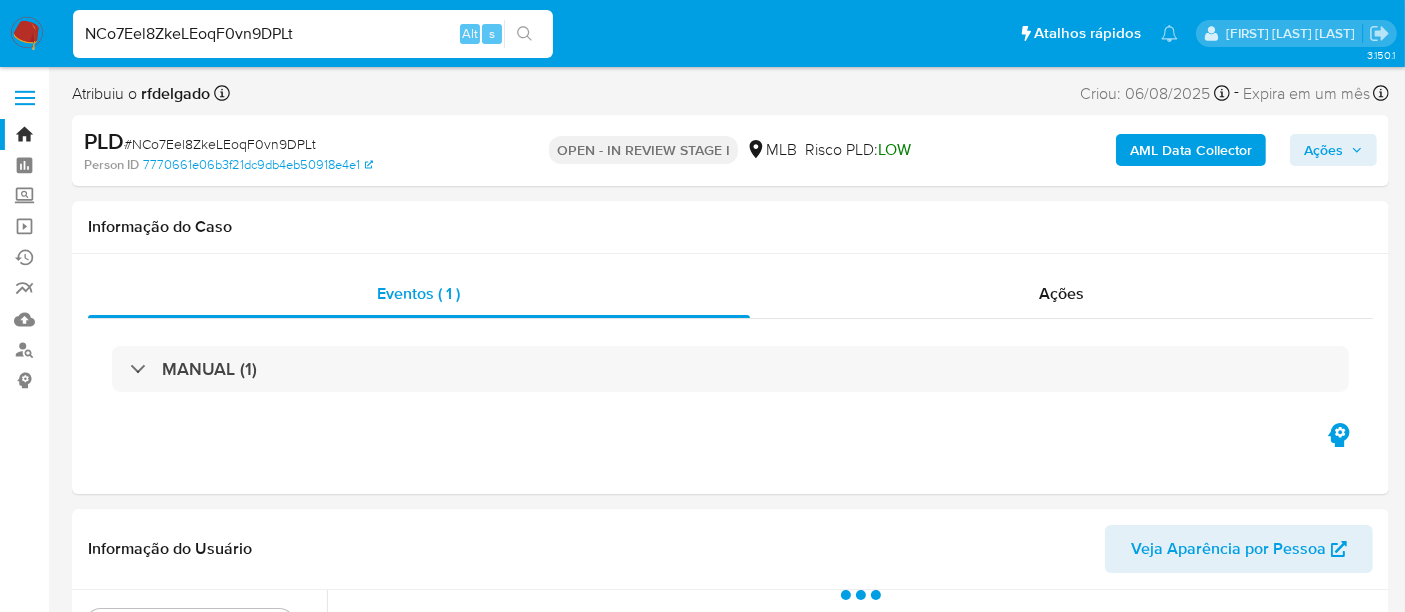 select on "10" 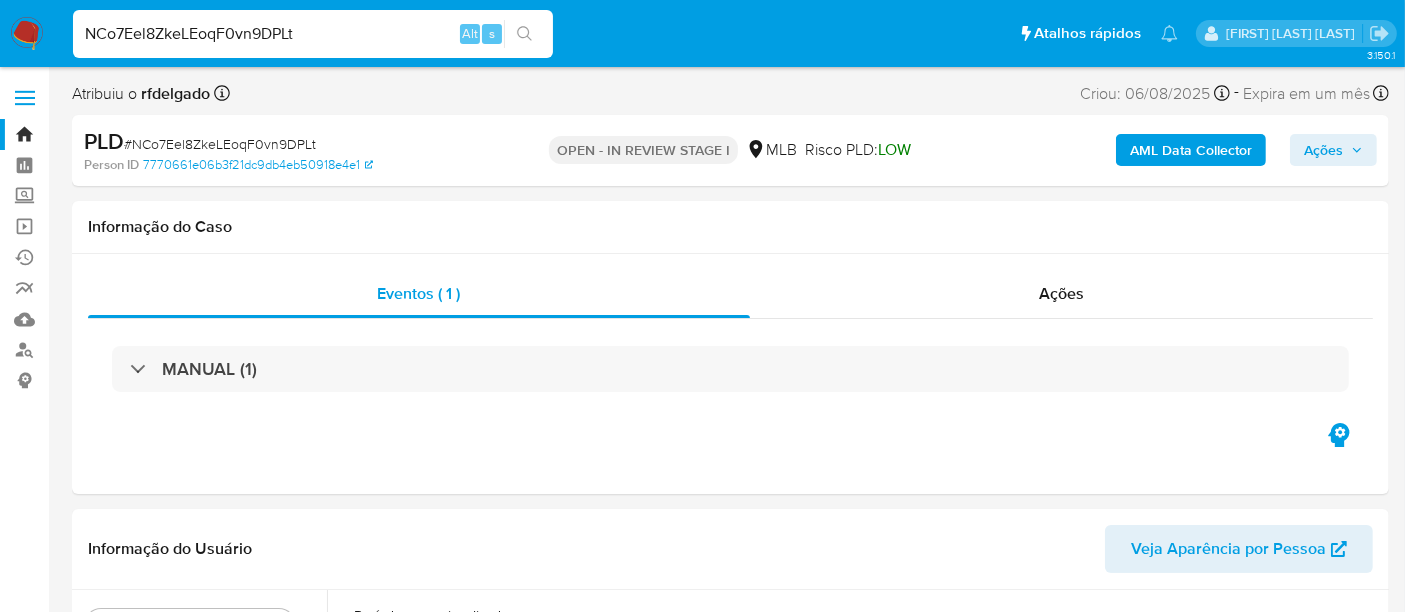 click on "Ações" at bounding box center (1333, 150) 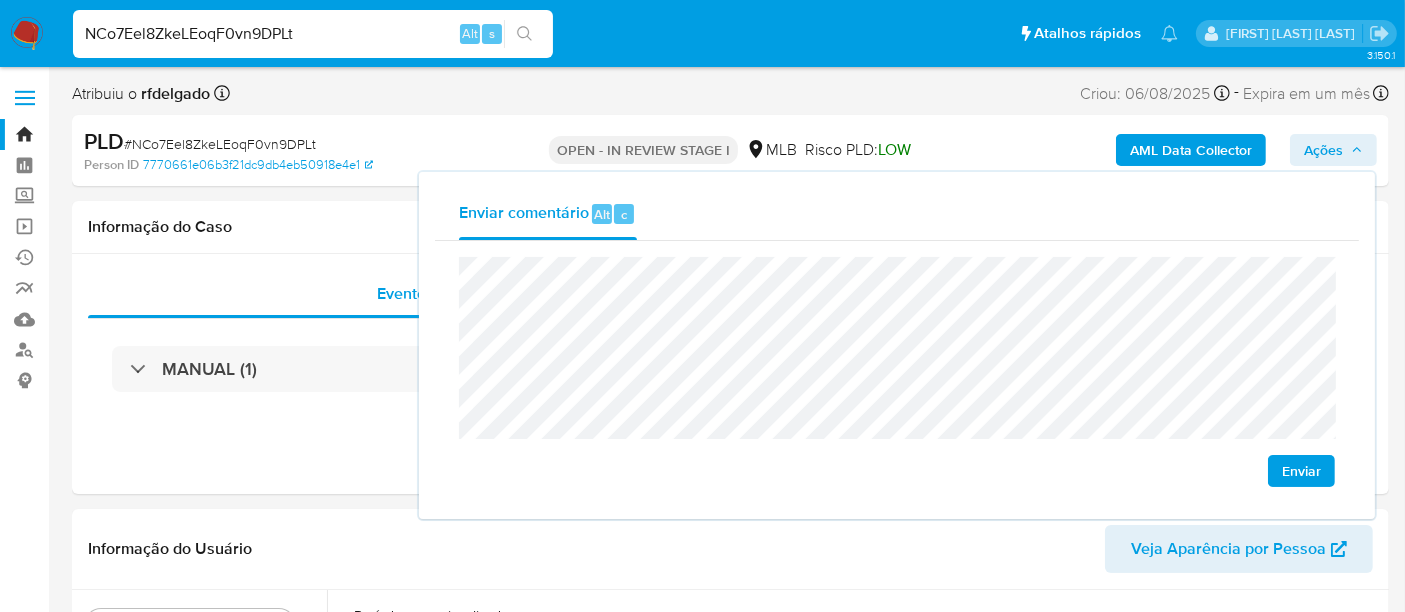 click on "Enviar" at bounding box center (1301, 471) 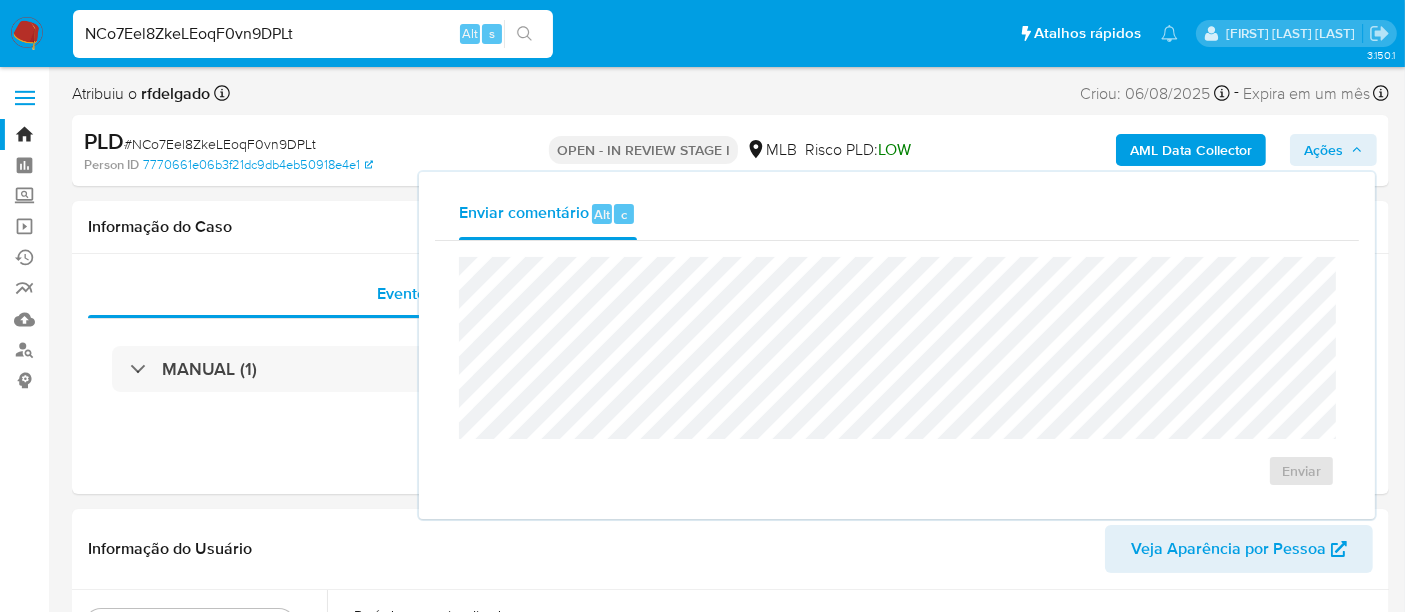 click on "NCo7Eel8ZkeLEoqF0vn9DPLt" at bounding box center [313, 34] 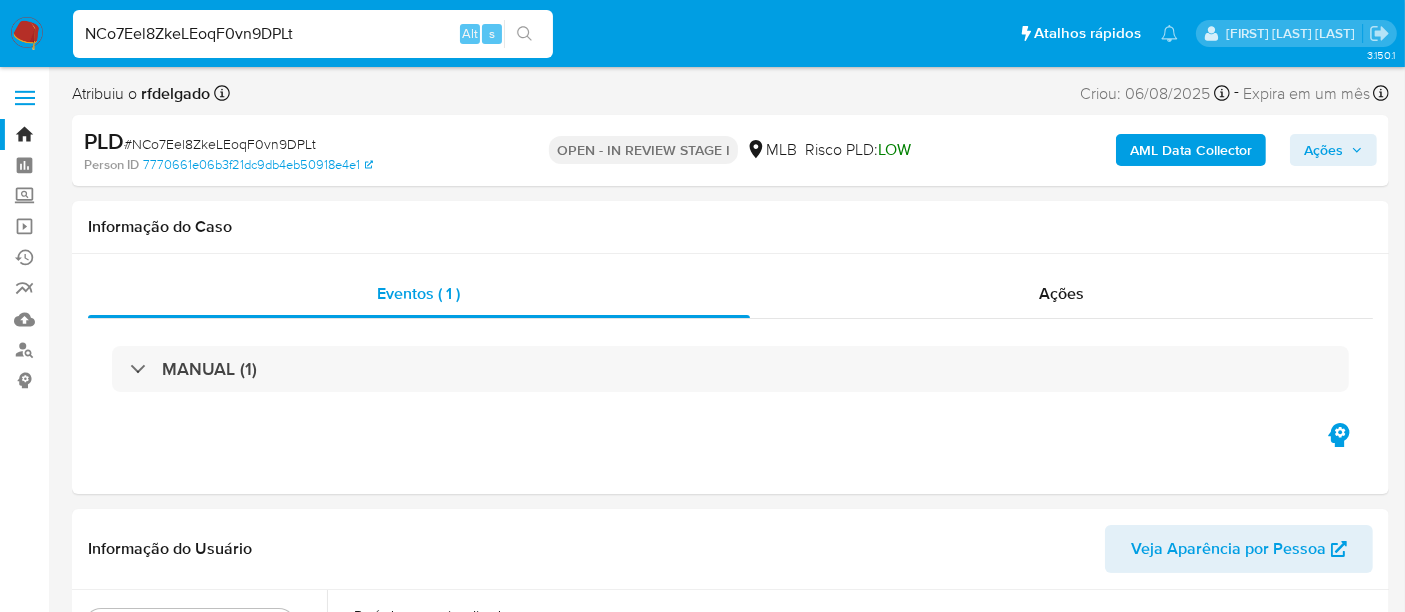 click on "NCo7Eel8ZkeLEoqF0vn9DPLt" at bounding box center [313, 34] 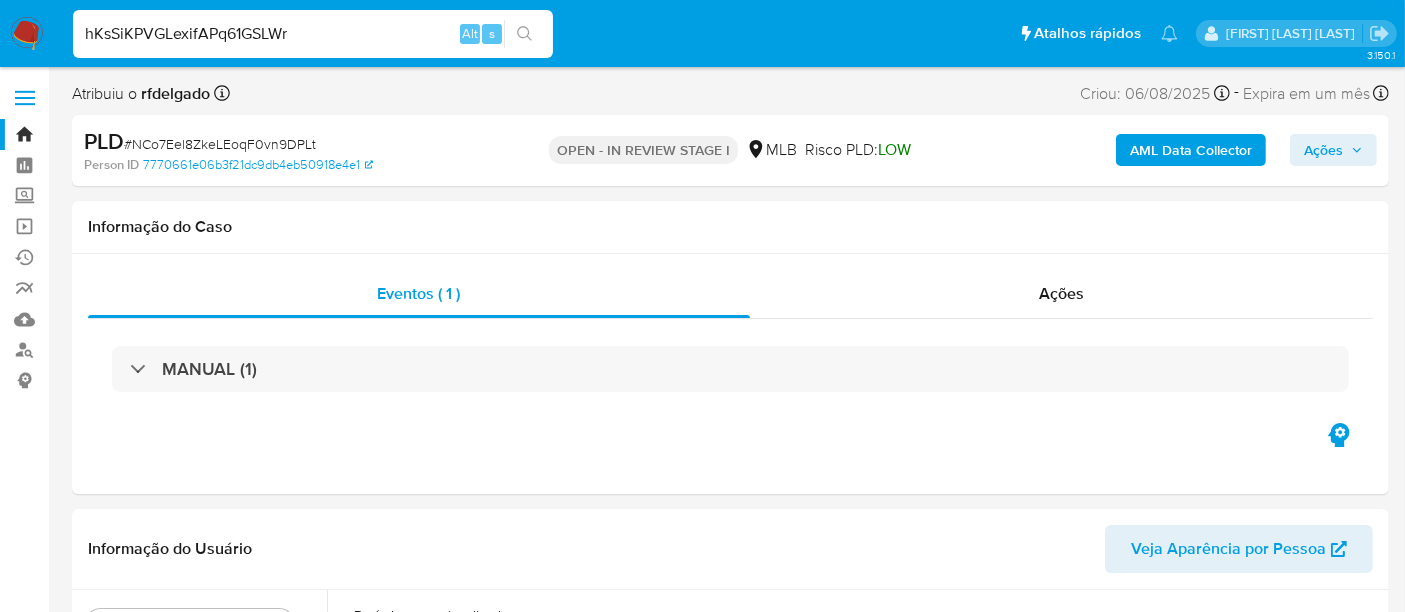 type on "hKsSiKPVGLexifAPq61GSLWr" 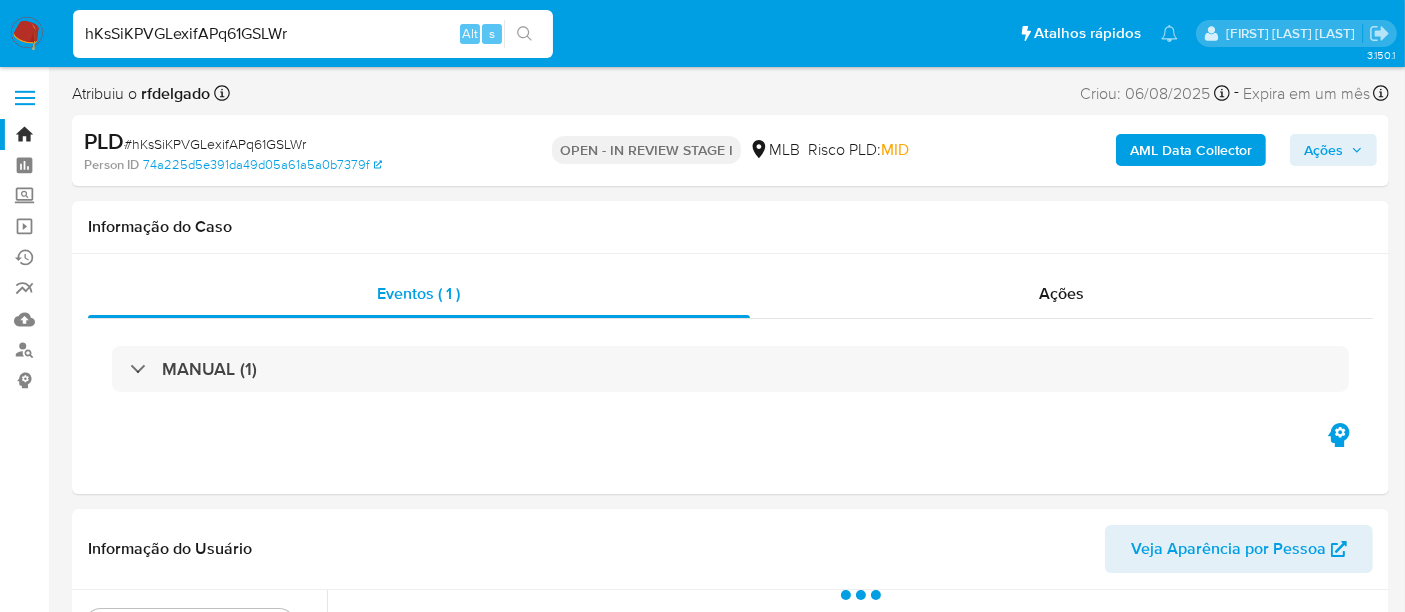 click on "Ações" at bounding box center (1323, 150) 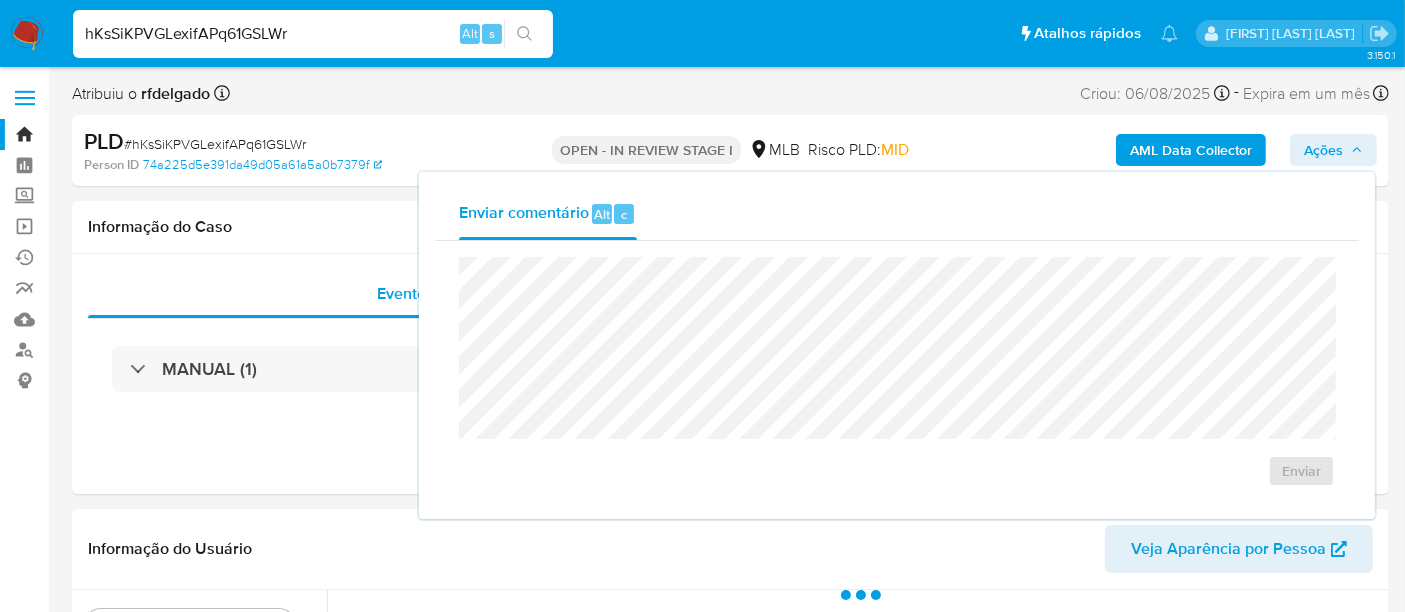 type 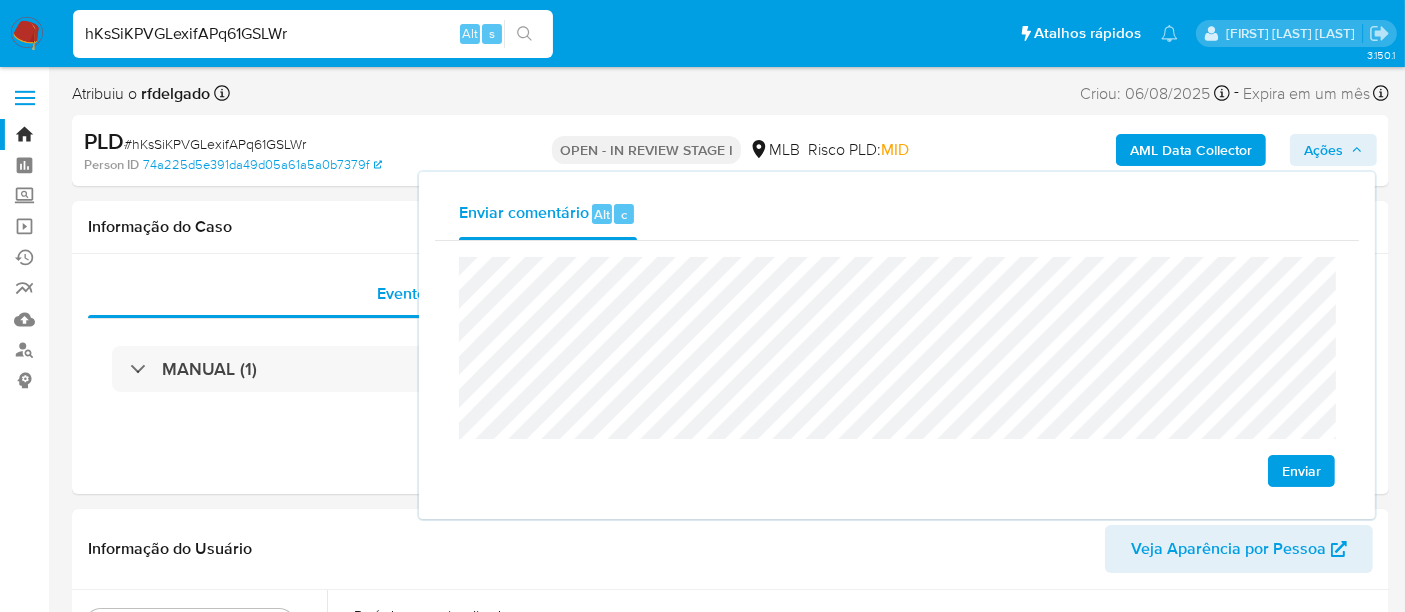 click on "Enviar" at bounding box center [1301, 471] 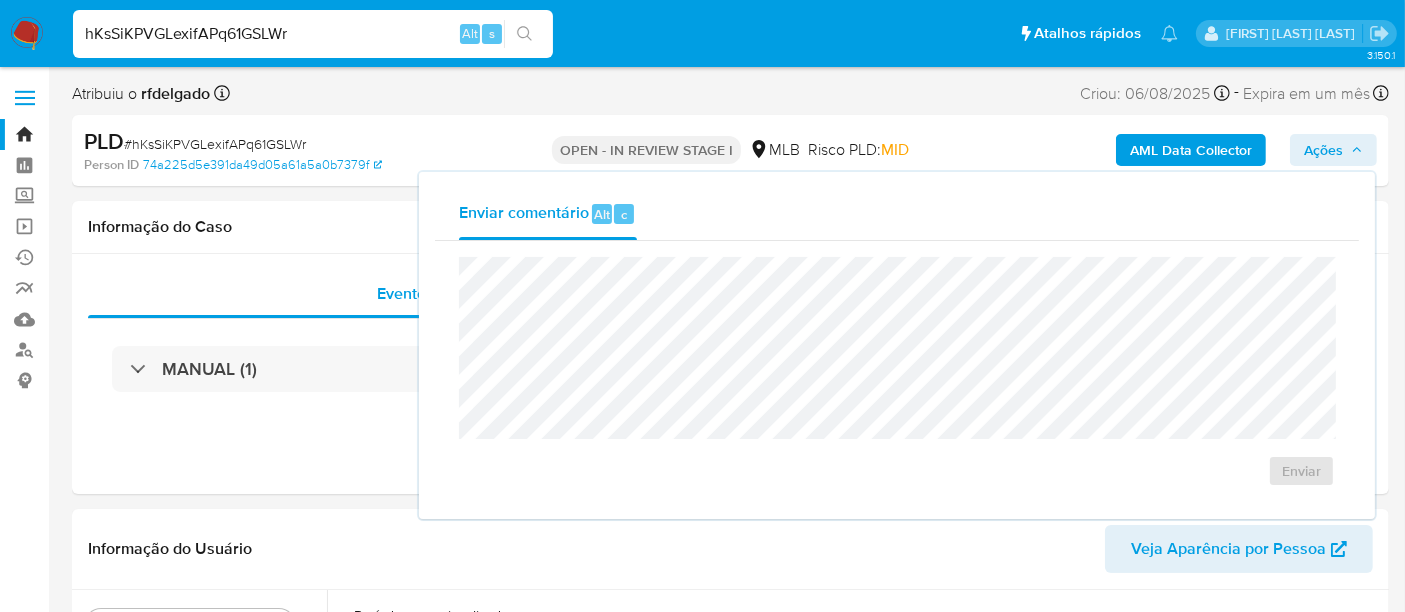 click on "hKsSiKPVGLexifAPq61GSLWr" at bounding box center (313, 34) 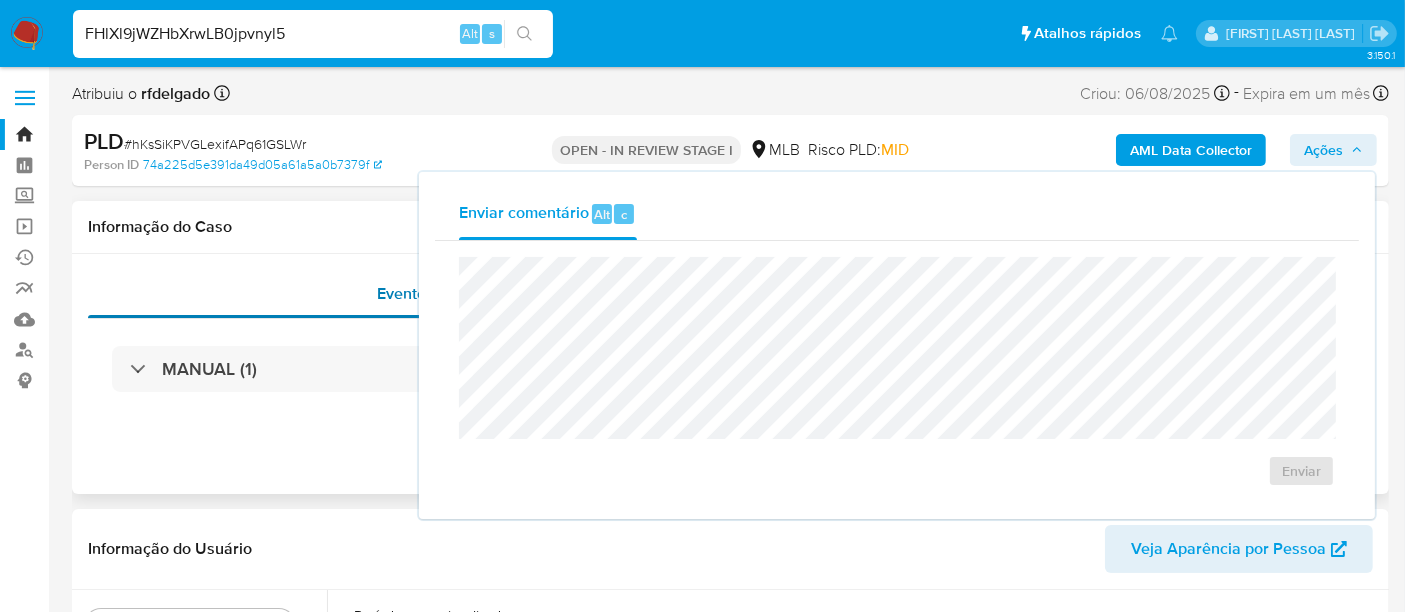 type on "FHlXl9jWZHbXrwLB0jpvnyl5" 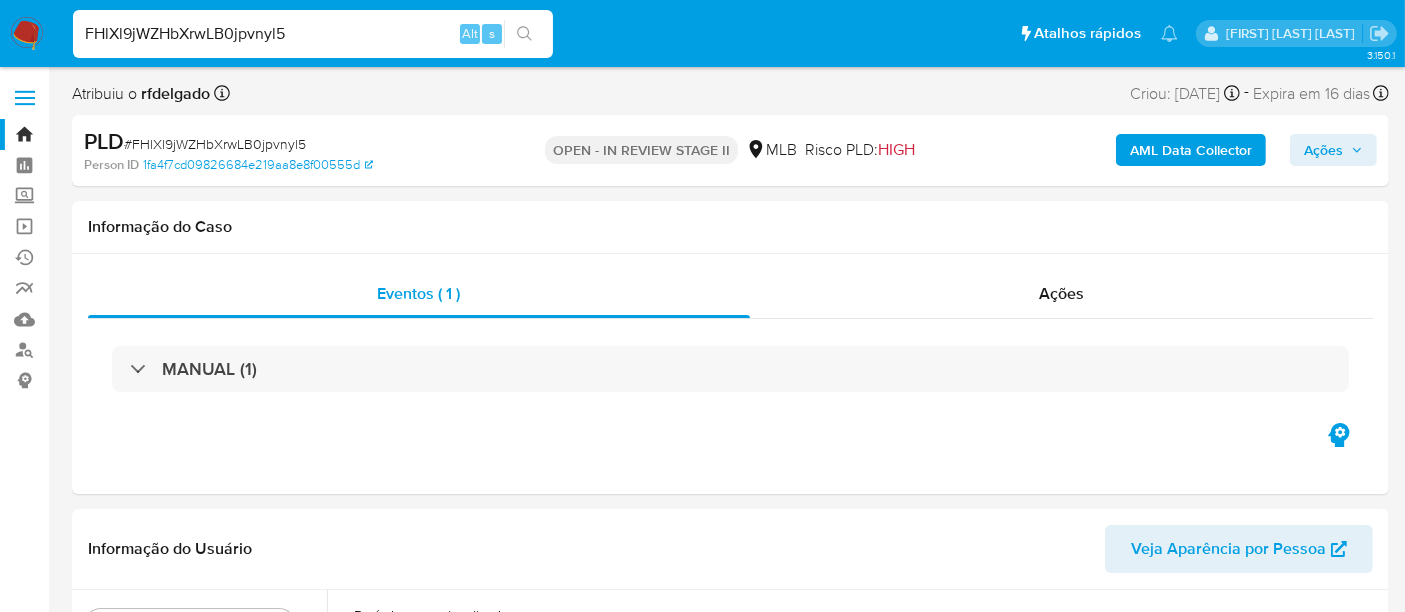 select on "10" 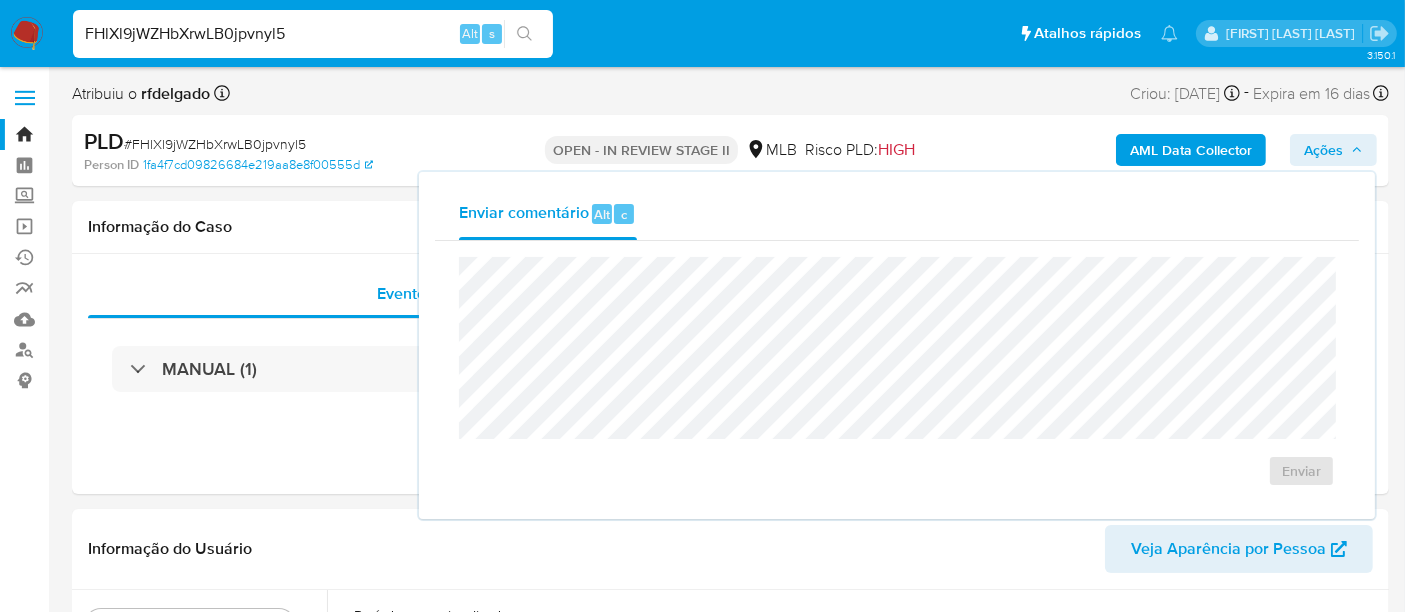 type 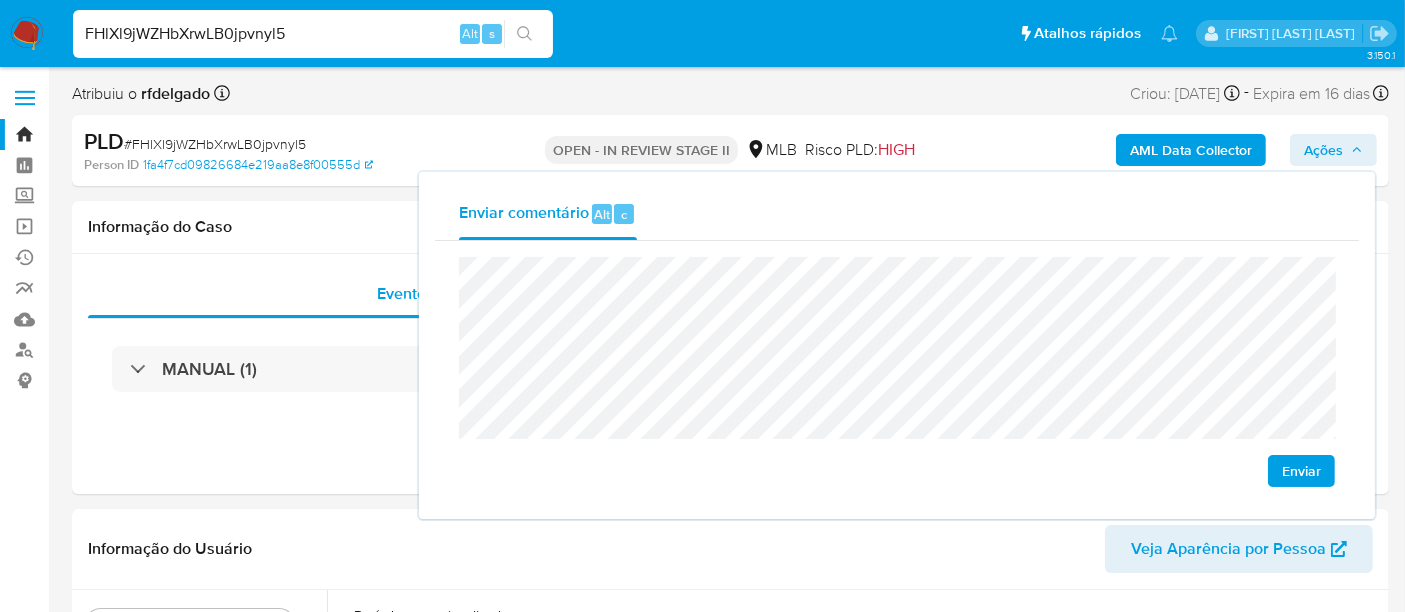 click on "Enviar" at bounding box center [1301, 471] 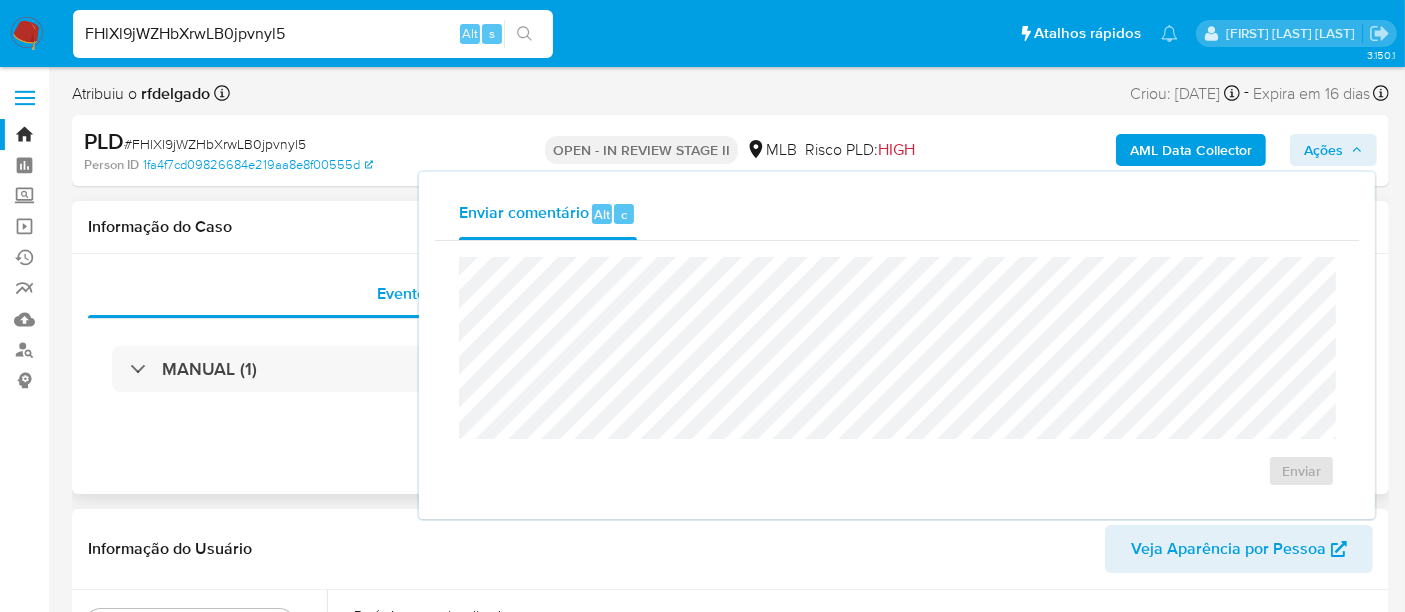 click on "Informação do Caso" at bounding box center (730, 227) 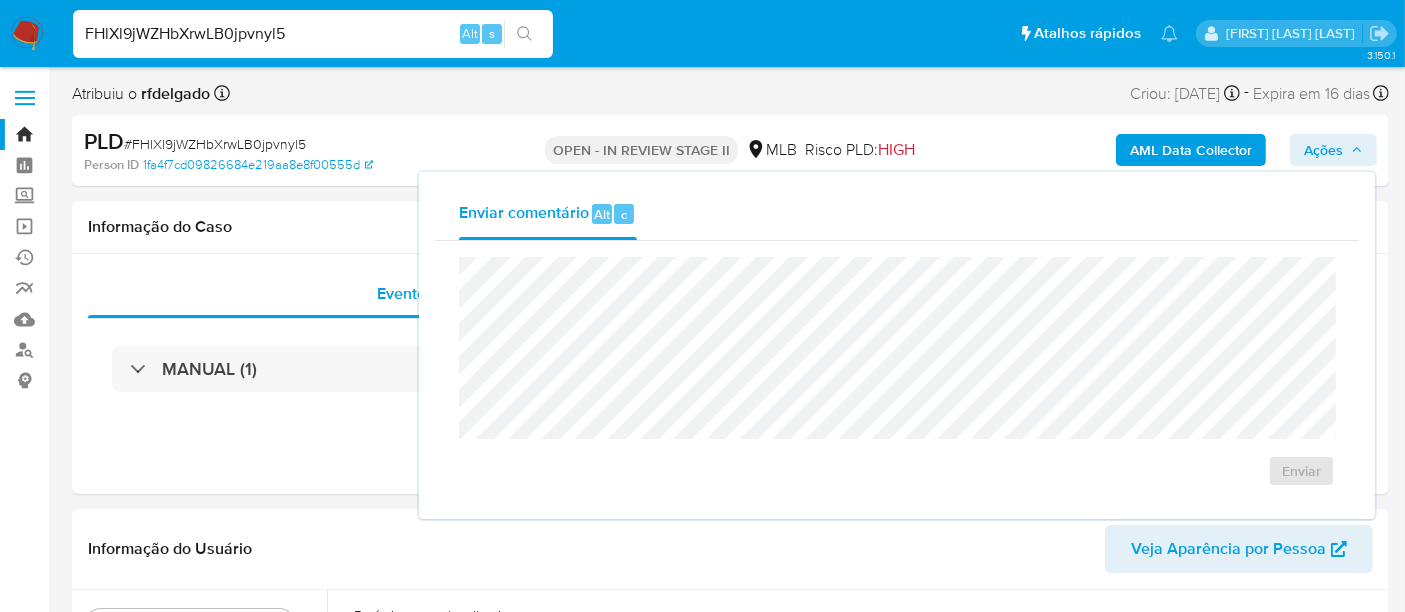 click on "Ações" at bounding box center (1323, 150) 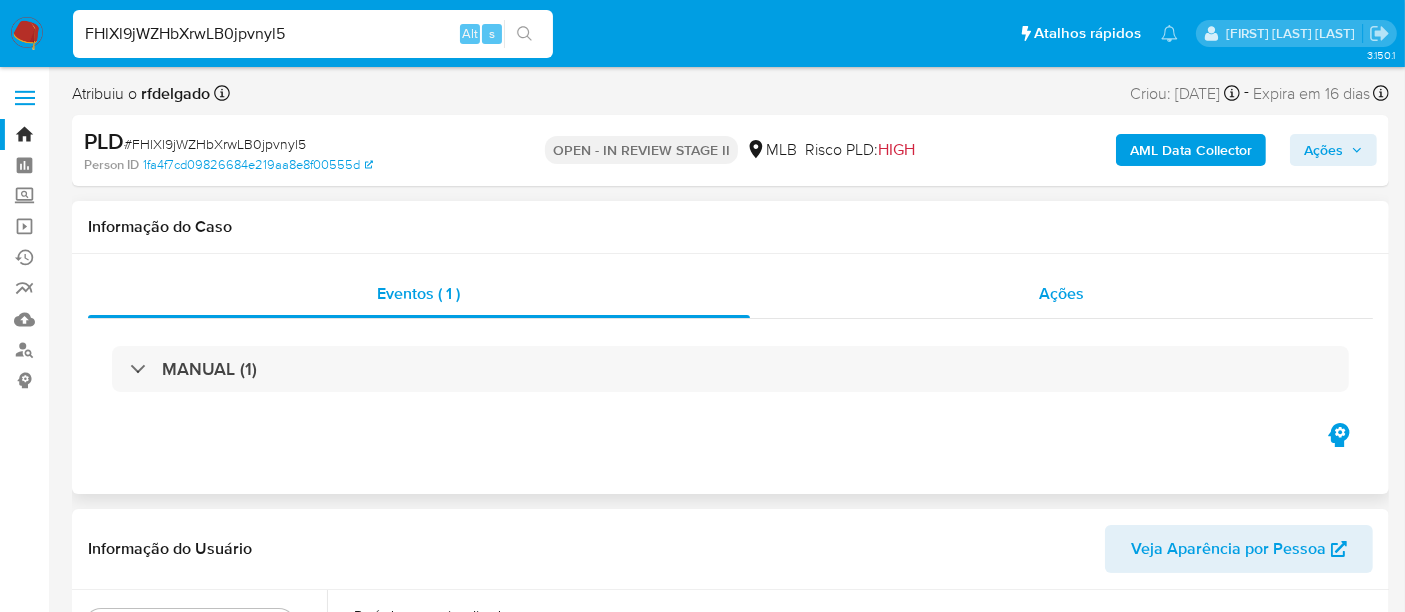 click on "Ações" at bounding box center (1061, 293) 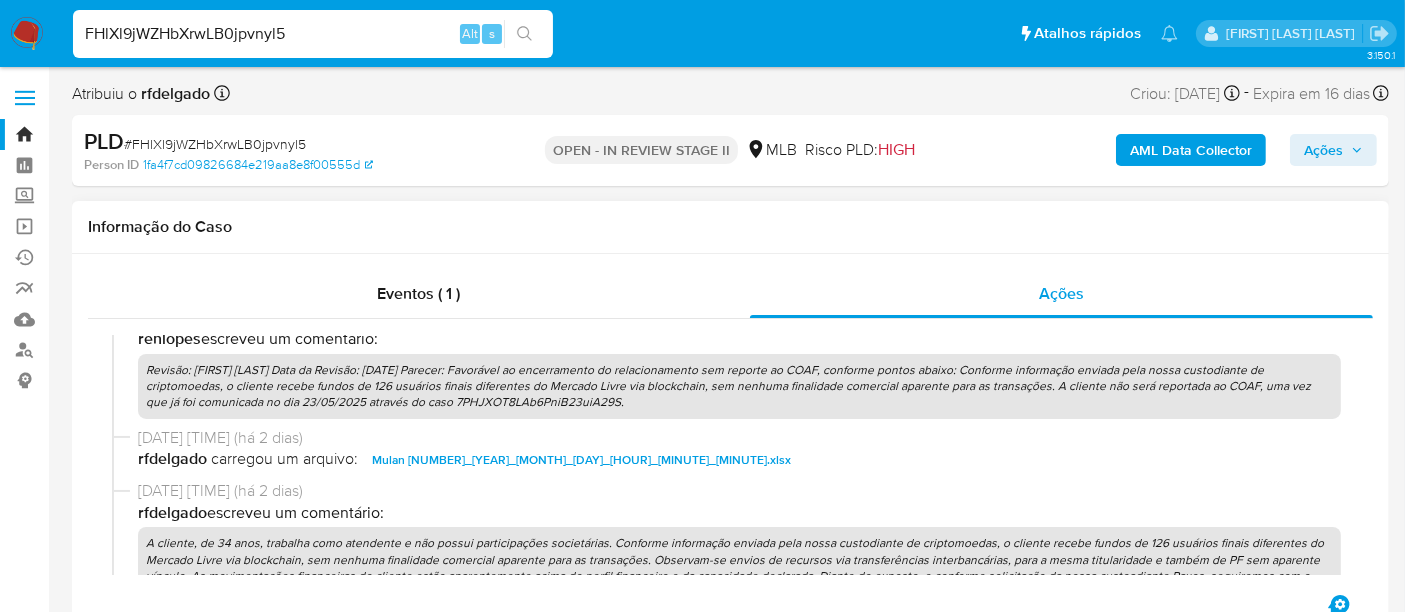 scroll, scrollTop: 0, scrollLeft: 0, axis: both 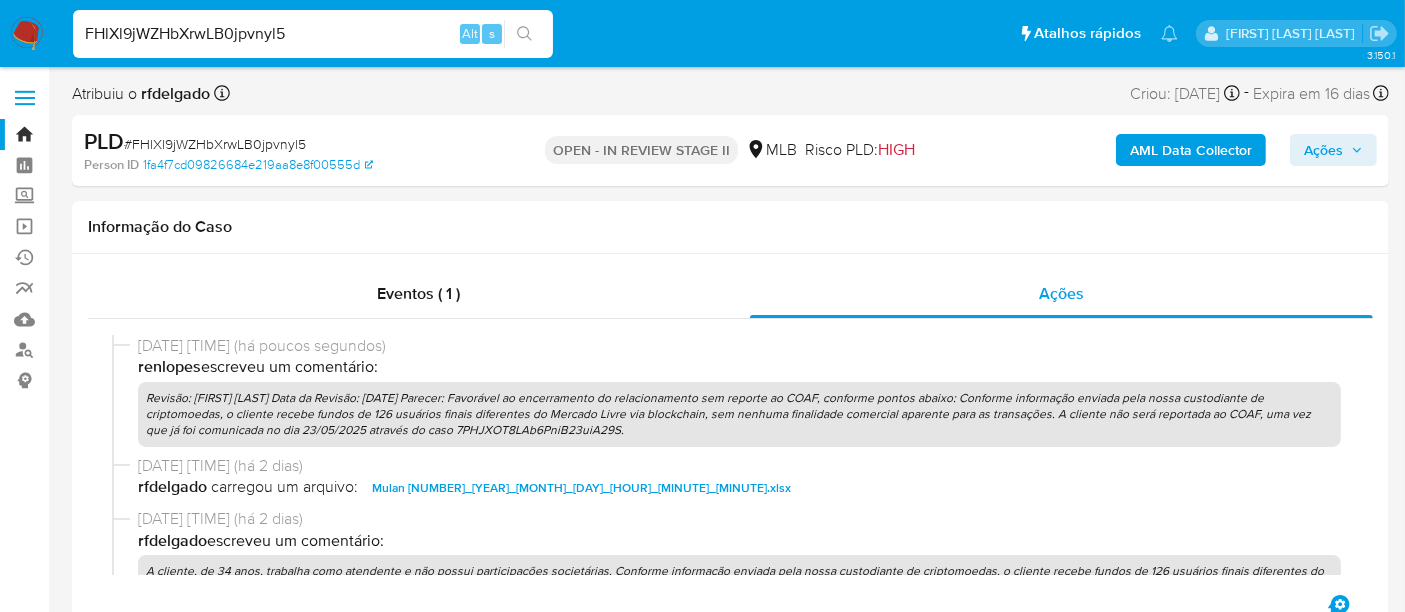 click on "FHlXl9jWZHbXrwLB0jpvnyl5" at bounding box center (313, 34) 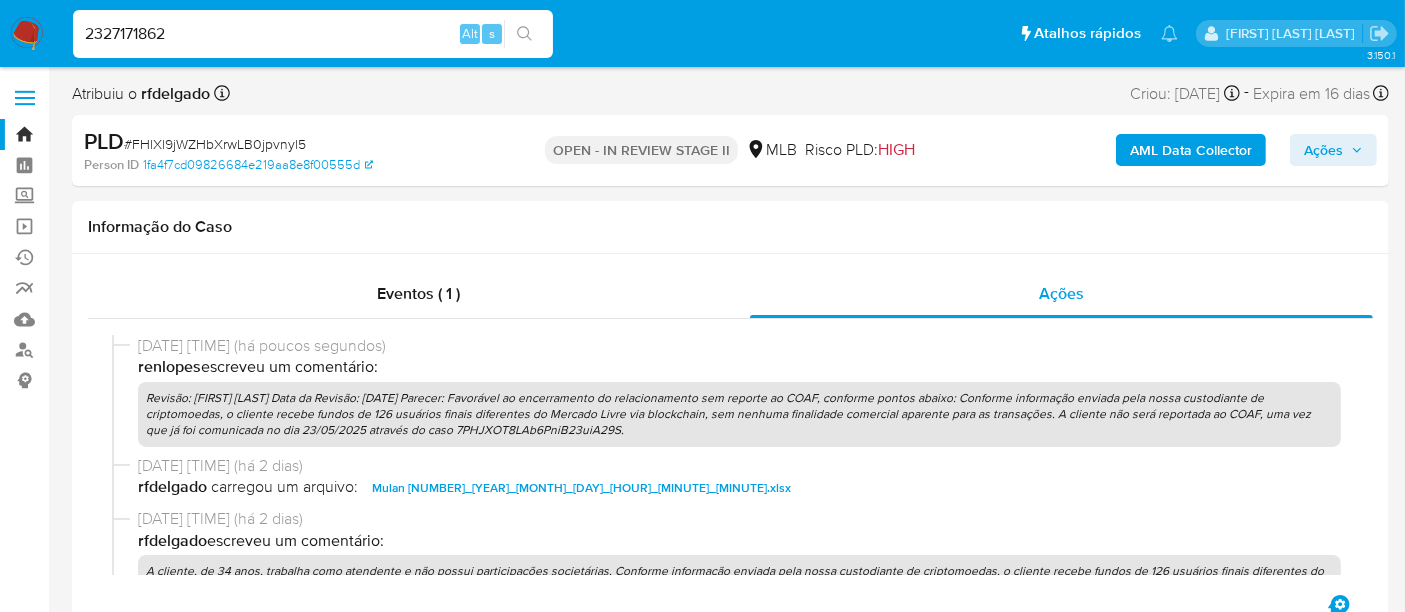 type on "2327171862" 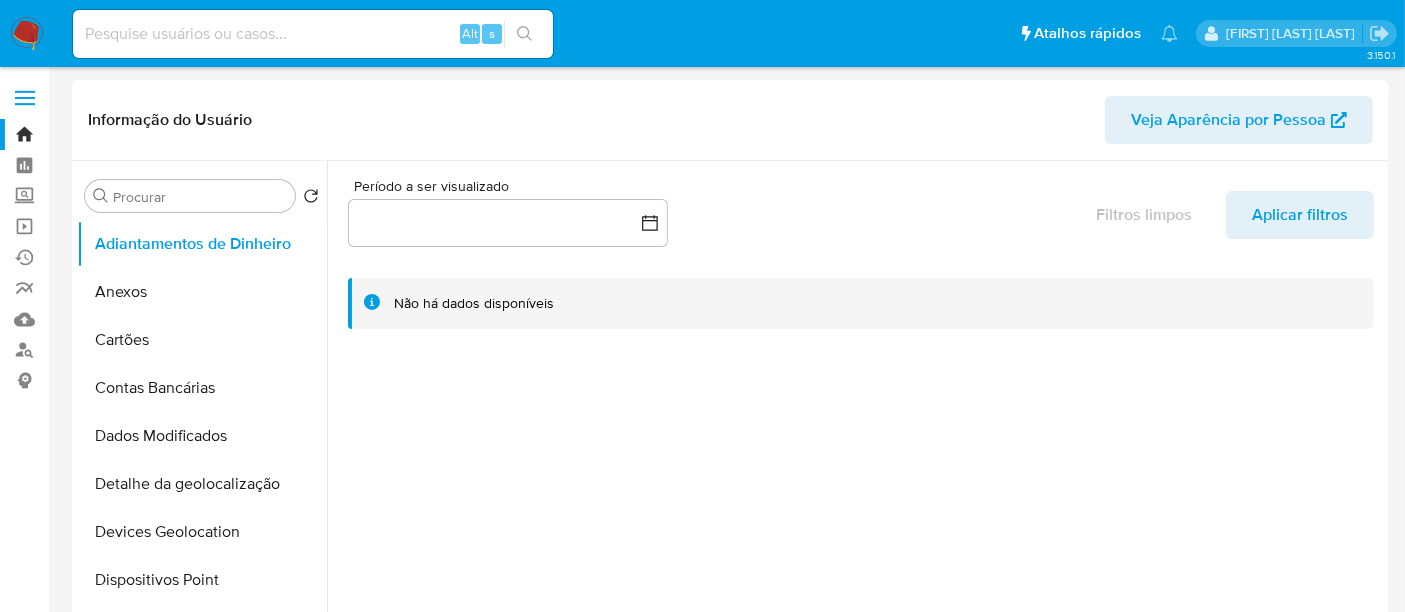 select on "10" 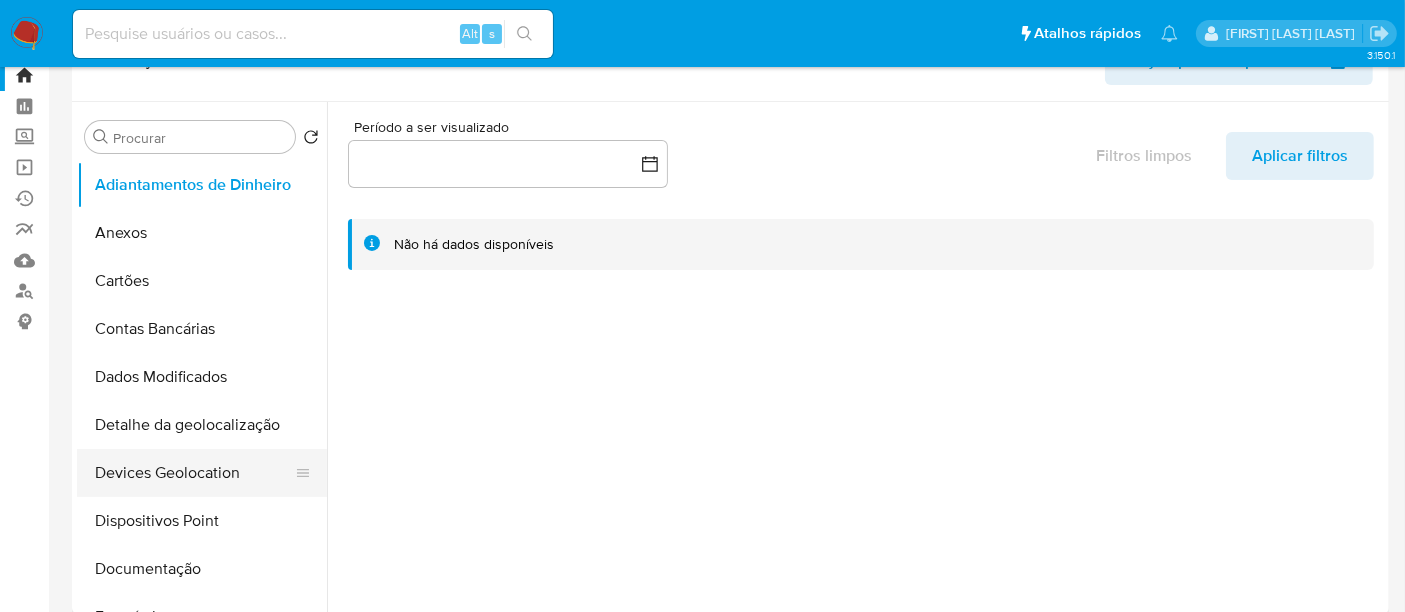 scroll, scrollTop: 222, scrollLeft: 0, axis: vertical 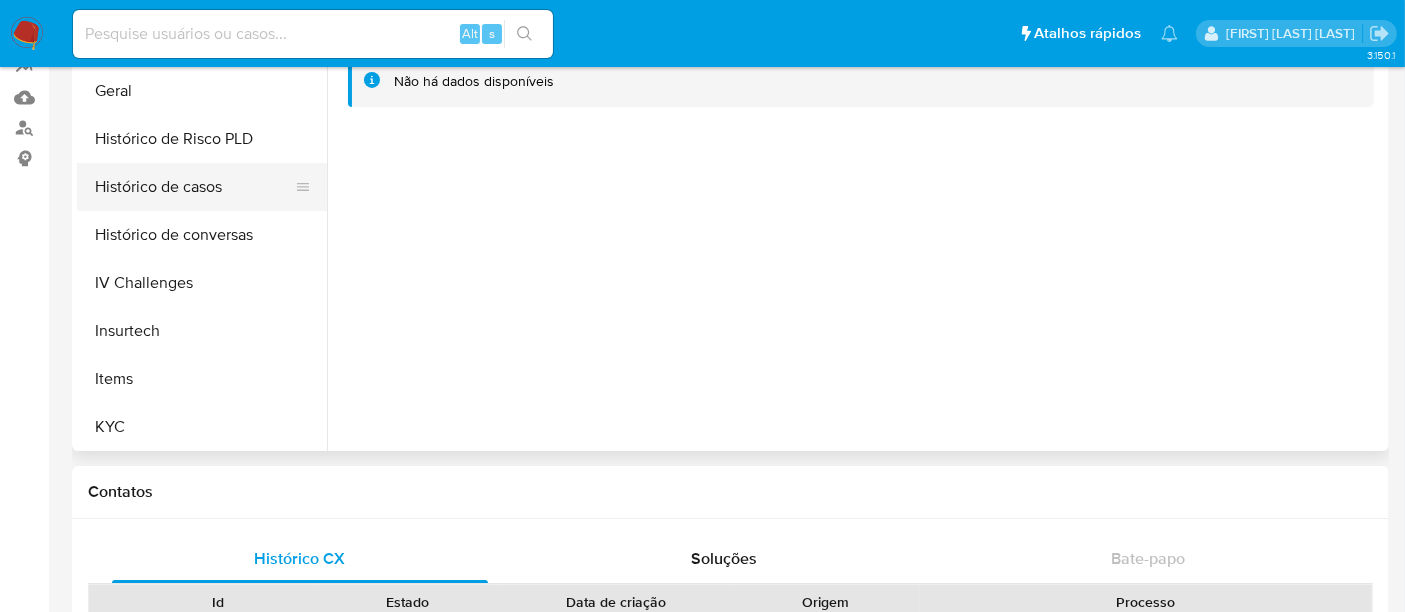 click on "Histórico de casos" at bounding box center (194, 187) 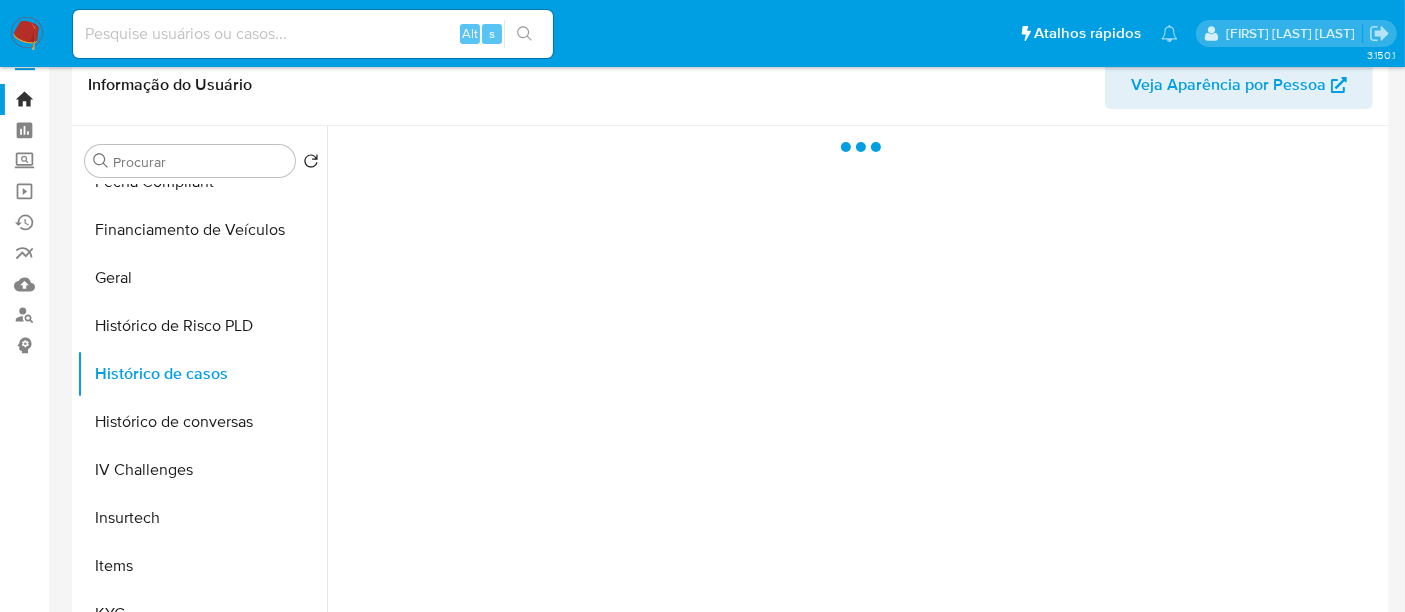 scroll, scrollTop: 0, scrollLeft: 0, axis: both 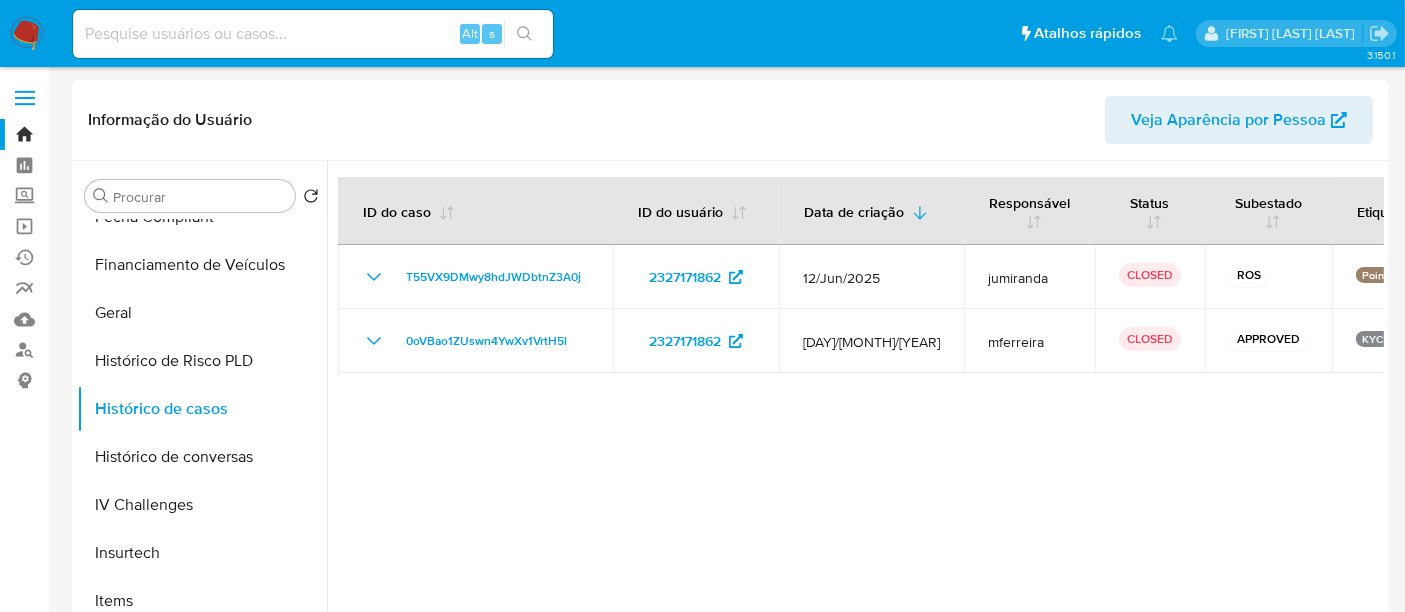 type 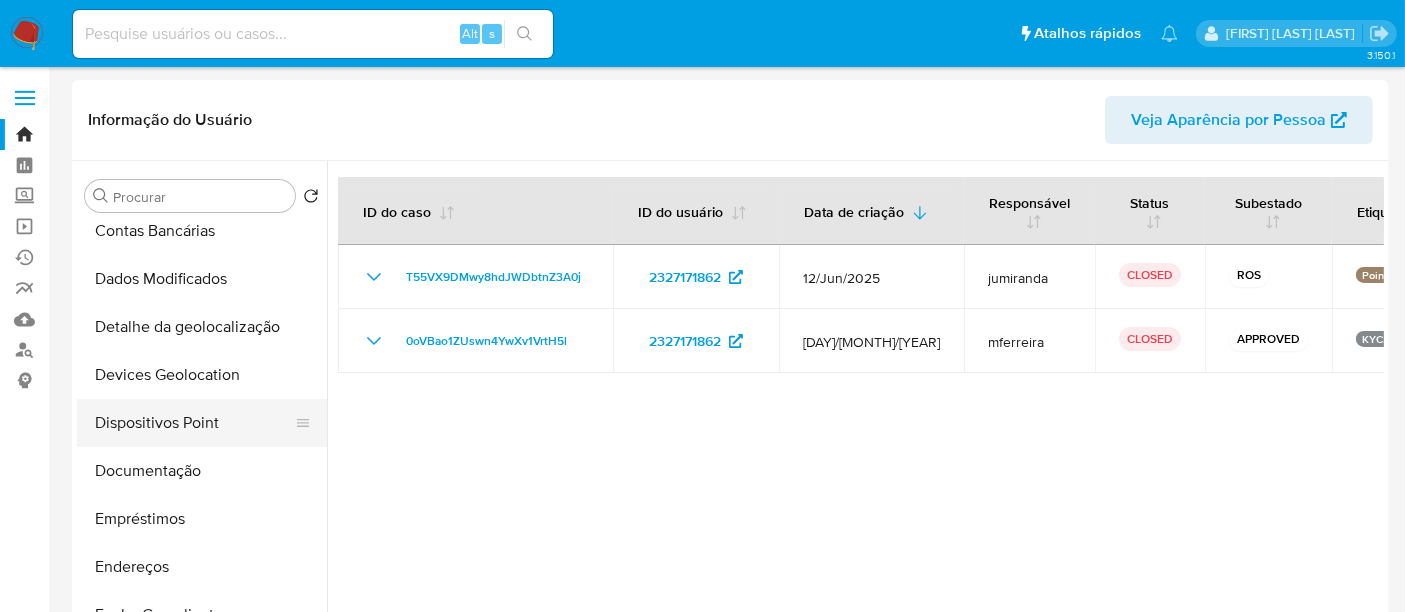 scroll, scrollTop: 111, scrollLeft: 0, axis: vertical 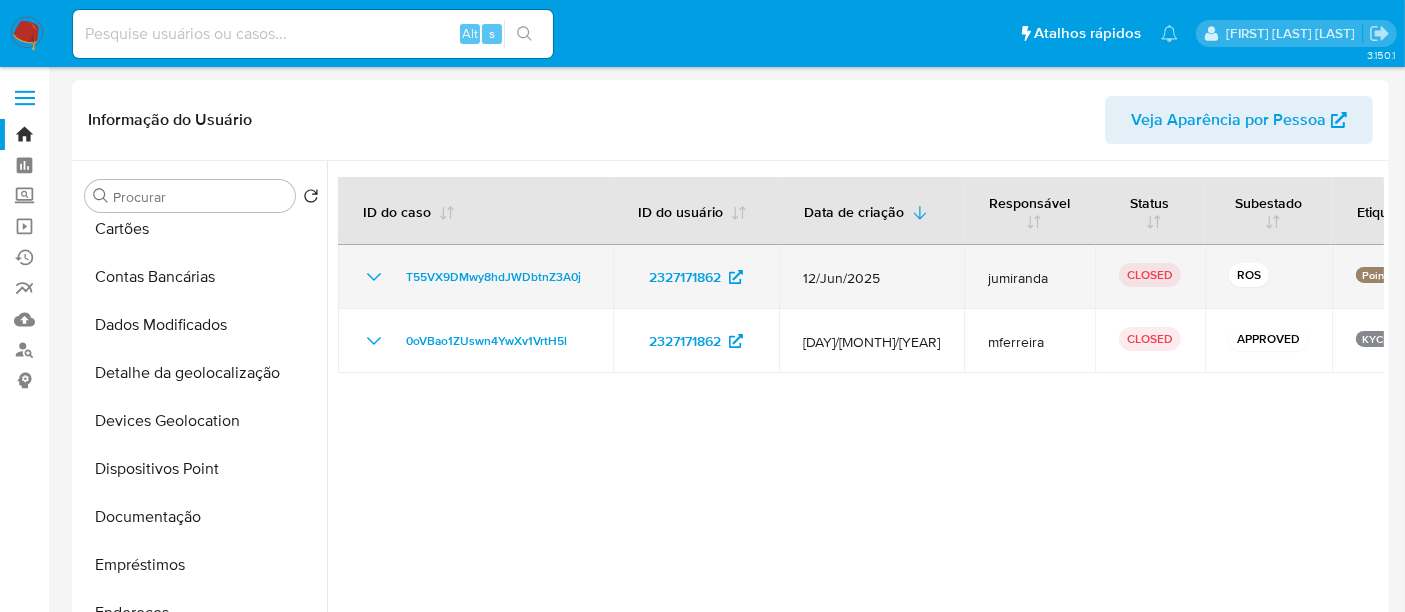 click 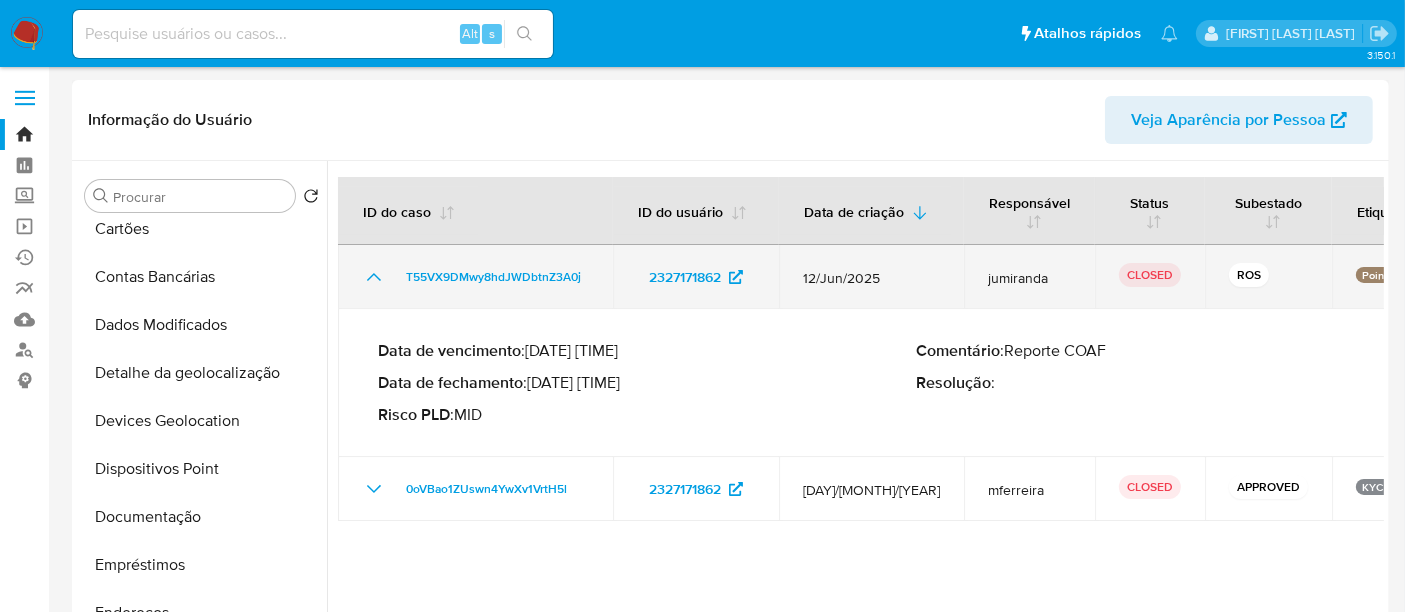 click 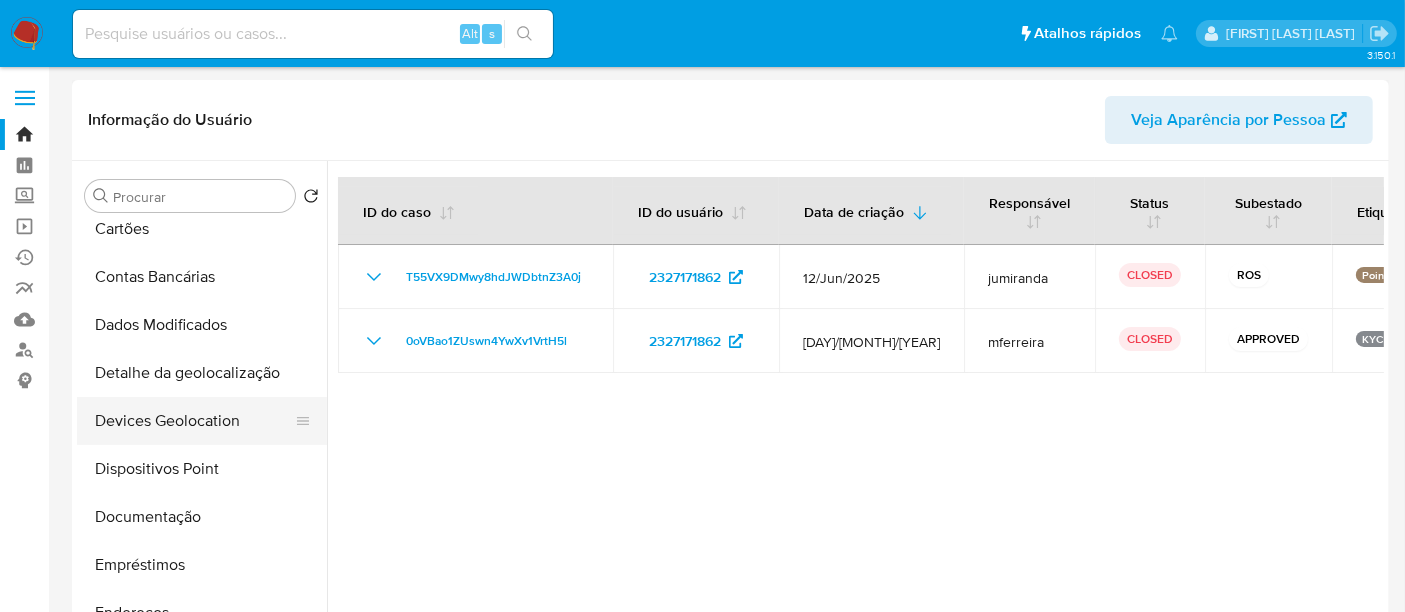 scroll, scrollTop: 0, scrollLeft: 0, axis: both 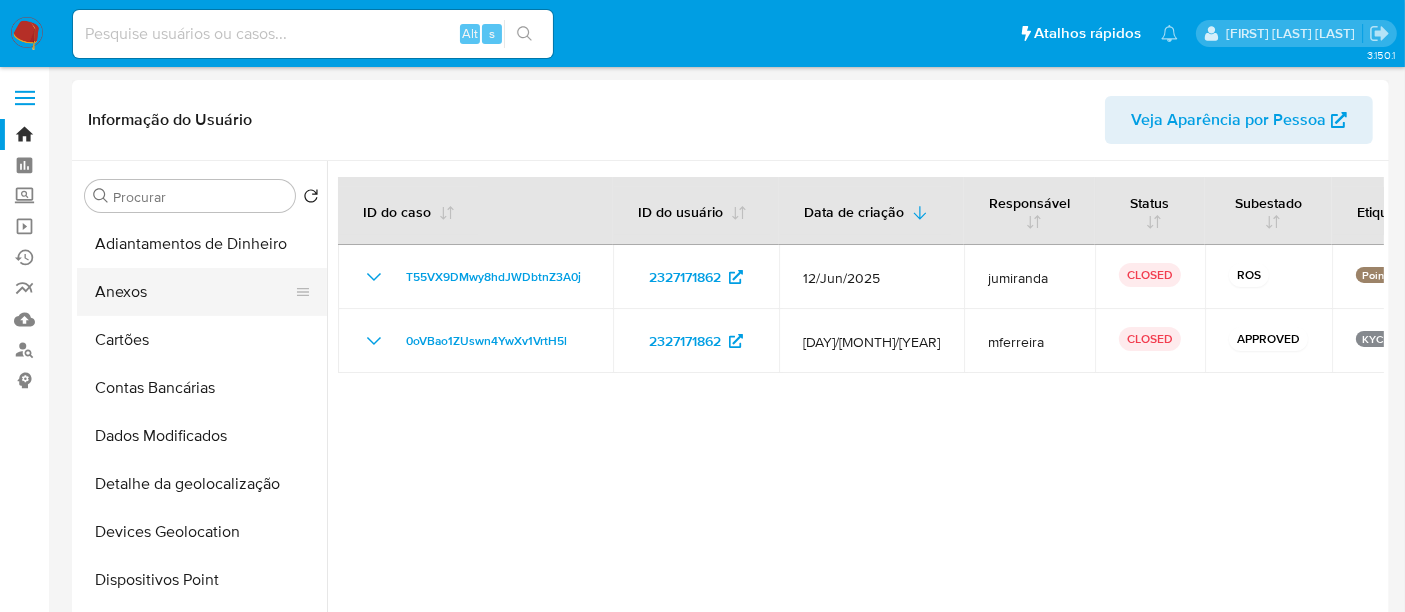 click on "Anexos" at bounding box center (194, 292) 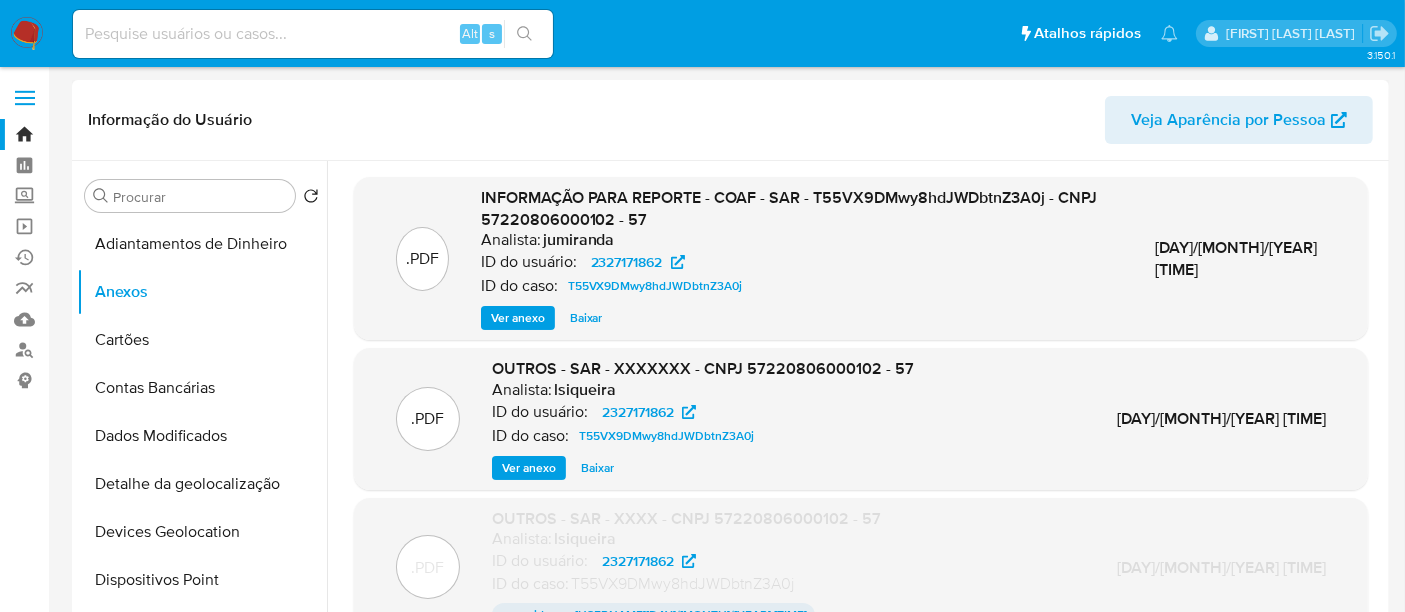 click on "Ver anexo" at bounding box center (518, 318) 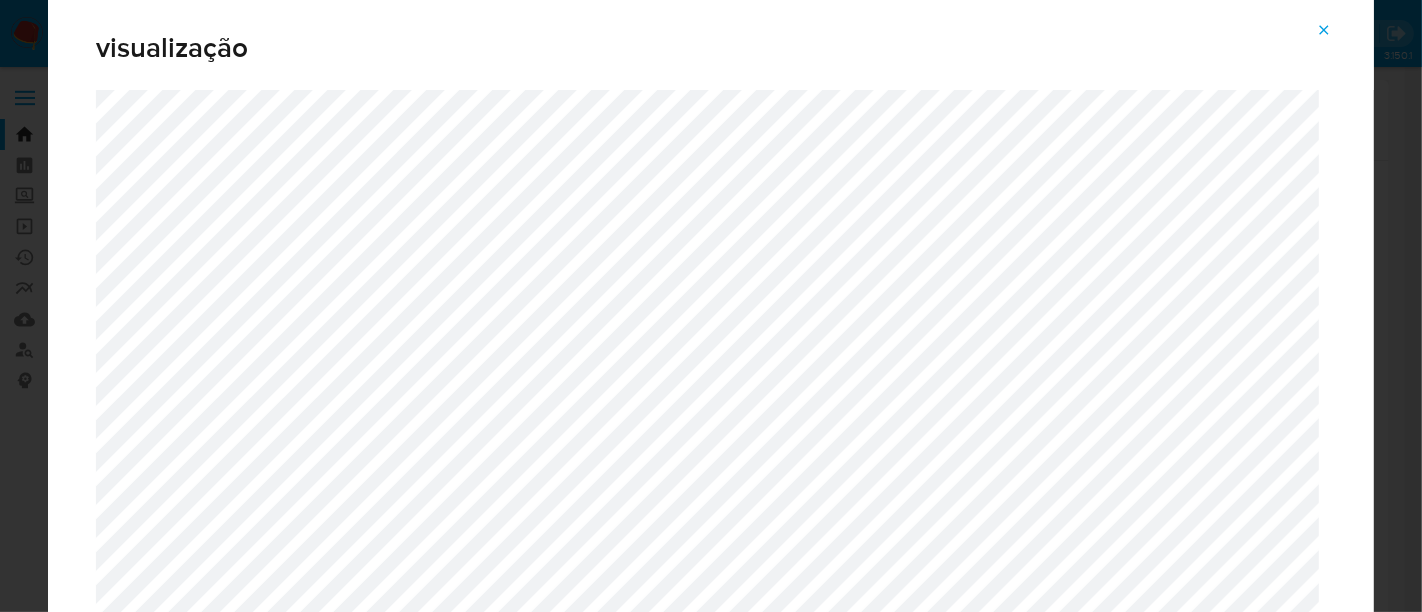 click 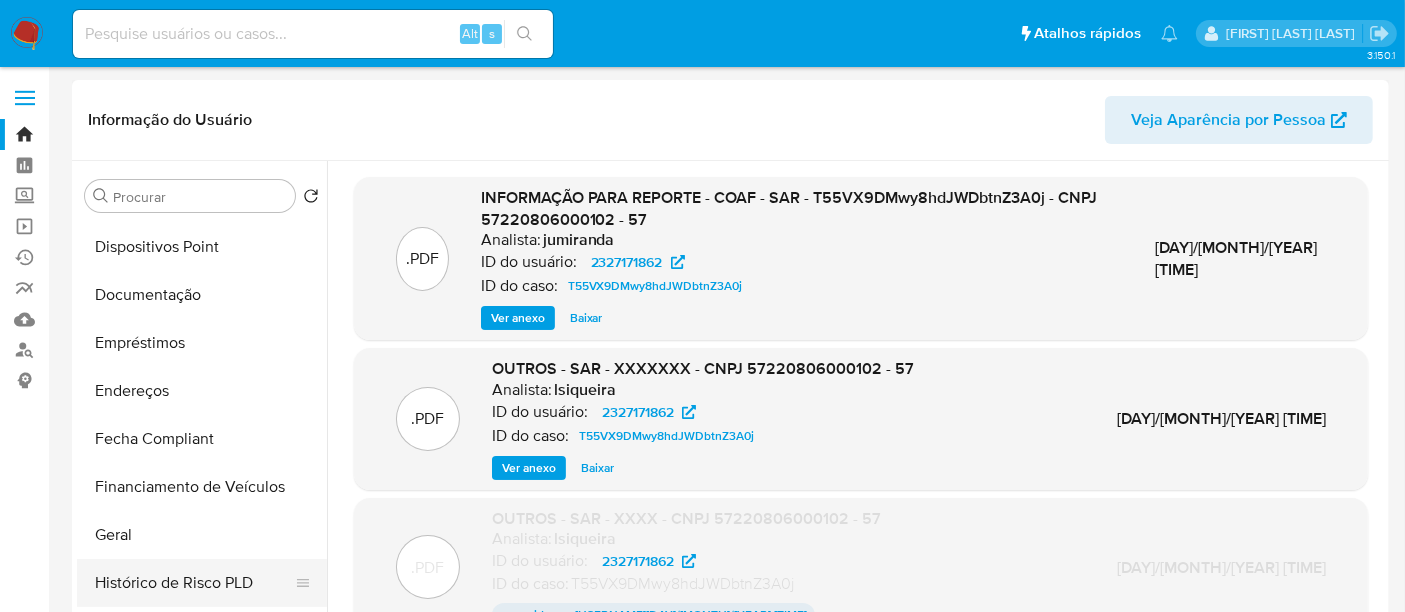 scroll, scrollTop: 444, scrollLeft: 0, axis: vertical 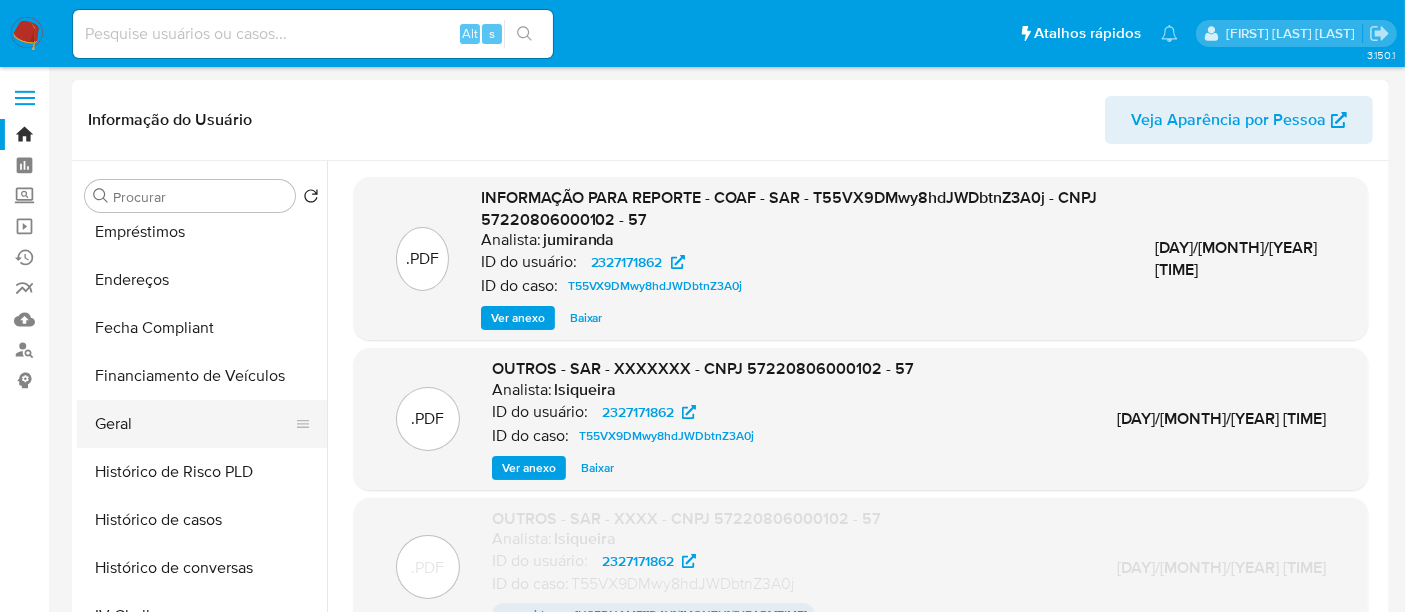 click on "Geral" at bounding box center (194, 424) 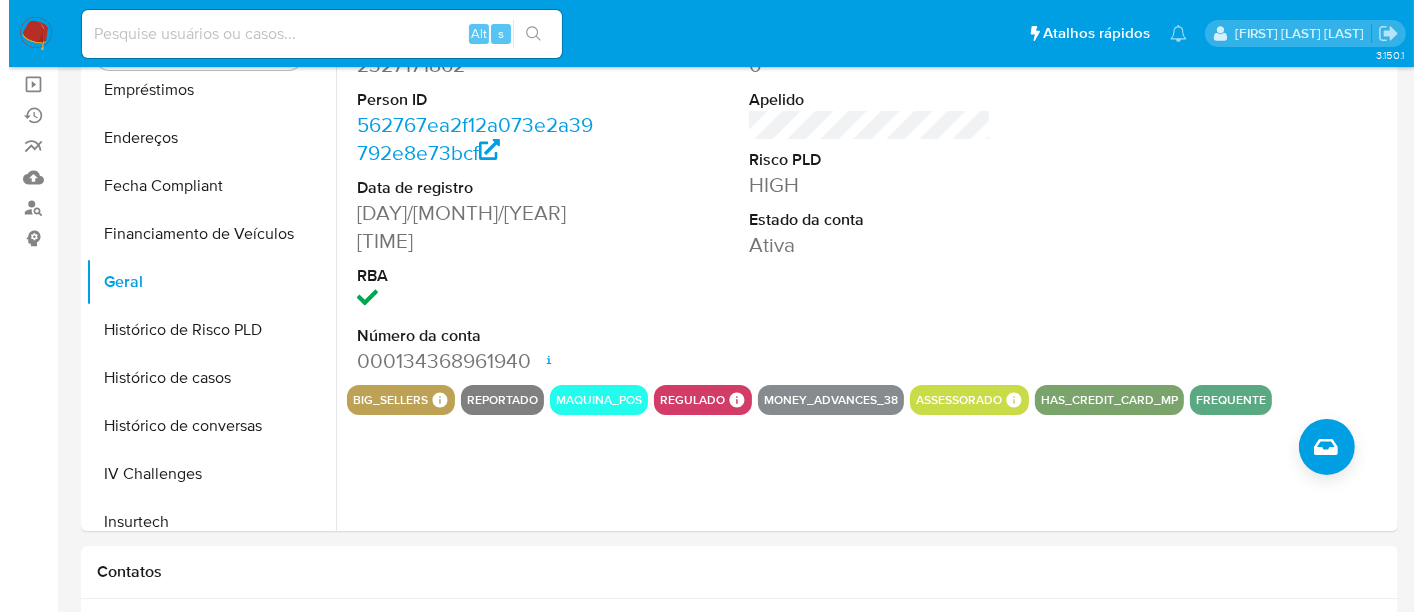 scroll, scrollTop: 111, scrollLeft: 0, axis: vertical 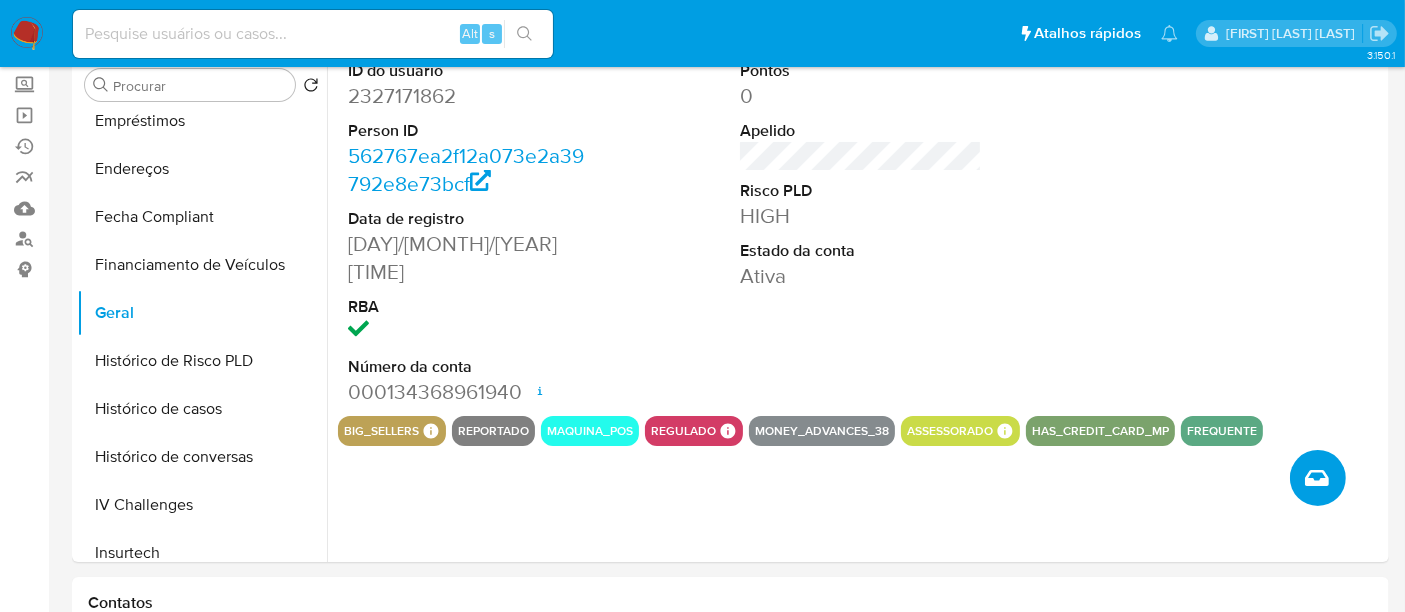 click 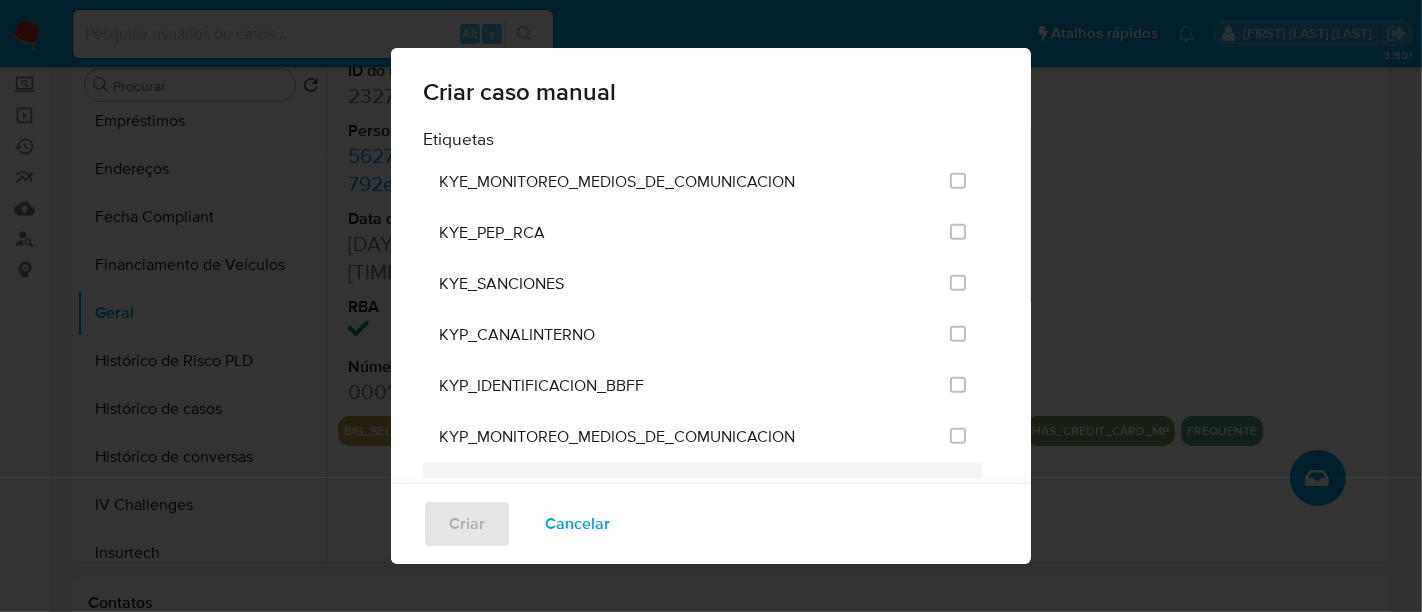 scroll, scrollTop: 2000, scrollLeft: 0, axis: vertical 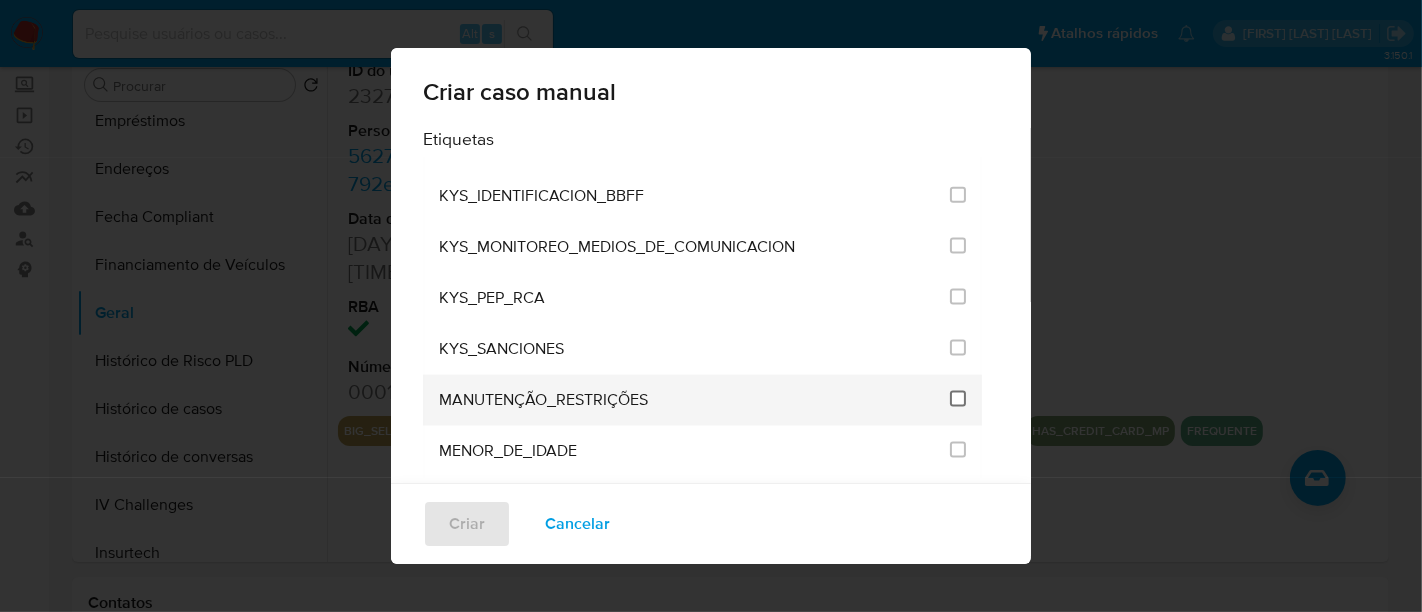 click at bounding box center (958, 399) 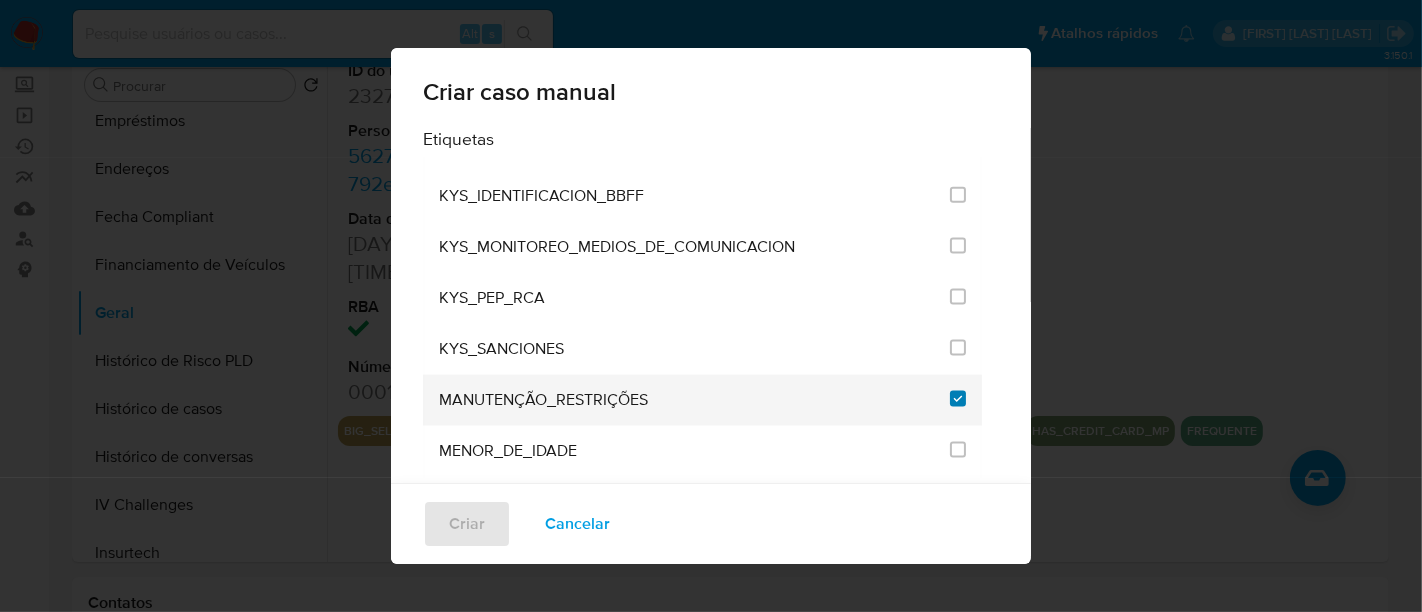 checkbox on "true" 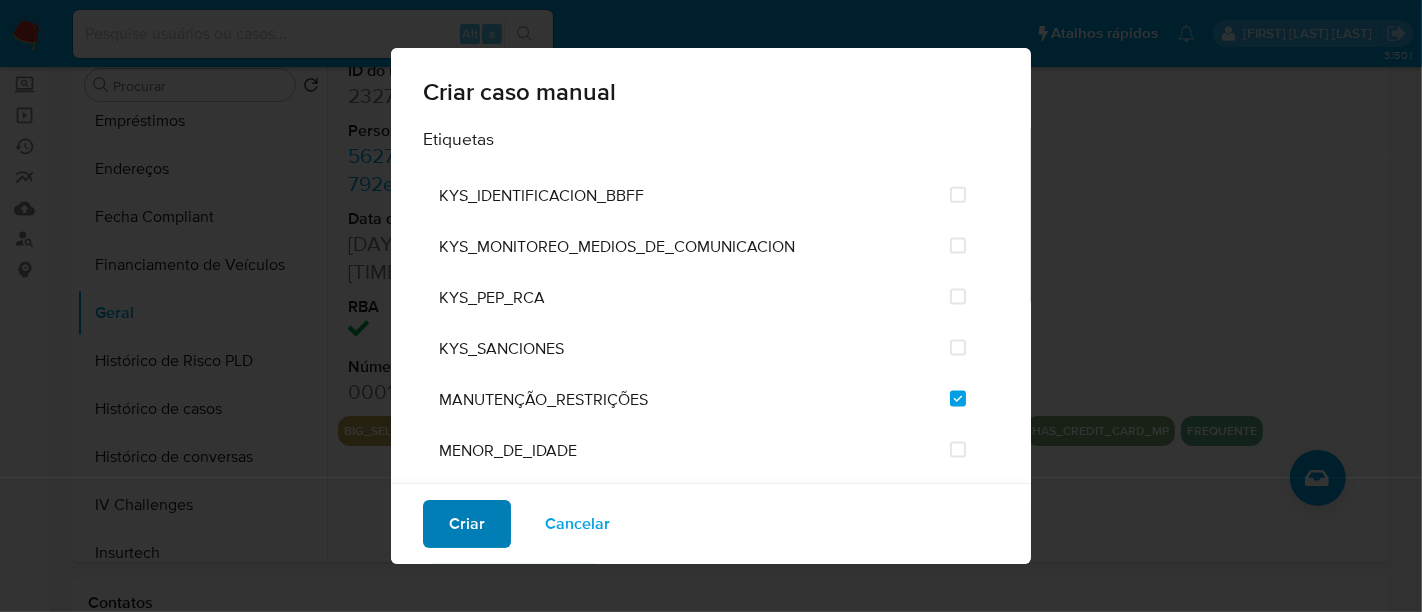click on "Criar" at bounding box center [467, 524] 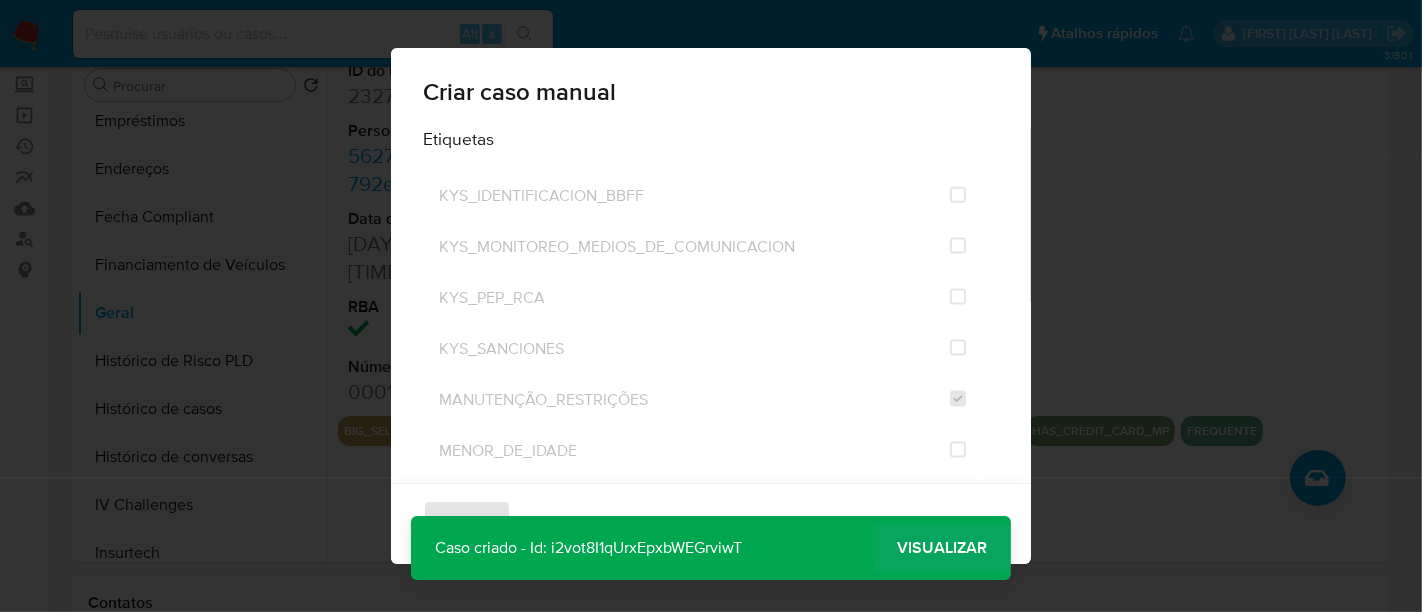 click on "Visualizar" at bounding box center (942, 548) 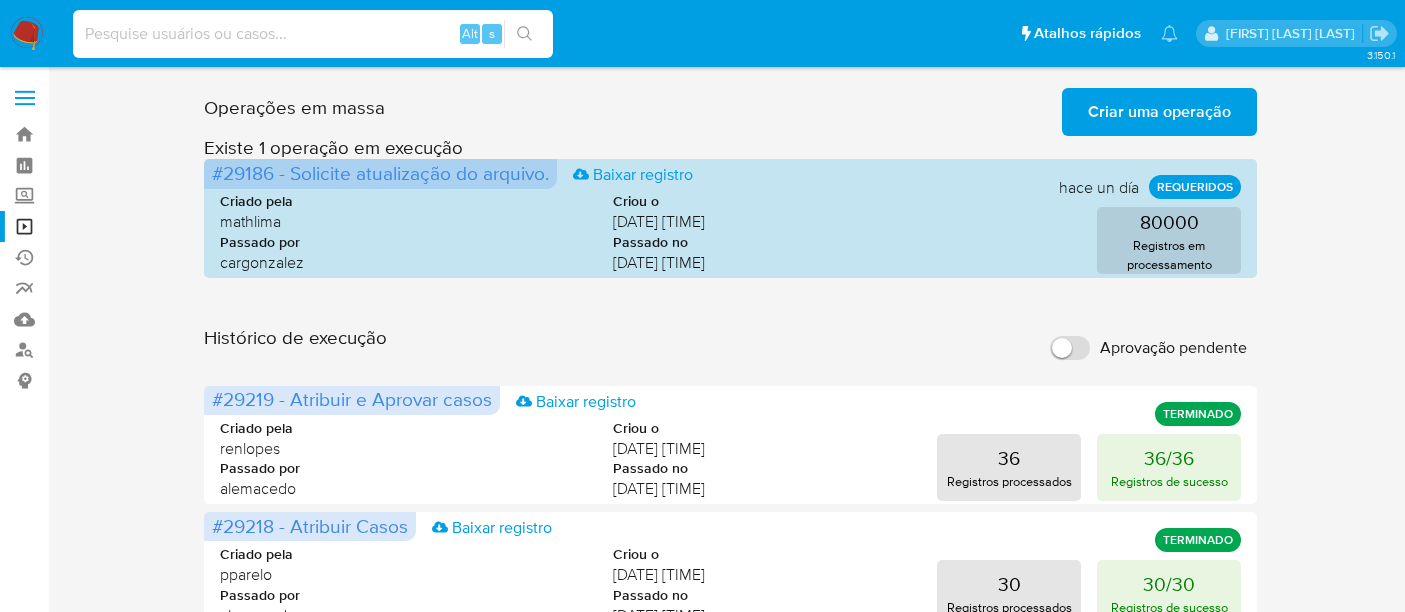 scroll, scrollTop: 0, scrollLeft: 0, axis: both 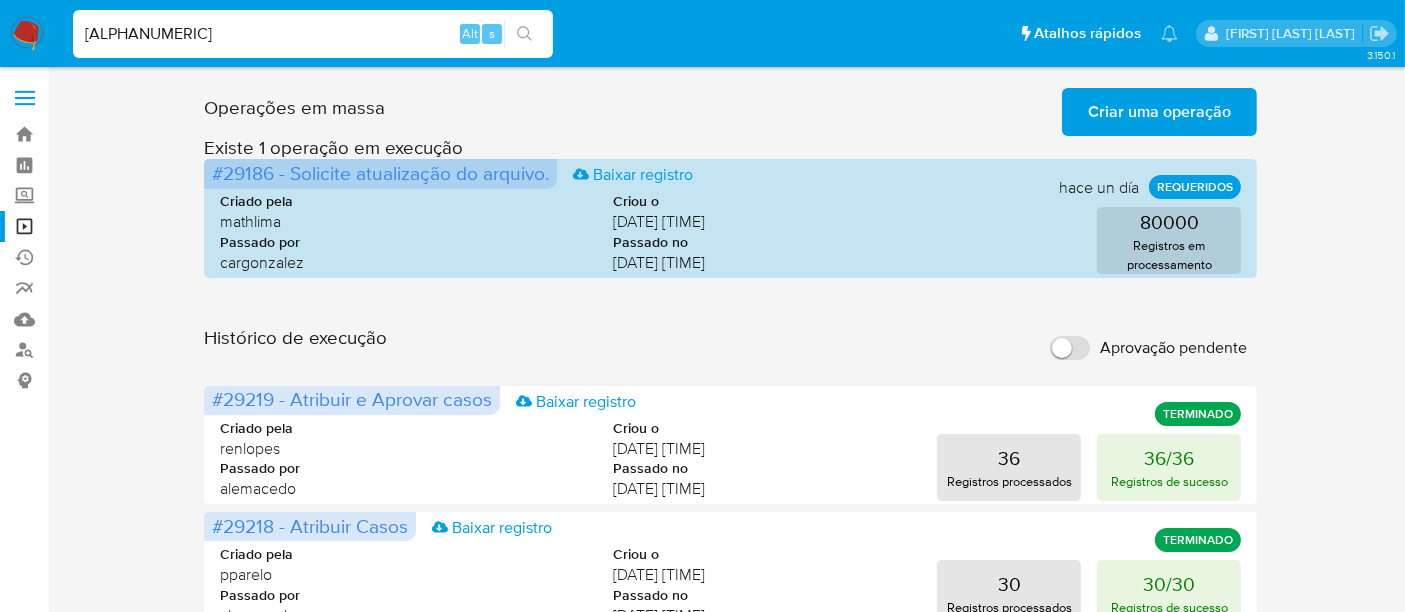 type on "[ALPHANUMERIC]" 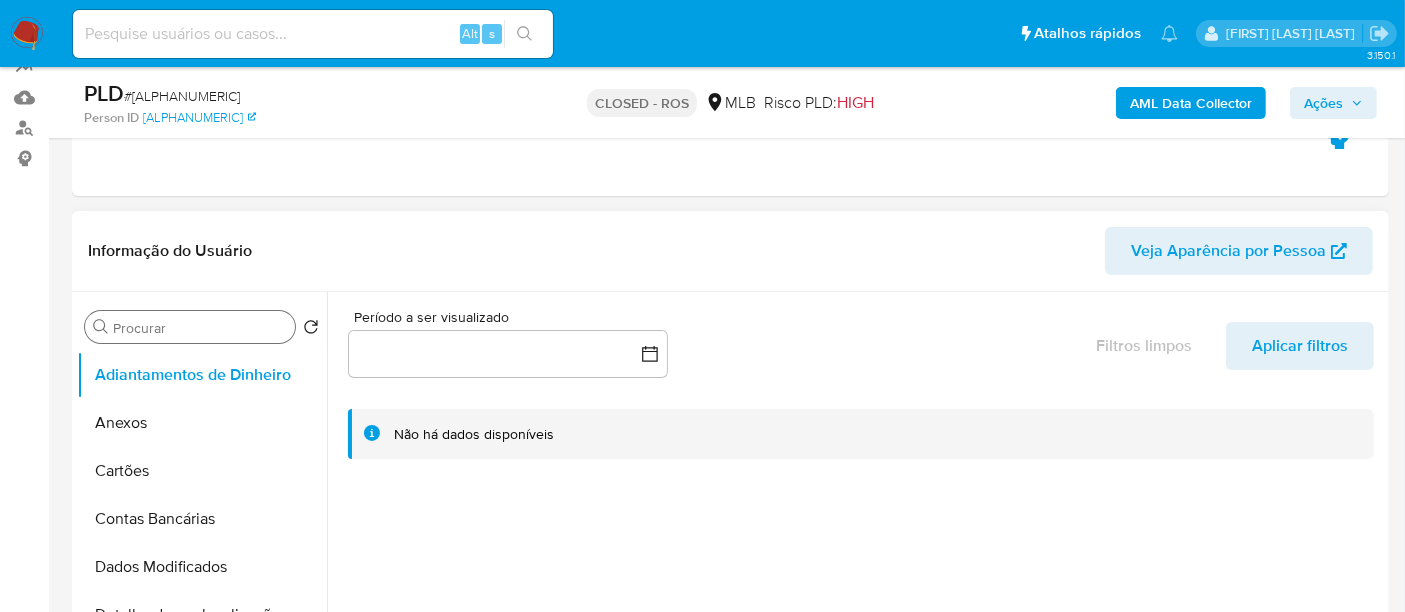 select on "10" 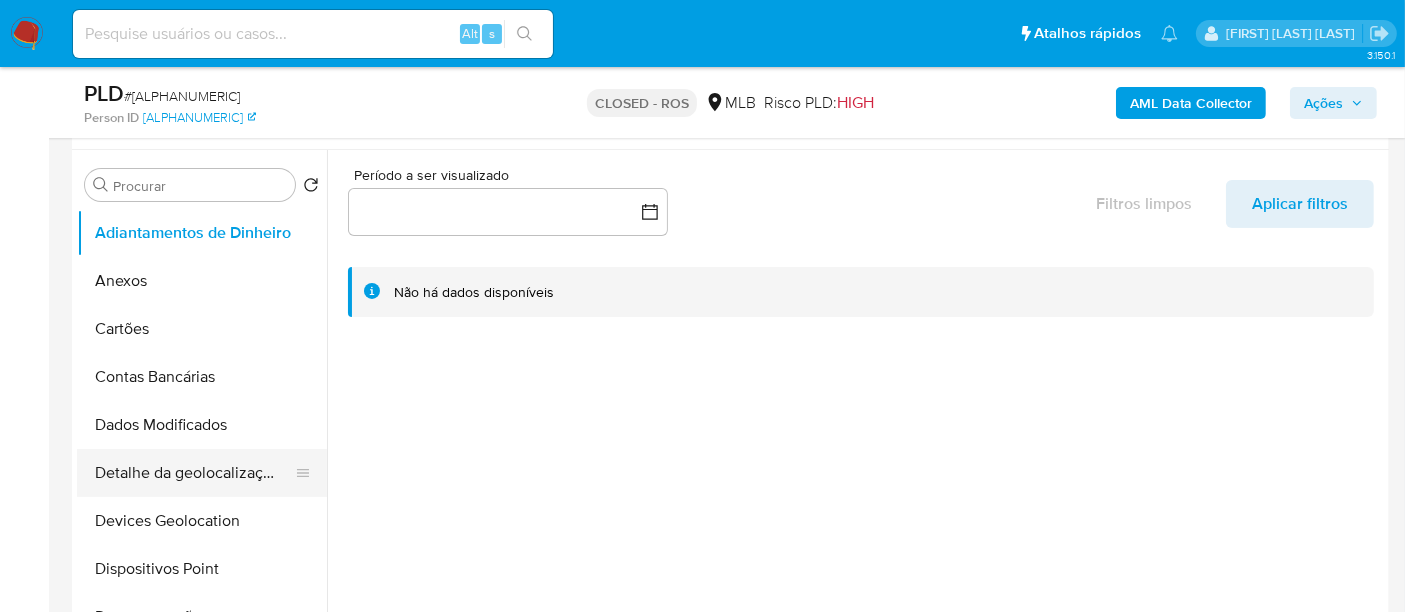 scroll, scrollTop: 444, scrollLeft: 0, axis: vertical 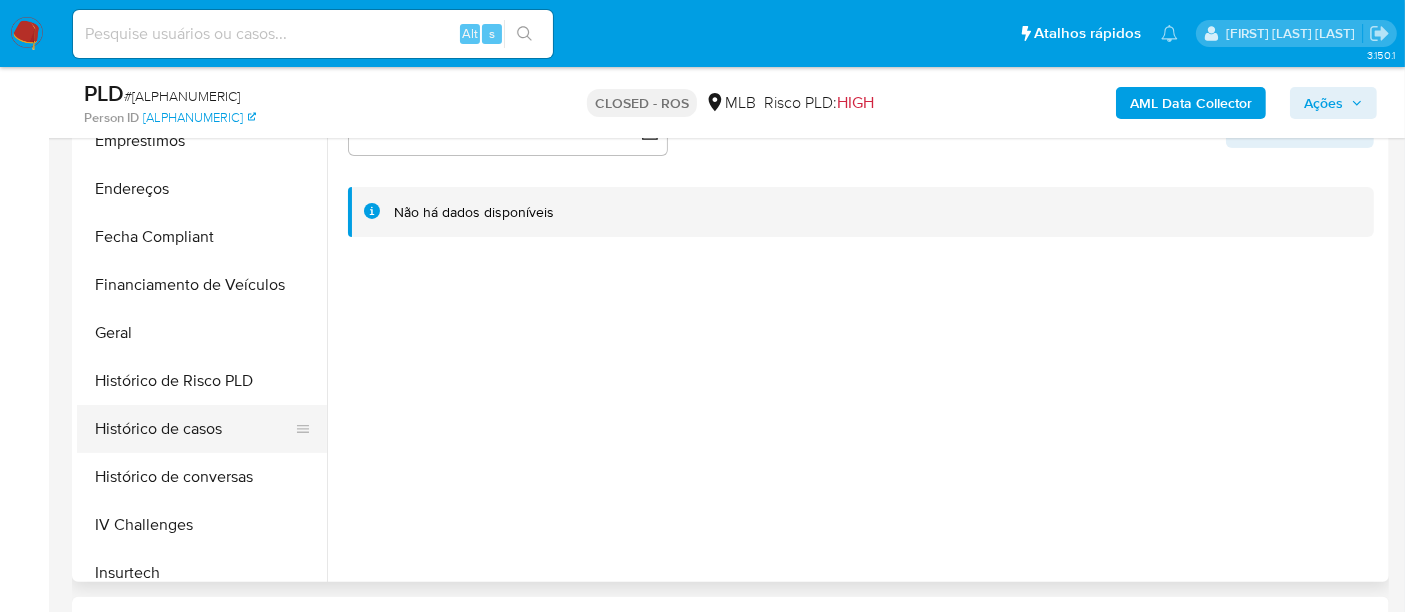 click on "Histórico de casos" at bounding box center (194, 429) 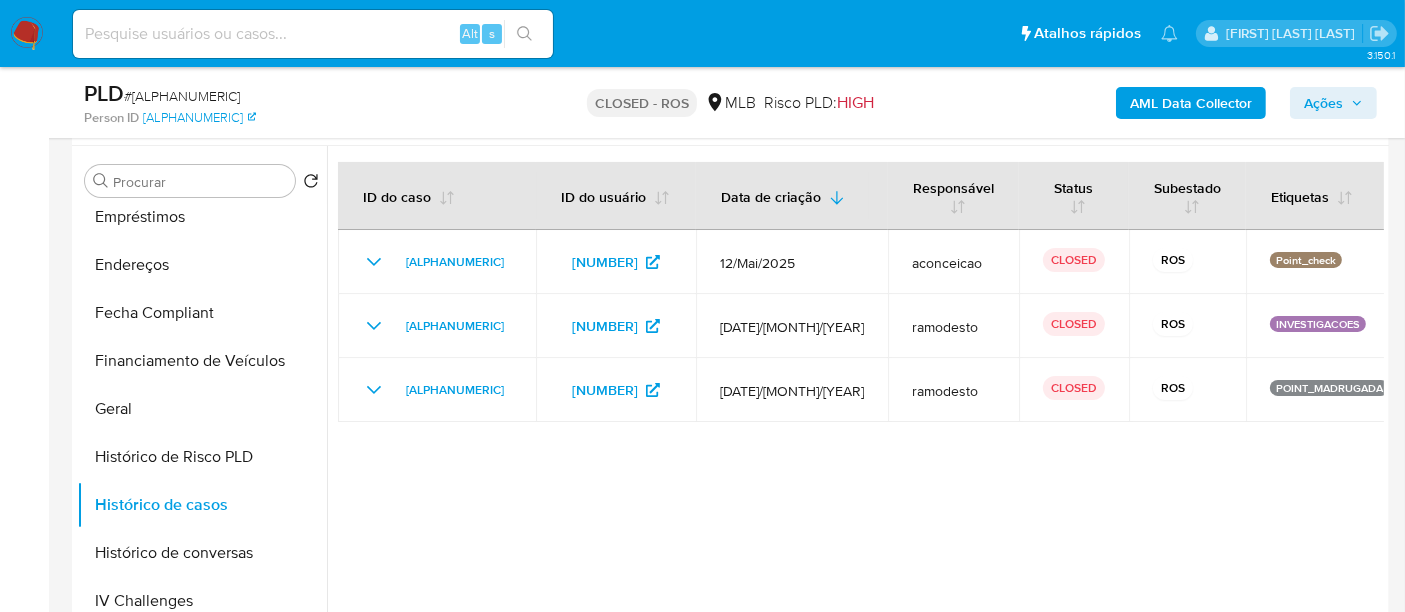scroll, scrollTop: 333, scrollLeft: 0, axis: vertical 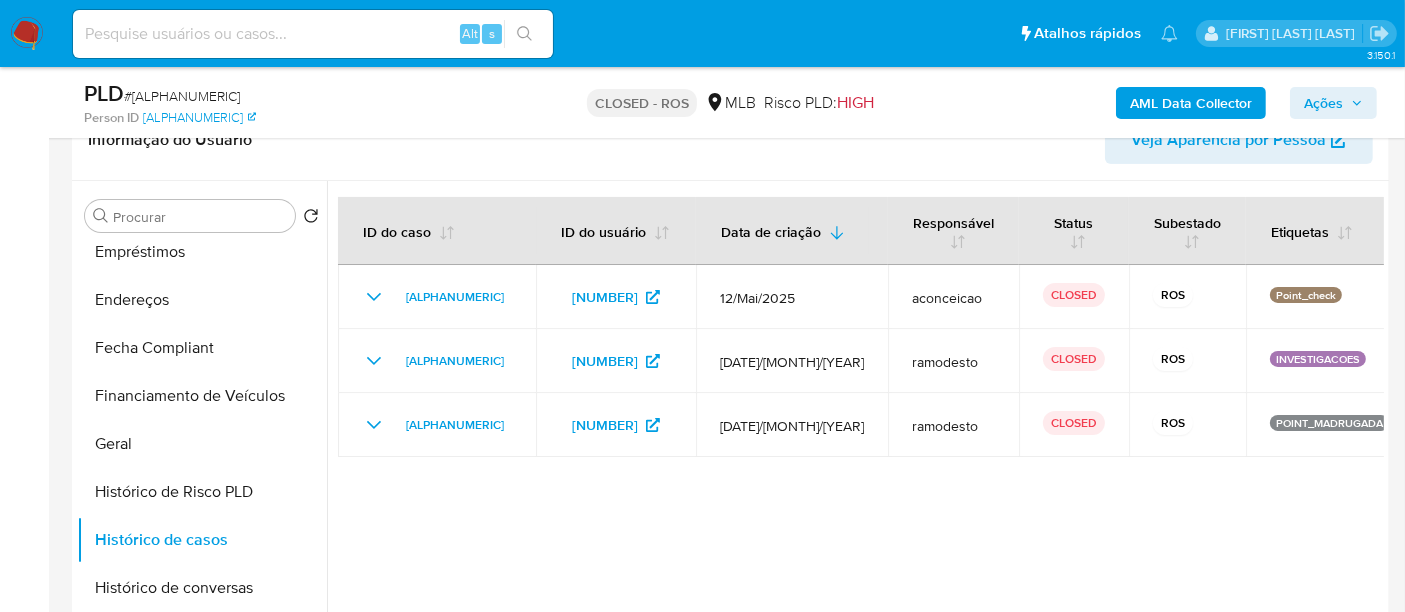 type 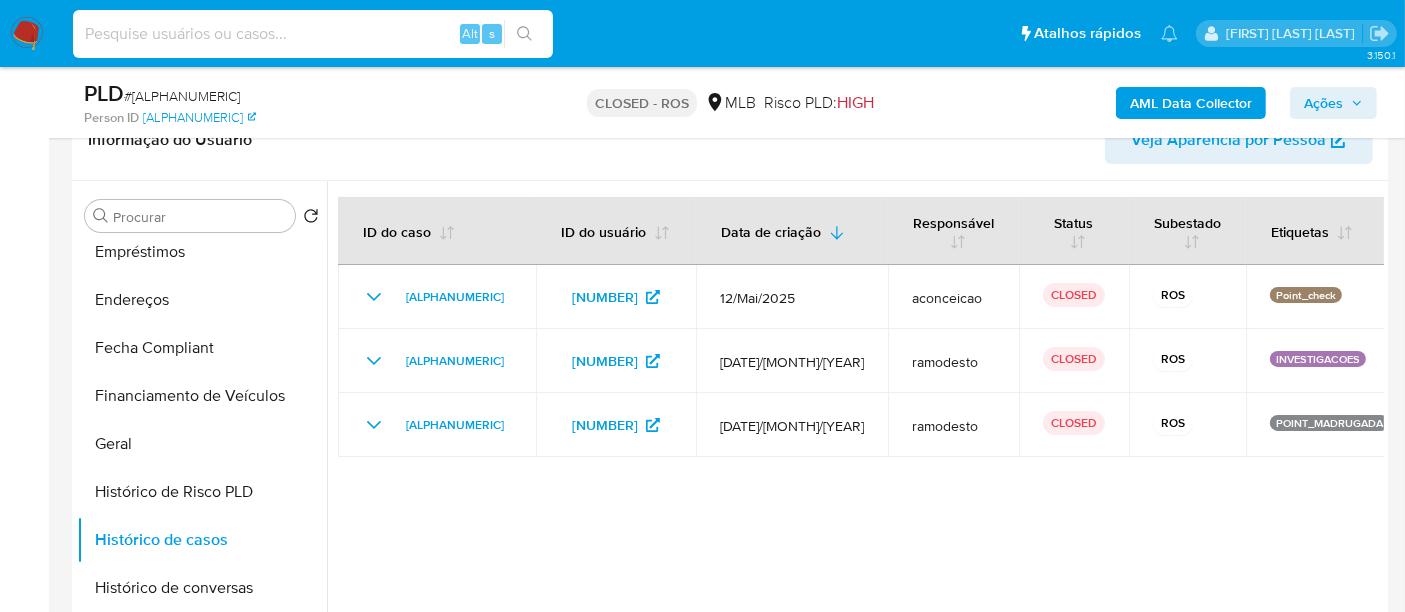 click at bounding box center (313, 34) 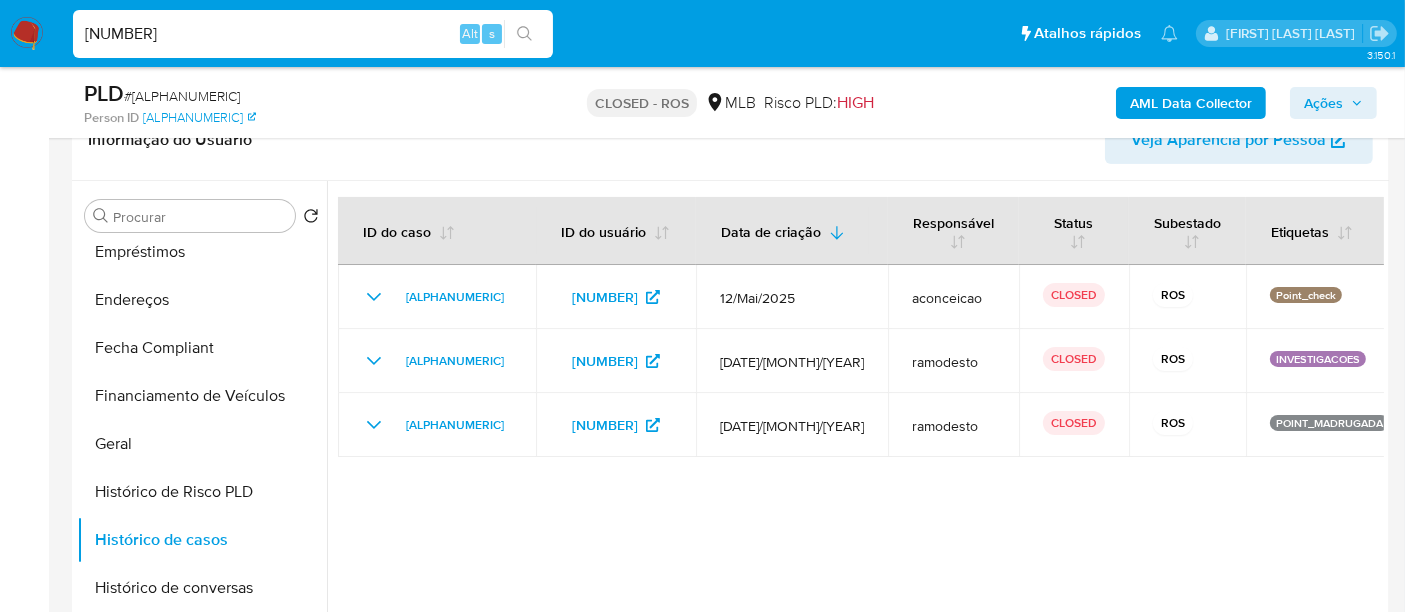 type on "[NUMBER]" 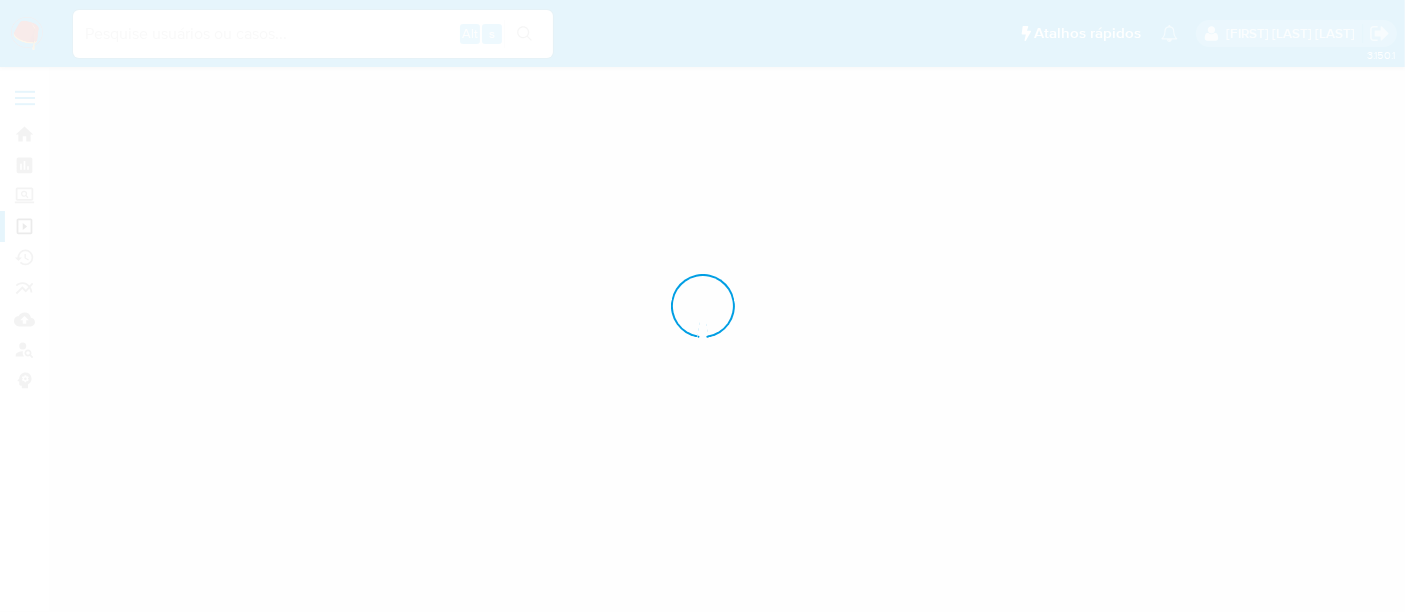 scroll, scrollTop: 0, scrollLeft: 0, axis: both 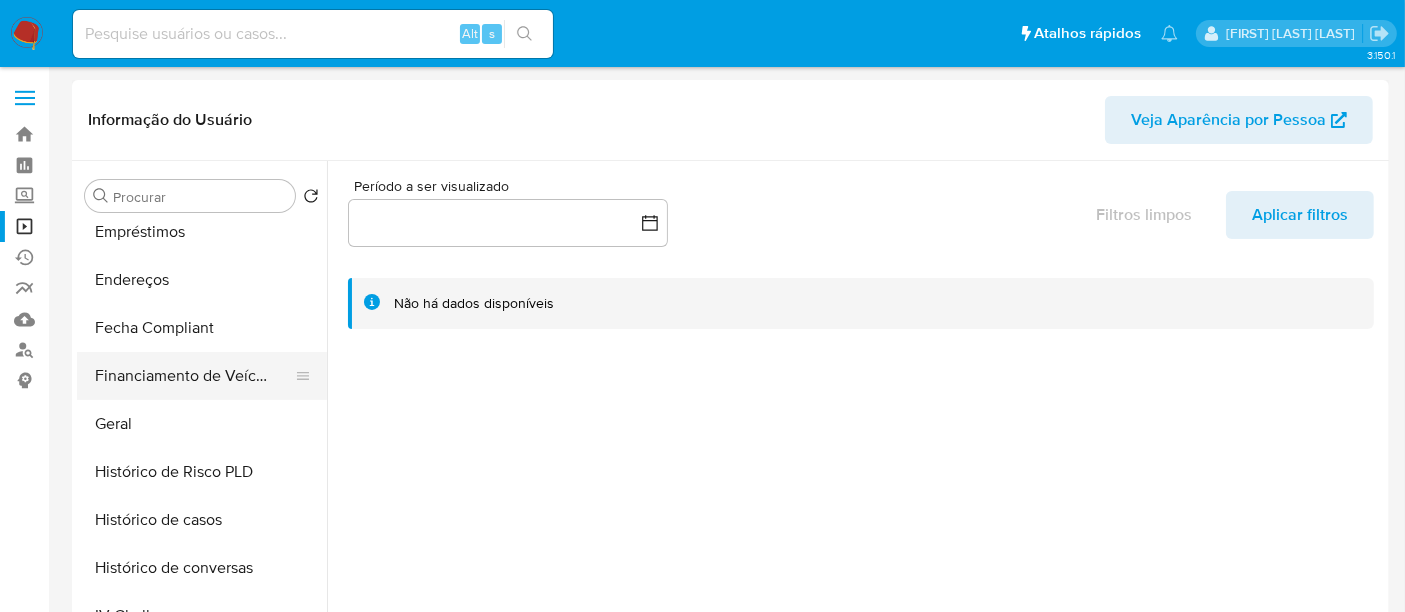 select on "10" 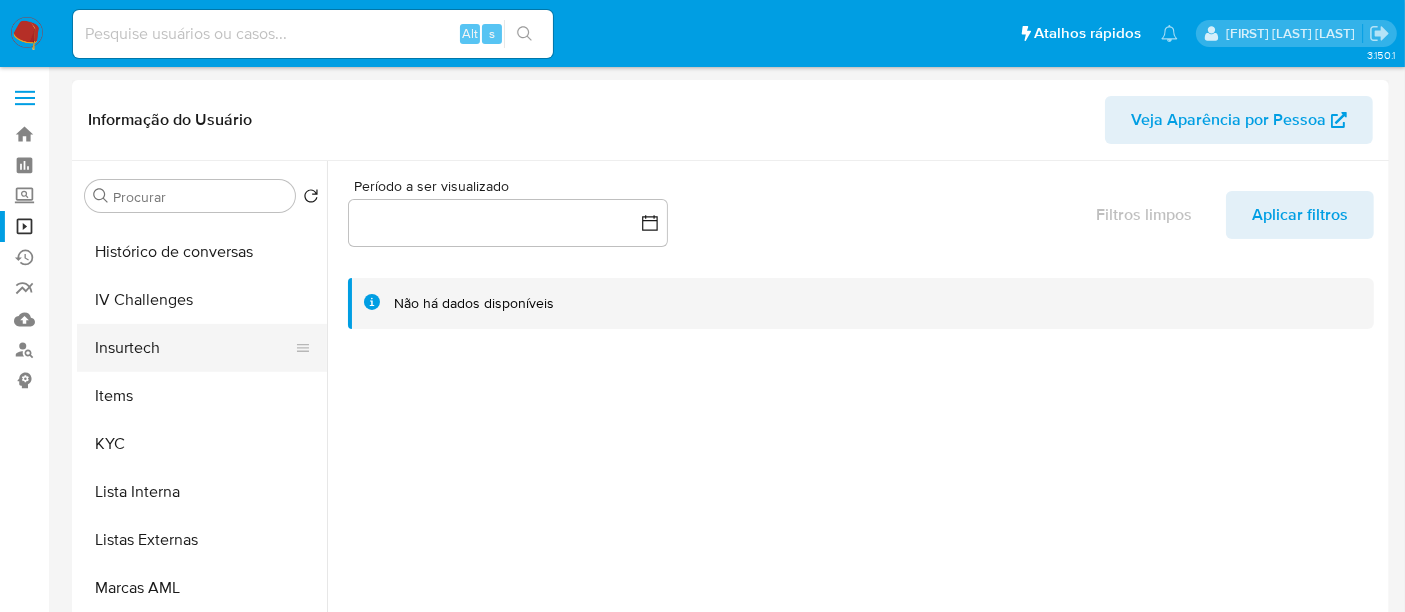 scroll, scrollTop: 622, scrollLeft: 0, axis: vertical 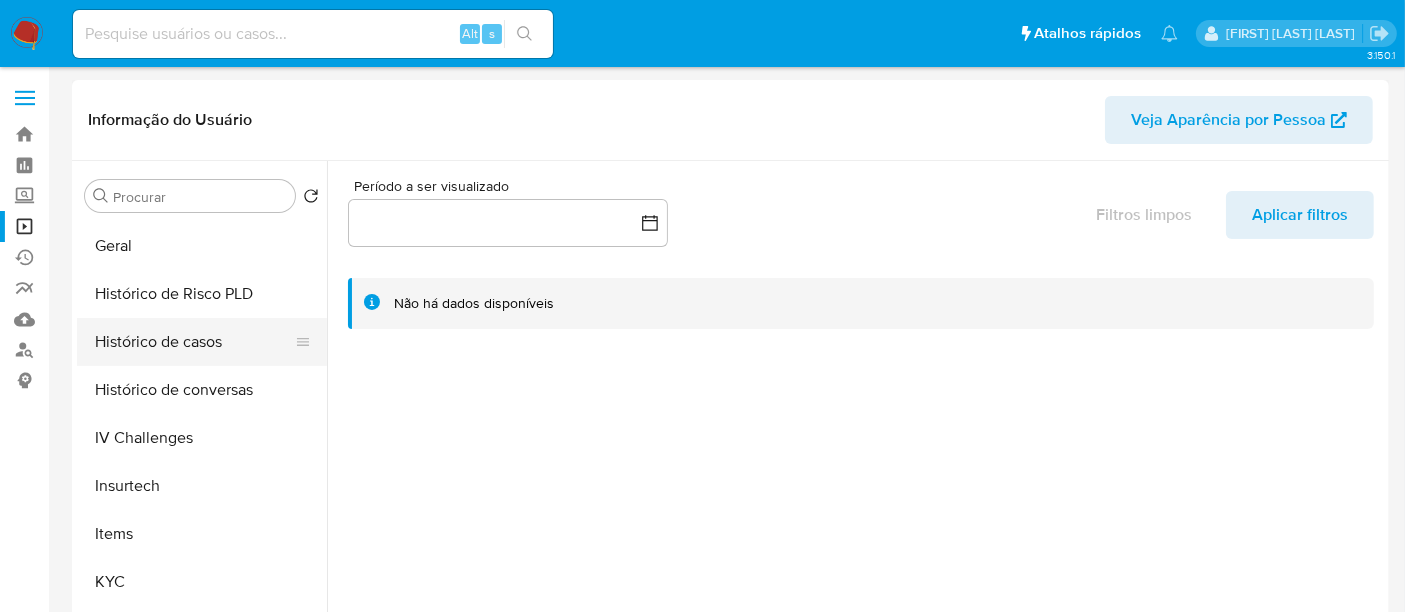 click on "Histórico de casos" at bounding box center (194, 342) 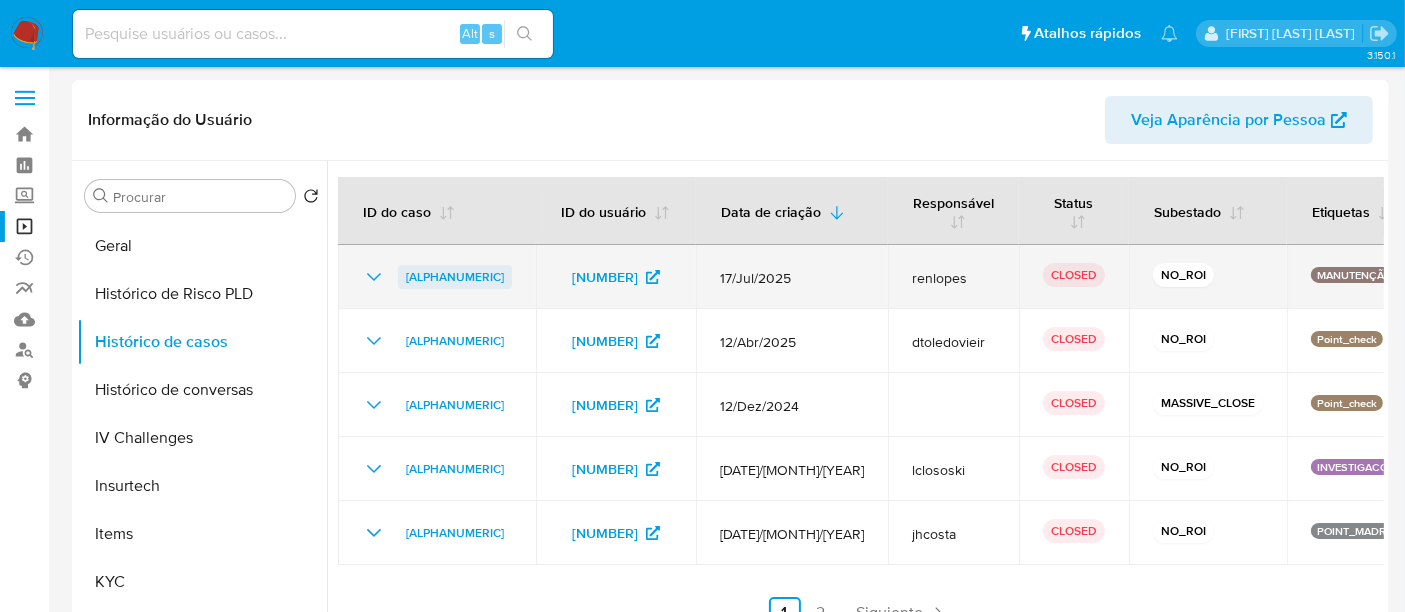 click on "[ALPHANUMERIC]" at bounding box center (455, 277) 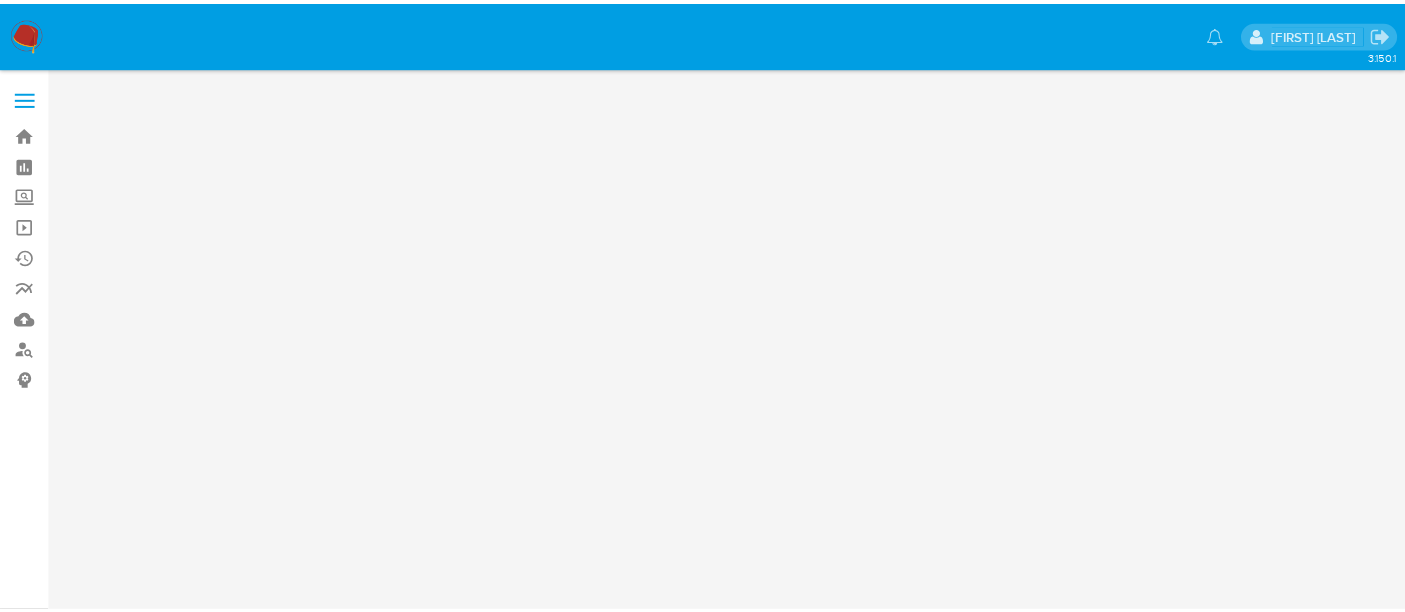 scroll, scrollTop: 0, scrollLeft: 0, axis: both 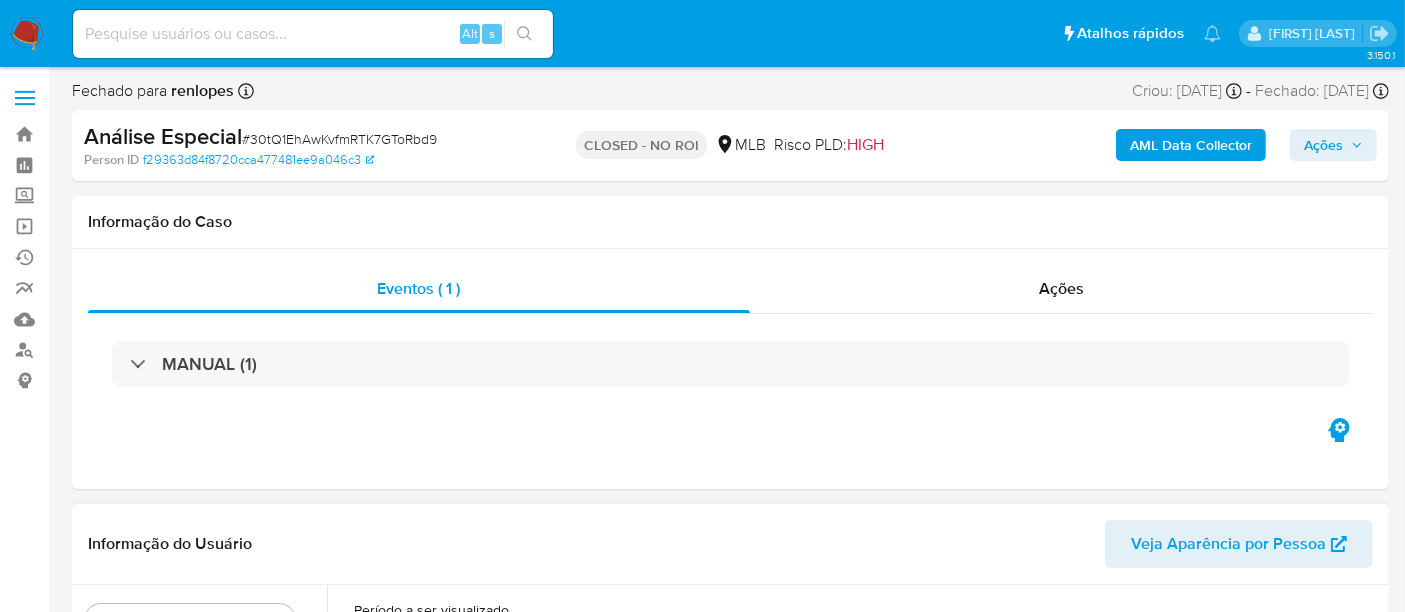 select on "10" 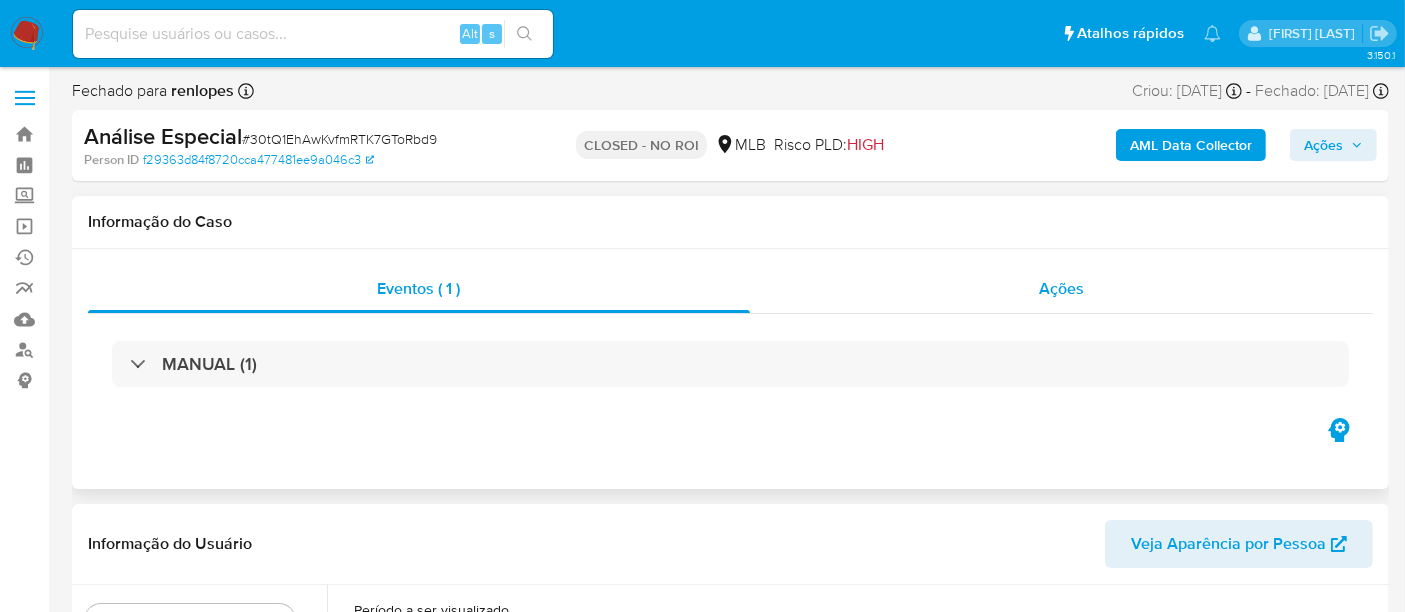 click on "Ações" at bounding box center (1061, 288) 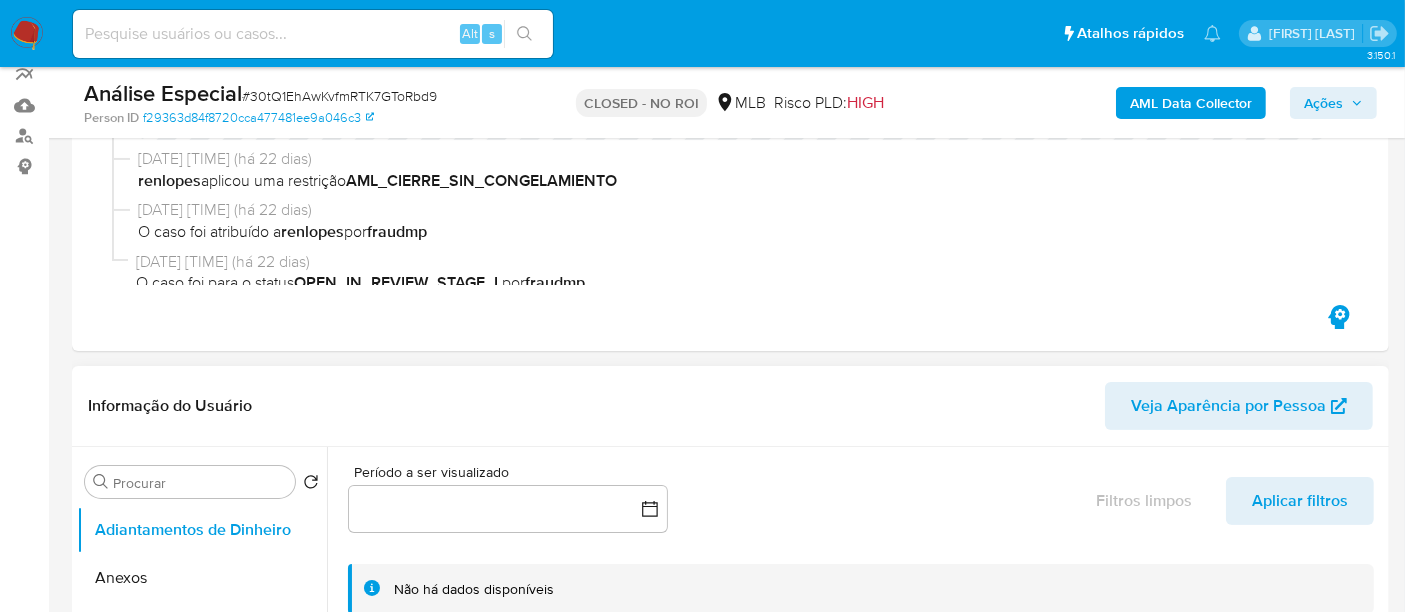 scroll, scrollTop: 333, scrollLeft: 0, axis: vertical 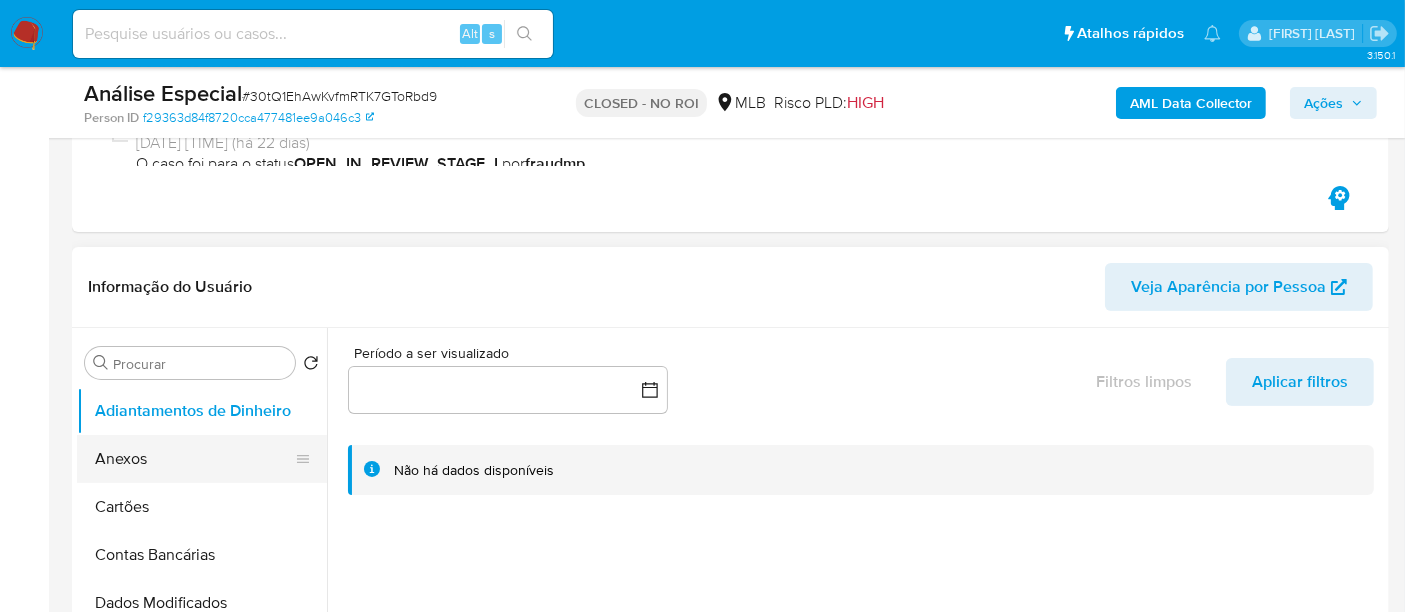 click on "Anexos" at bounding box center (194, 459) 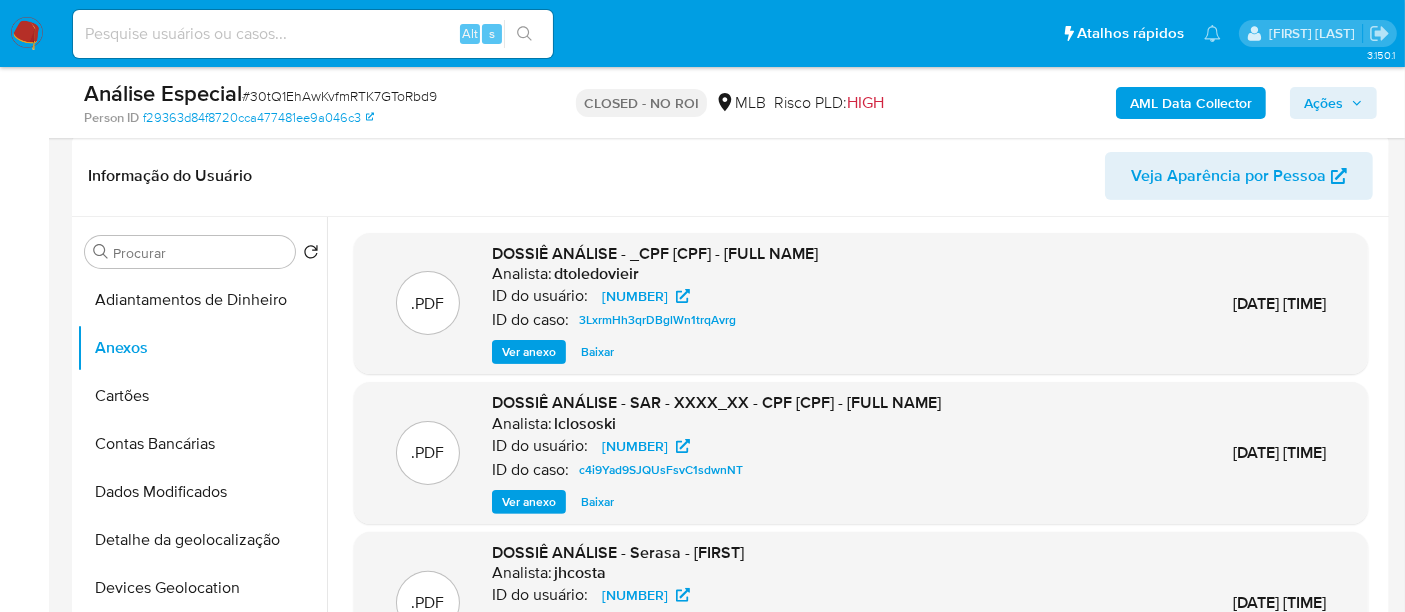 scroll, scrollTop: 333, scrollLeft: 0, axis: vertical 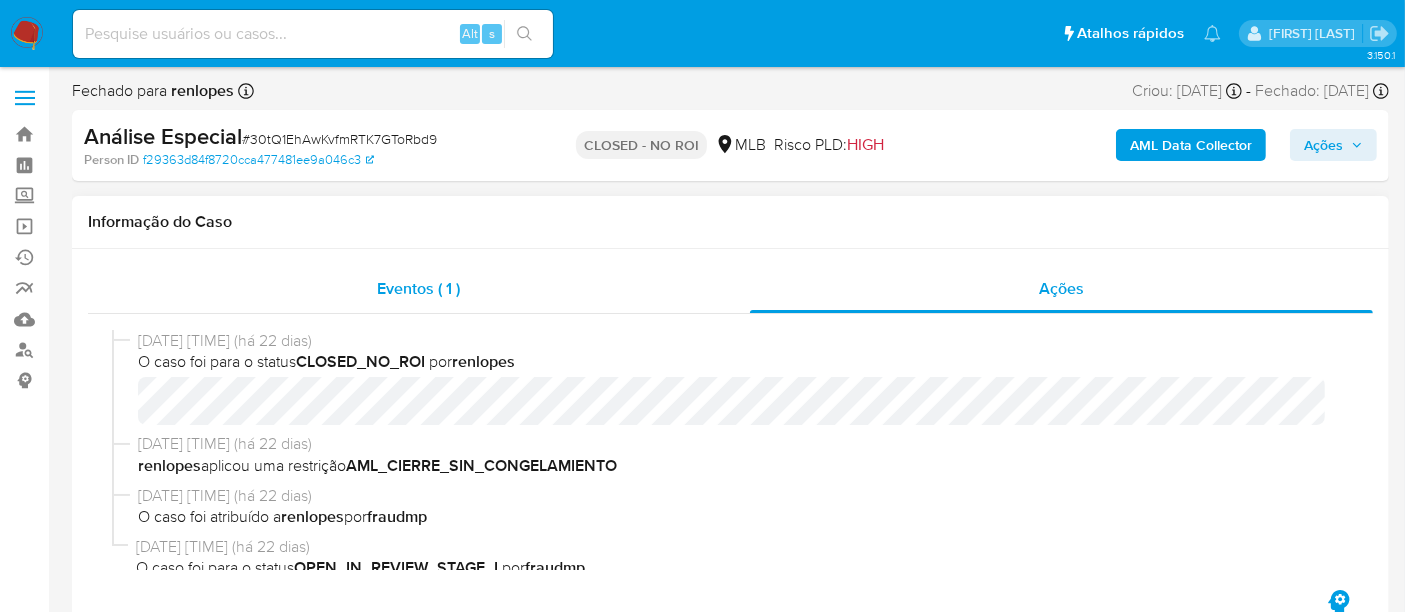 click on "Eventos ( 1 )" at bounding box center (418, 288) 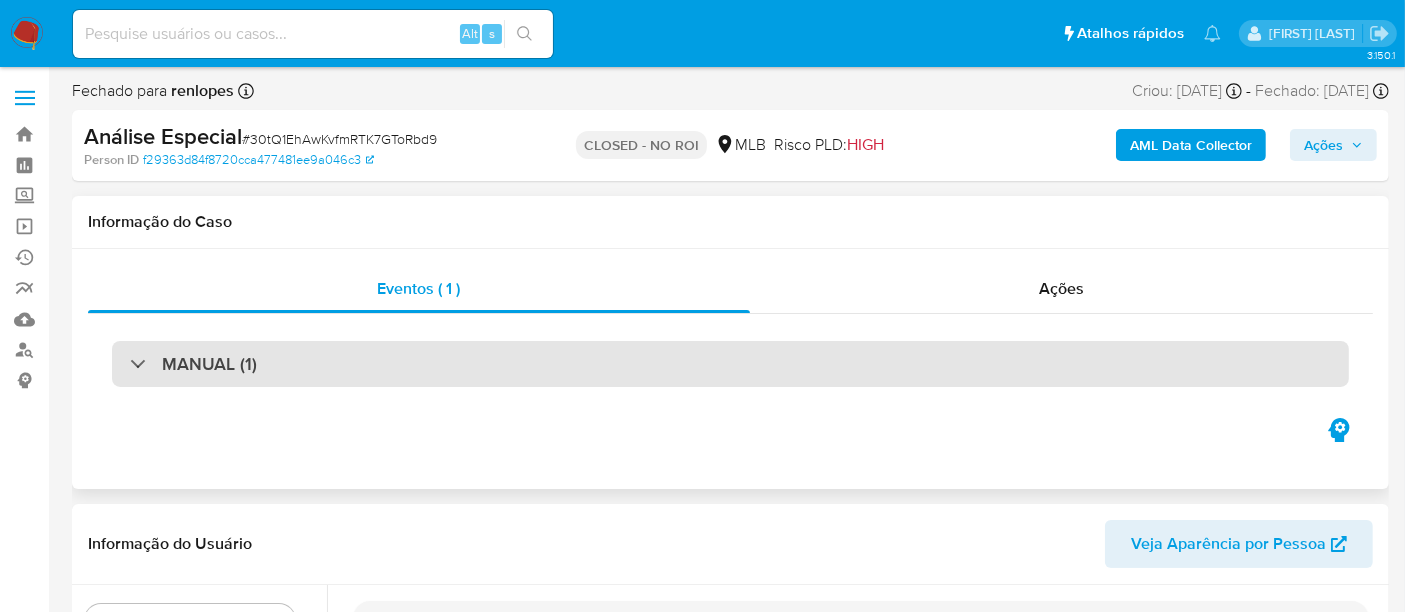 click on "MANUAL (1)" at bounding box center [730, 364] 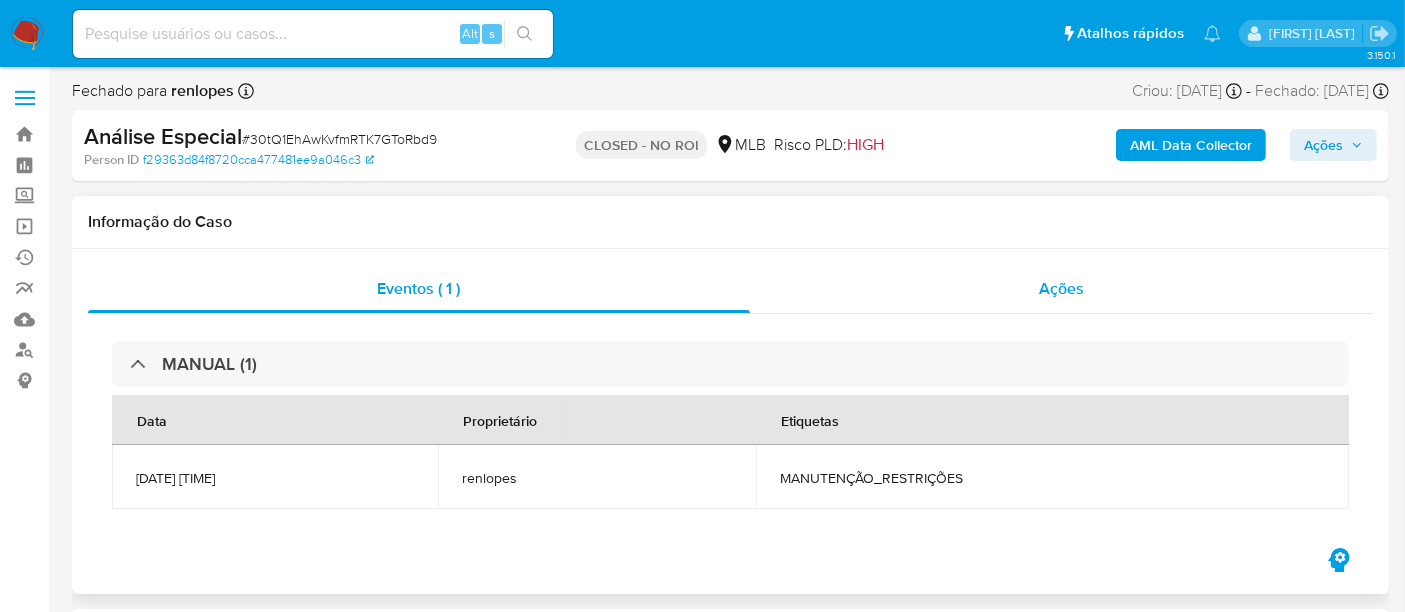 click on "Ações" at bounding box center (1061, 288) 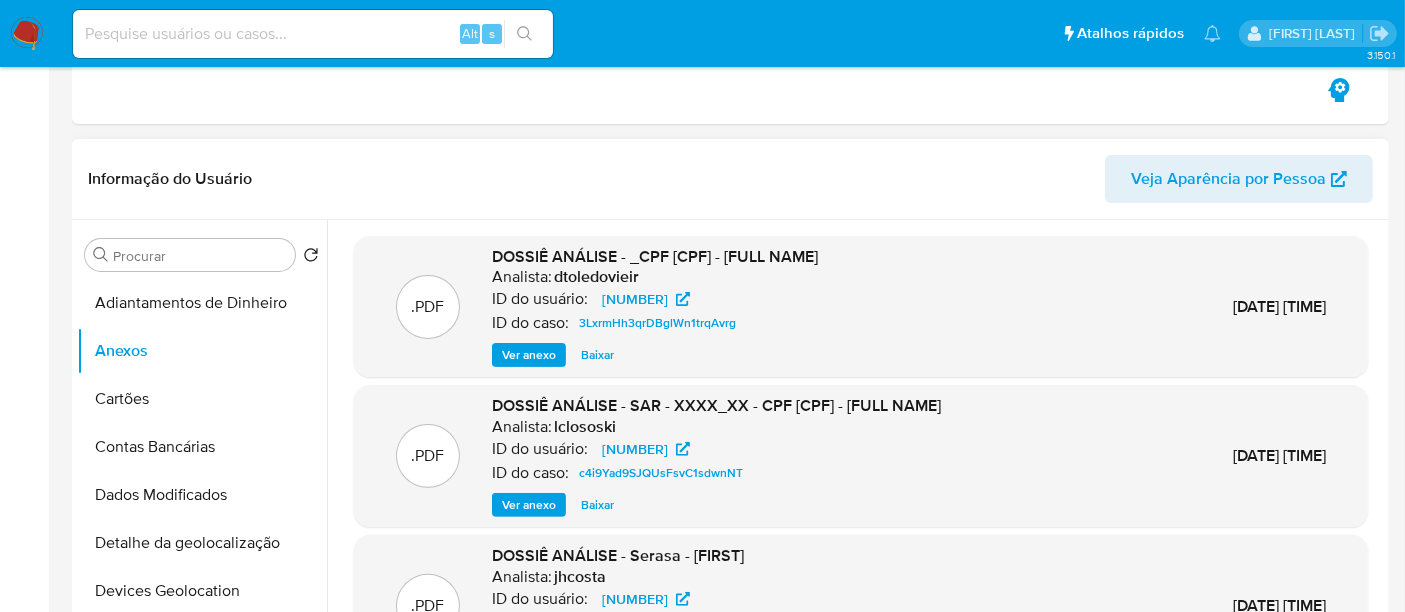 scroll, scrollTop: 666, scrollLeft: 0, axis: vertical 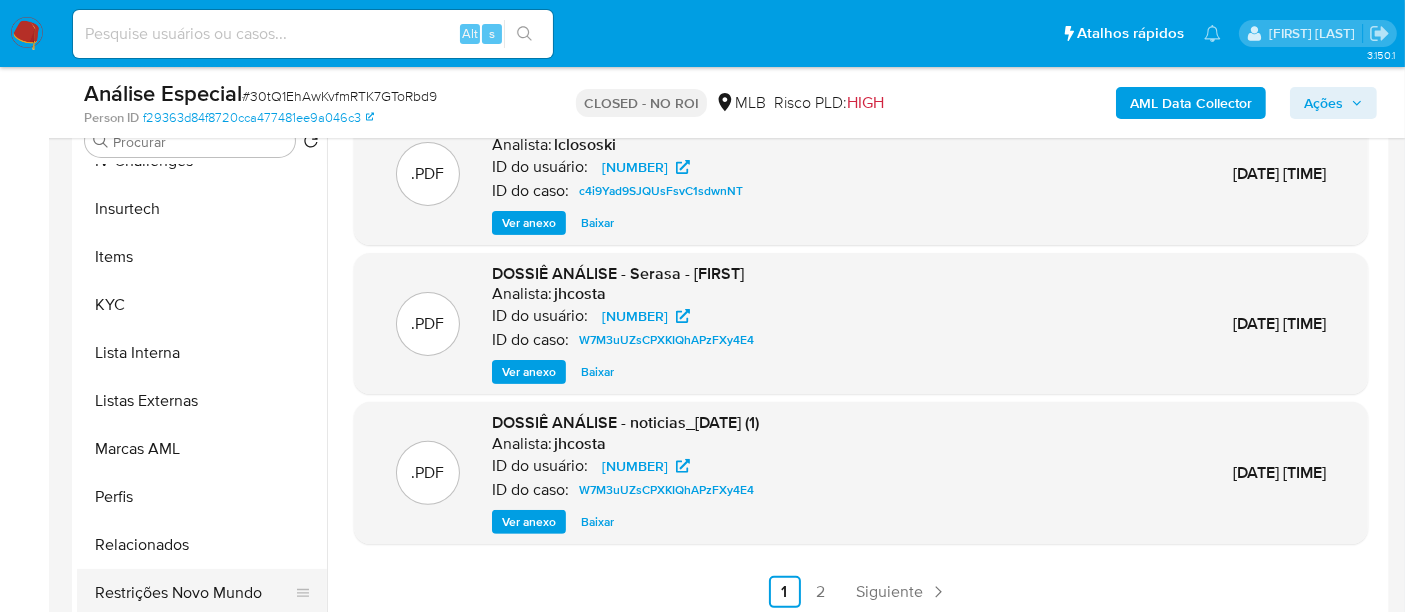 click on "Restrições Novo Mundo" at bounding box center (194, 593) 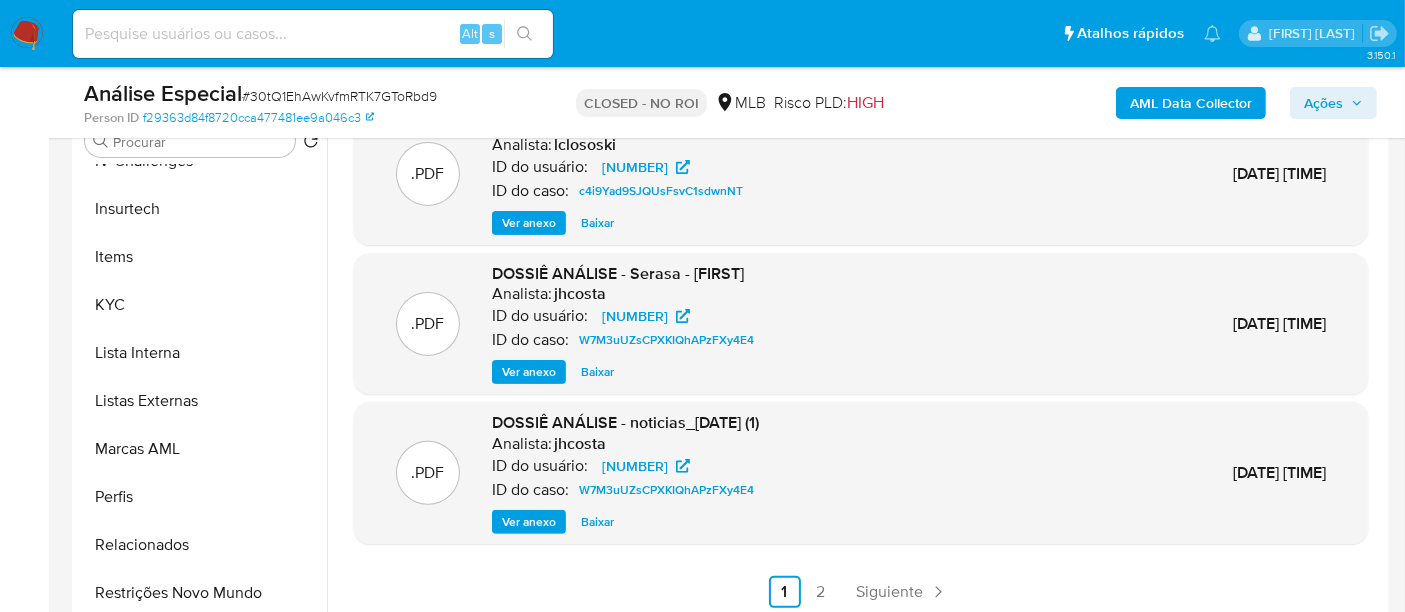 scroll, scrollTop: 0, scrollLeft: 0, axis: both 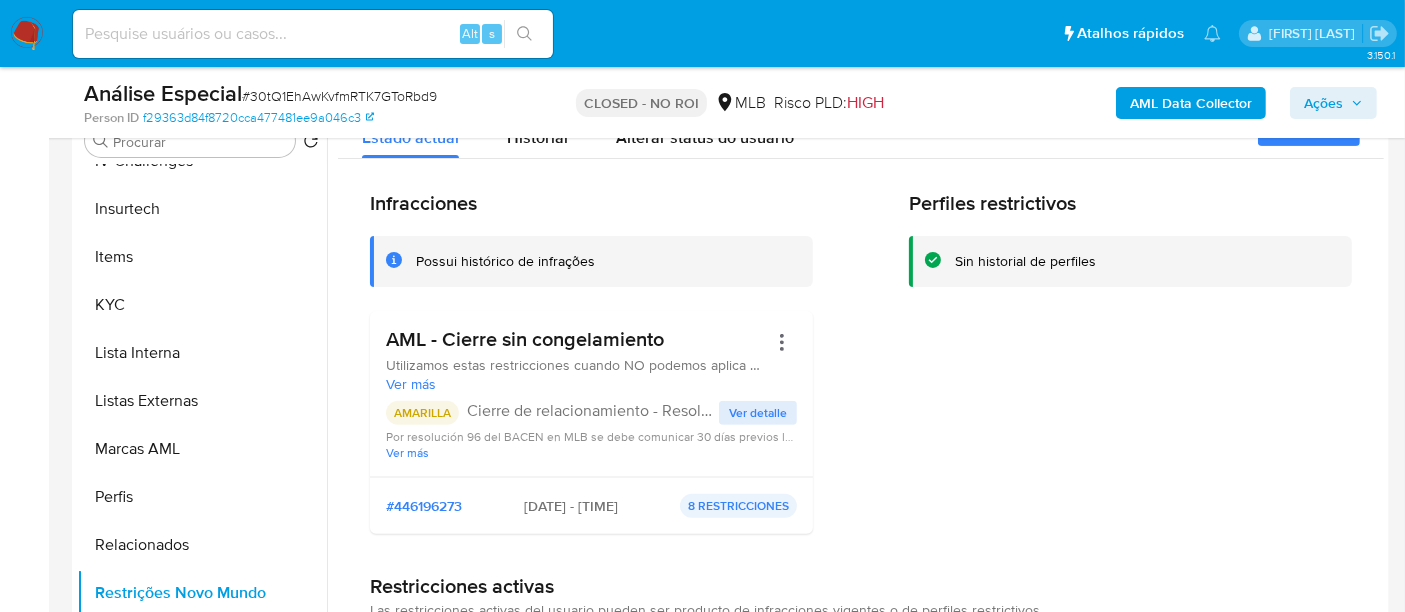 click on "Ver detalle" at bounding box center [758, 413] 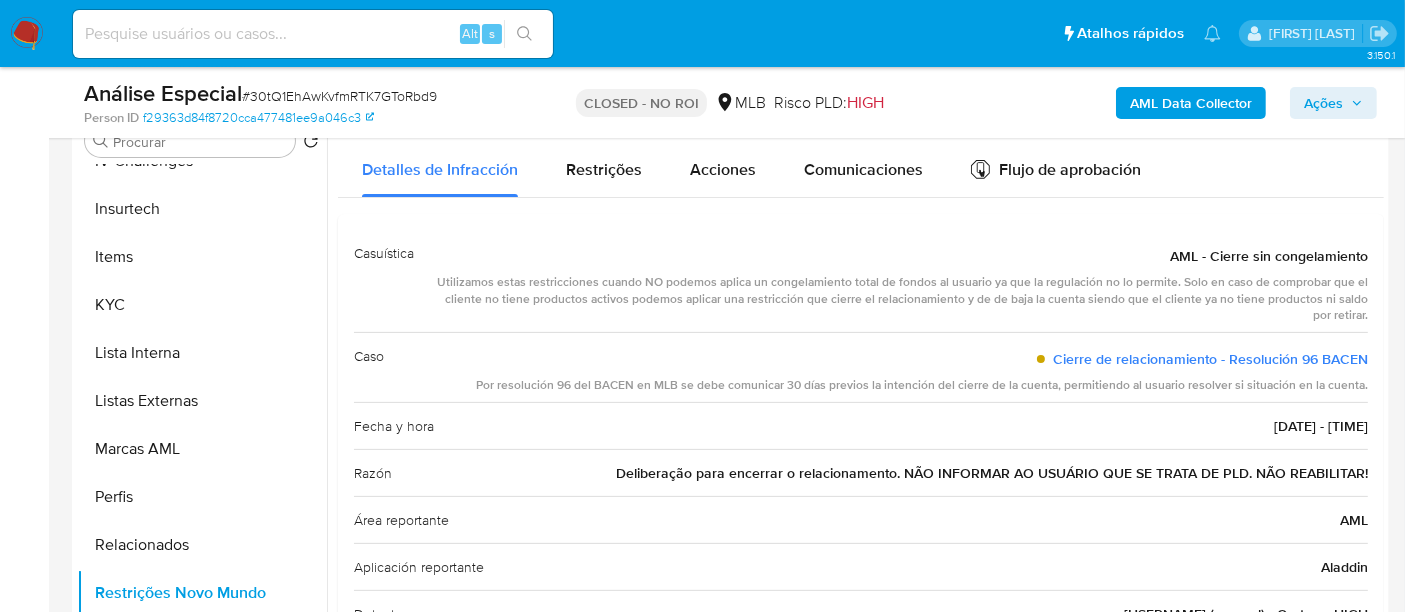 click on "Deliberação para encerrar o relacionamento. NÃO INFORMAR AO USUÁRIO QUE SE TRATA DE PLD. NÃO REABILITAR!" at bounding box center (992, 473) 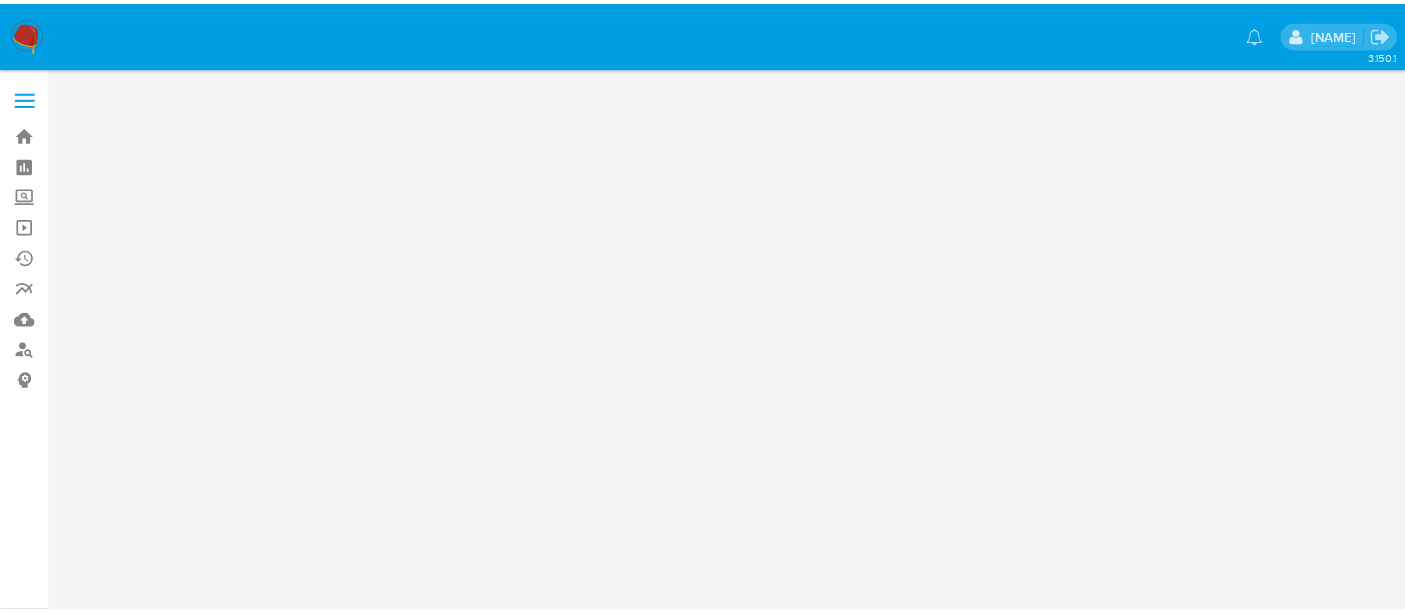 scroll, scrollTop: 0, scrollLeft: 0, axis: both 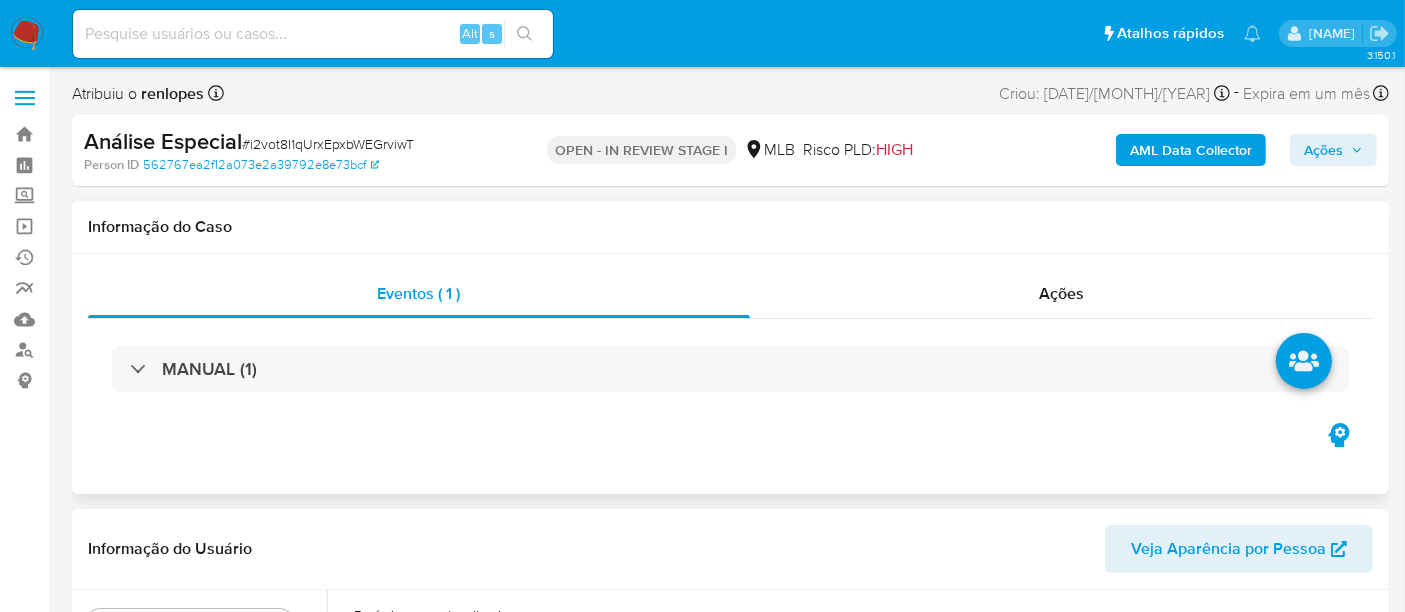 select on "10" 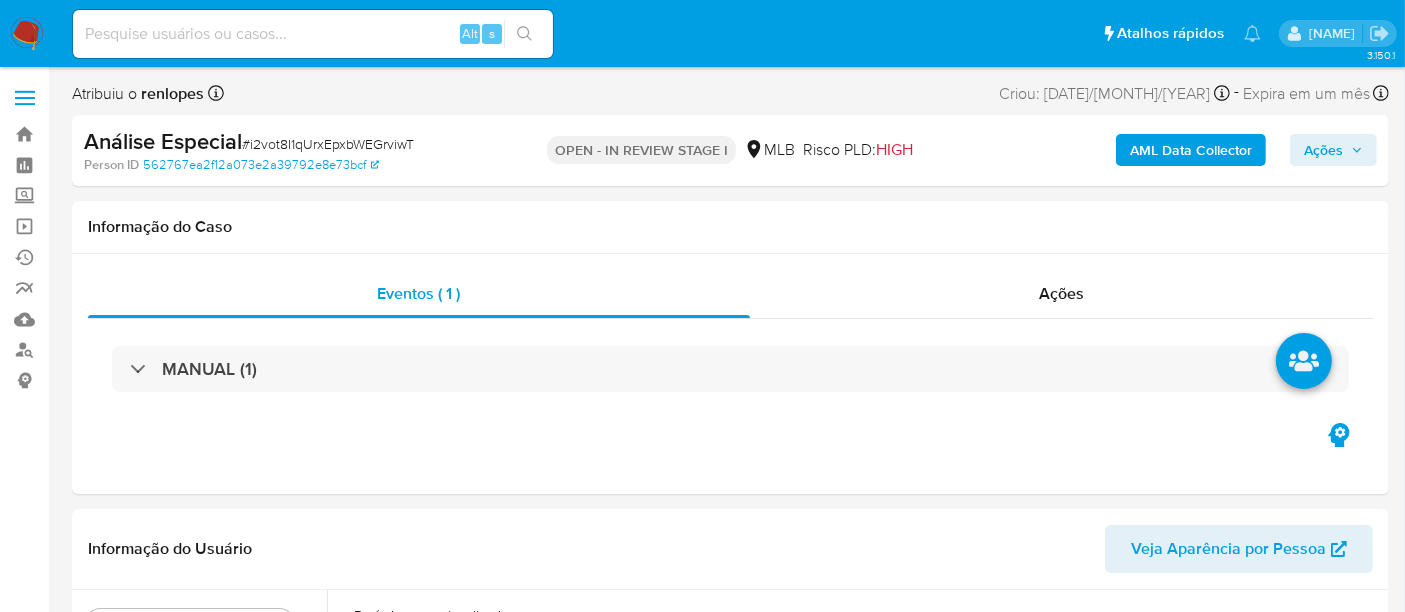 click on "Ações" at bounding box center (1323, 150) 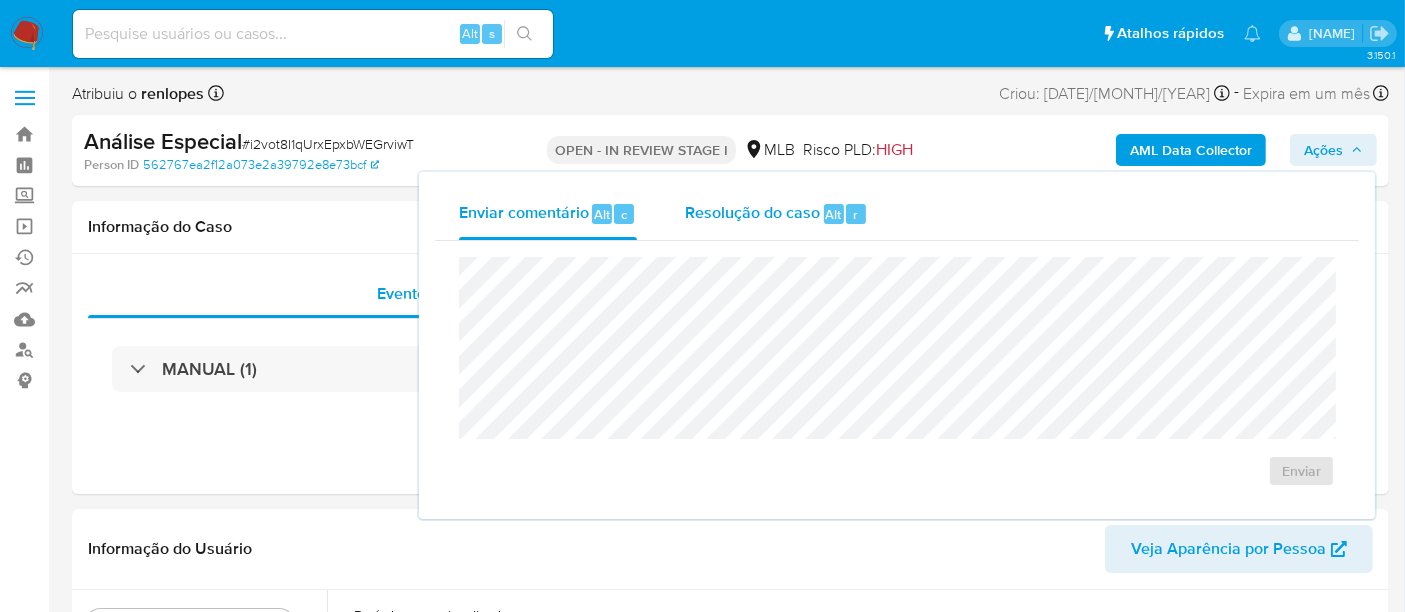 click on "Resolução do caso" at bounding box center [752, 213] 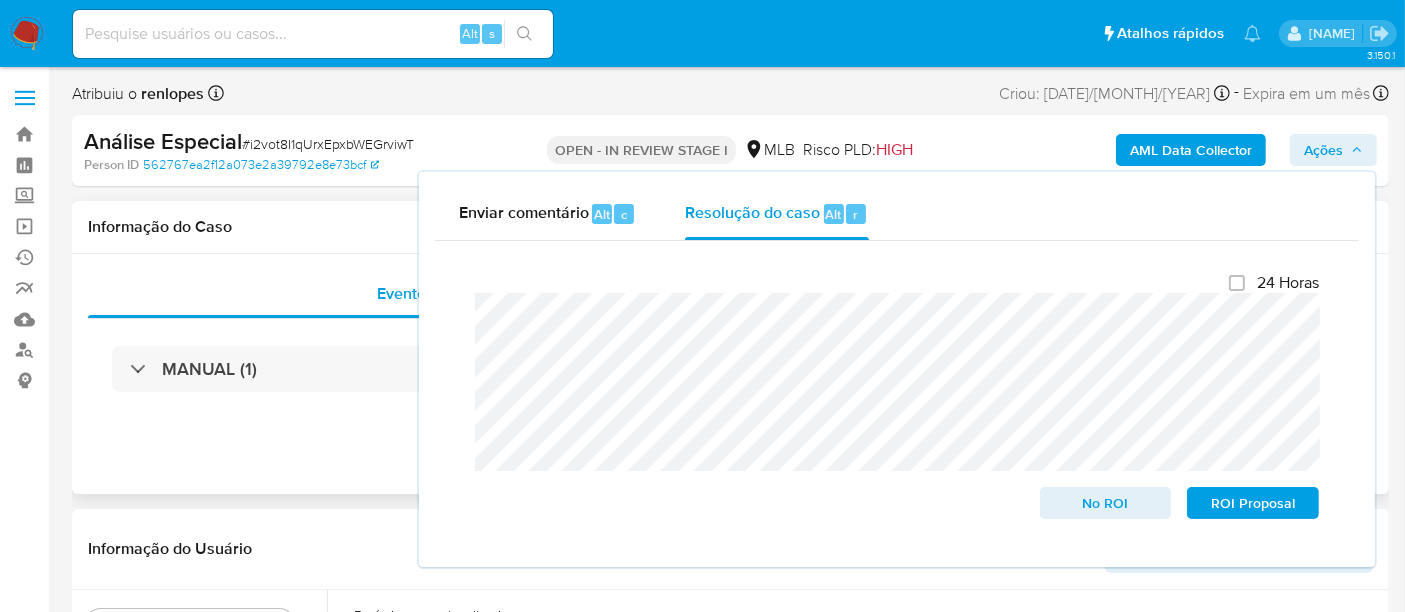 click on "Informação do Caso" at bounding box center [730, 227] 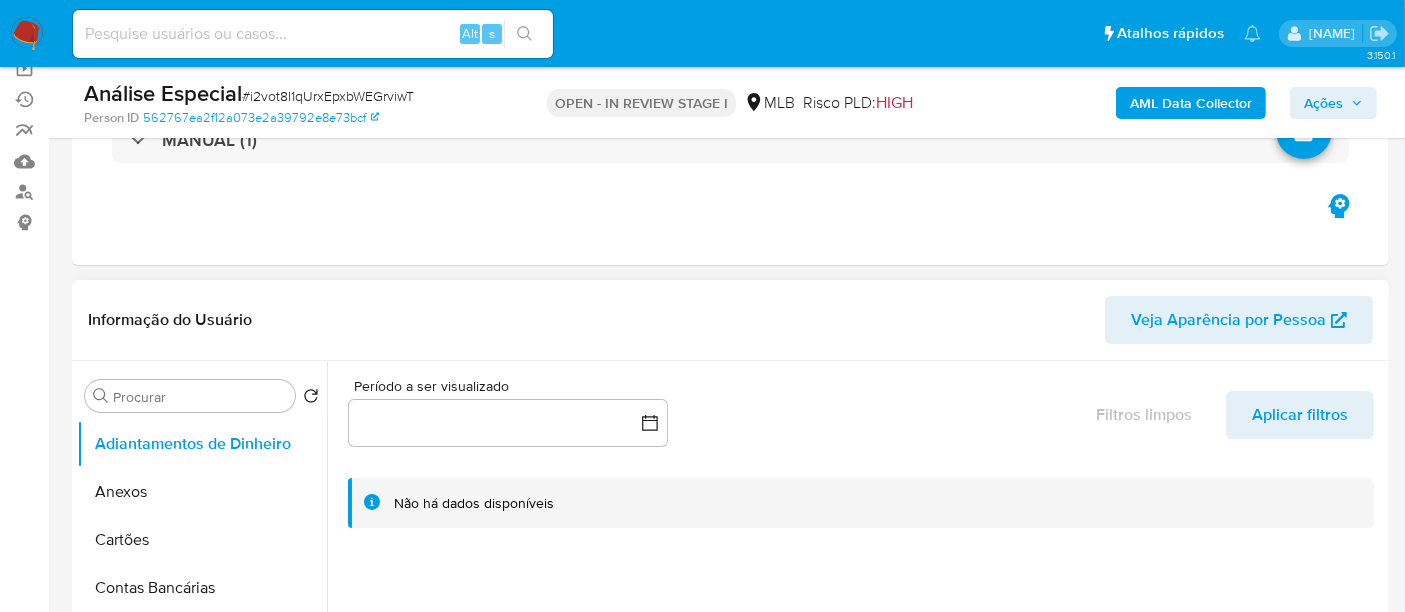 scroll, scrollTop: 333, scrollLeft: 0, axis: vertical 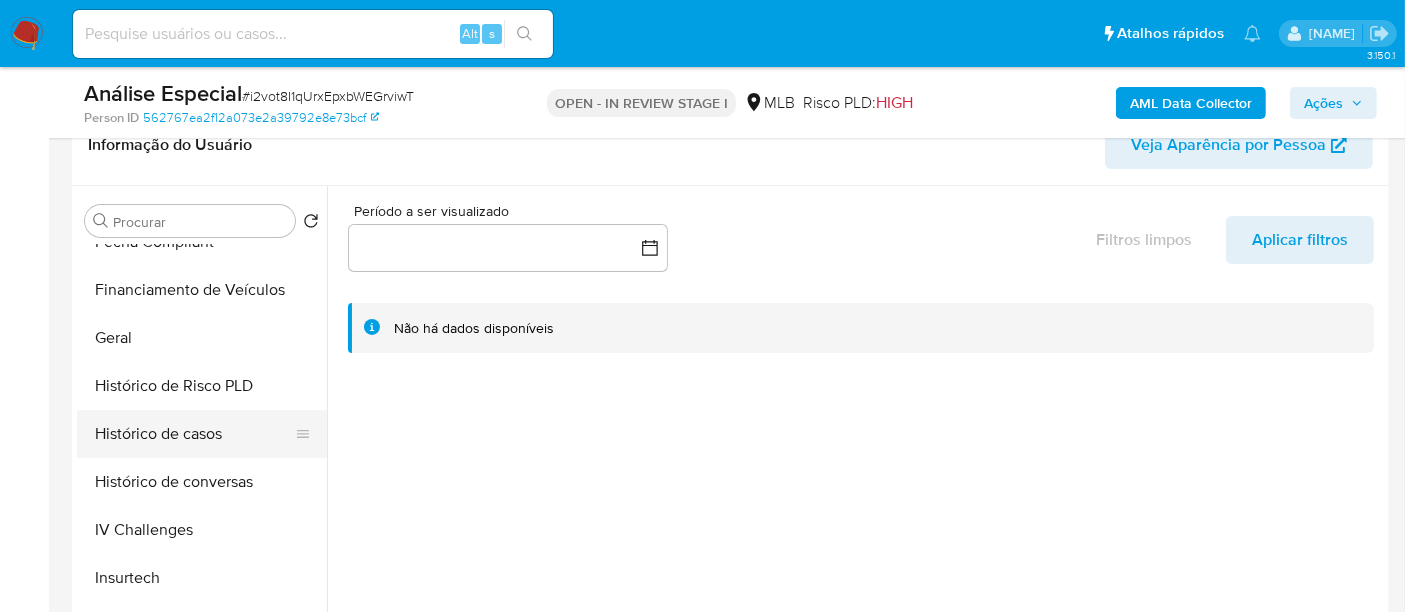 click on "Histórico de casos" at bounding box center [194, 434] 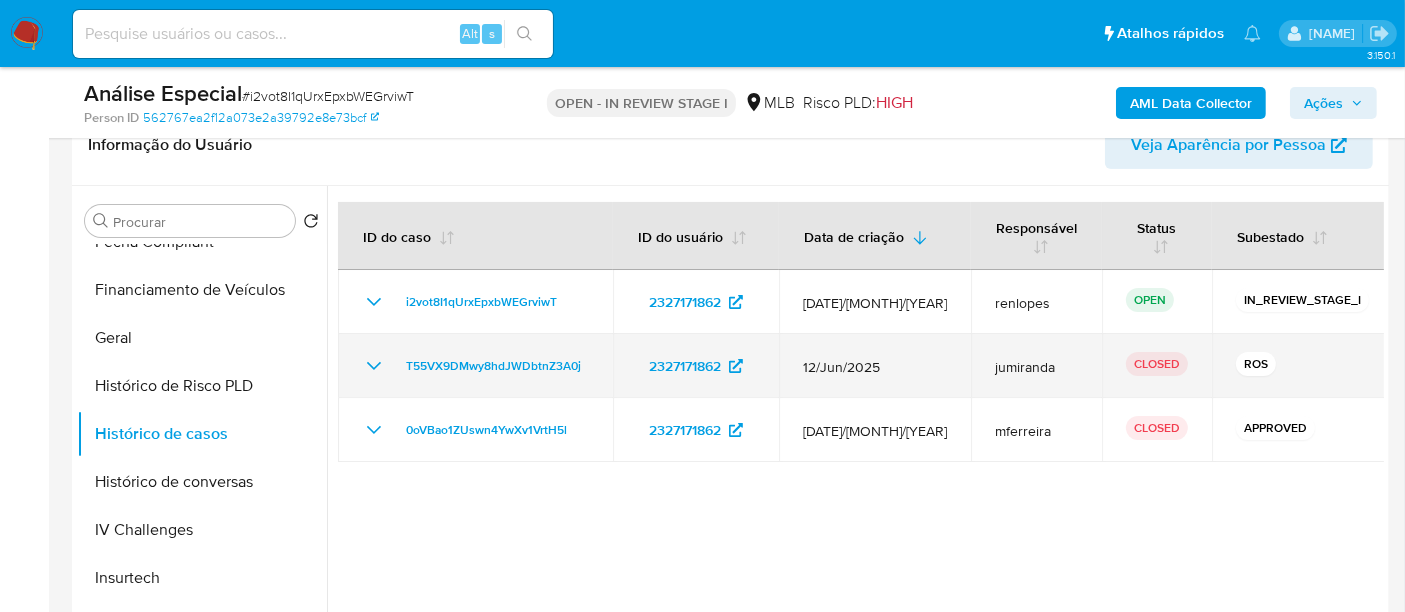 drag, startPoint x: 388, startPoint y: 367, endPoint x: 591, endPoint y: 371, distance: 203.0394 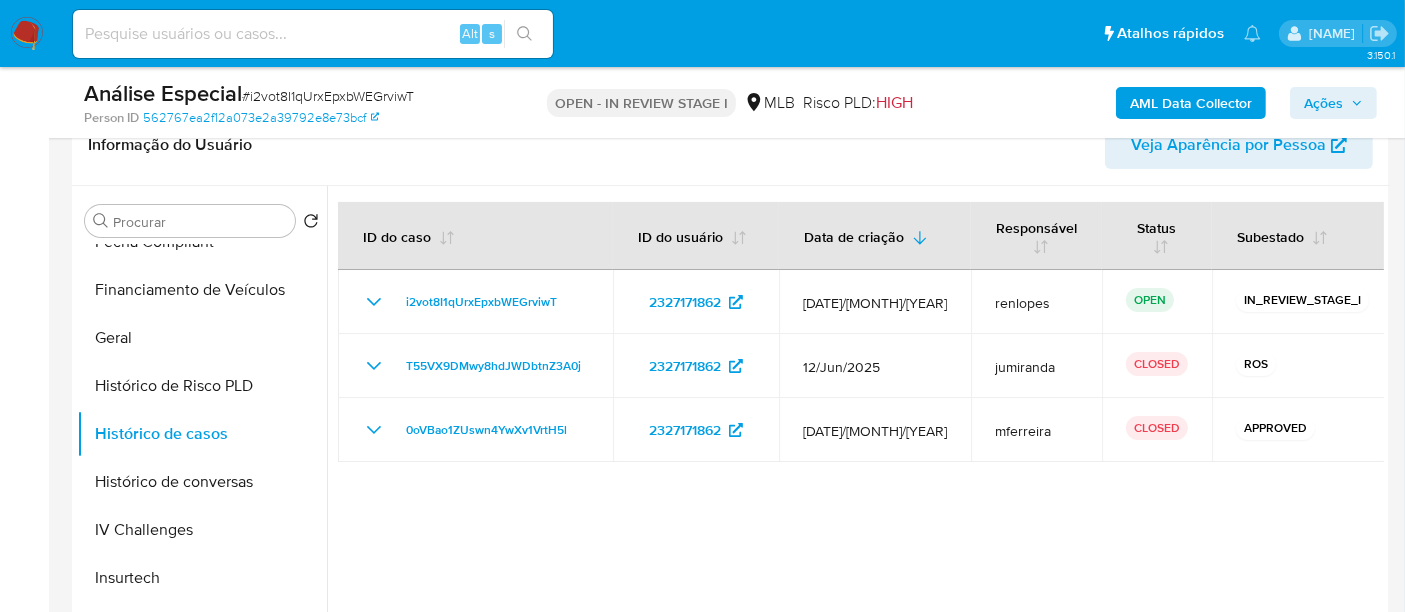 click on "Ações" at bounding box center [1323, 103] 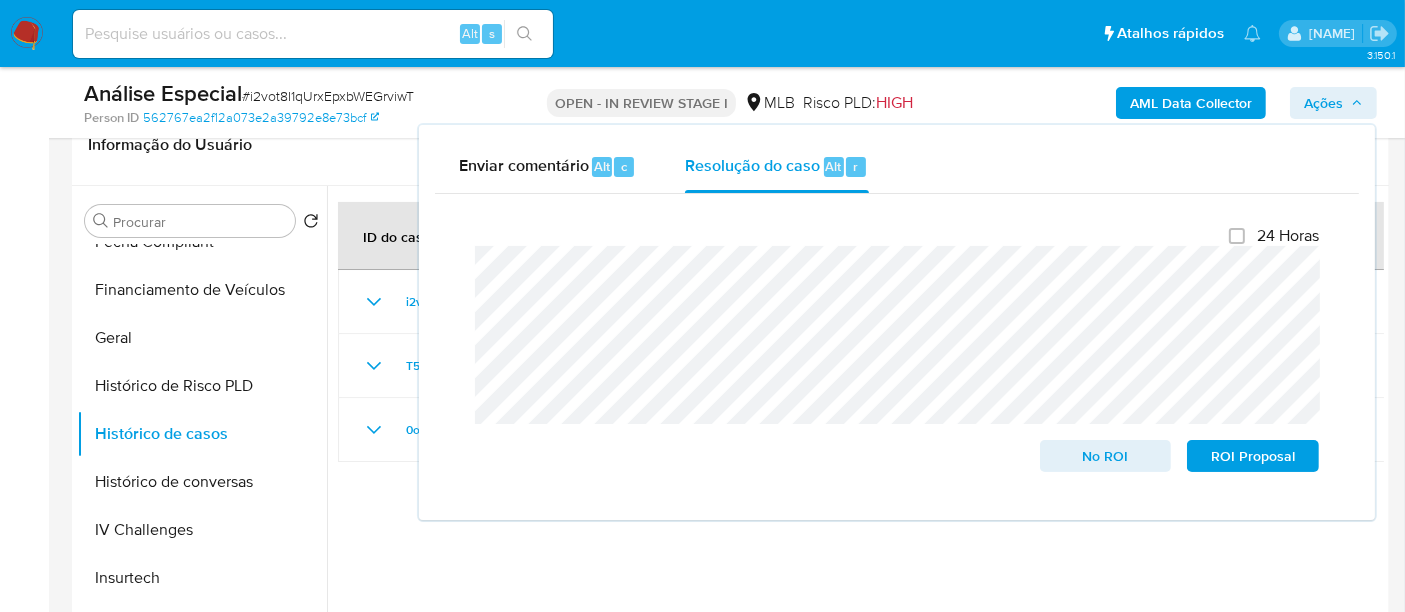 click on "Informação do Usuário Veja Aparência por Pessoa" at bounding box center (730, 145) 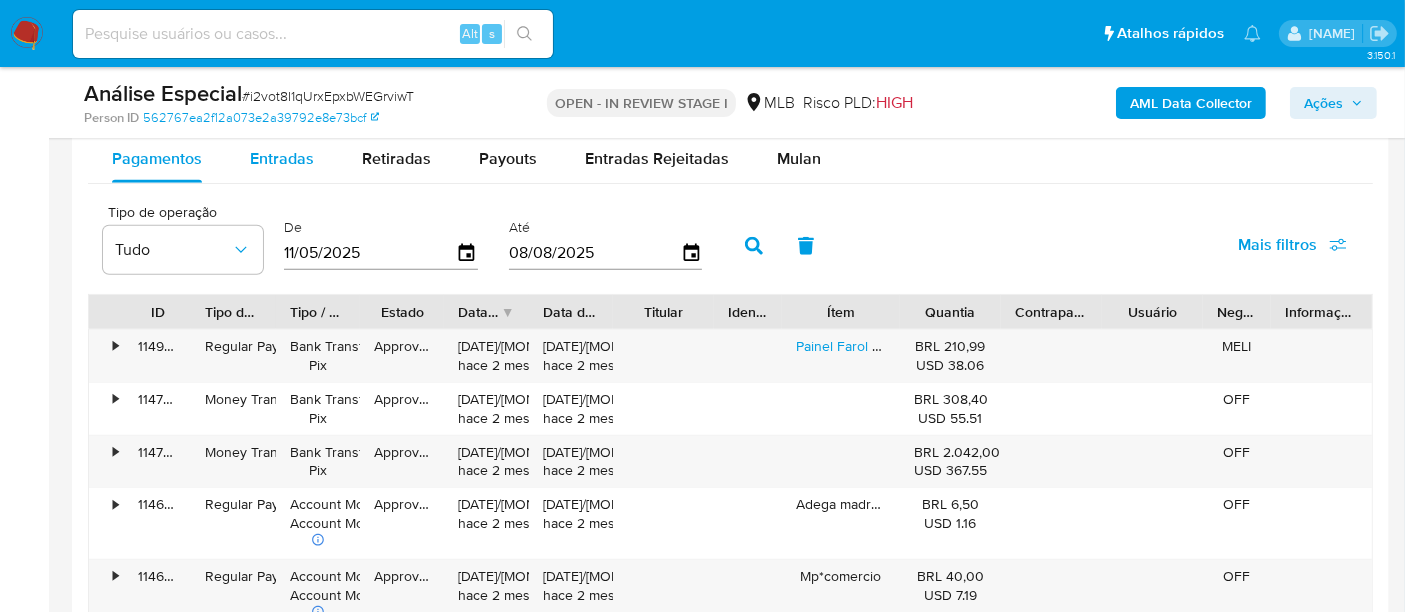 scroll, scrollTop: 2000, scrollLeft: 0, axis: vertical 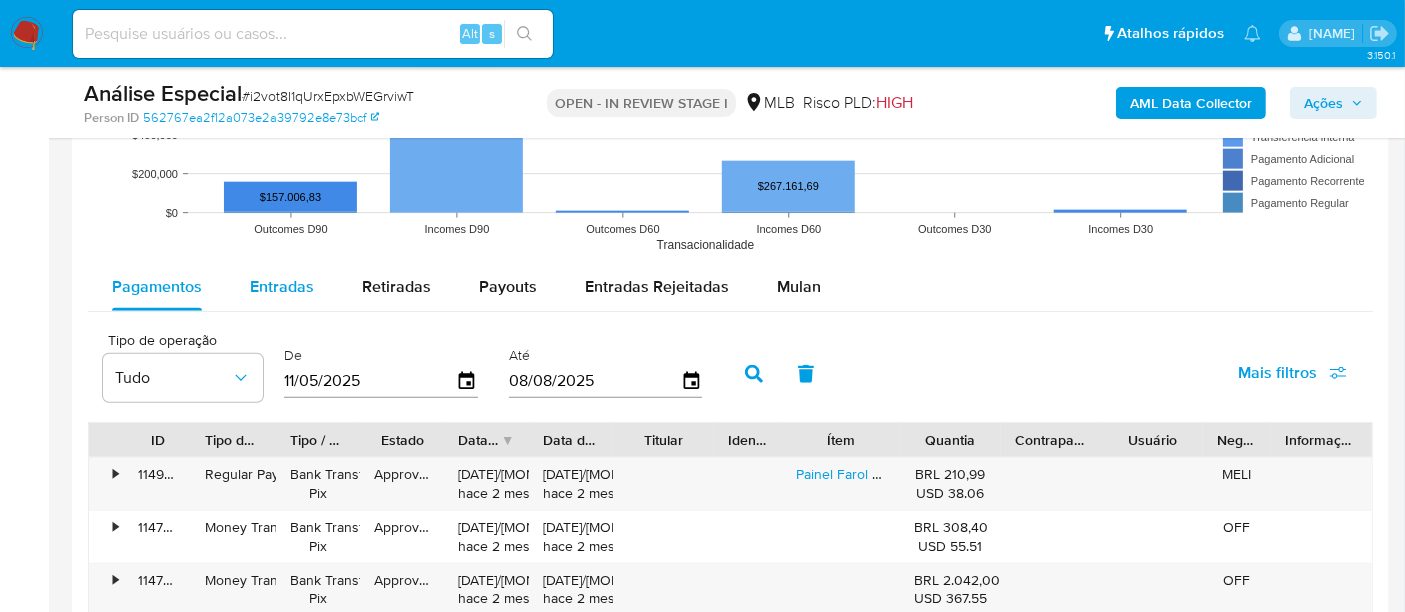 click on "Entradas" at bounding box center [282, 286] 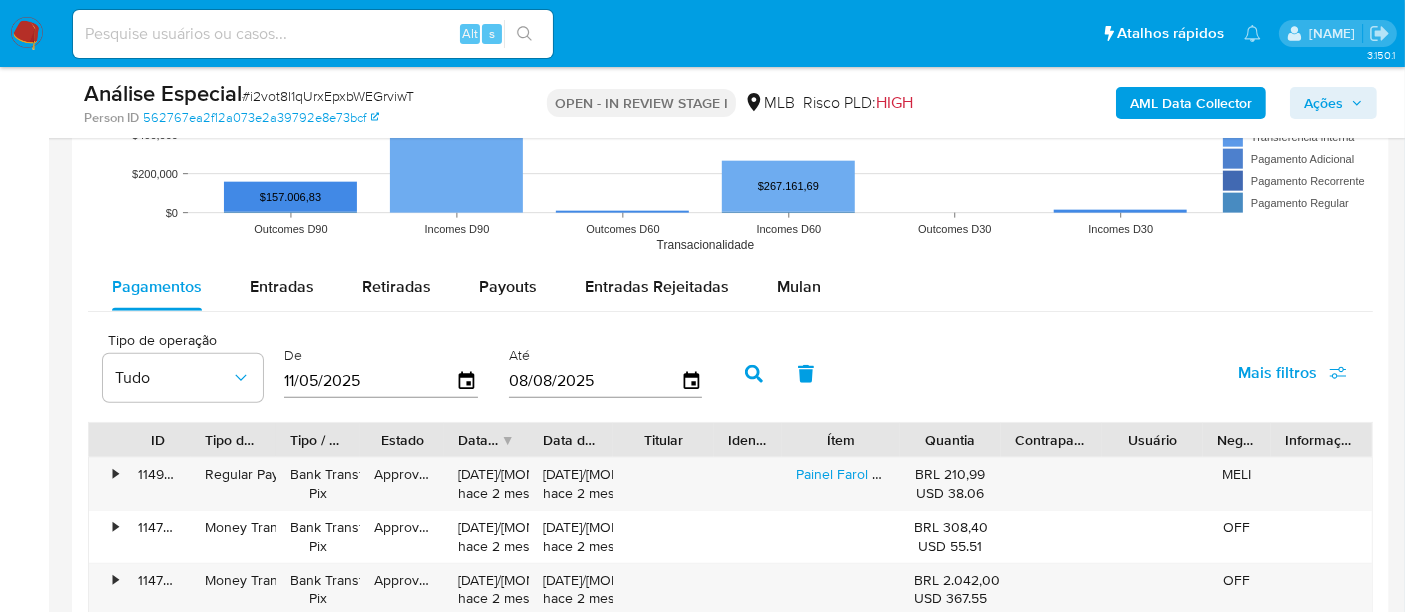 select on "10" 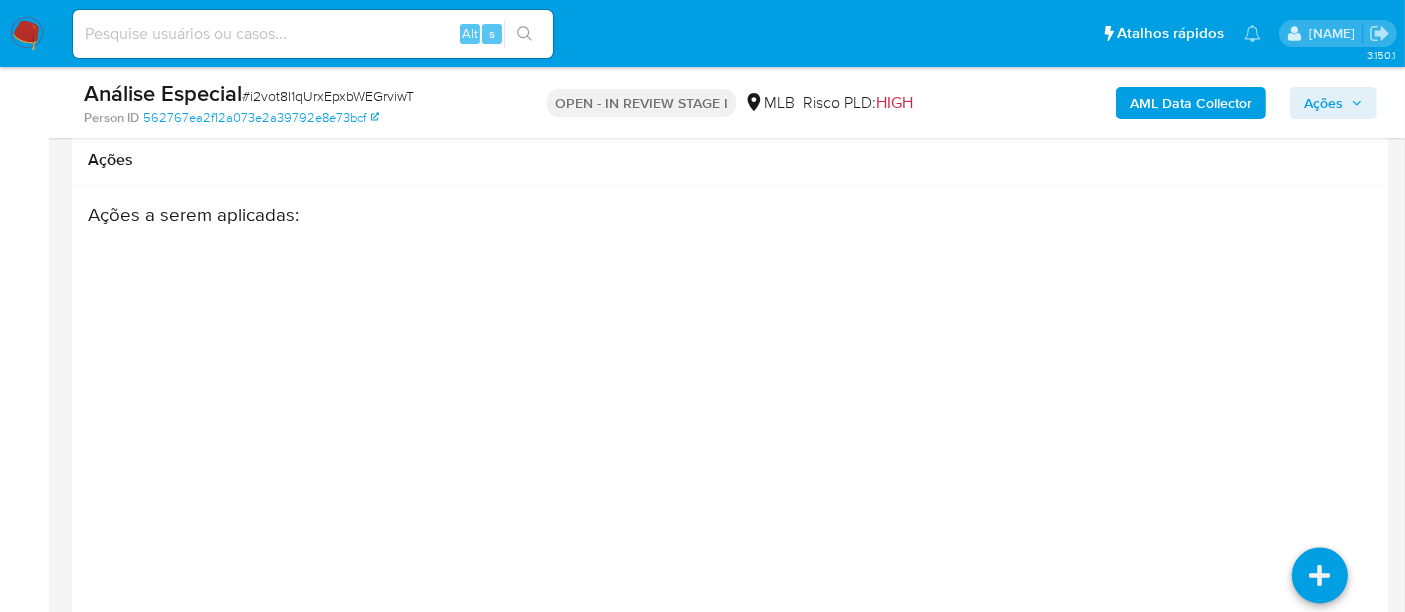 scroll, scrollTop: 3345, scrollLeft: 0, axis: vertical 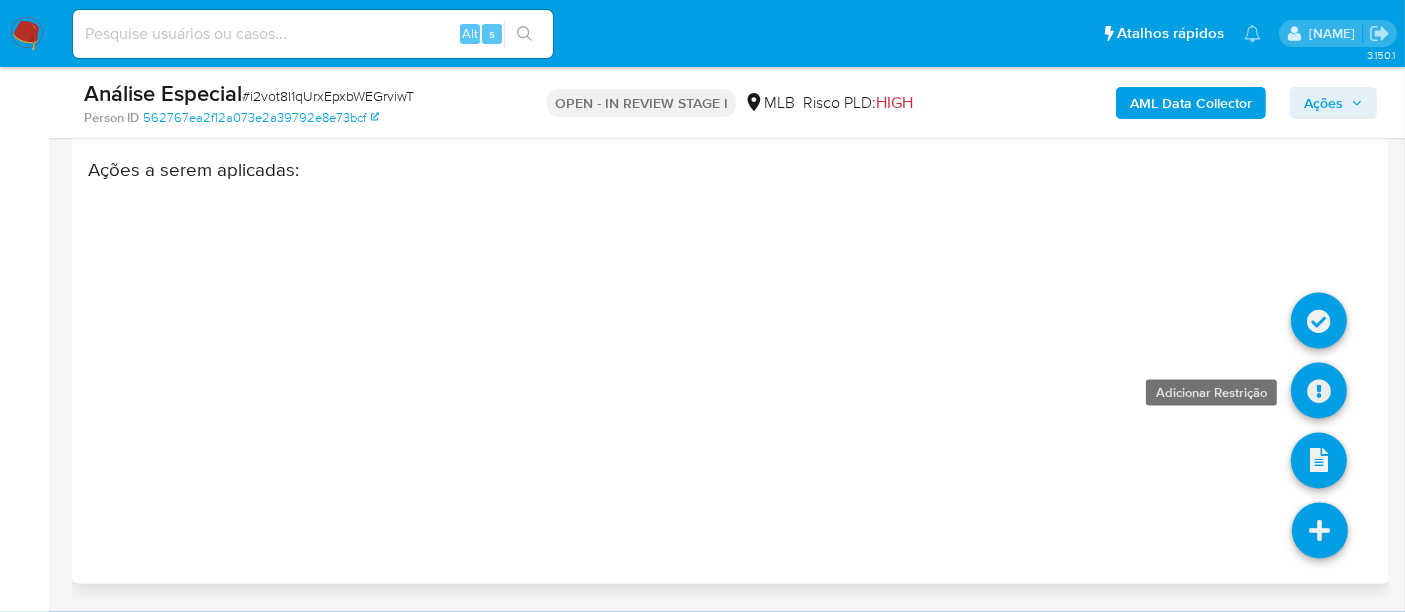 click at bounding box center (1319, 391) 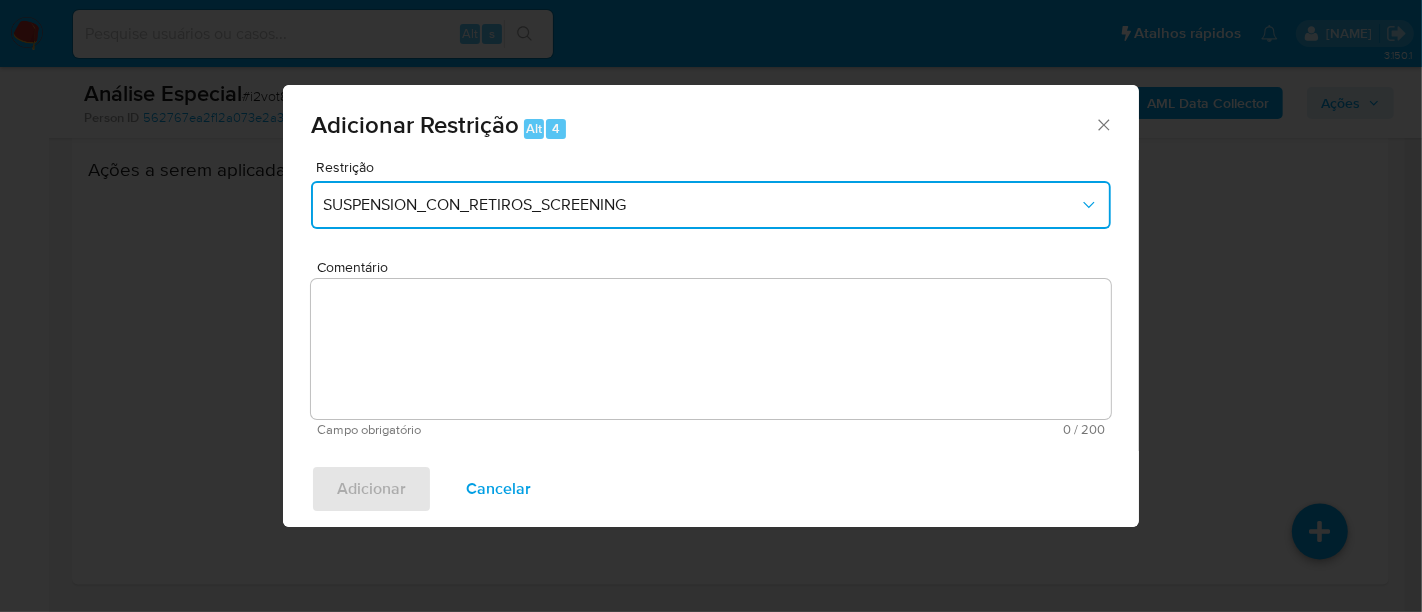 click on "SUSPENSION_CON_RETIROS_SCREENING" at bounding box center (701, 205) 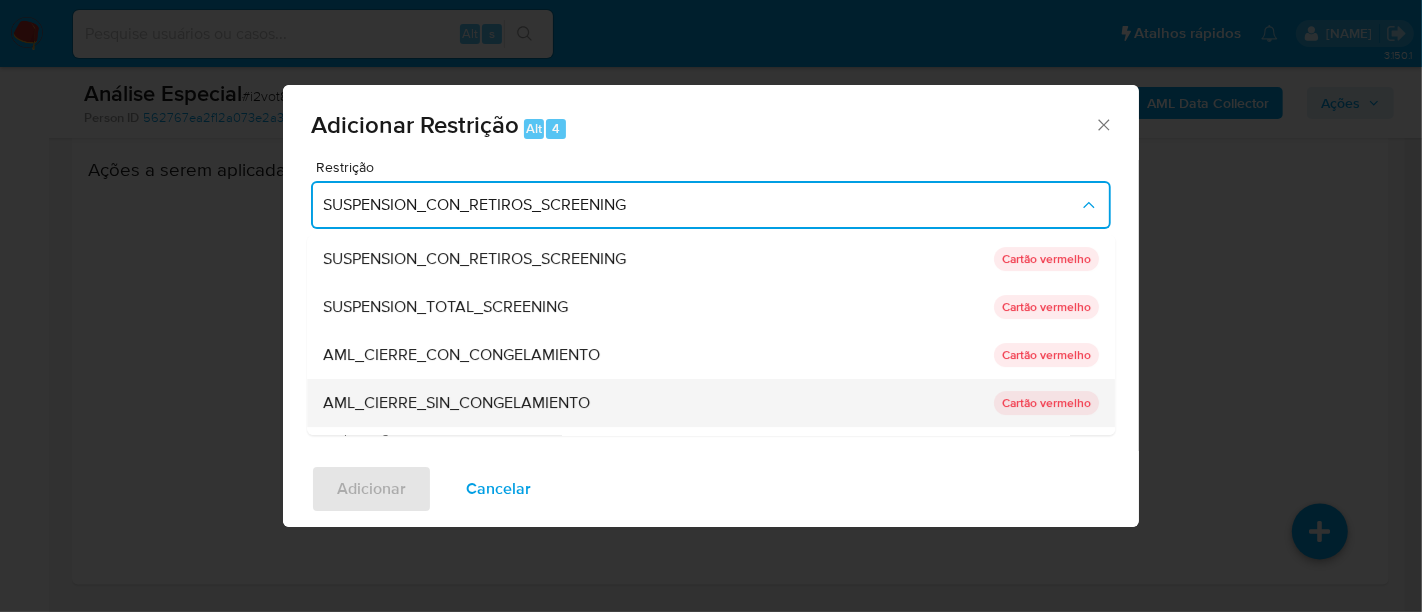 click on "AML_CIERRE_SIN_CONGELAMIENTO" at bounding box center (652, 403) 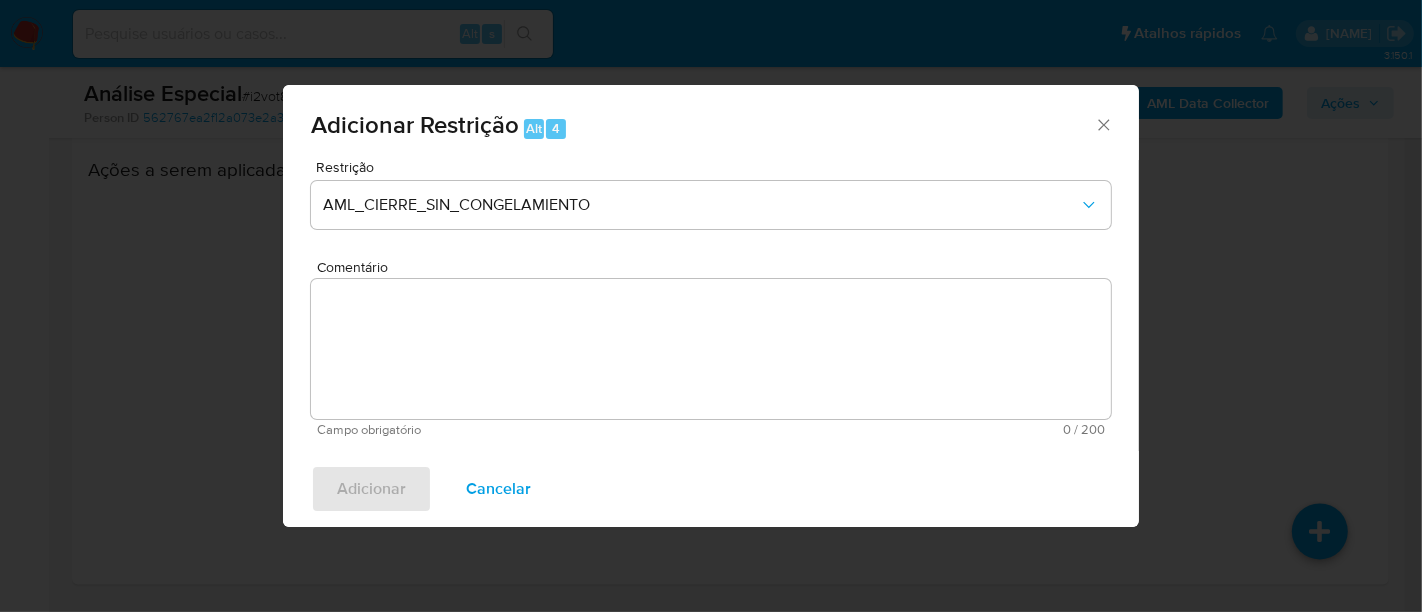 click on "Comentário" at bounding box center (711, 349) 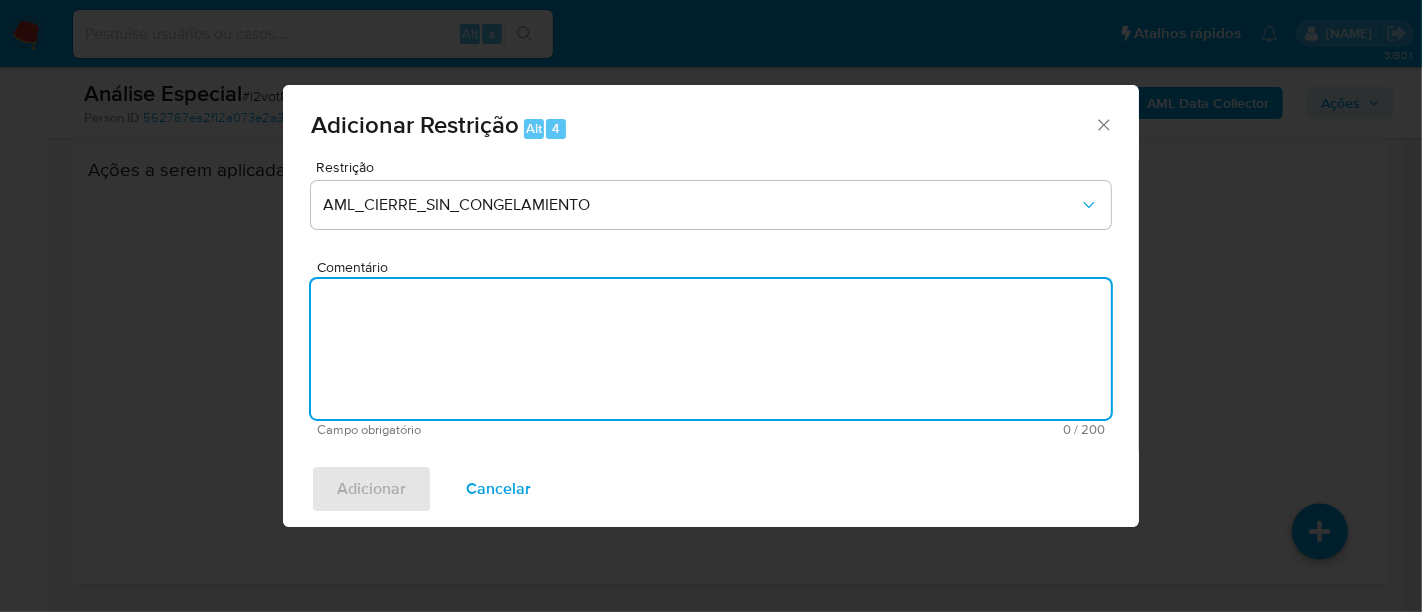 paste on "Deliberação para encerrar o relacionamento. NÃO INFORMAR AO USUÁRIO QUE SE TRATA DE PLD. NÃO REABILITAR!" 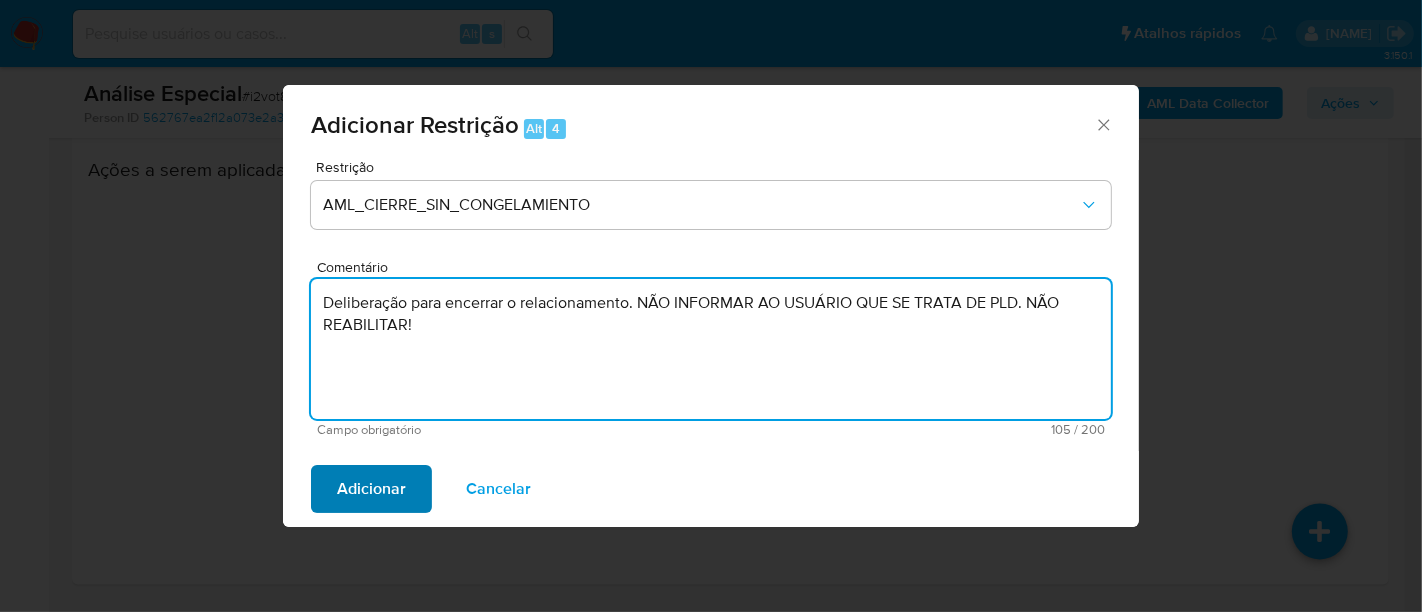 type on "Deliberação para encerrar o relacionamento. NÃO INFORMAR AO USUÁRIO QUE SE TRATA DE PLD. NÃO REABILITAR!" 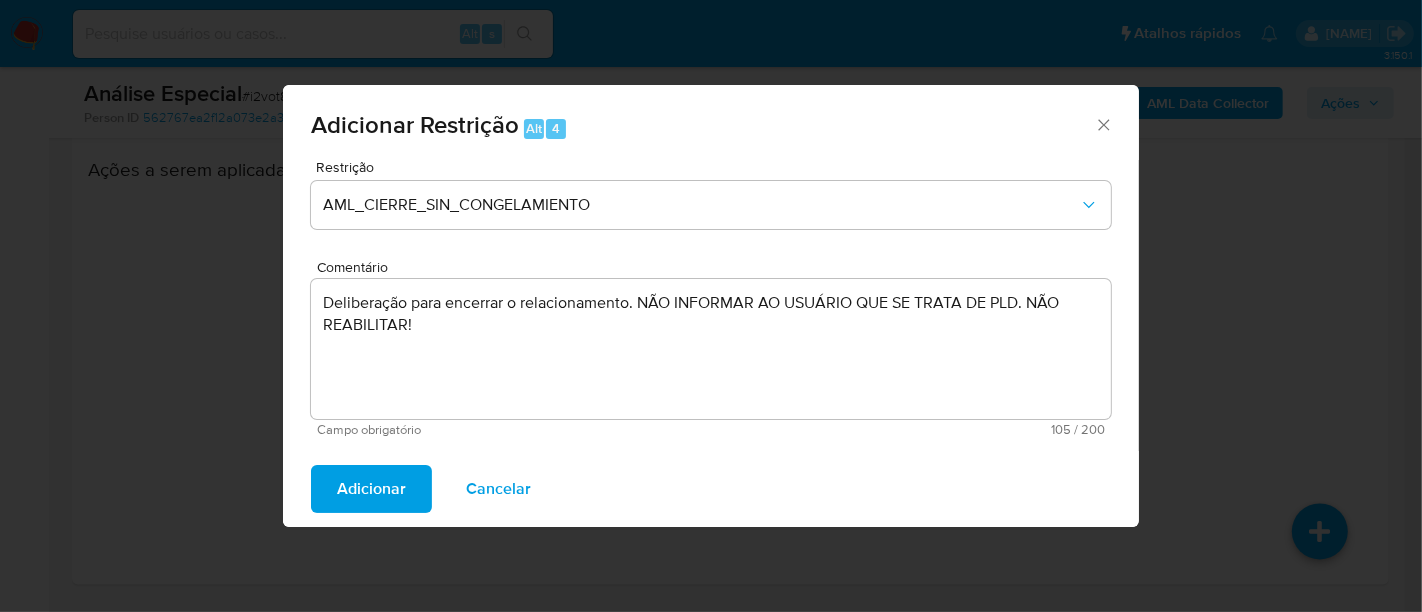click on "Adicionar" at bounding box center [371, 489] 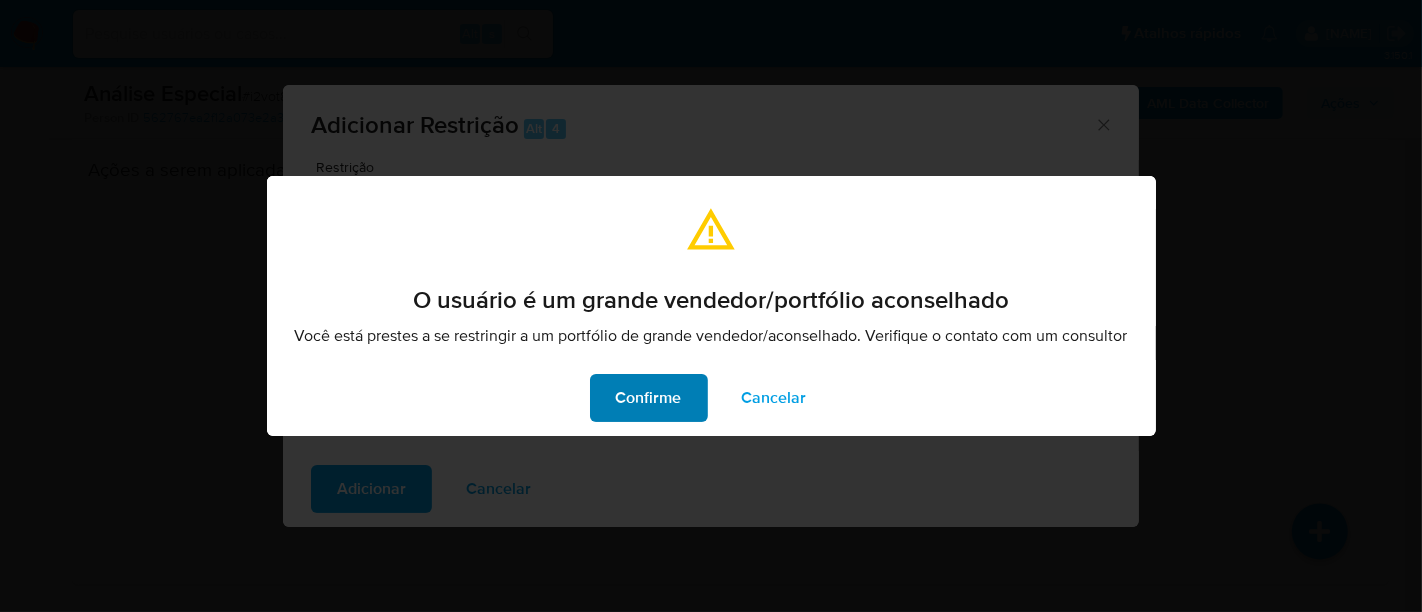 click on "Confirme" at bounding box center [649, 398] 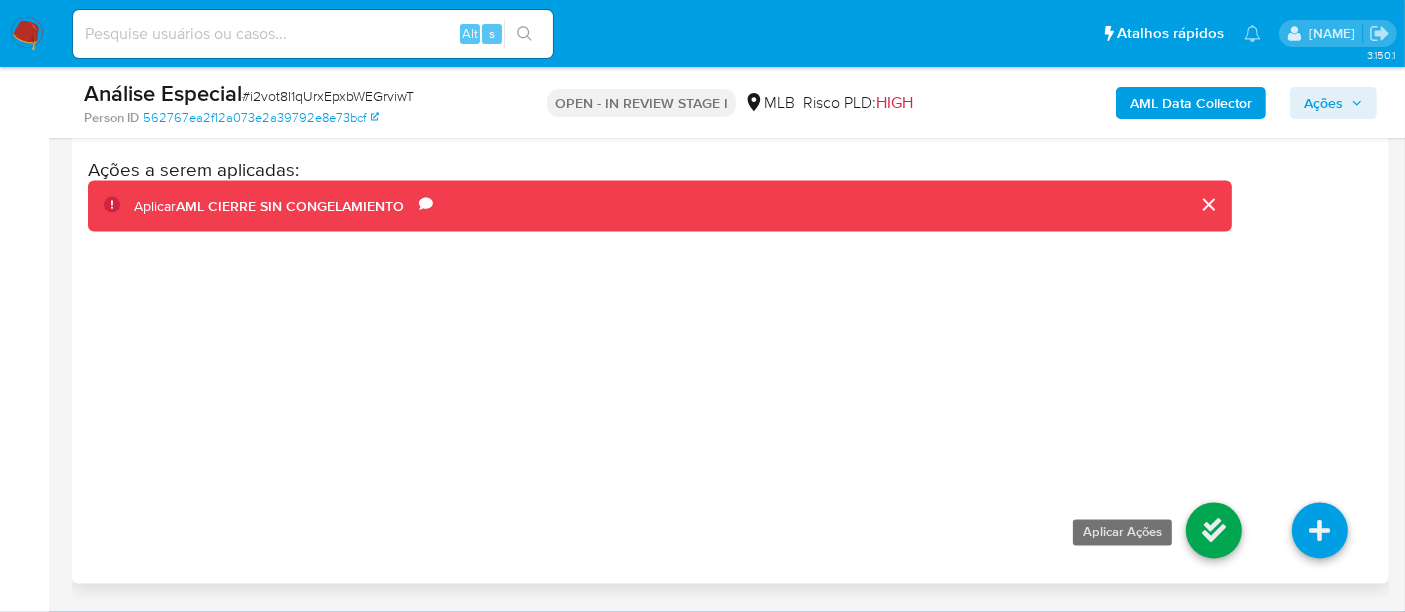 click at bounding box center (1214, 531) 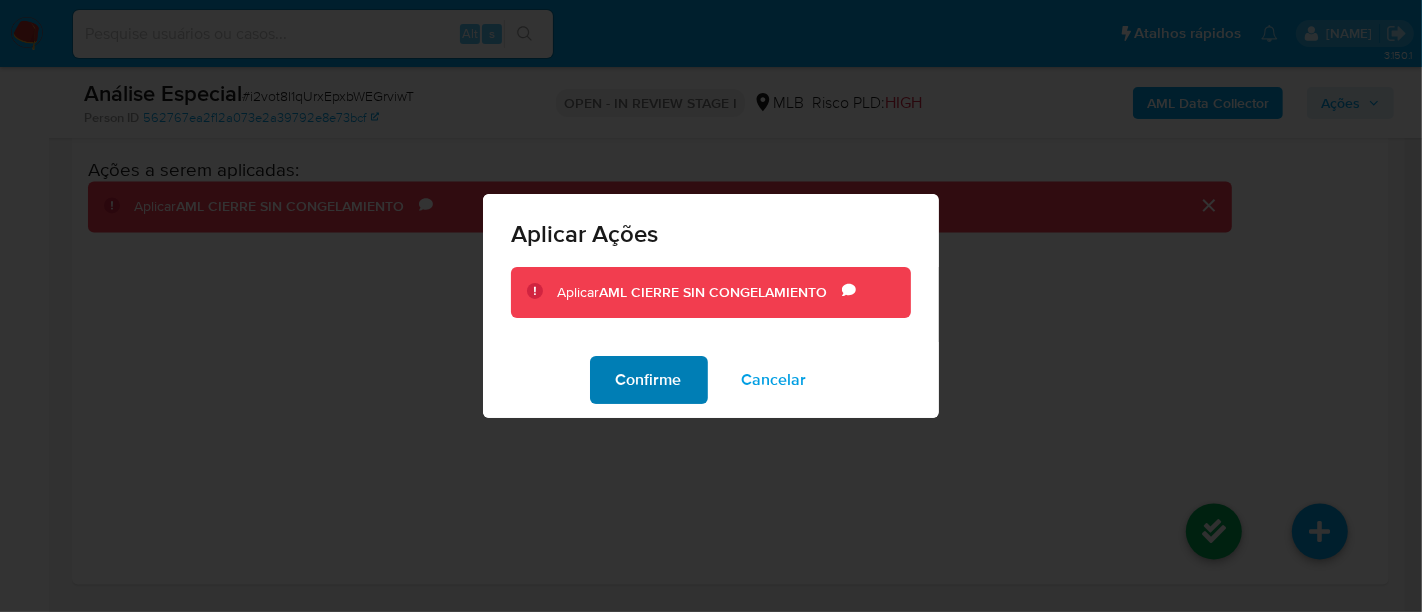 click on "Confirme" at bounding box center [649, 380] 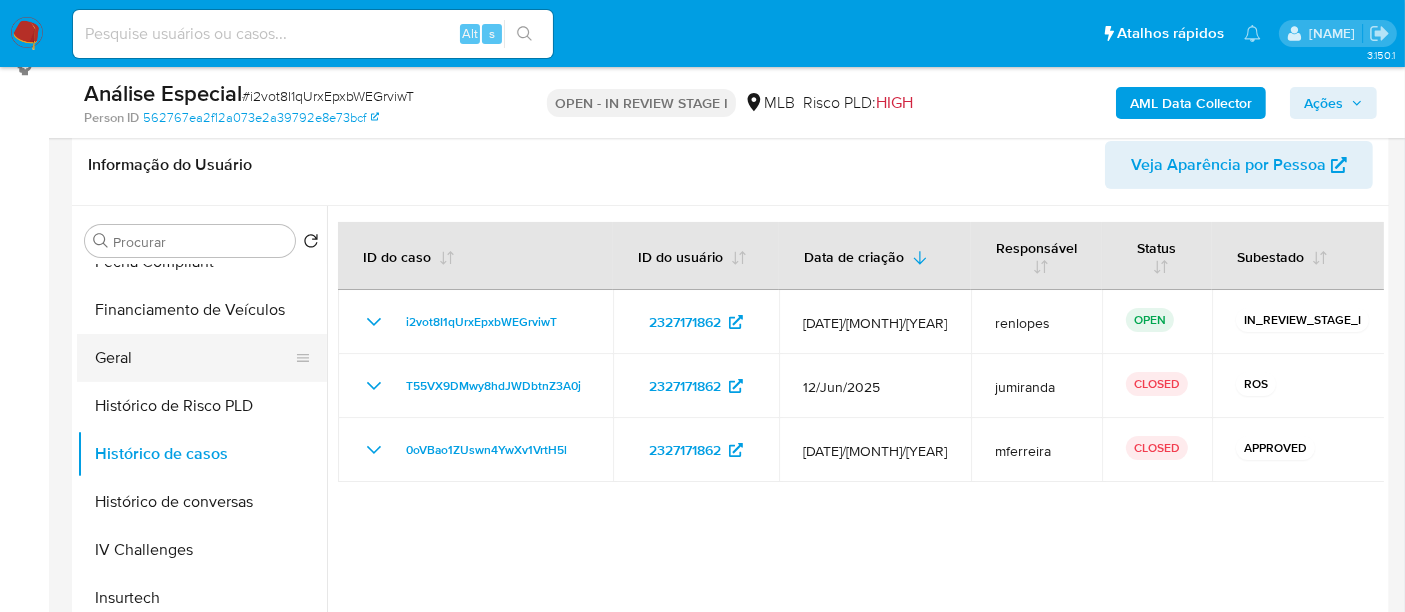 scroll, scrollTop: 234, scrollLeft: 0, axis: vertical 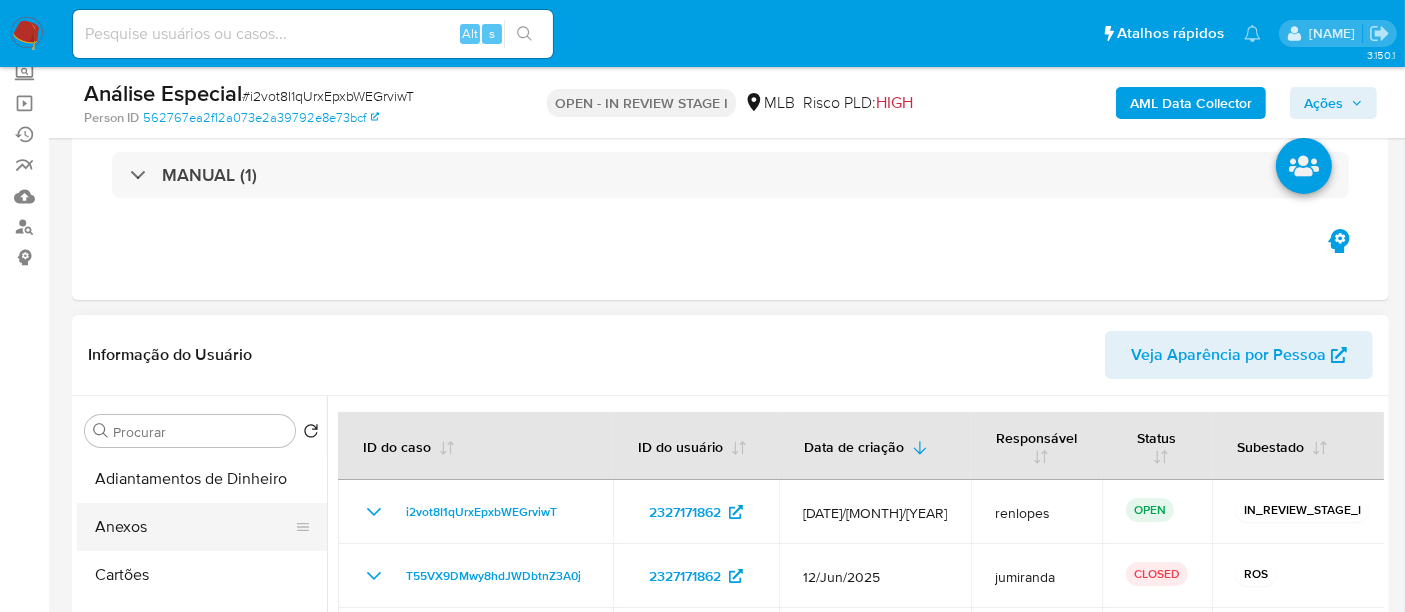 click on "Anexos" at bounding box center (194, 527) 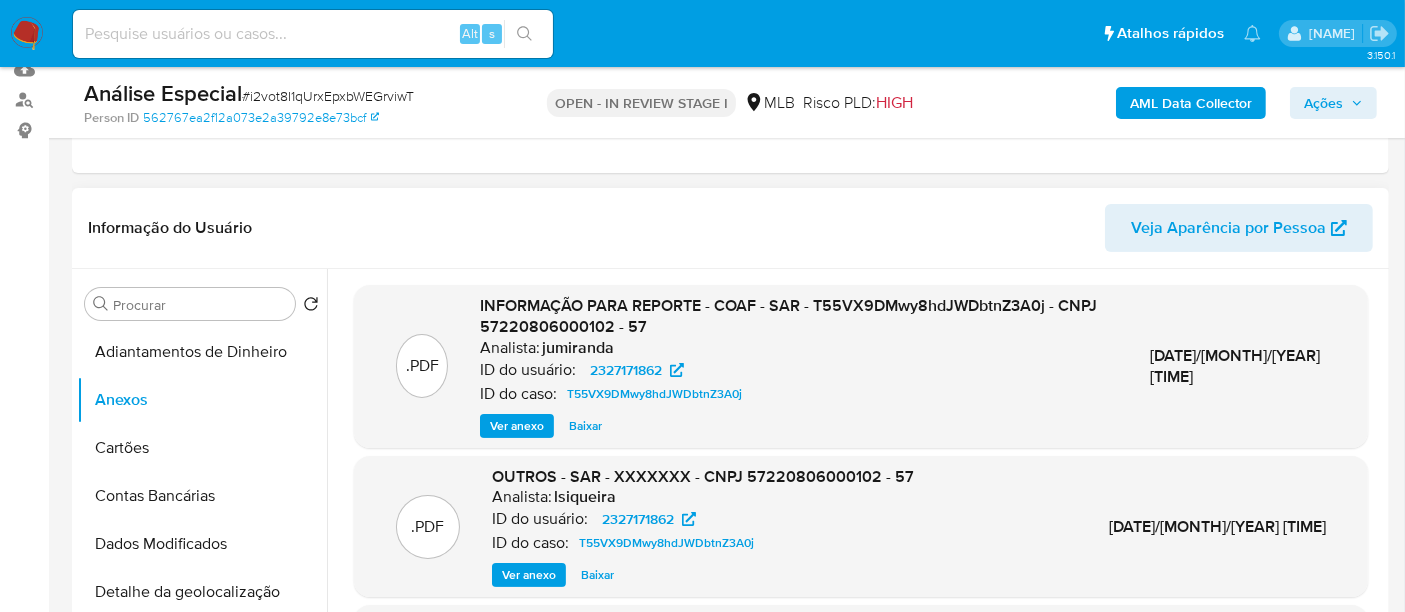 scroll, scrollTop: 345, scrollLeft: 0, axis: vertical 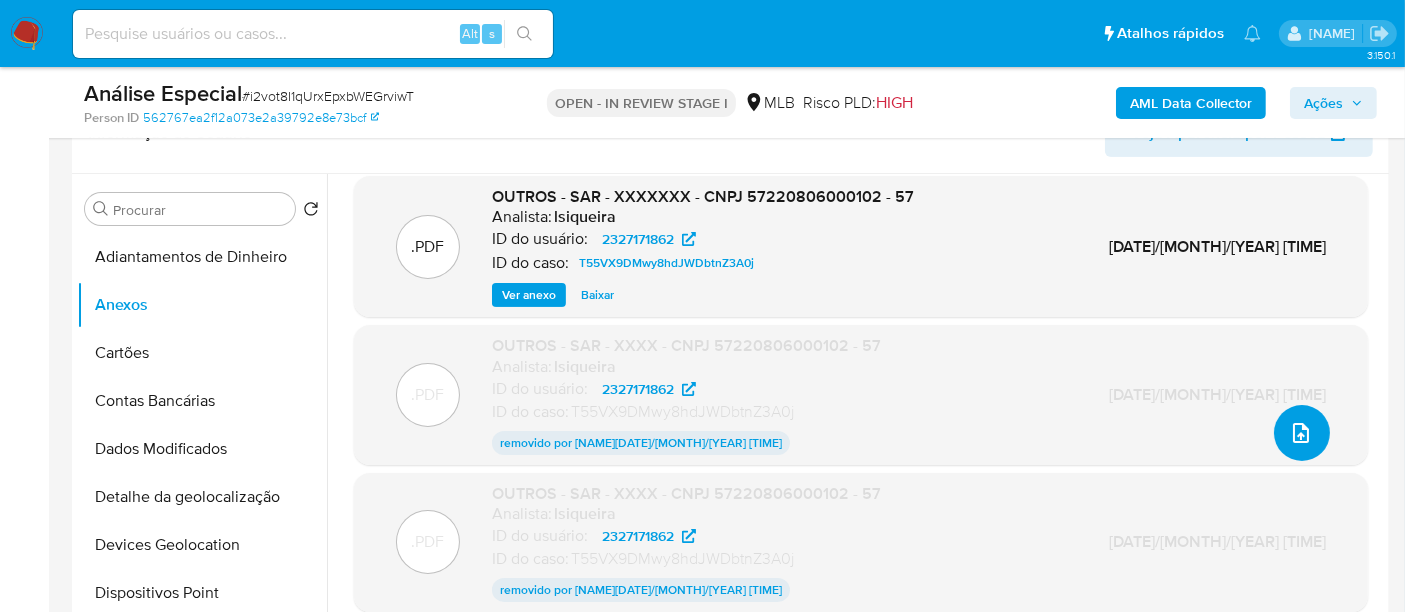 click at bounding box center [1302, 433] 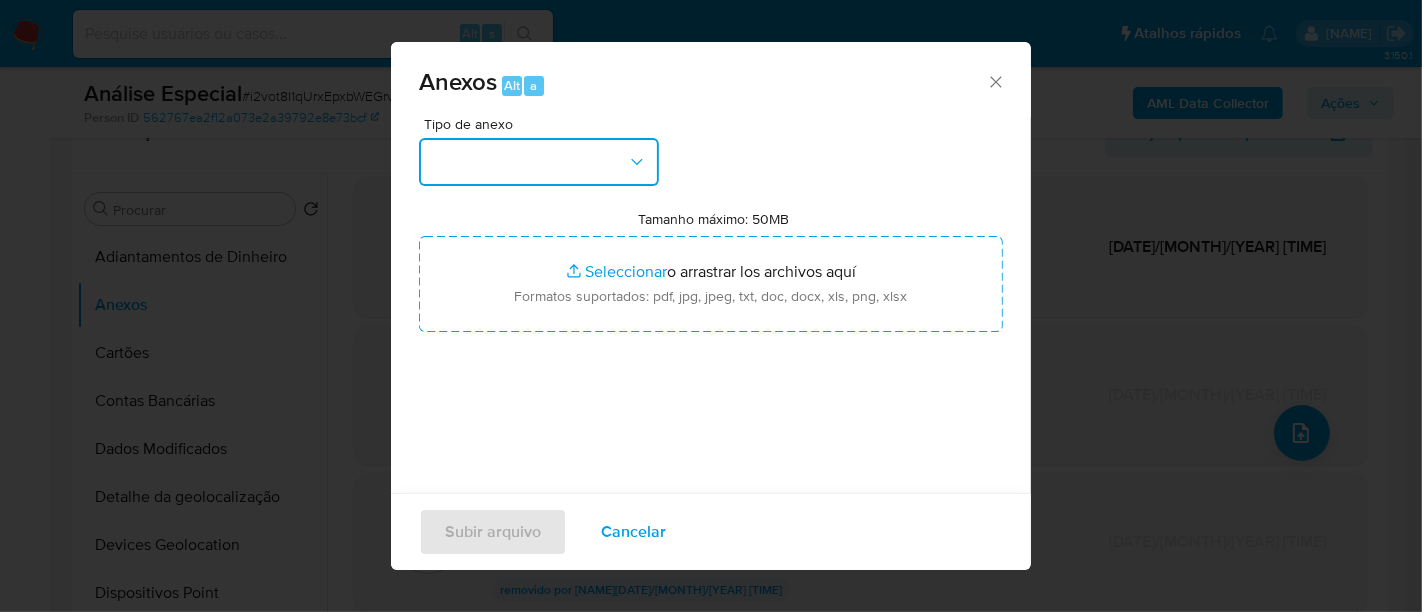 click at bounding box center (539, 162) 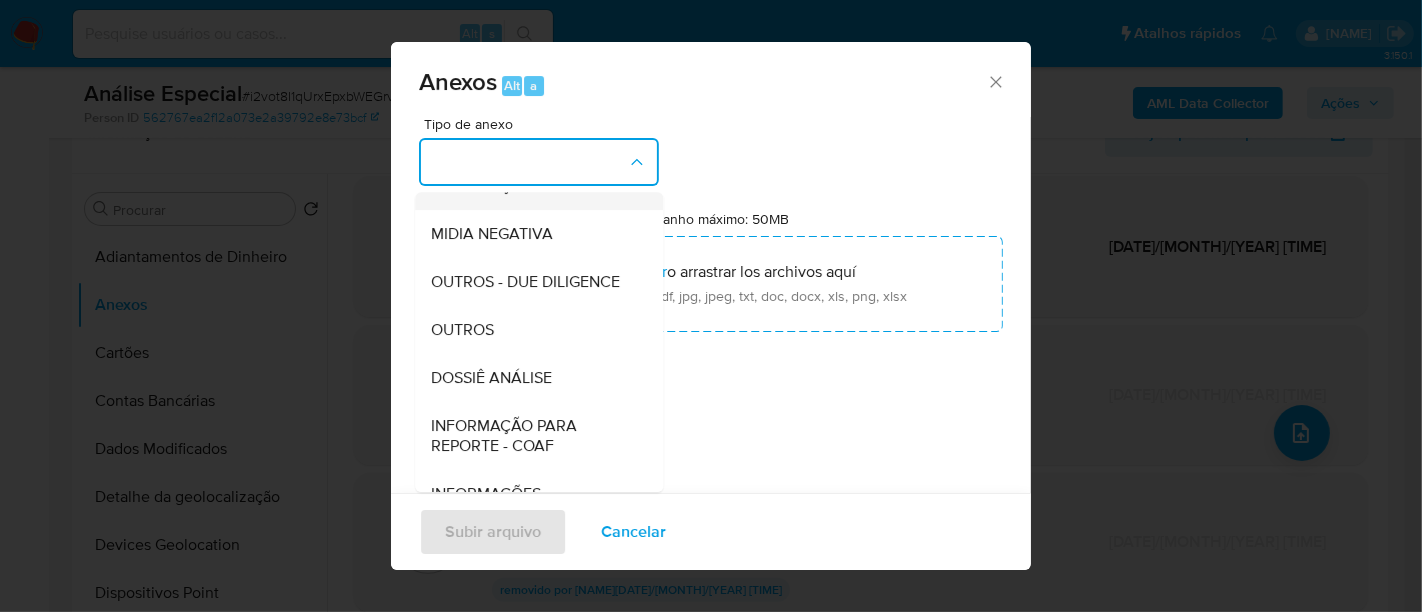 scroll, scrollTop: 307, scrollLeft: 0, axis: vertical 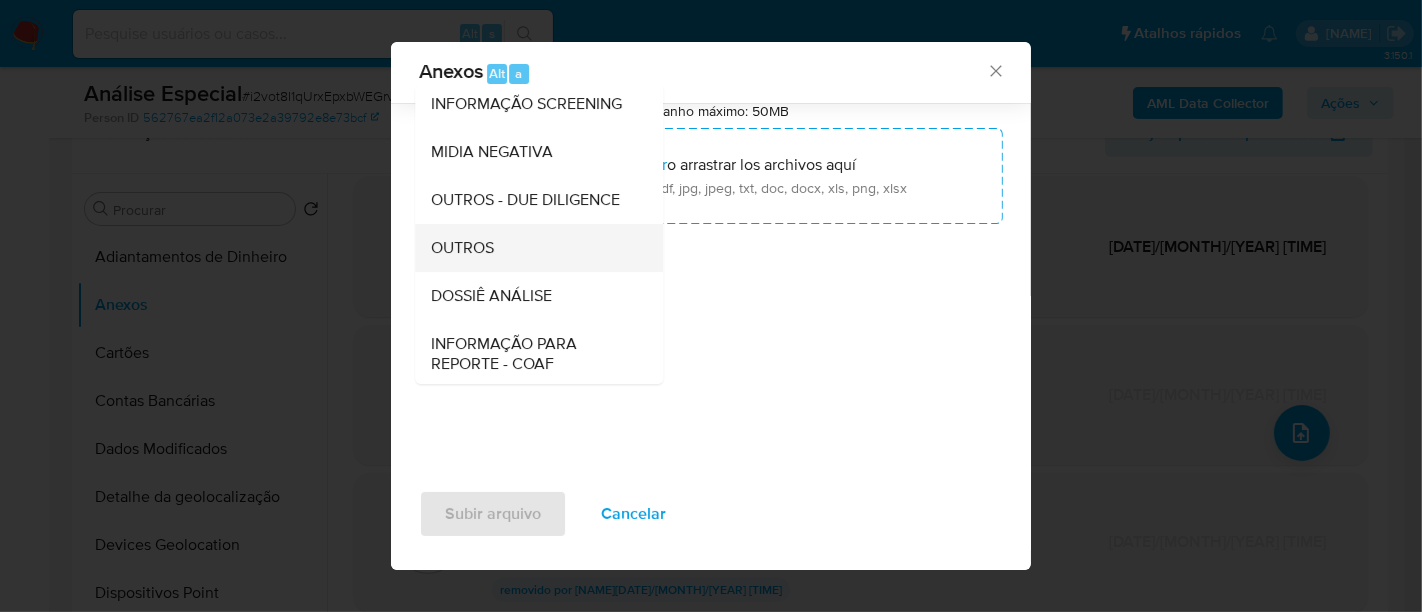 click on "OUTROS" at bounding box center (462, 248) 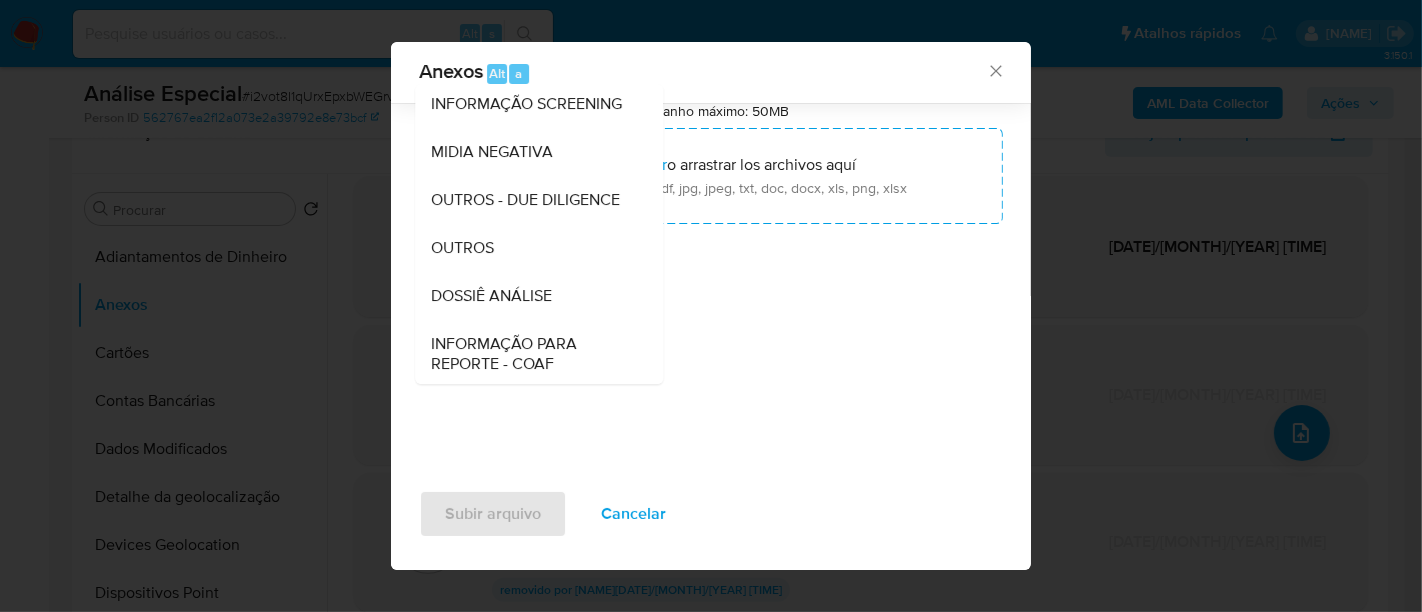 scroll, scrollTop: 82, scrollLeft: 0, axis: vertical 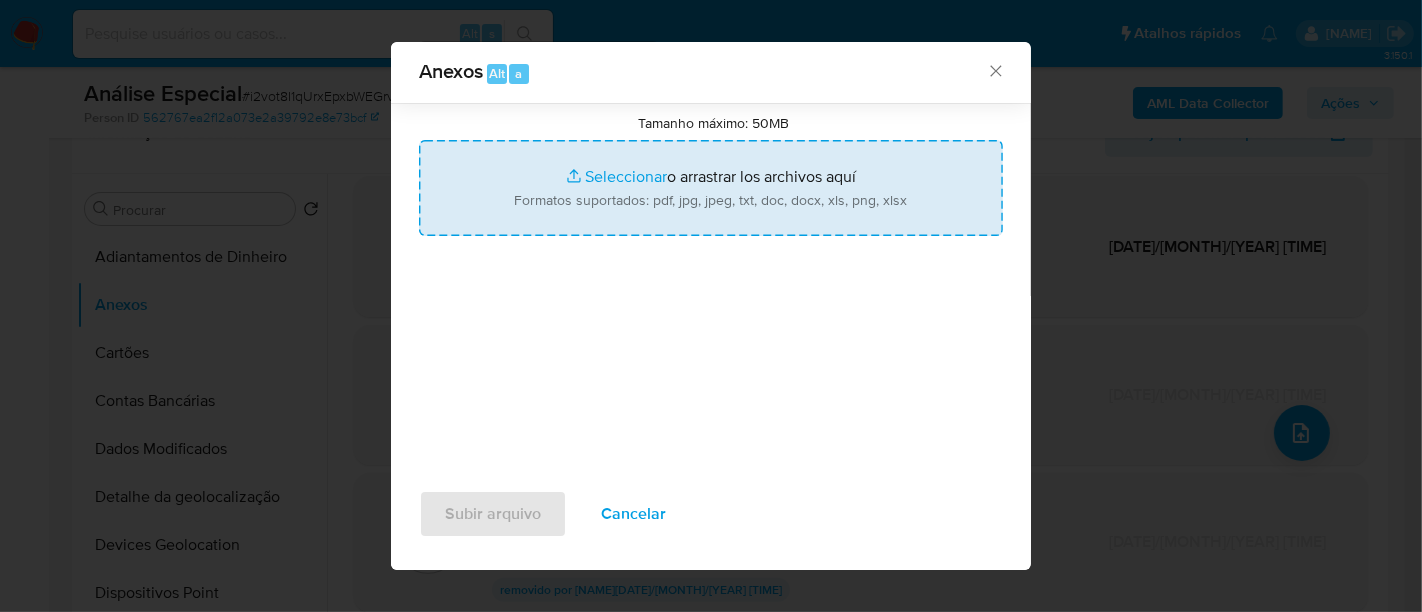 click on "Tamanho máximo: 50MB Seleccionar archivos" at bounding box center [711, 188] 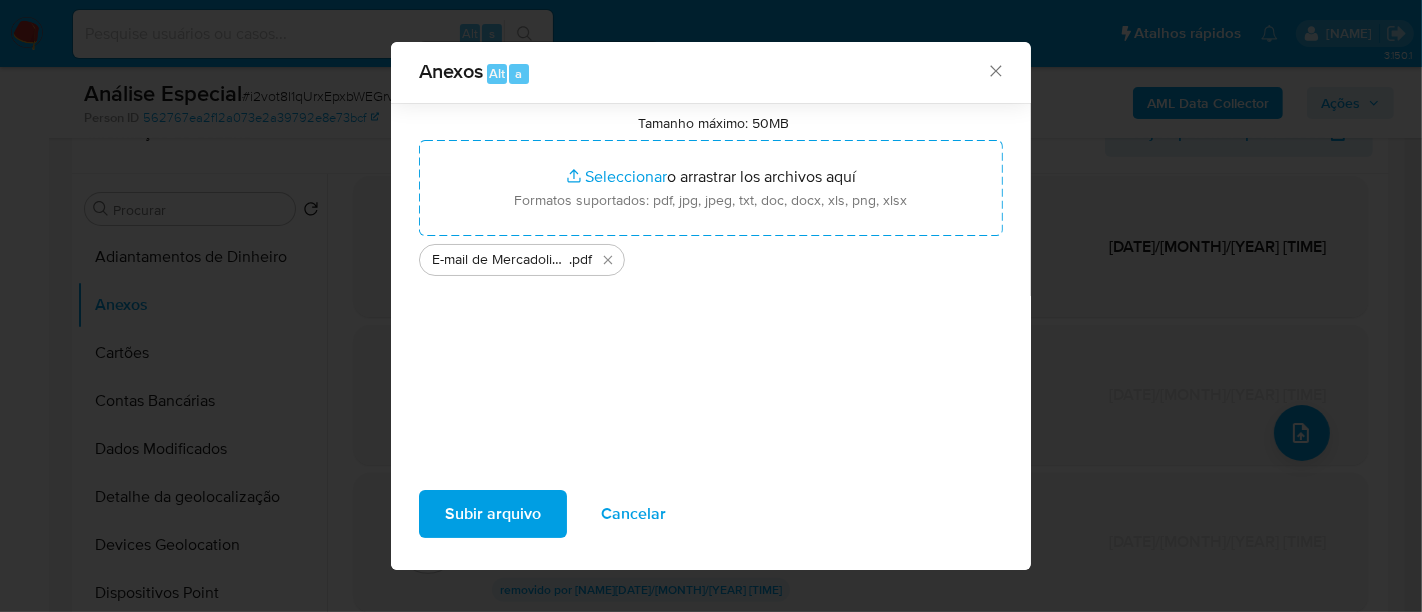 click on "Subir arquivo" at bounding box center (493, 514) 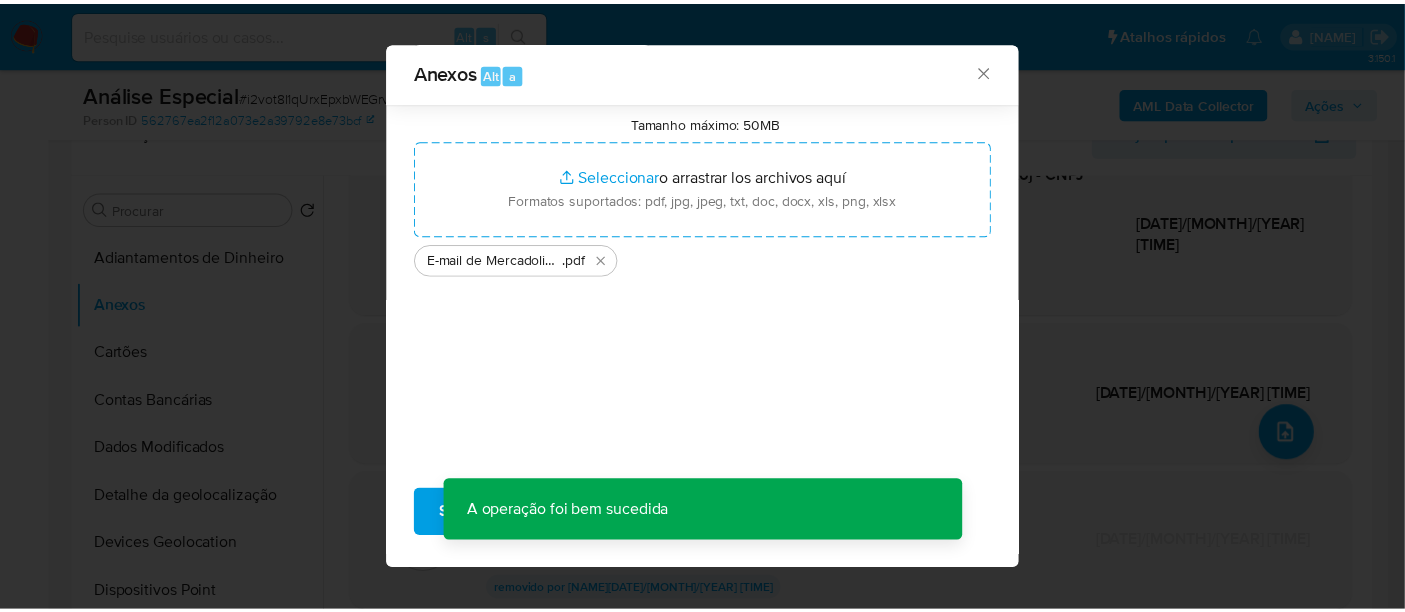 scroll, scrollTop: 310, scrollLeft: 0, axis: vertical 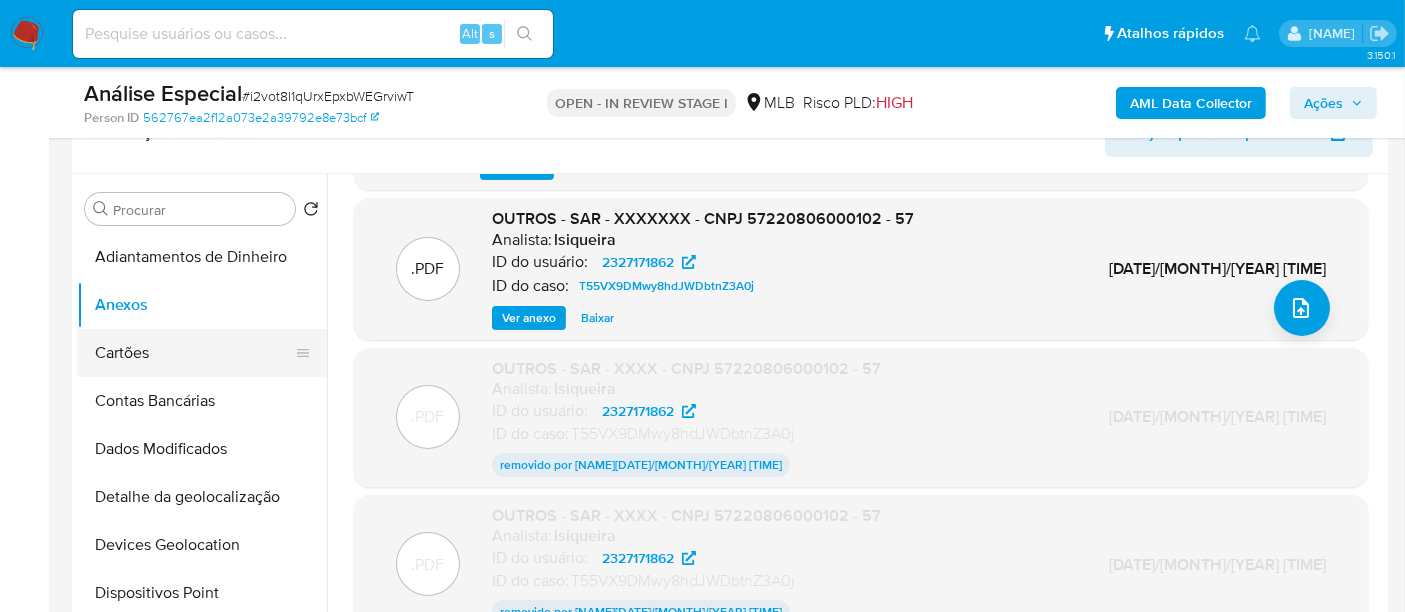 click on "Cartões" at bounding box center (194, 353) 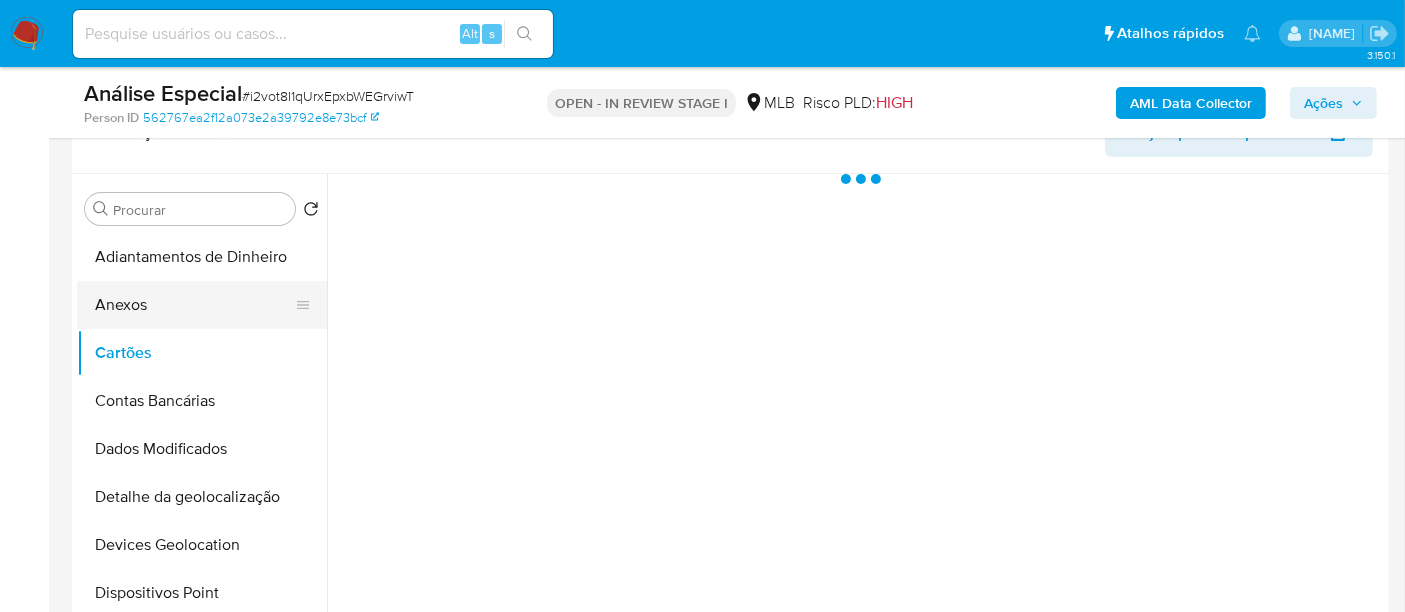 scroll, scrollTop: 0, scrollLeft: 0, axis: both 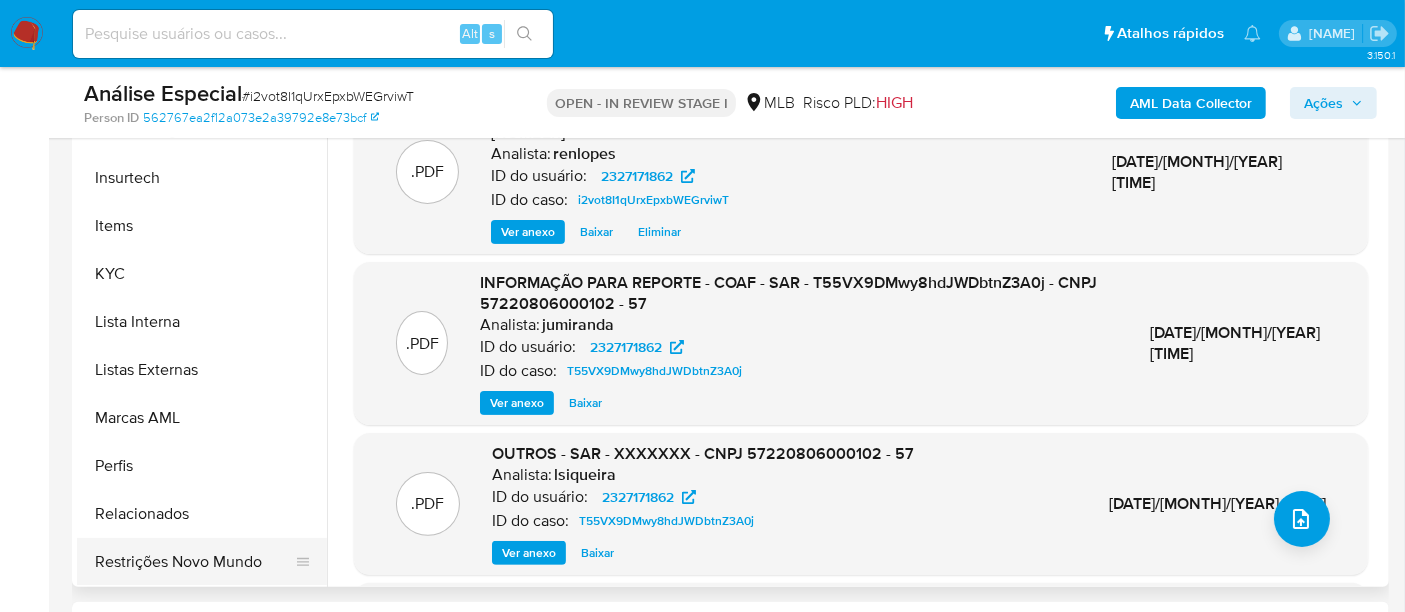 click on "Restrições Novo Mundo" at bounding box center [194, 562] 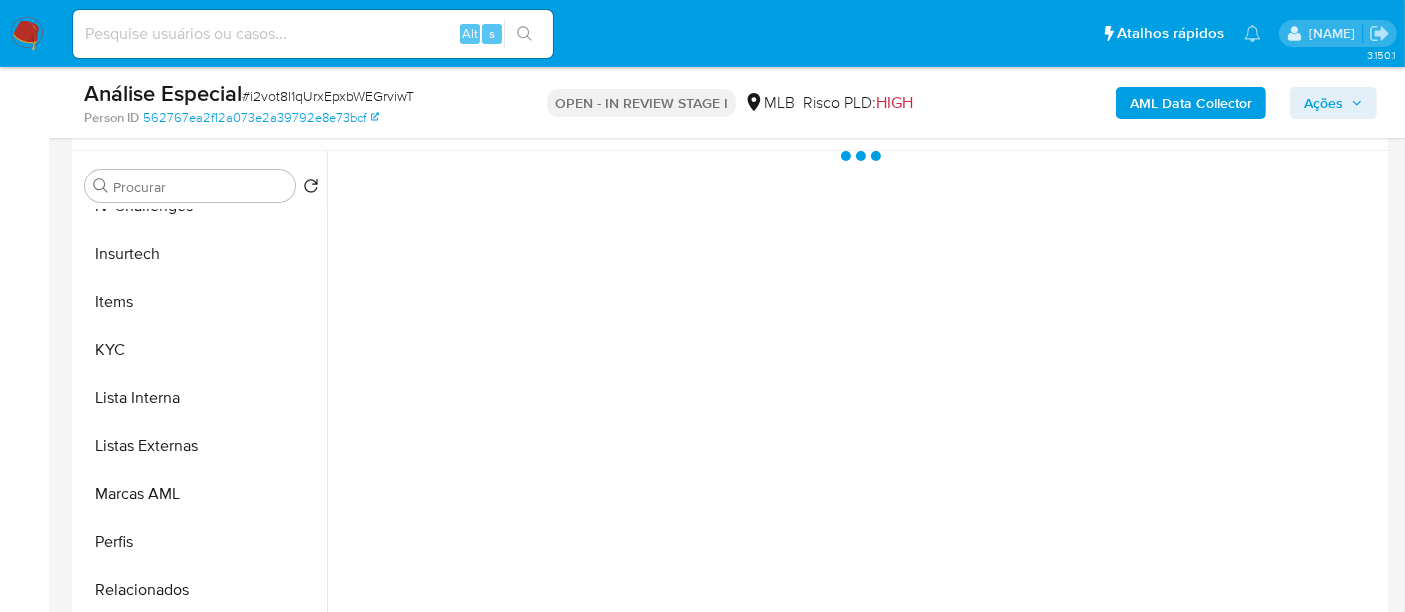 scroll, scrollTop: 333, scrollLeft: 0, axis: vertical 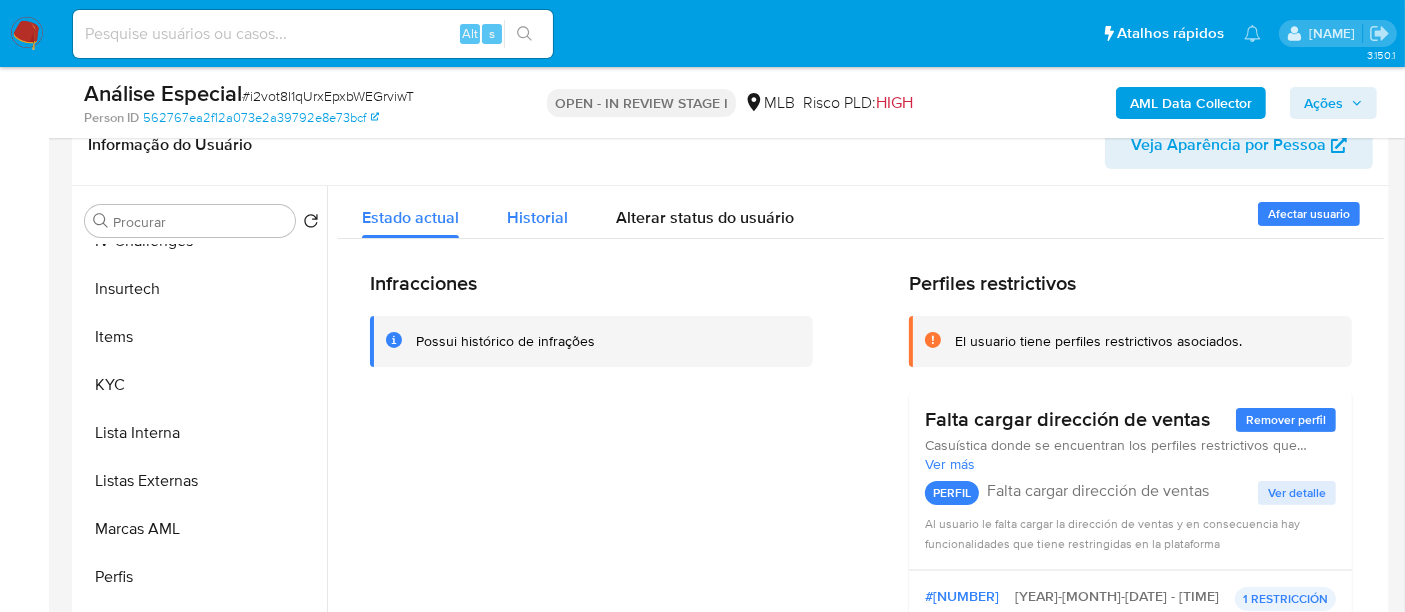 click on "Historial" at bounding box center (537, 217) 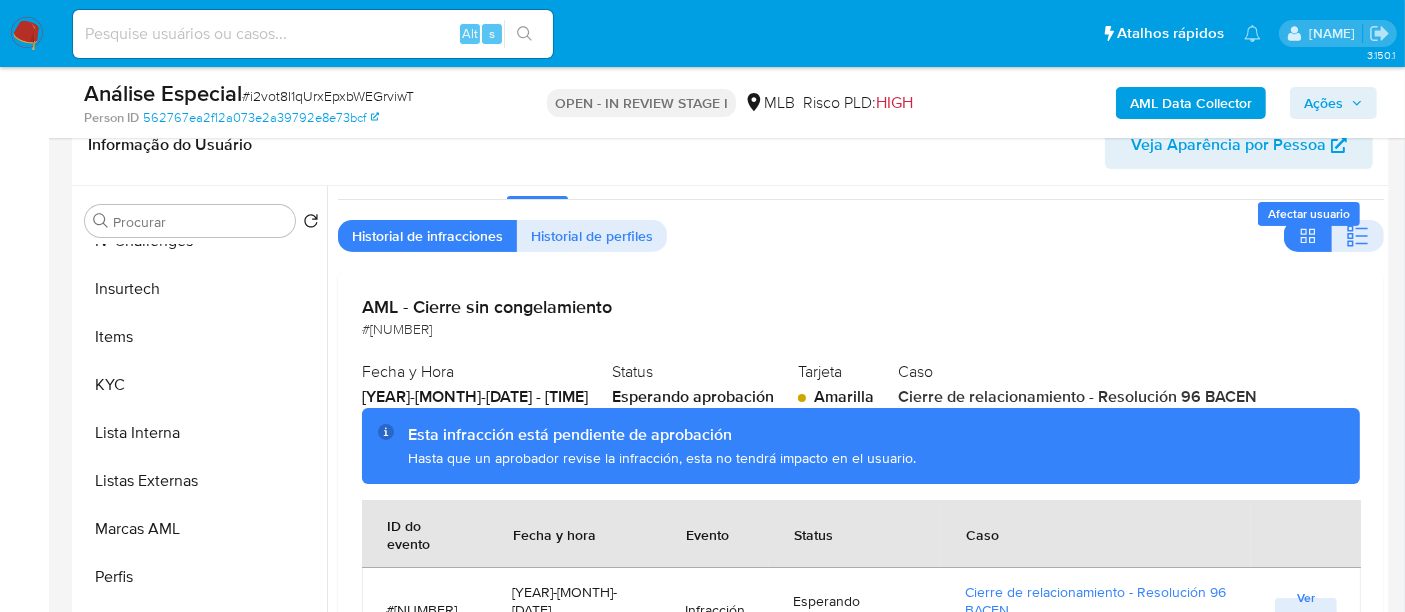 scroll, scrollTop: 59, scrollLeft: 0, axis: vertical 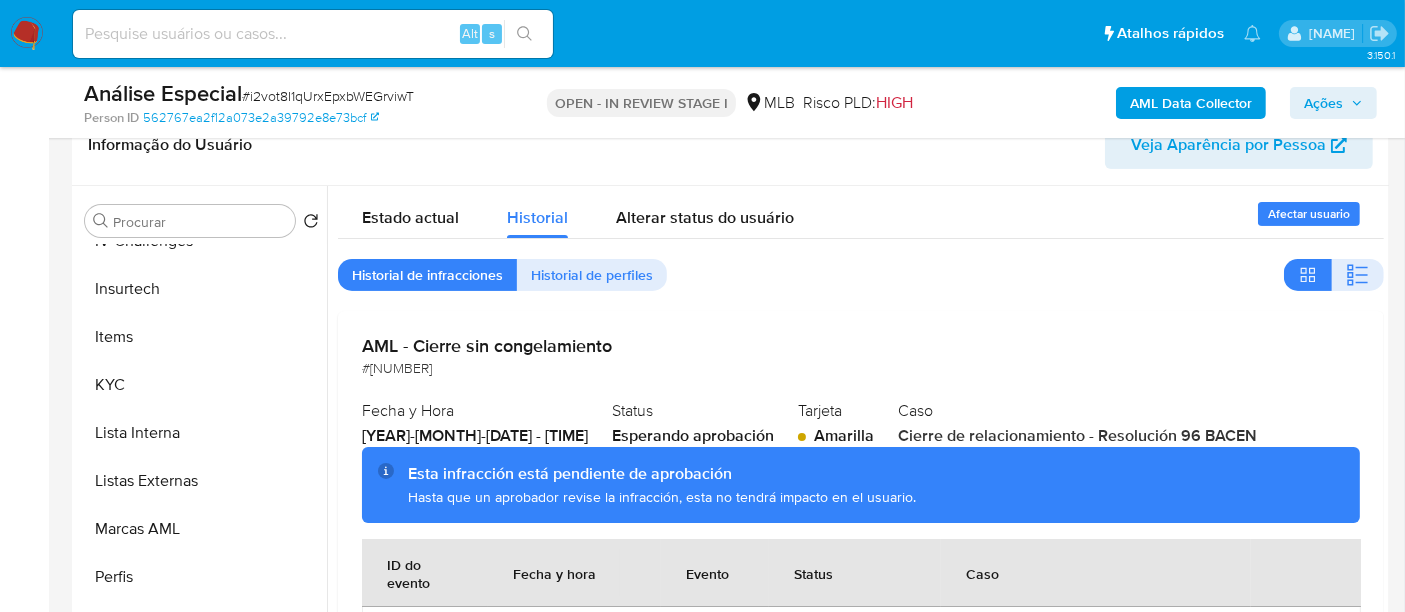 click on "Ações" at bounding box center [1323, 103] 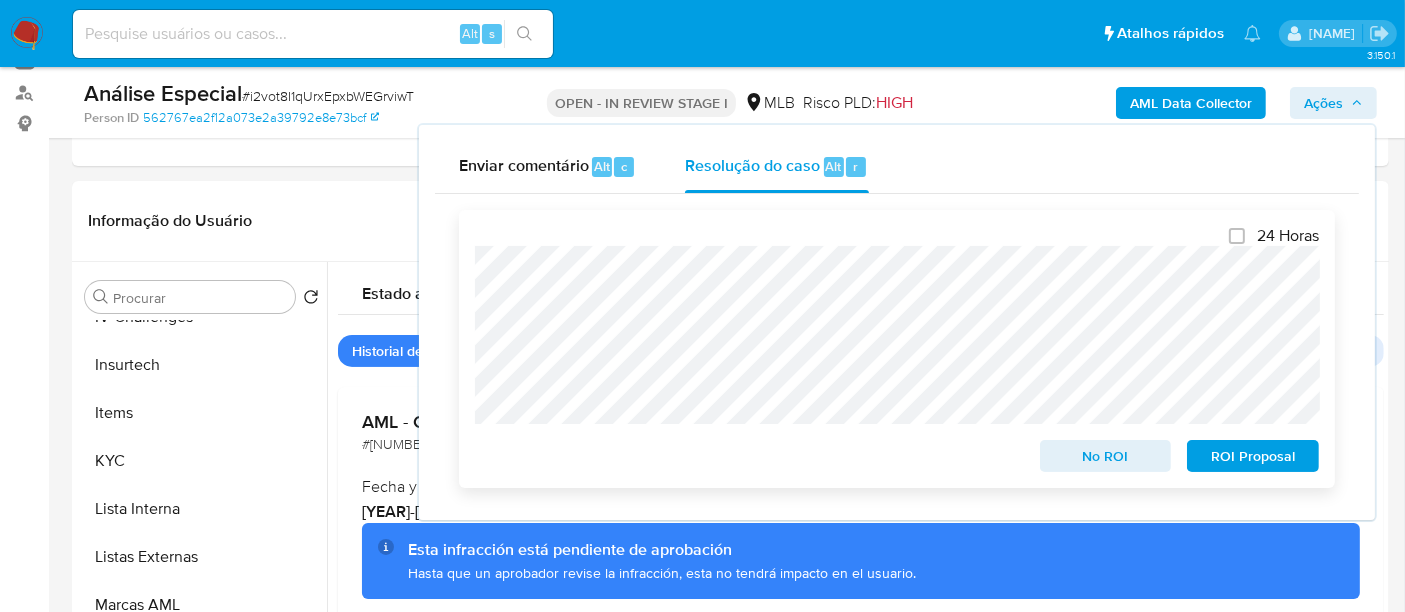 scroll, scrollTop: 222, scrollLeft: 0, axis: vertical 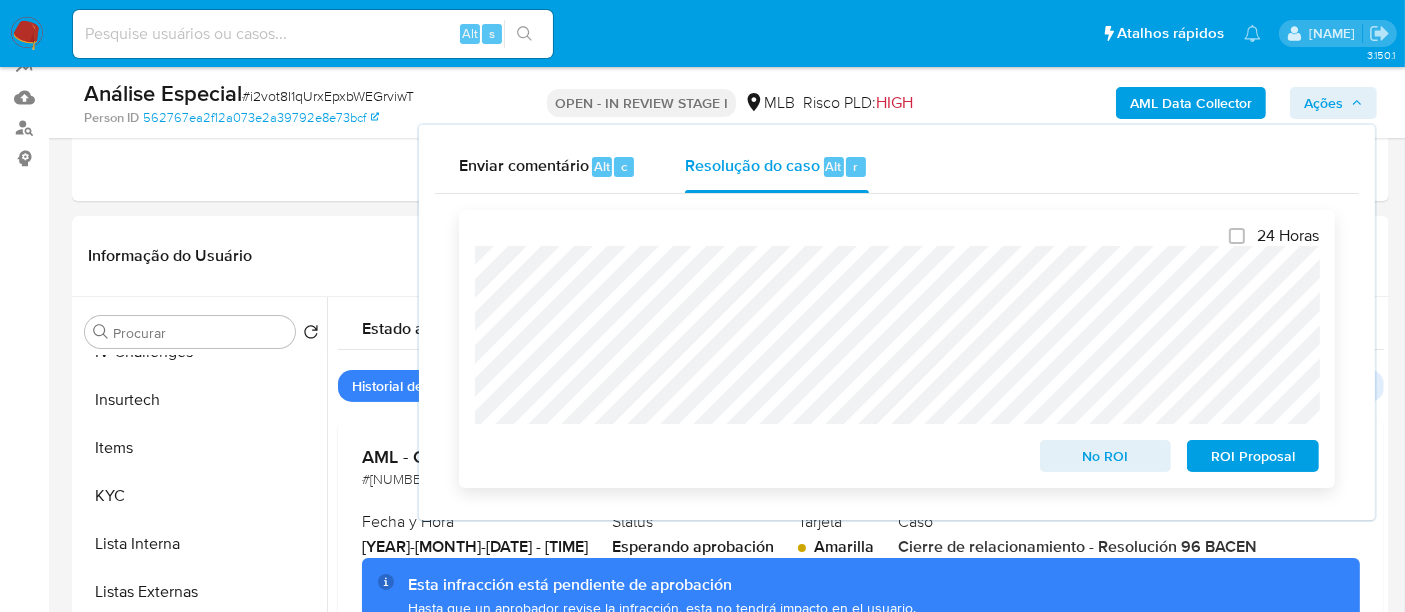 click on "No ROI" at bounding box center (1106, 456) 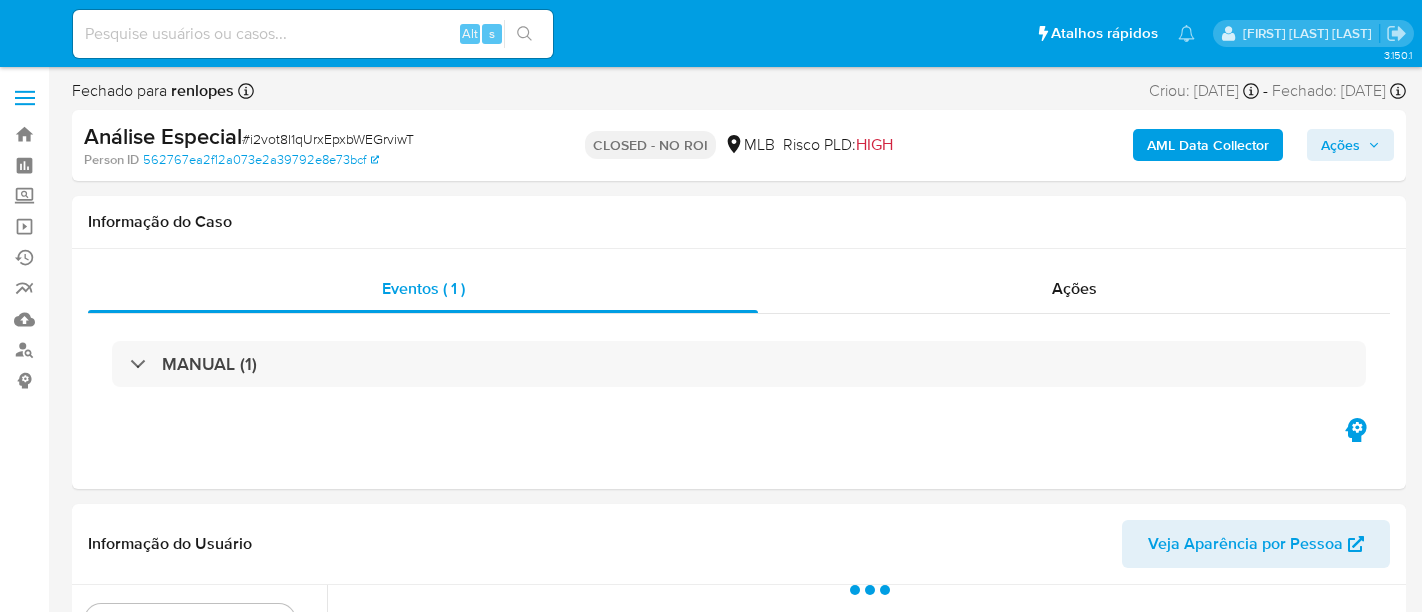 select on "10" 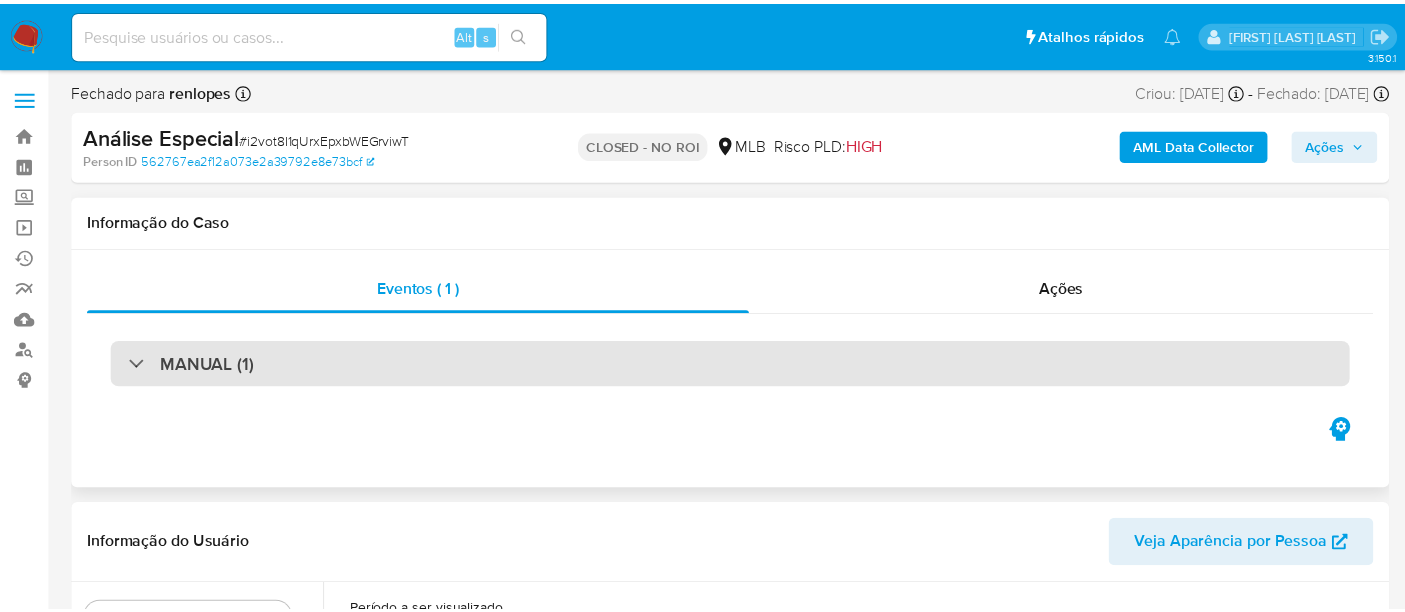 scroll, scrollTop: 0, scrollLeft: 0, axis: both 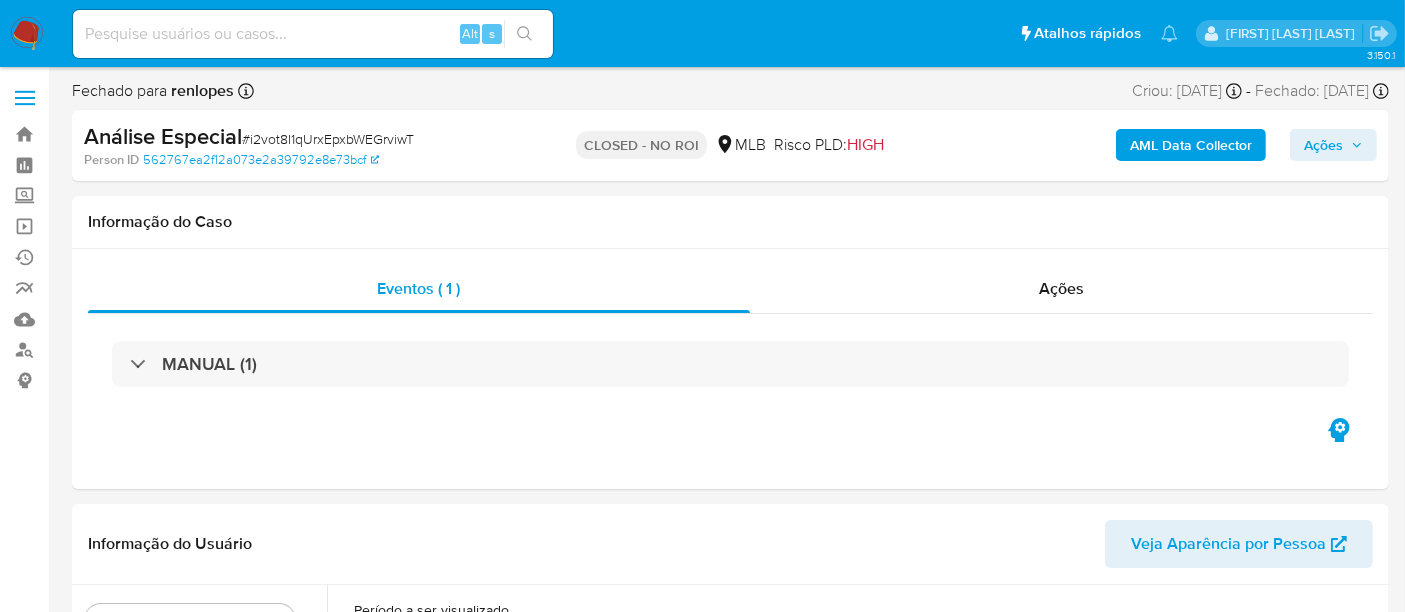 click at bounding box center [27, 34] 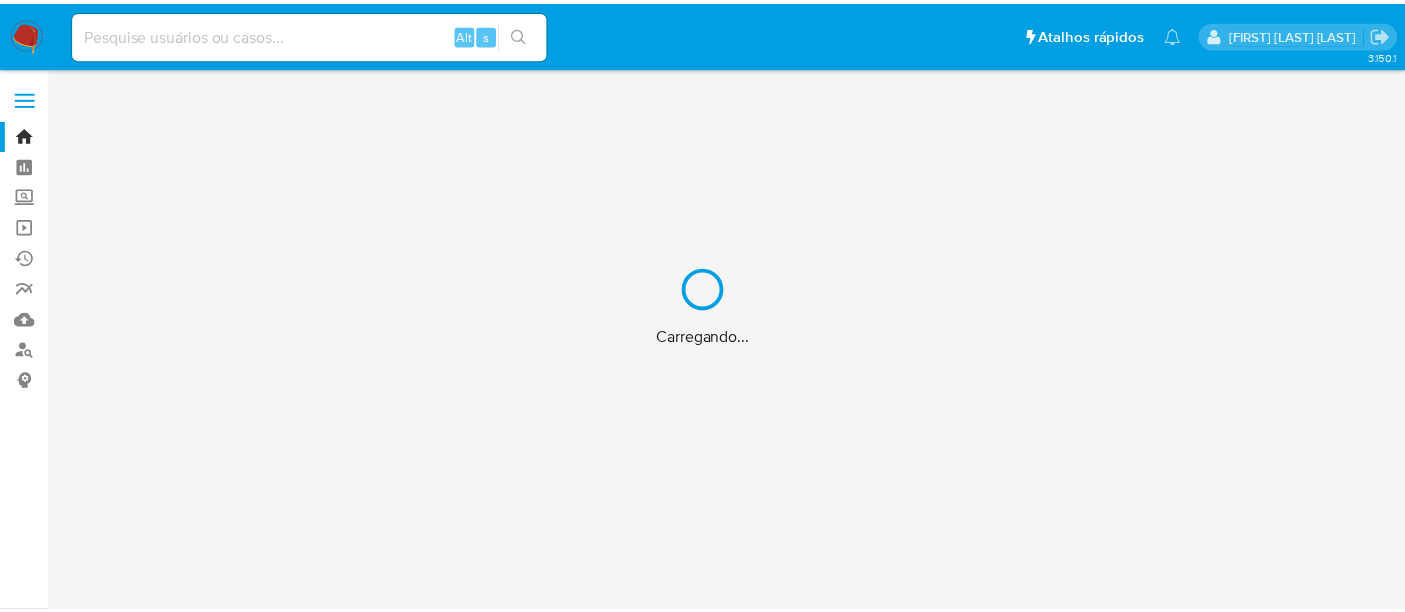 scroll, scrollTop: 0, scrollLeft: 0, axis: both 